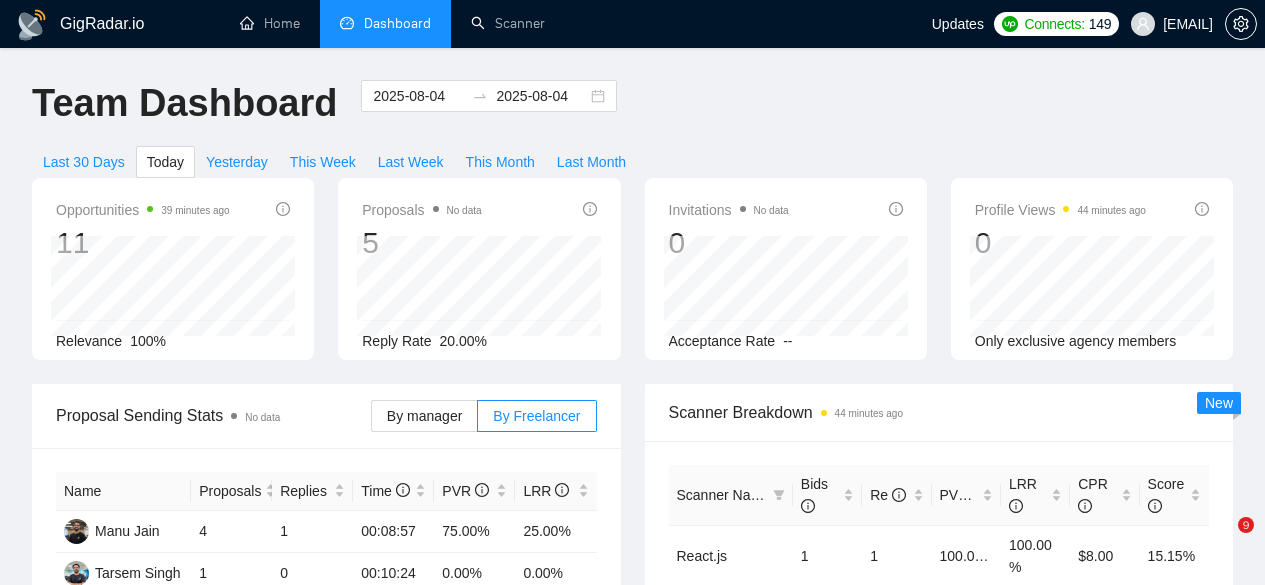 scroll, scrollTop: 0, scrollLeft: 0, axis: both 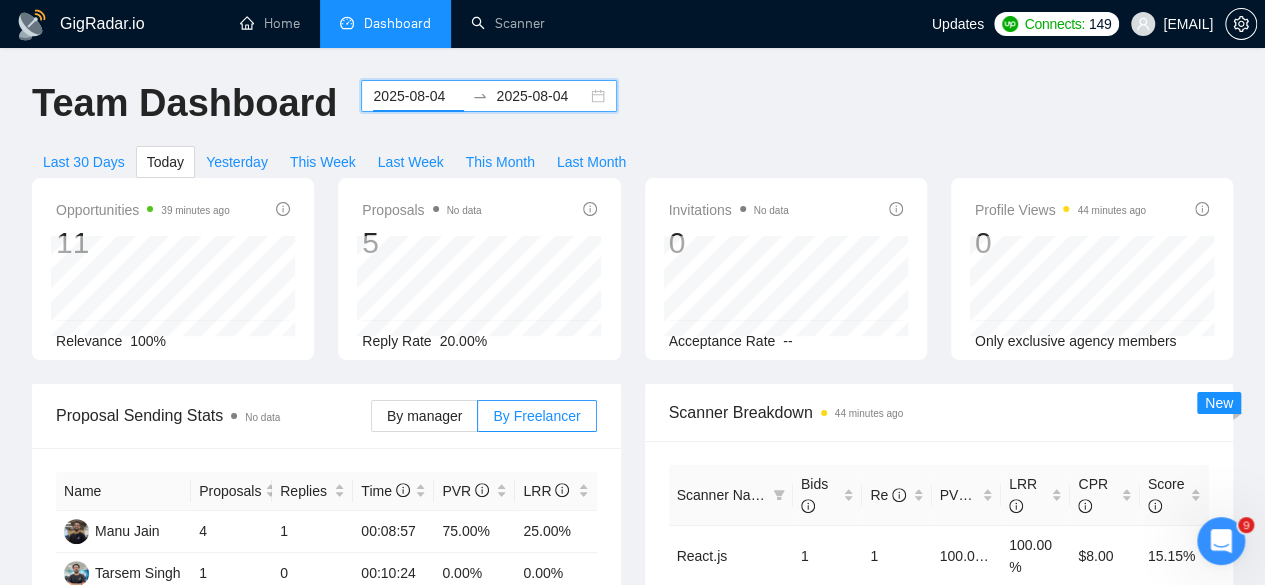 click on "2025-08-04" at bounding box center [418, 96] 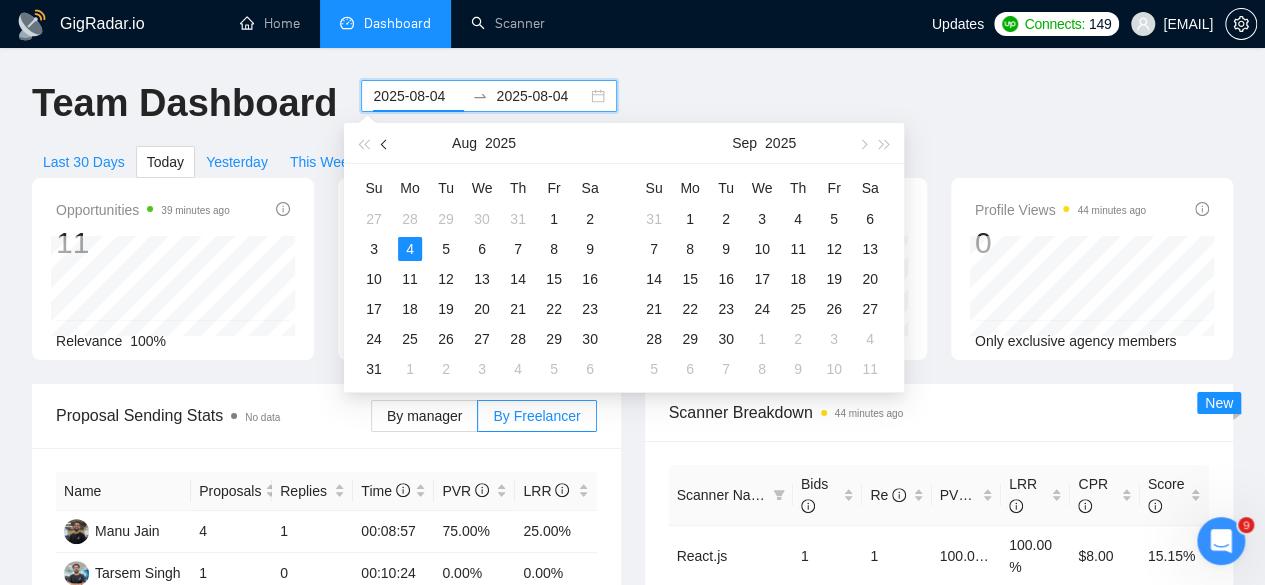 click at bounding box center [385, 143] 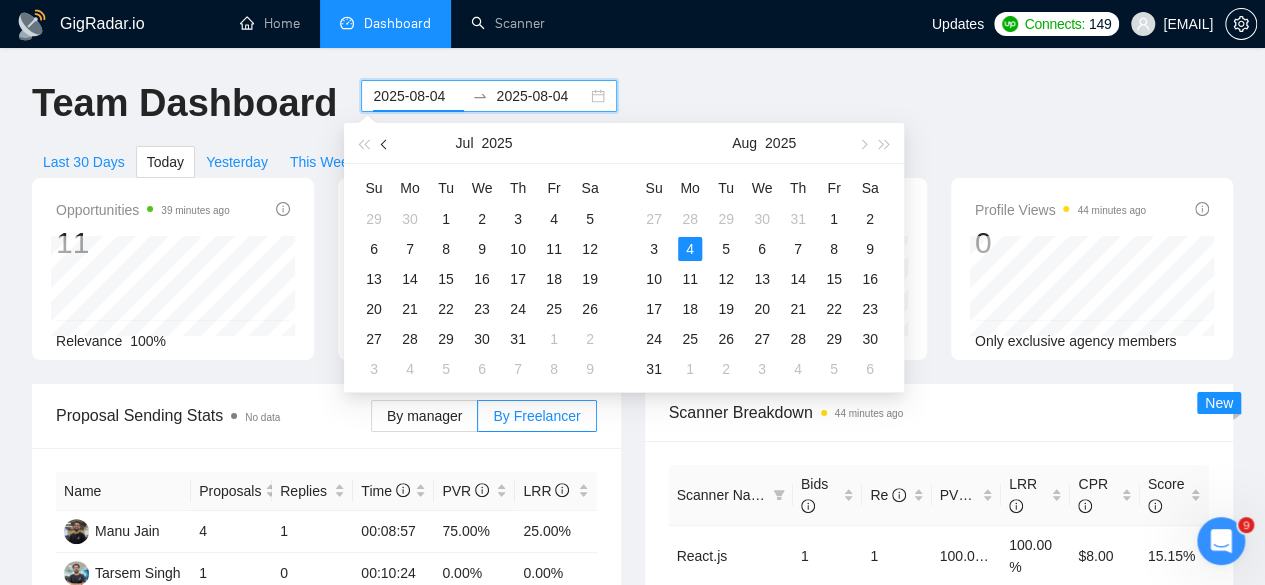 click at bounding box center [385, 143] 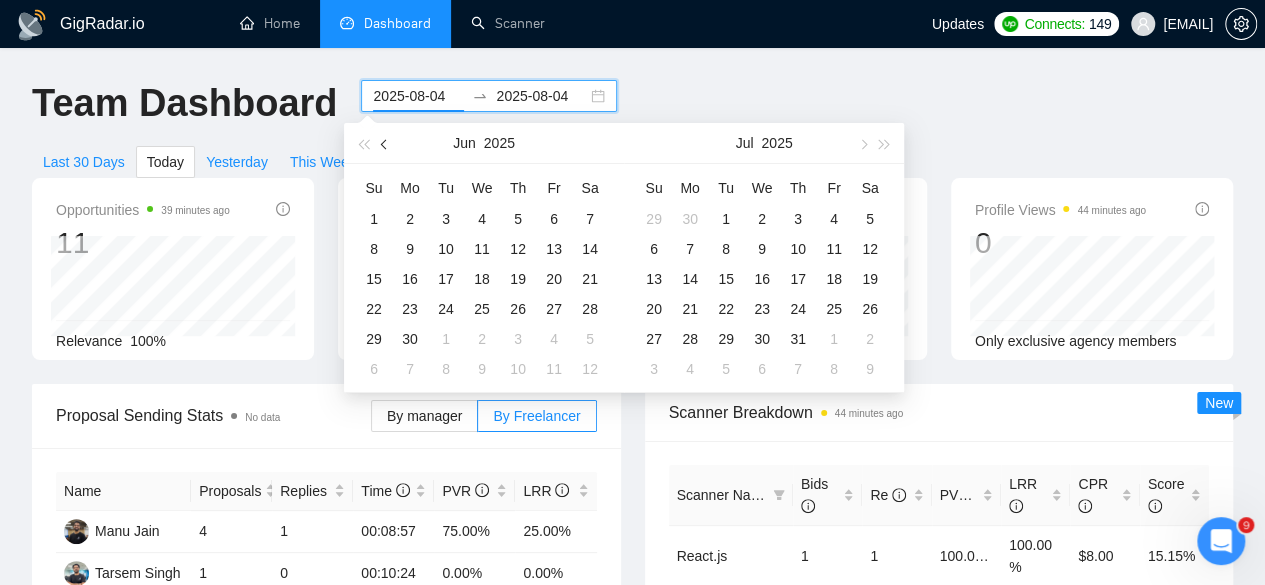 click at bounding box center (385, 143) 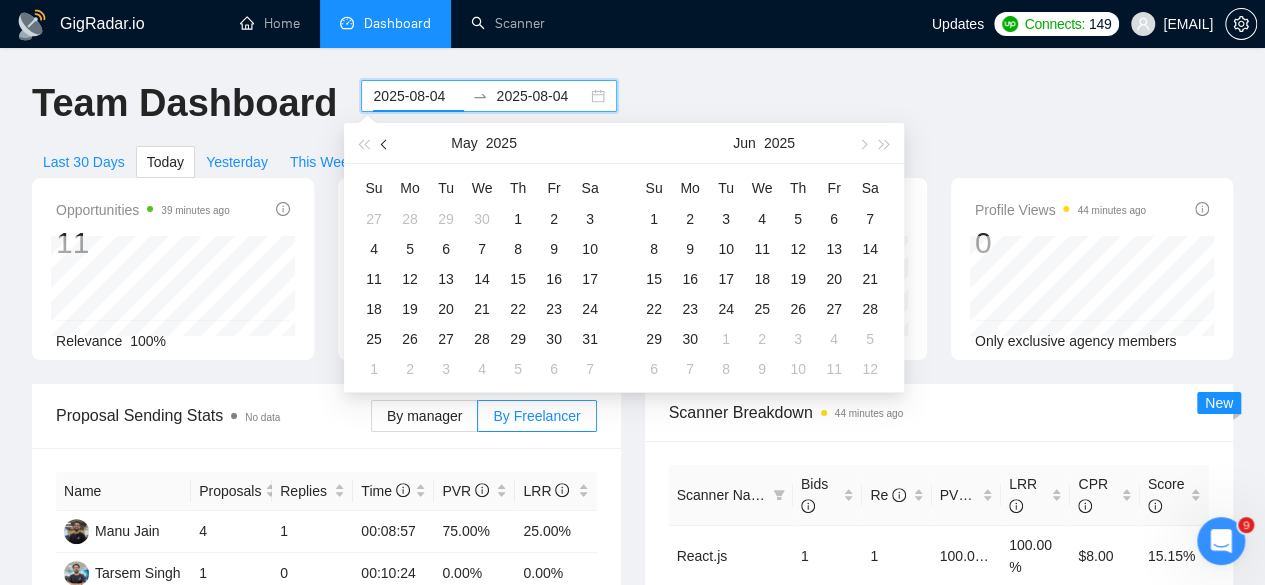 click at bounding box center (385, 143) 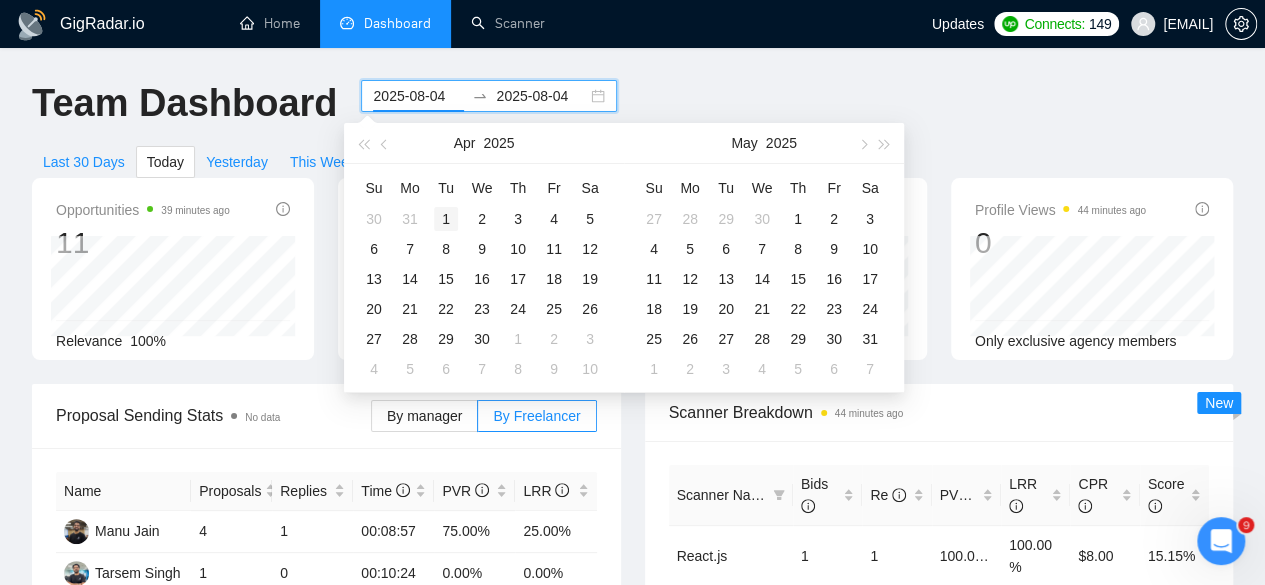type on "2025-04-01" 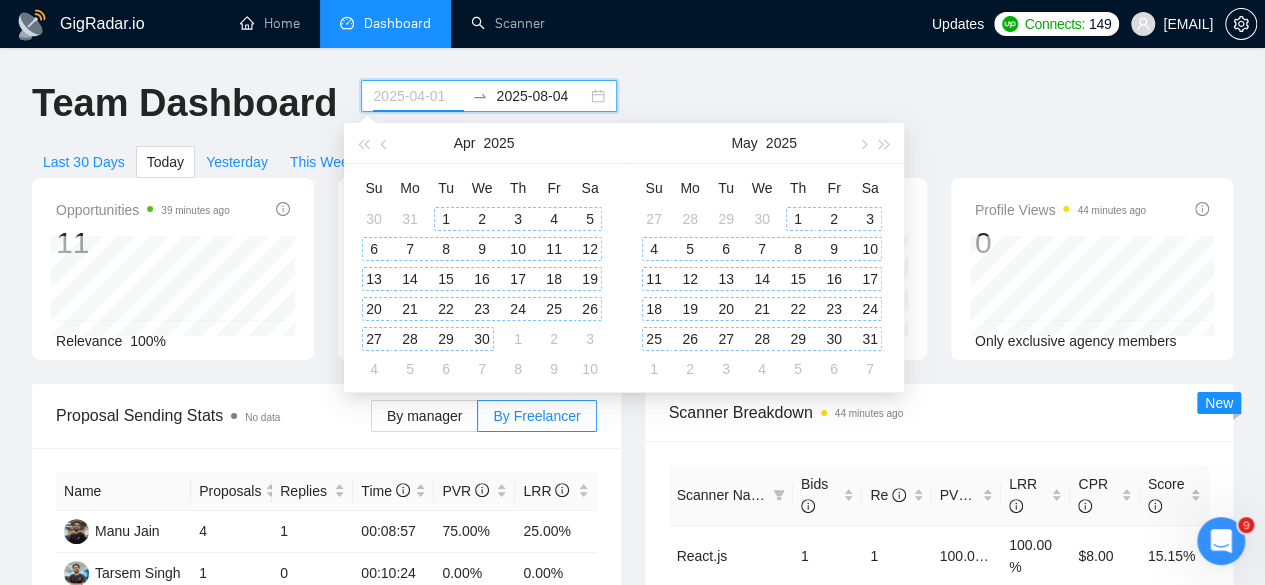 click on "1" at bounding box center [446, 219] 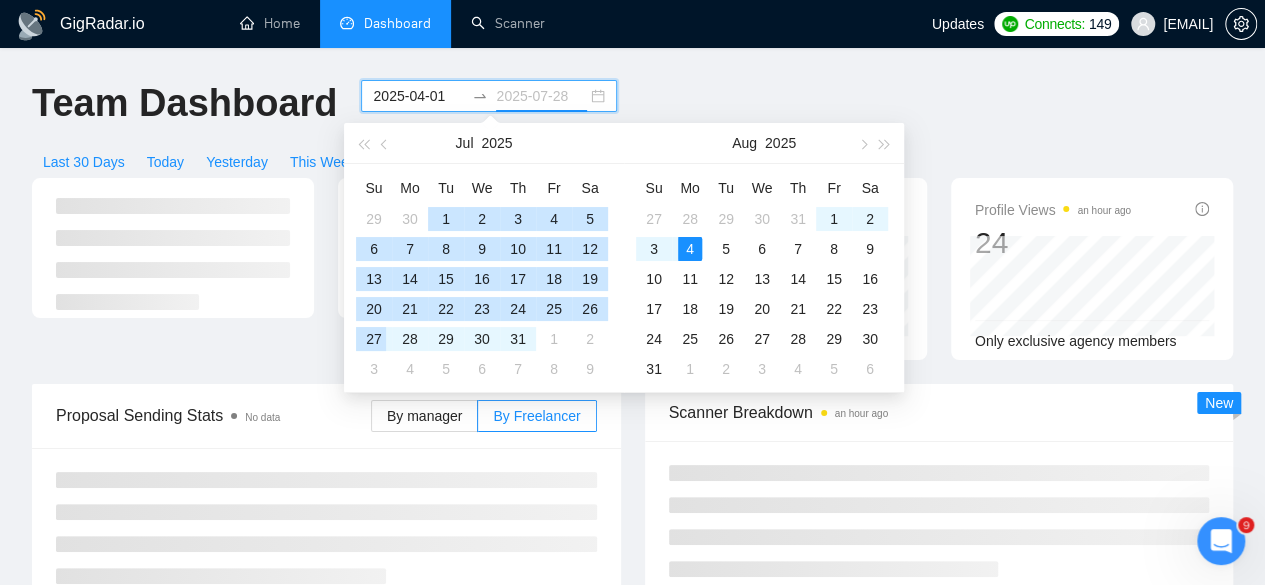 type on "2025-08-04" 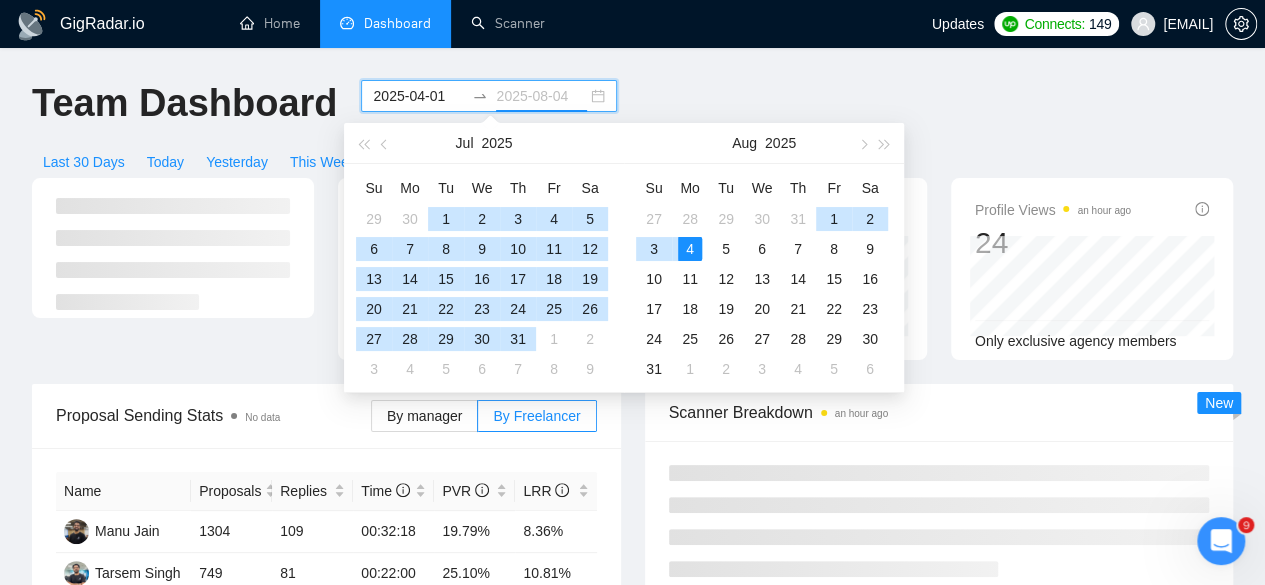 click on "4" at bounding box center (690, 249) 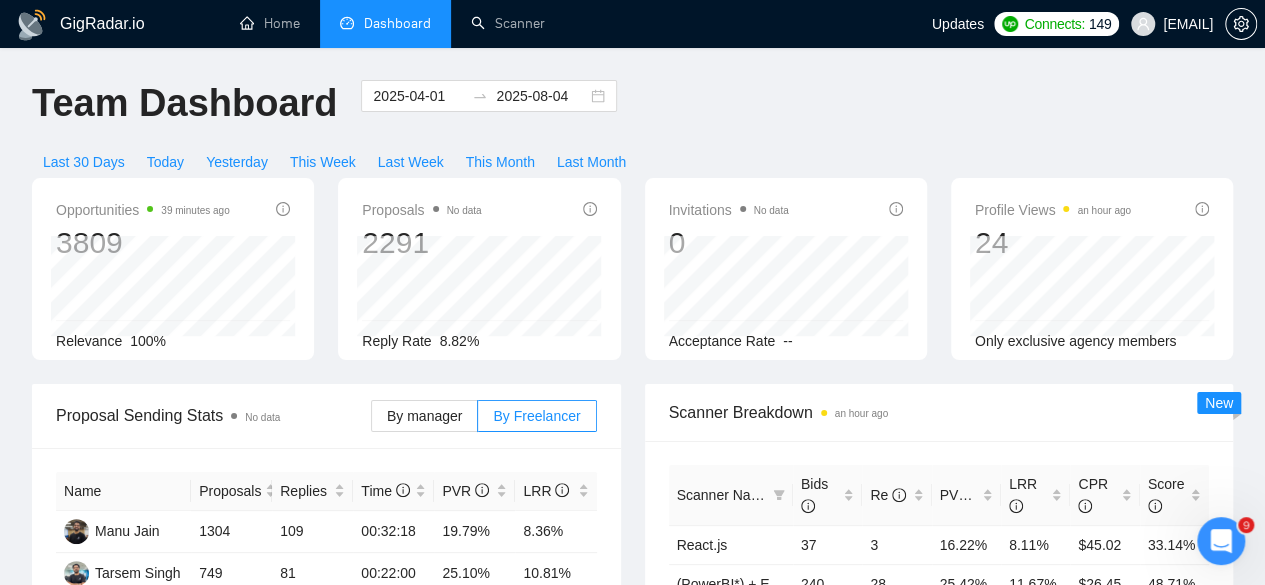 click on "2025-04-01 2025-08-04" at bounding box center (489, 113) 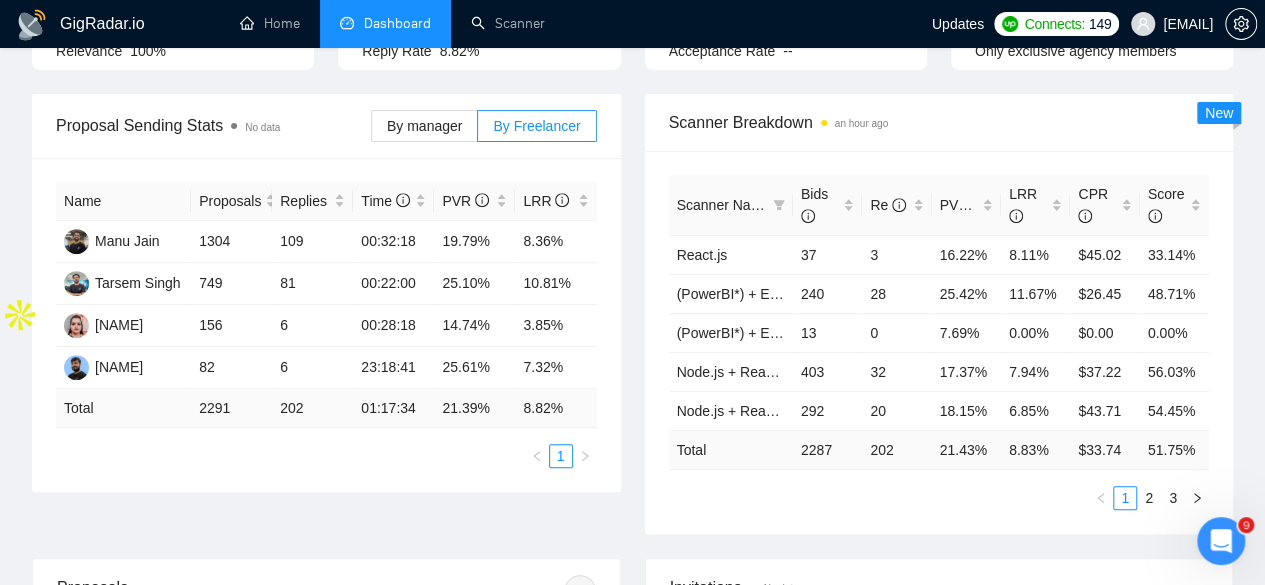 scroll, scrollTop: 362, scrollLeft: 0, axis: vertical 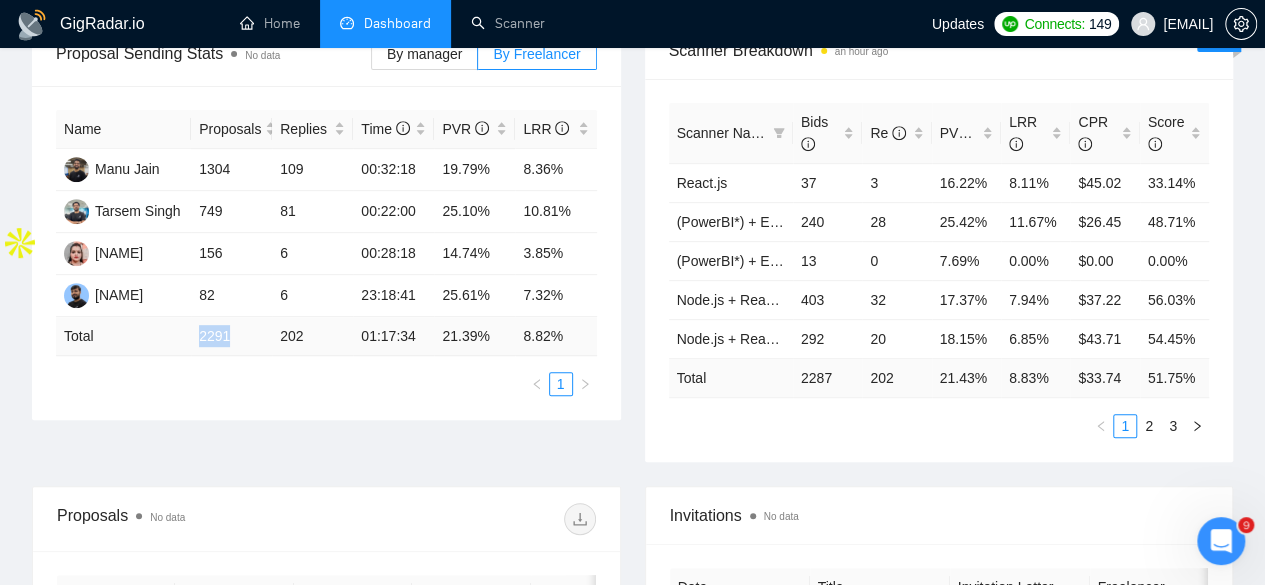drag, startPoint x: 191, startPoint y: 304, endPoint x: 226, endPoint y: 307, distance: 35.128338 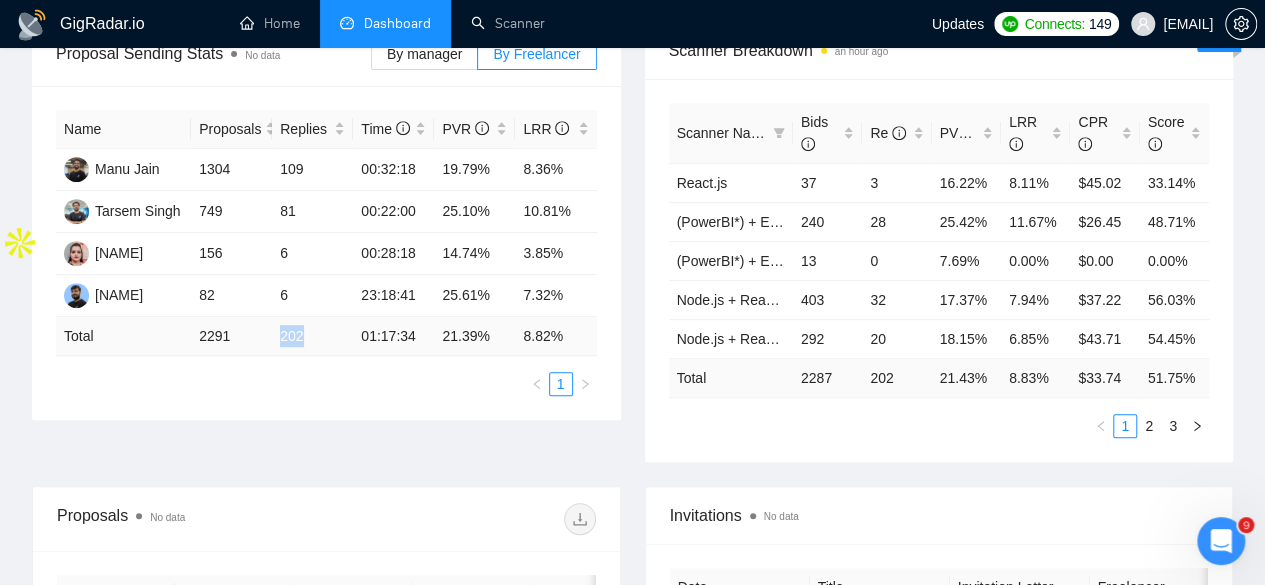 drag, startPoint x: 278, startPoint y: 303, endPoint x: 318, endPoint y: 305, distance: 40.04997 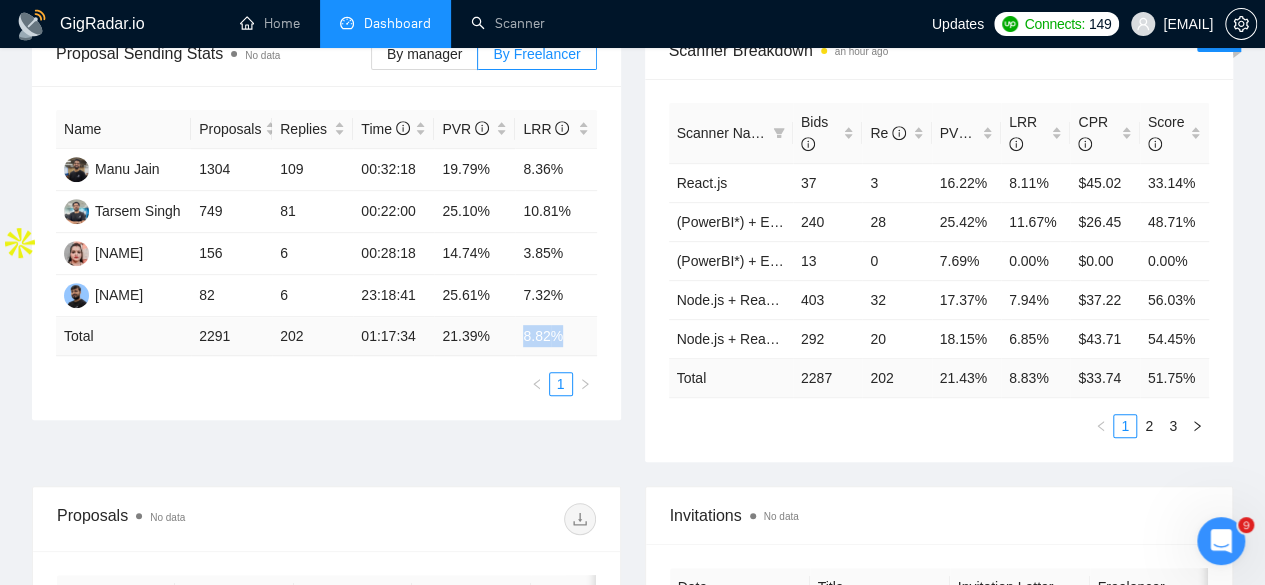 drag, startPoint x: 522, startPoint y: 307, endPoint x: 562, endPoint y: 307, distance: 40 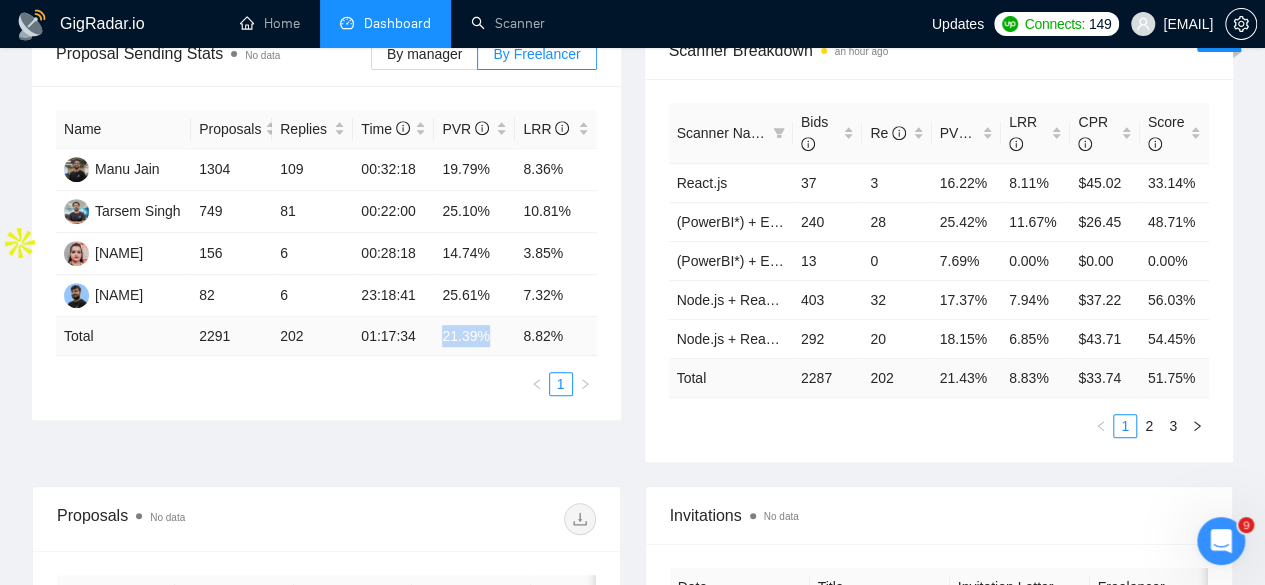 drag, startPoint x: 438, startPoint y: 307, endPoint x: 490, endPoint y: 310, distance: 52.086468 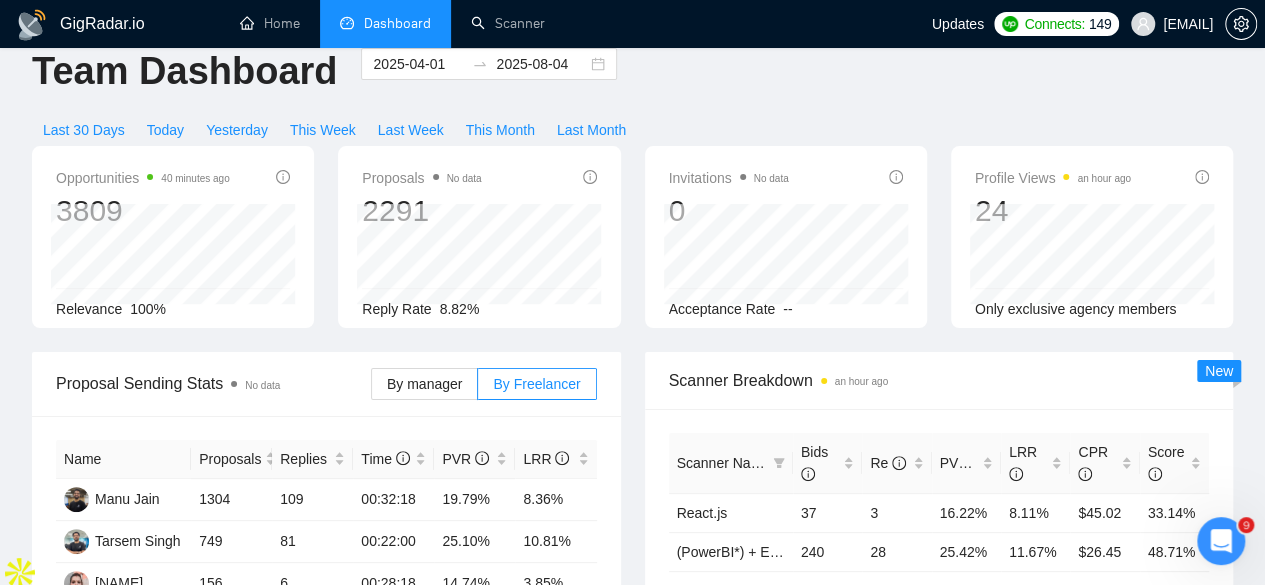 scroll, scrollTop: 0, scrollLeft: 0, axis: both 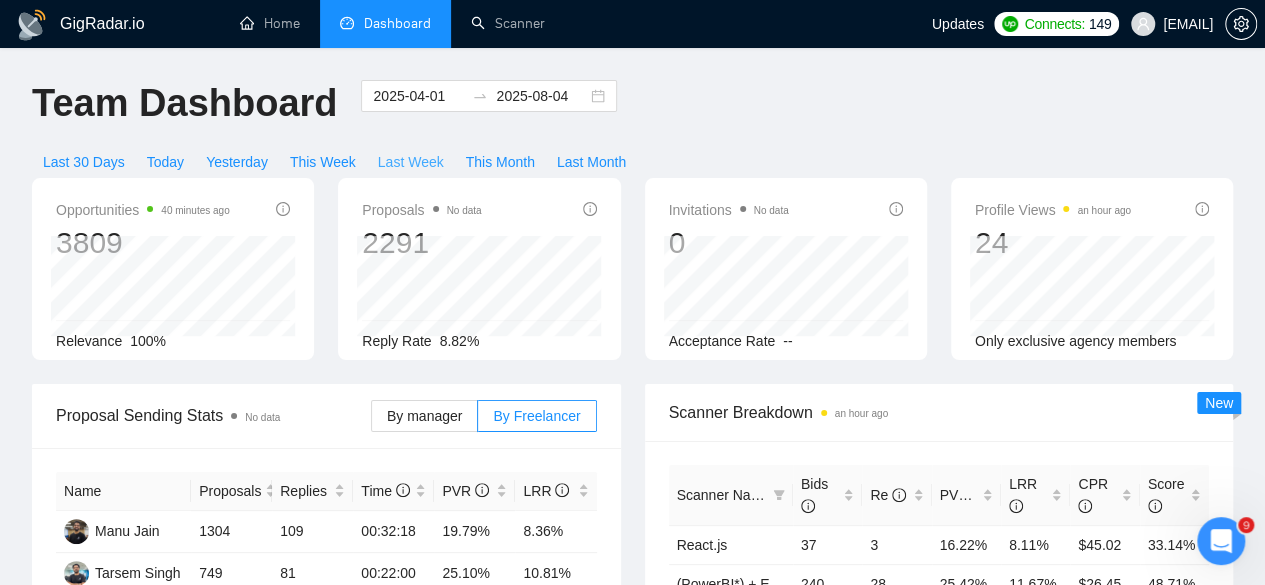 click on "Last Week" at bounding box center (411, 162) 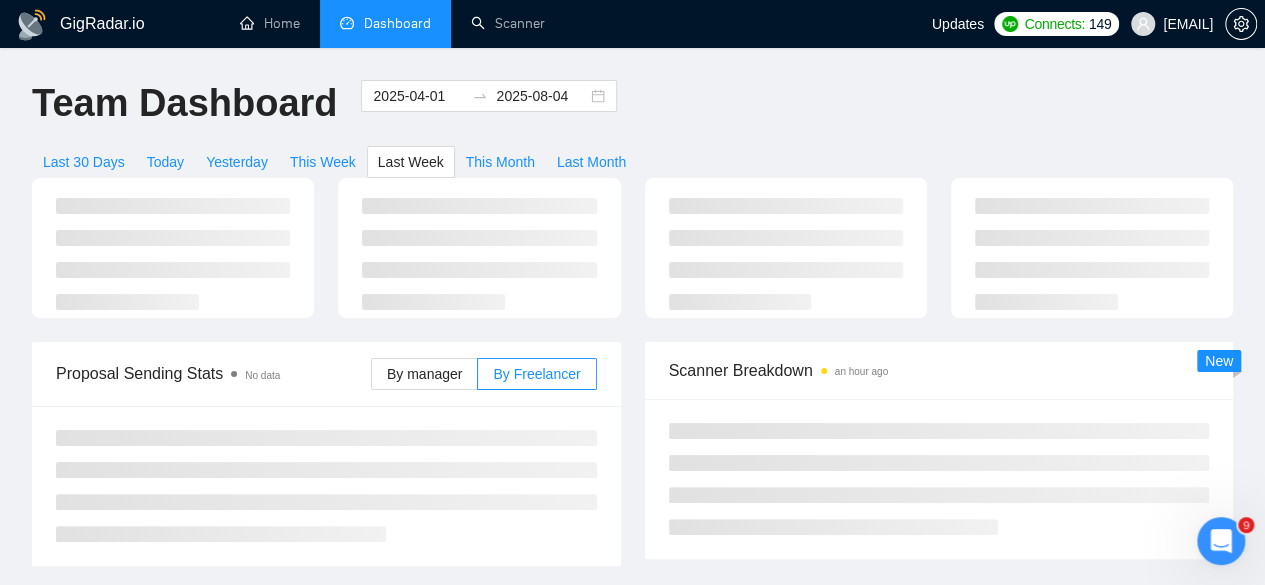 type on "2025-07-28" 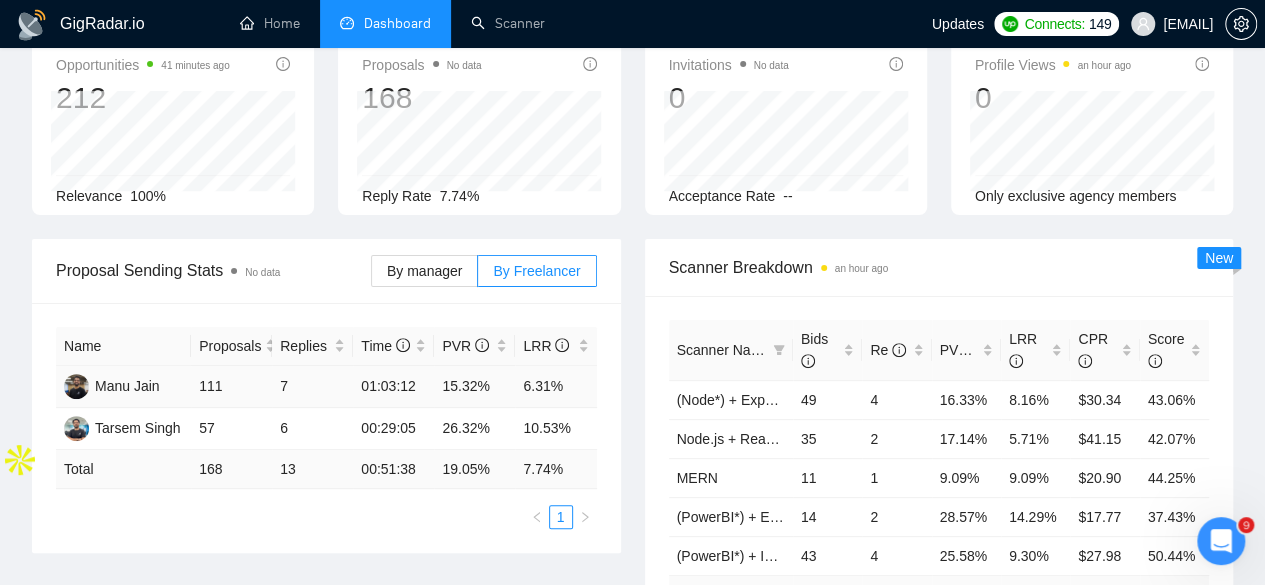 scroll, scrollTop: 0, scrollLeft: 0, axis: both 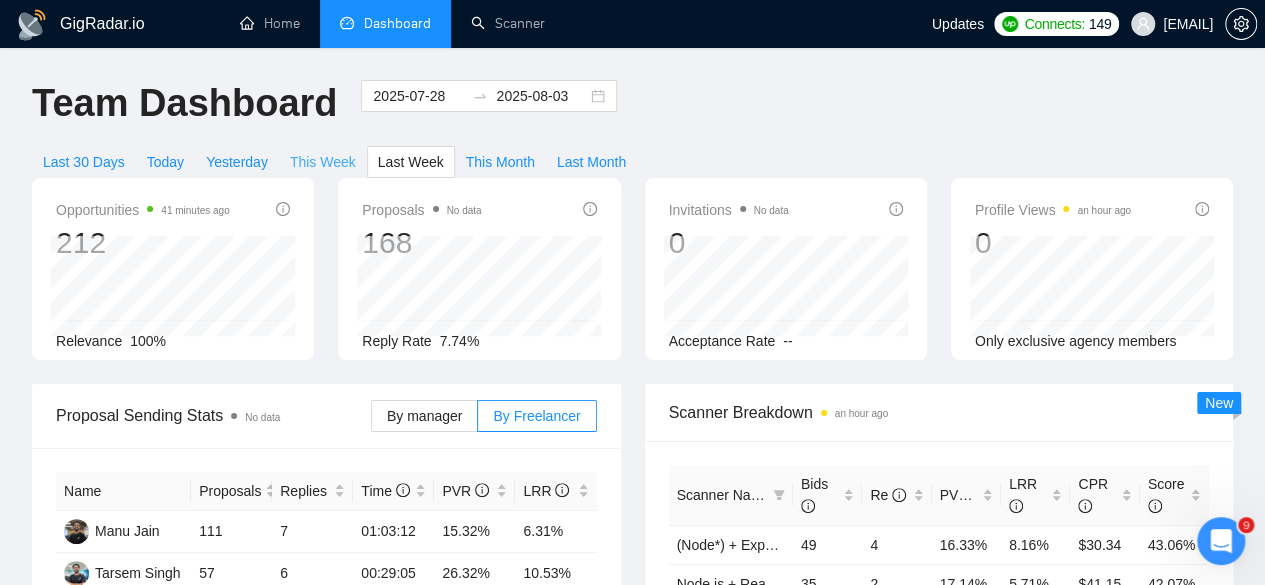 click on "This Week" at bounding box center [323, 162] 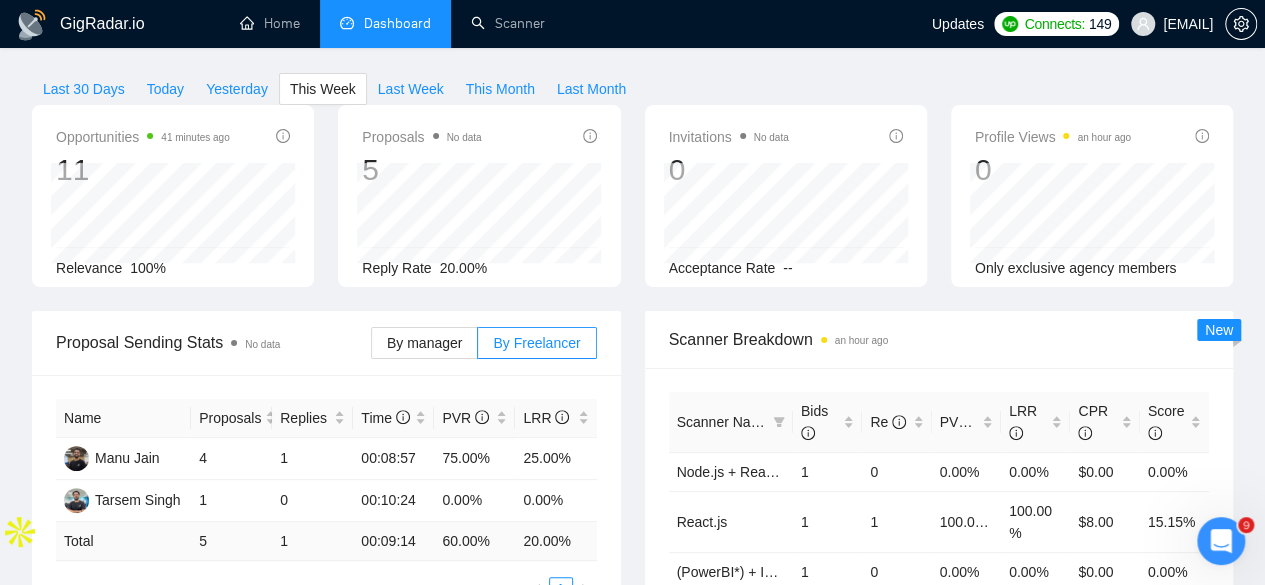 scroll, scrollTop: 0, scrollLeft: 0, axis: both 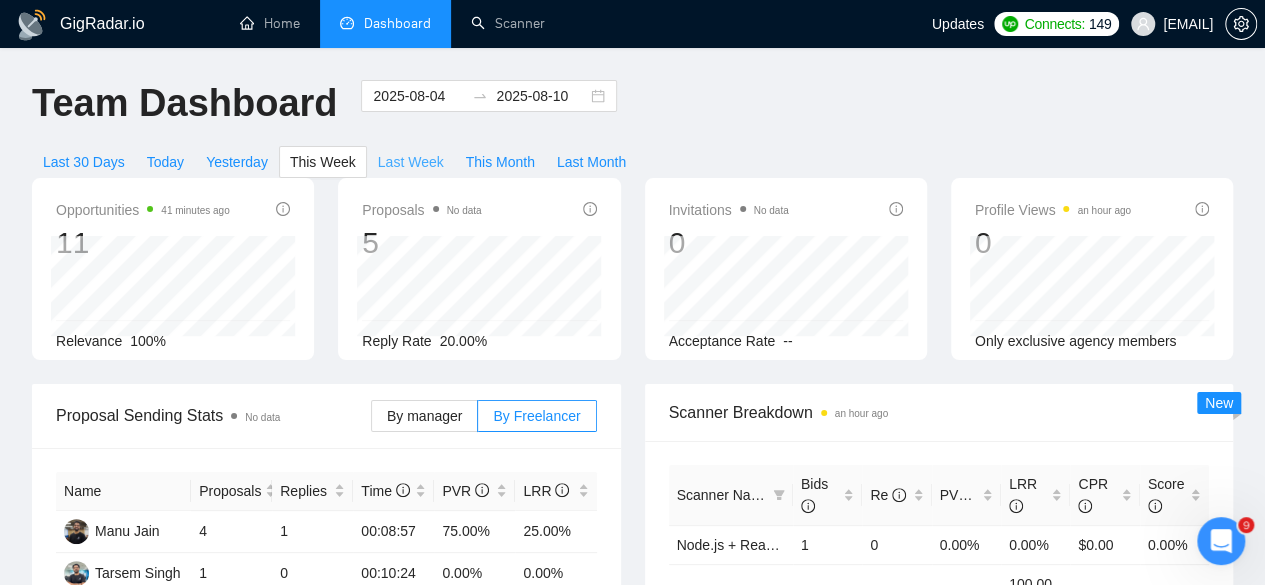 click on "Last Week" at bounding box center [411, 162] 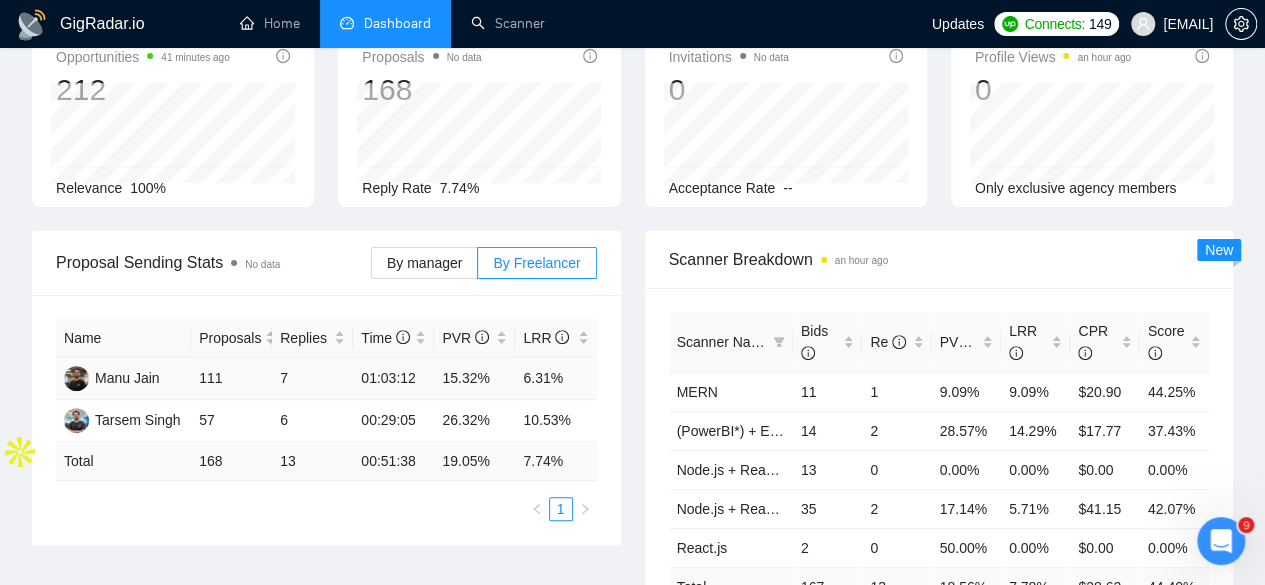 scroll, scrollTop: 154, scrollLeft: 0, axis: vertical 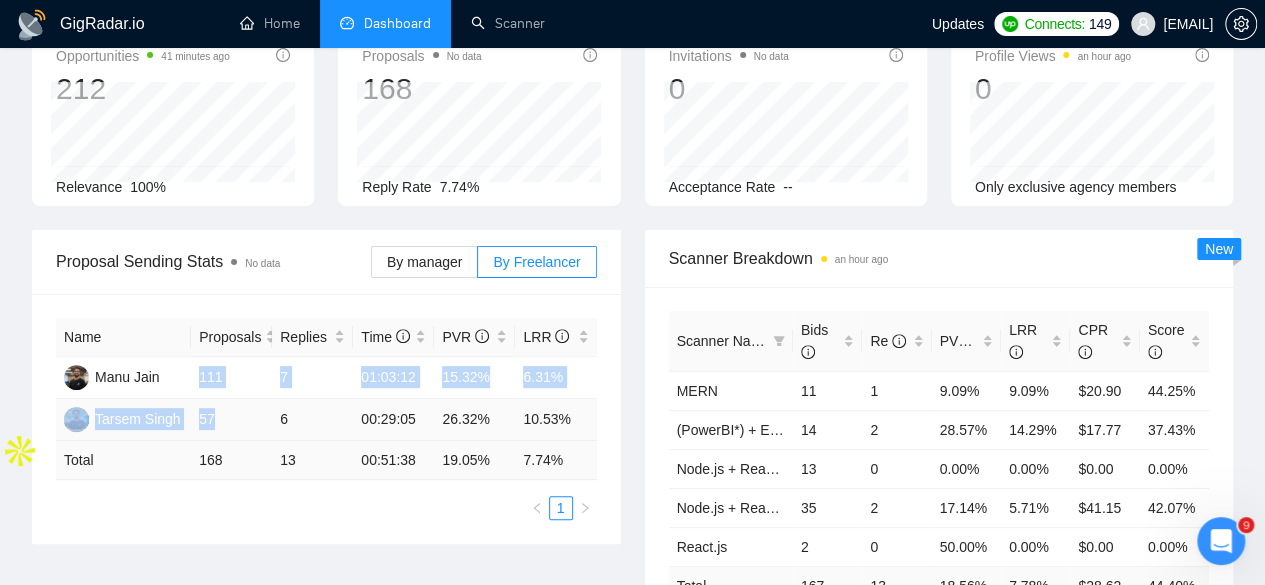 drag, startPoint x: 194, startPoint y: 345, endPoint x: 222, endPoint y: 367, distance: 35.608986 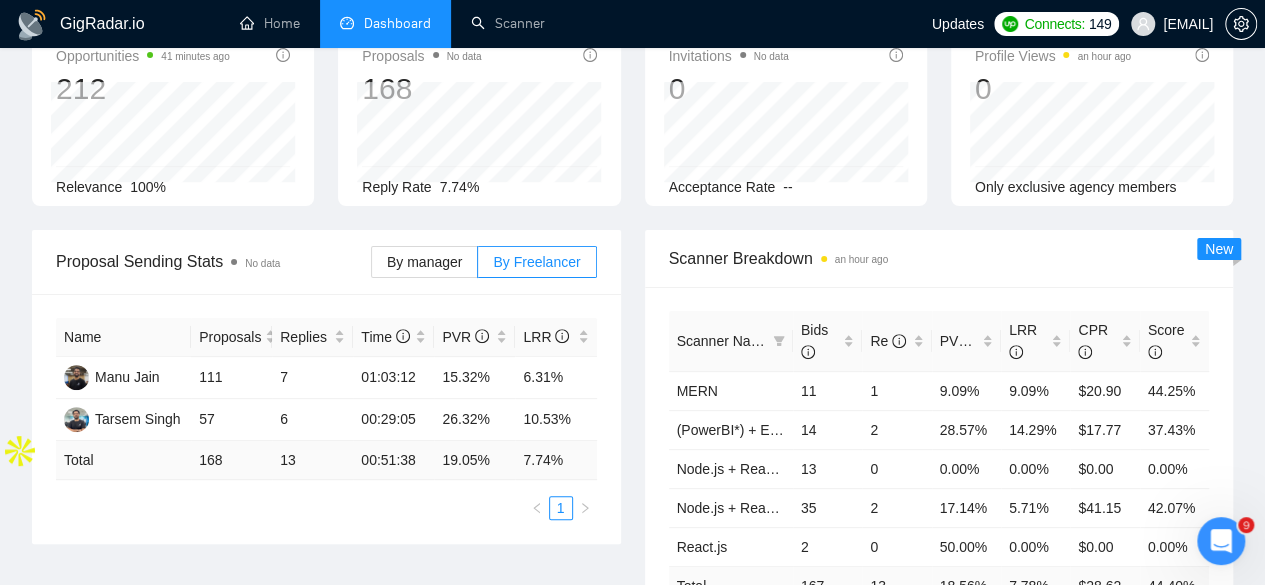 click on "1" at bounding box center [326, 508] 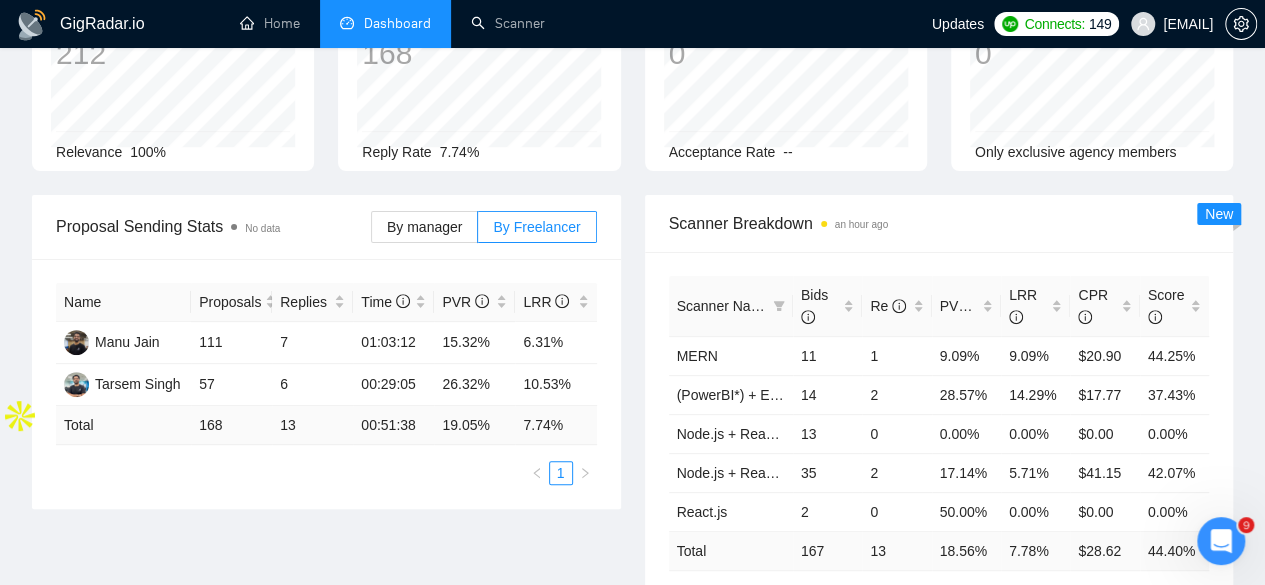 scroll, scrollTop: 191, scrollLeft: 0, axis: vertical 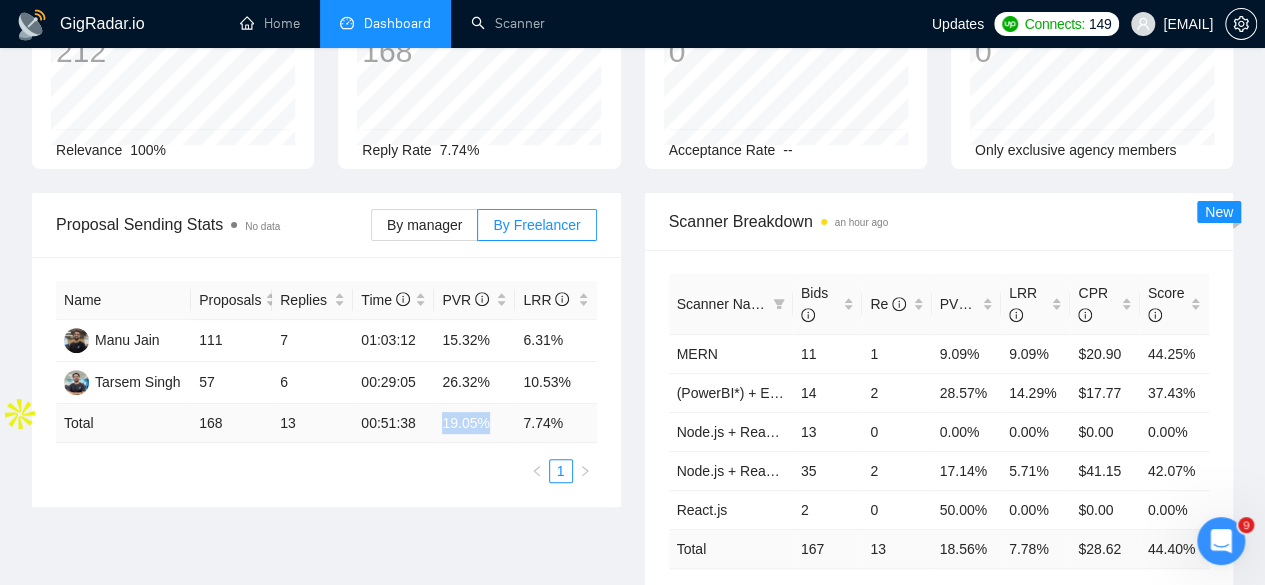 drag, startPoint x: 442, startPoint y: 391, endPoint x: 488, endPoint y: 389, distance: 46.043457 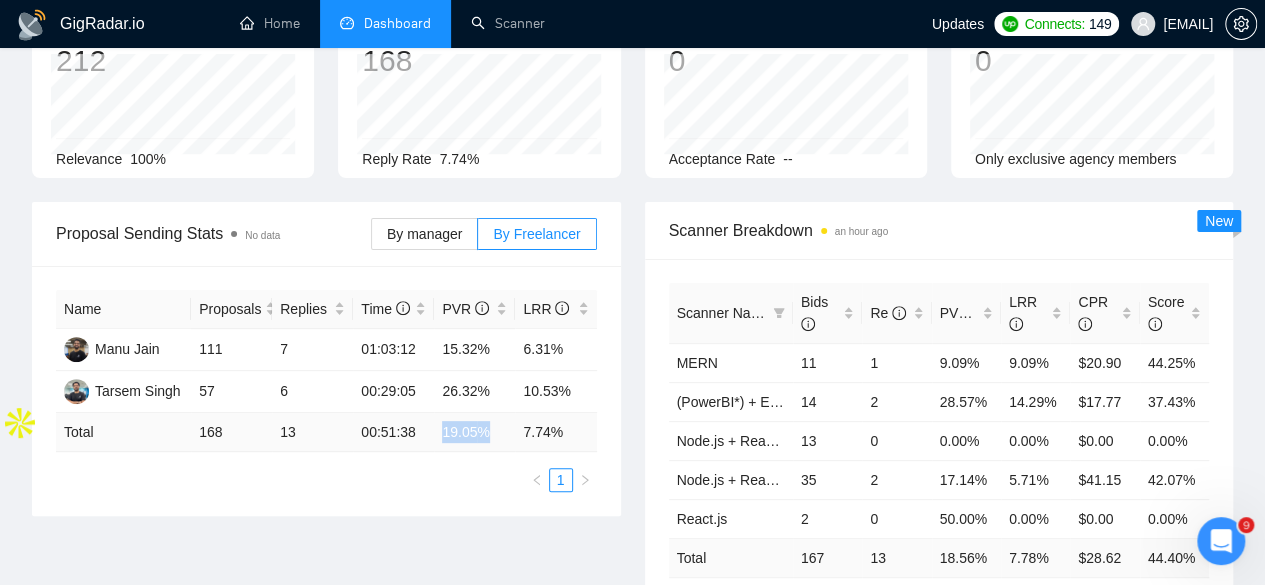 scroll, scrollTop: 183, scrollLeft: 0, axis: vertical 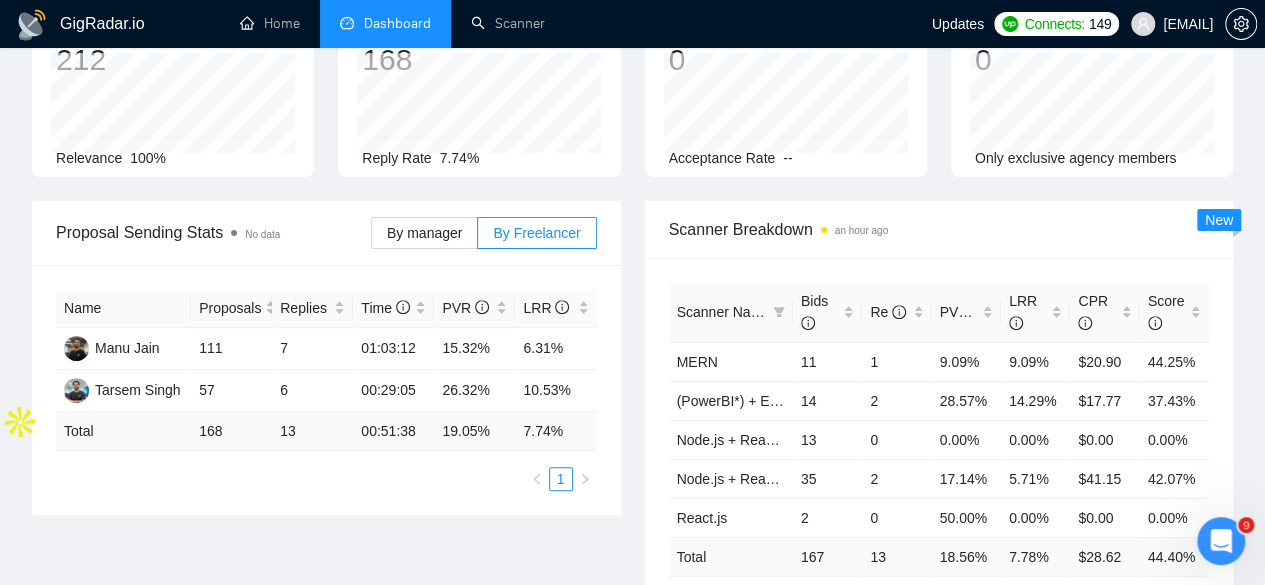 click on "Name Proposals Replies Time   PVR   LRR   Manu Jain 111 7 01:03:12 15.32% 6.31% Tarsem Singh 57 6 00:29:05 26.32% 10.53% Total 168 13 00:51:38 19.05 % 7.74 % 1" at bounding box center [326, 390] 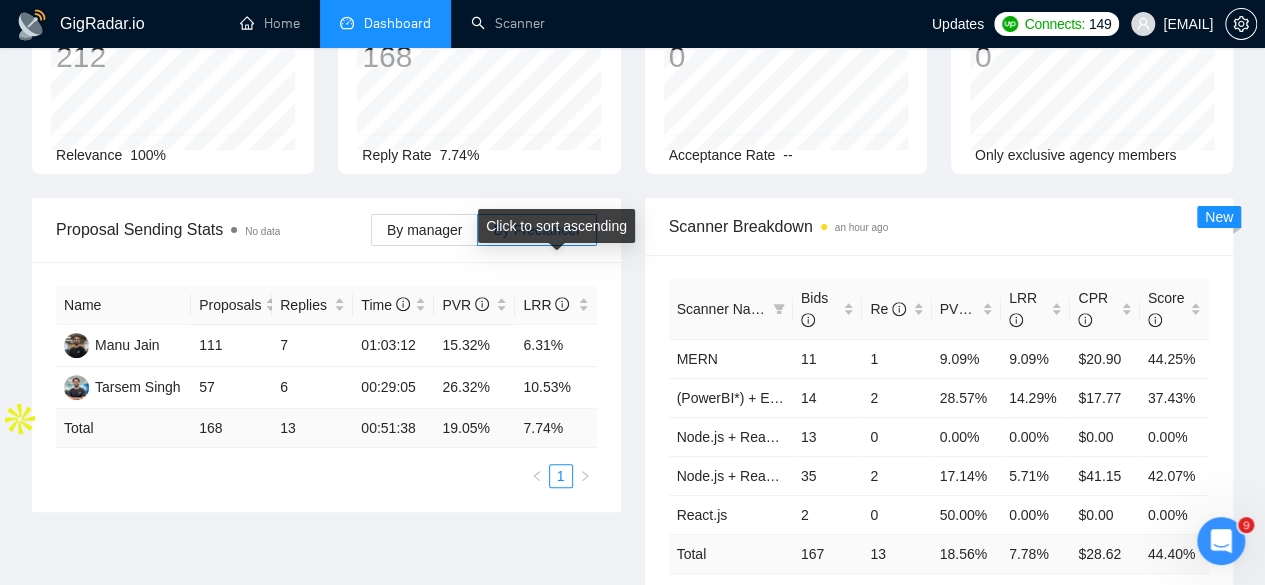 scroll, scrollTop: 188, scrollLeft: 0, axis: vertical 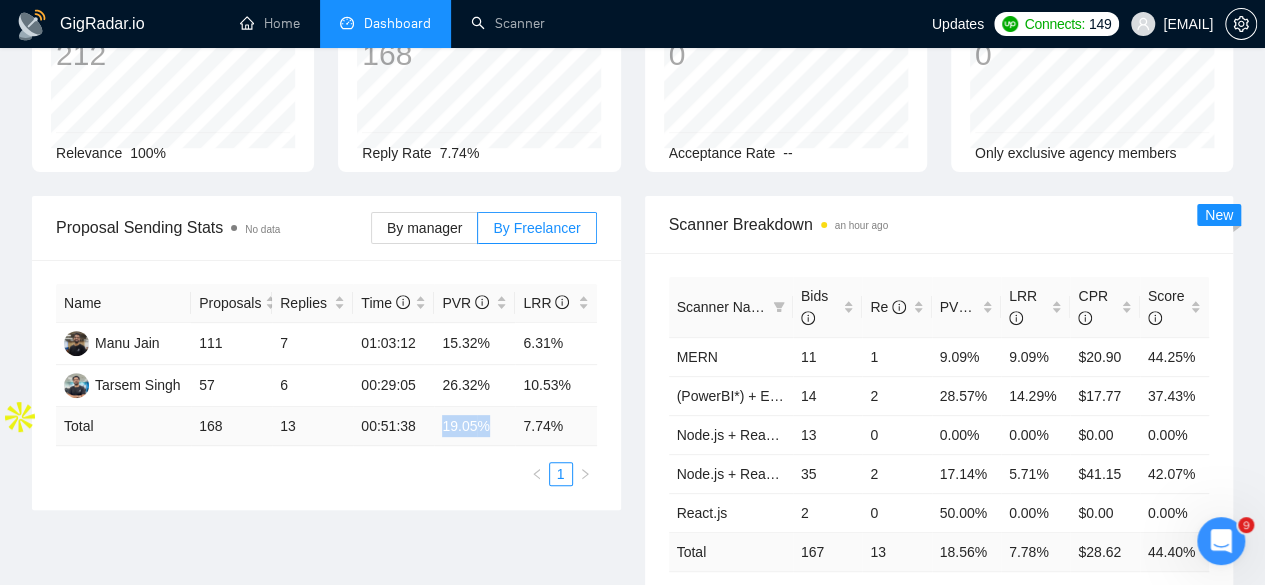 drag, startPoint x: 440, startPoint y: 395, endPoint x: 491, endPoint y: 398, distance: 51.088158 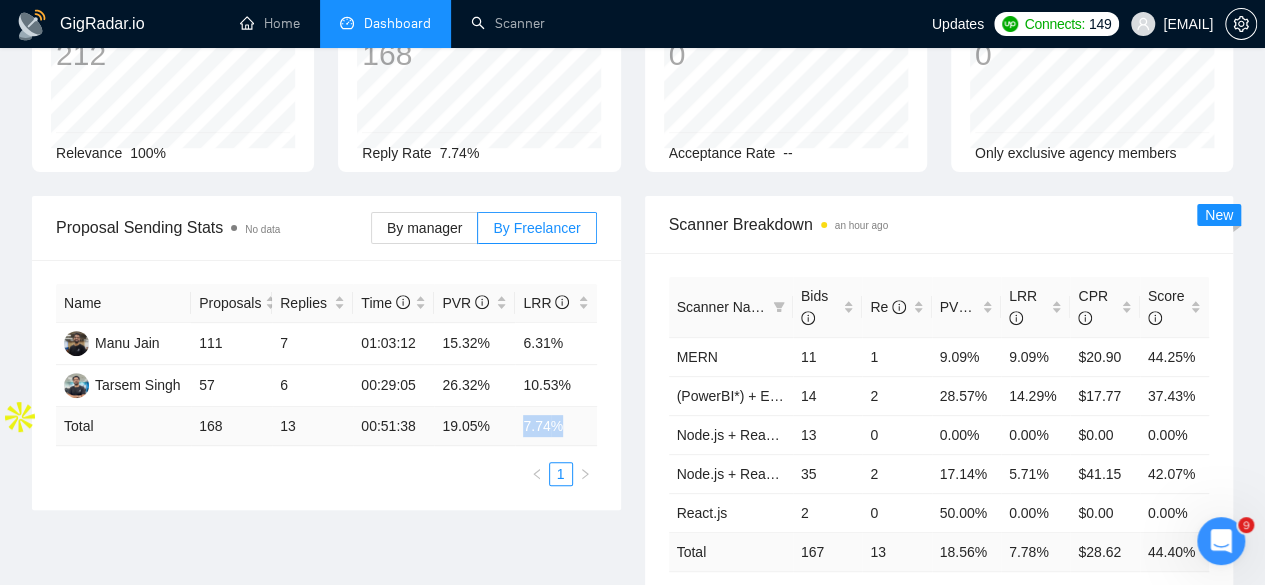 drag, startPoint x: 521, startPoint y: 395, endPoint x: 568, endPoint y: 394, distance: 47.010635 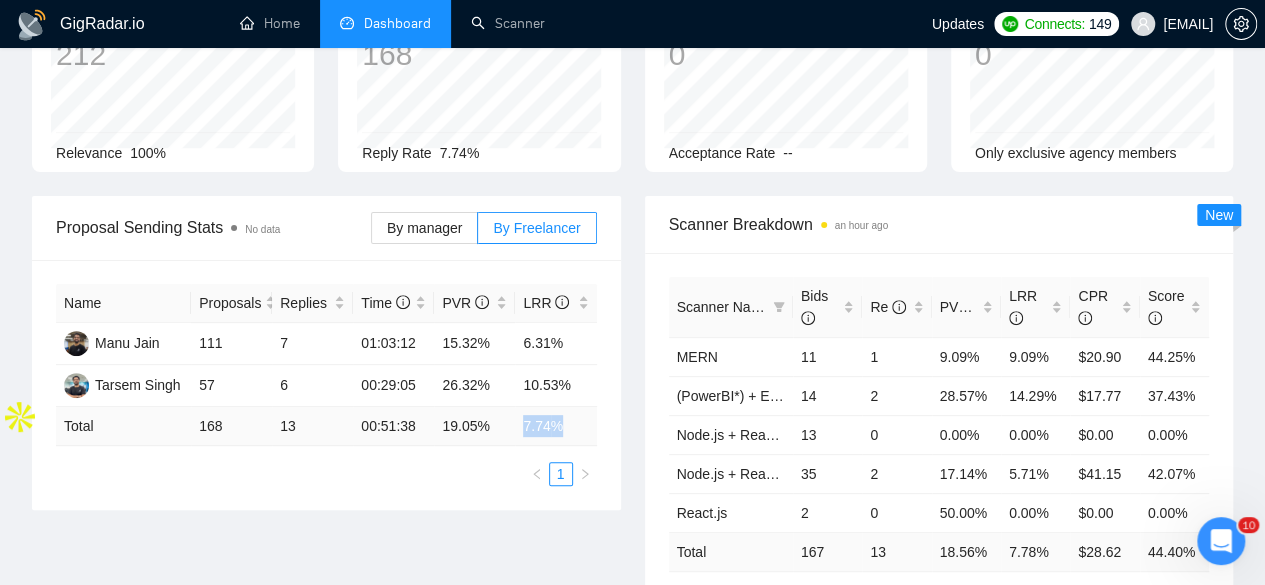 scroll, scrollTop: 0, scrollLeft: 0, axis: both 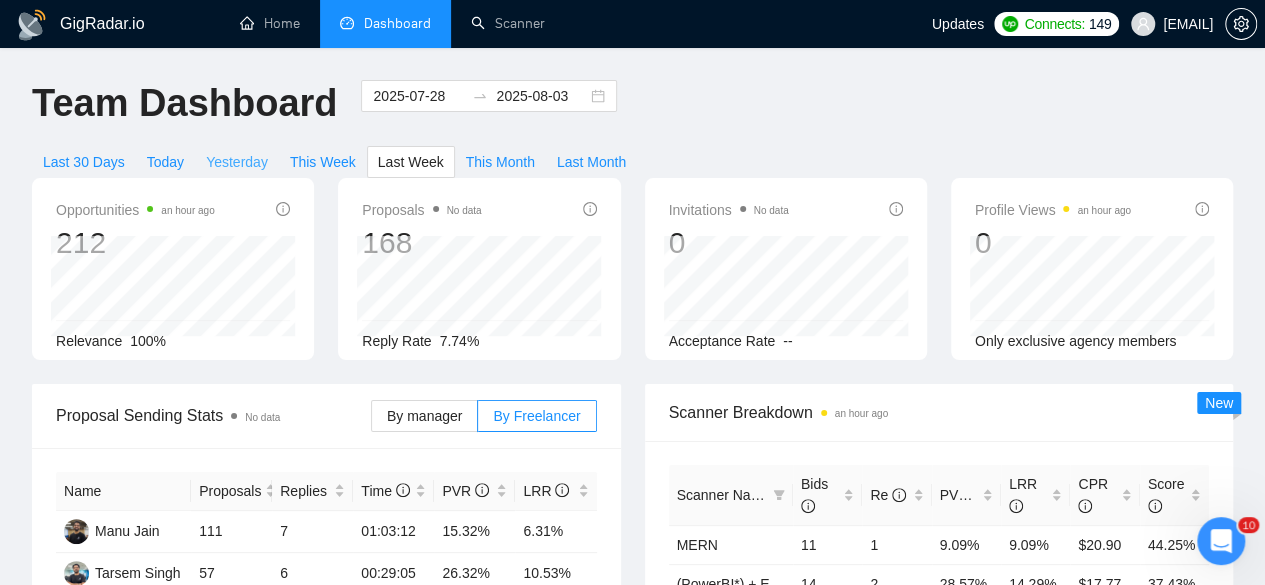 click on "Yesterday" at bounding box center (237, 162) 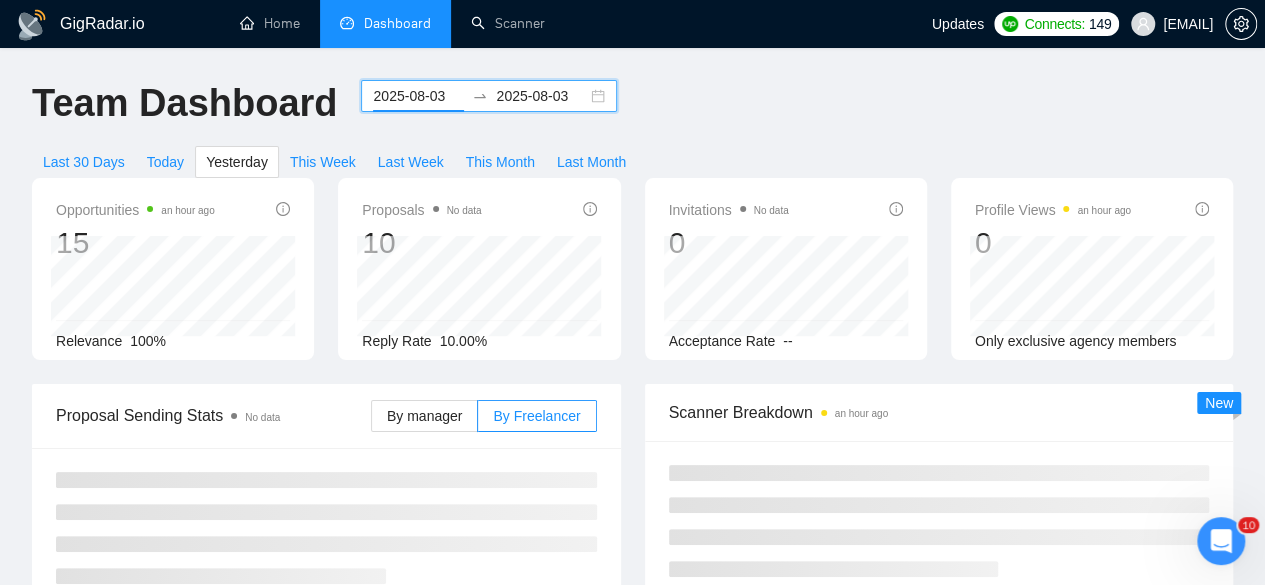 click on "2025-08-03" at bounding box center [418, 96] 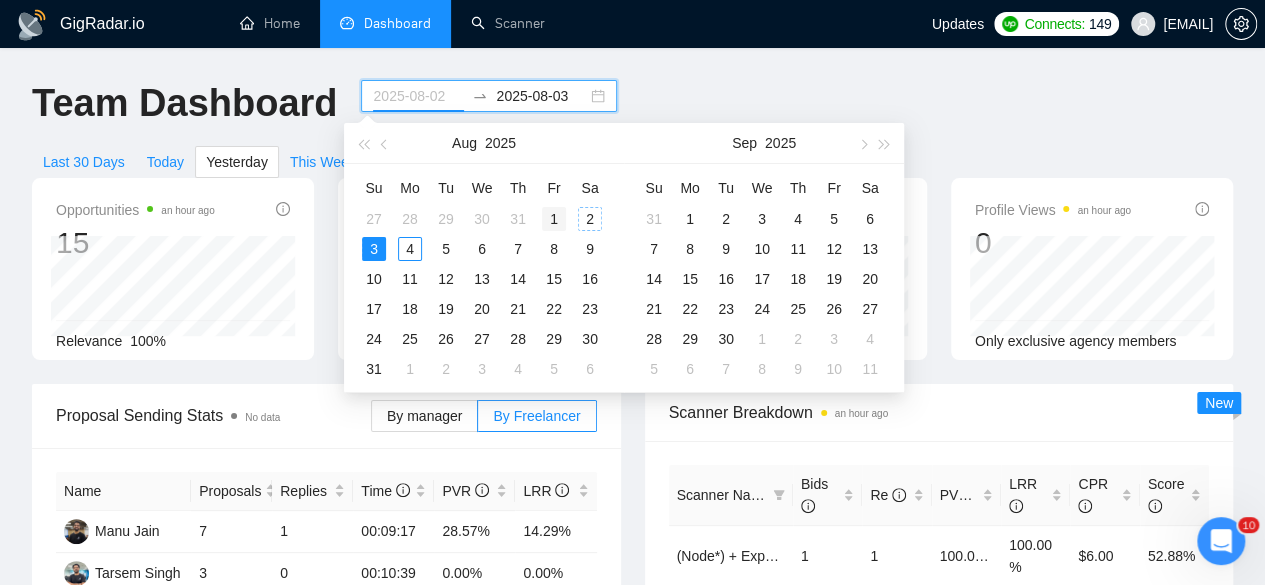 type on "2025-08-01" 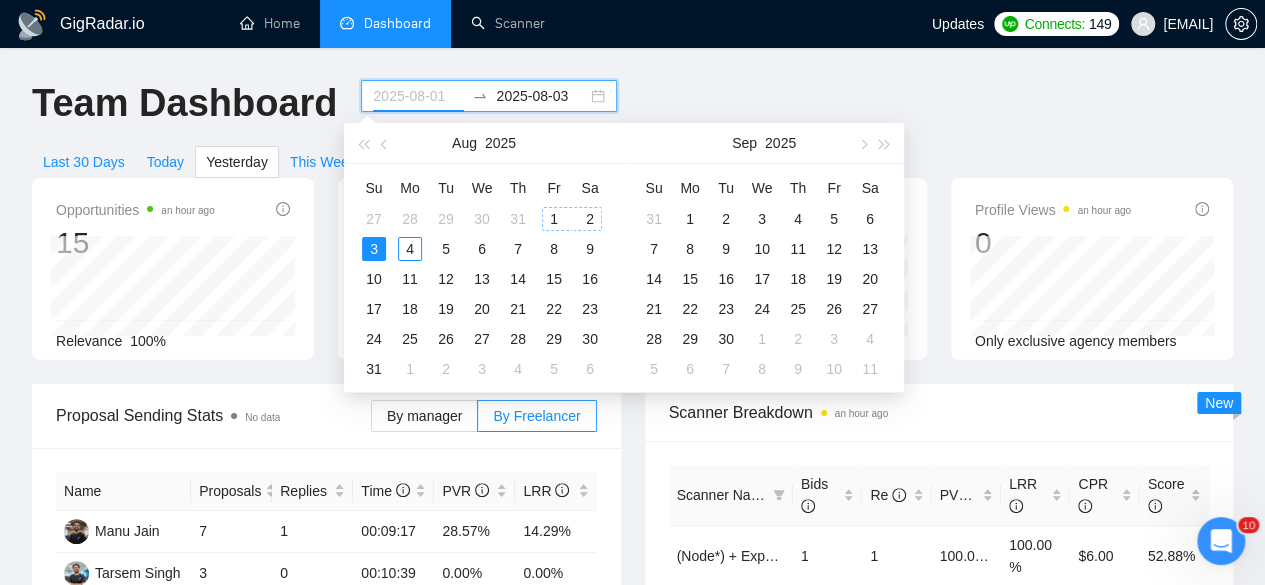 click on "1" at bounding box center [554, 219] 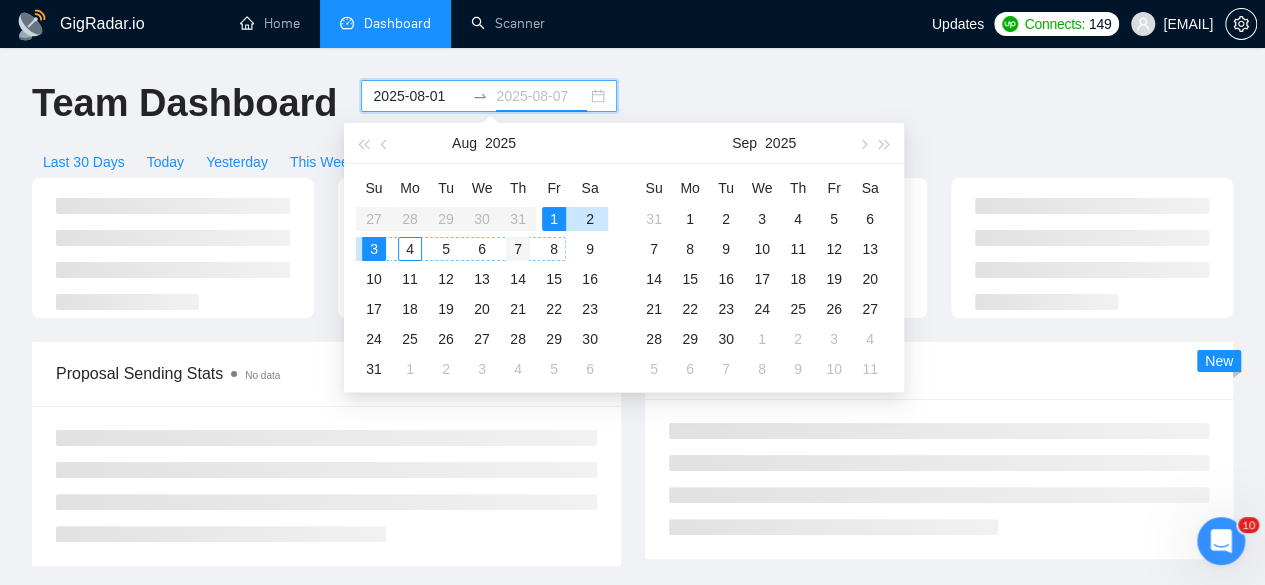 drag, startPoint x: 556, startPoint y: 221, endPoint x: 534, endPoint y: 255, distance: 40.496914 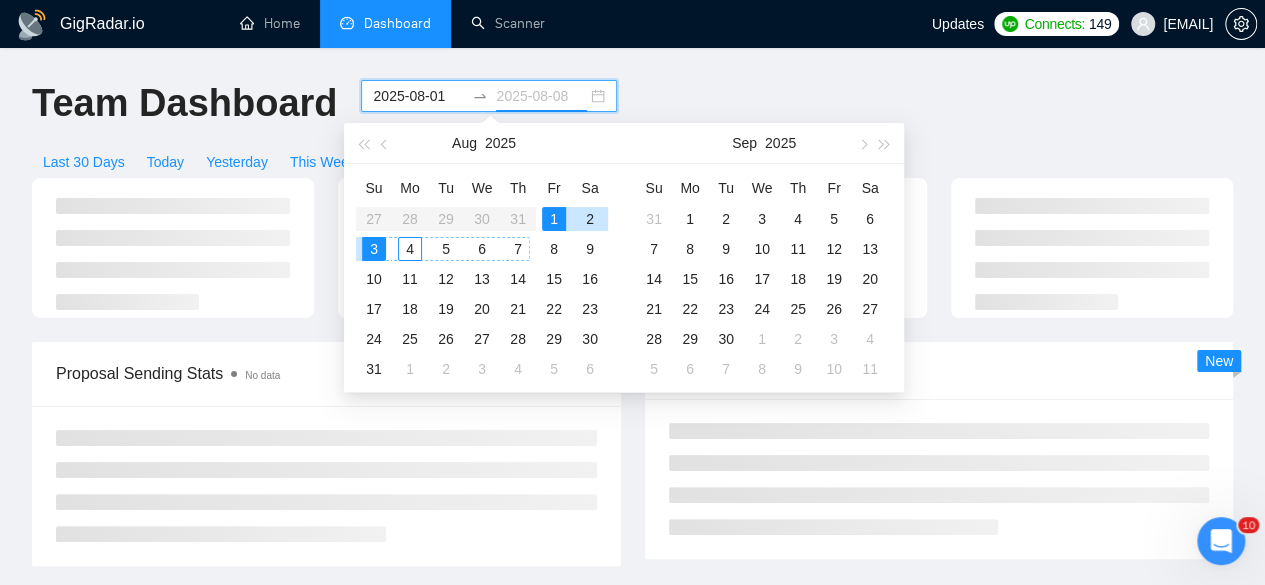 type on "2025-08-01" 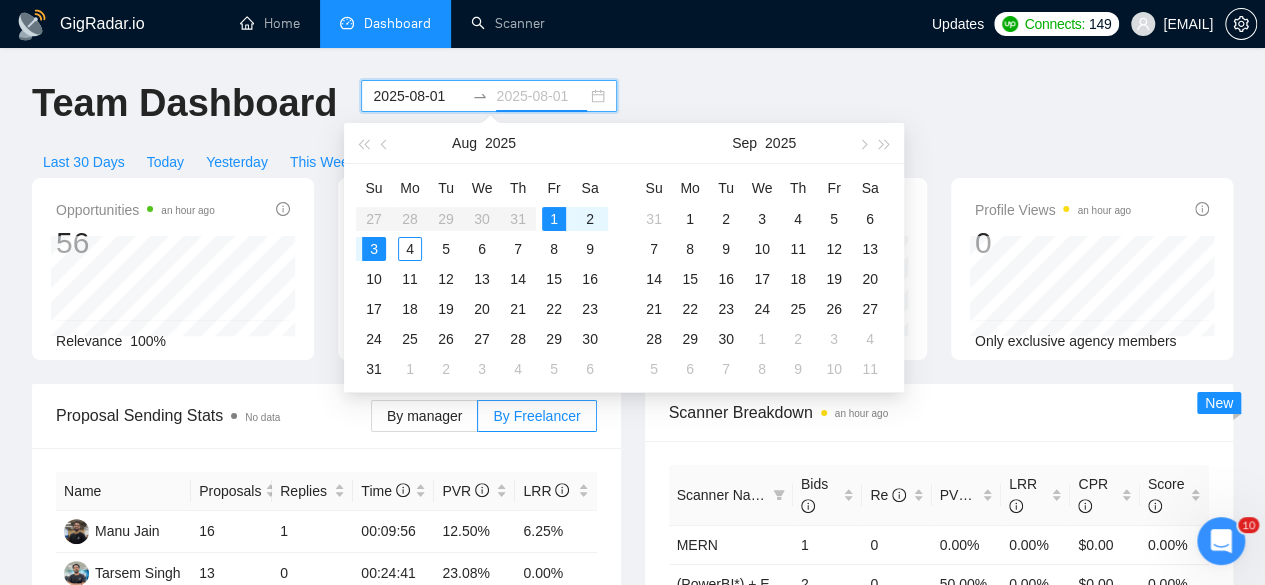 click on "1" at bounding box center [554, 219] 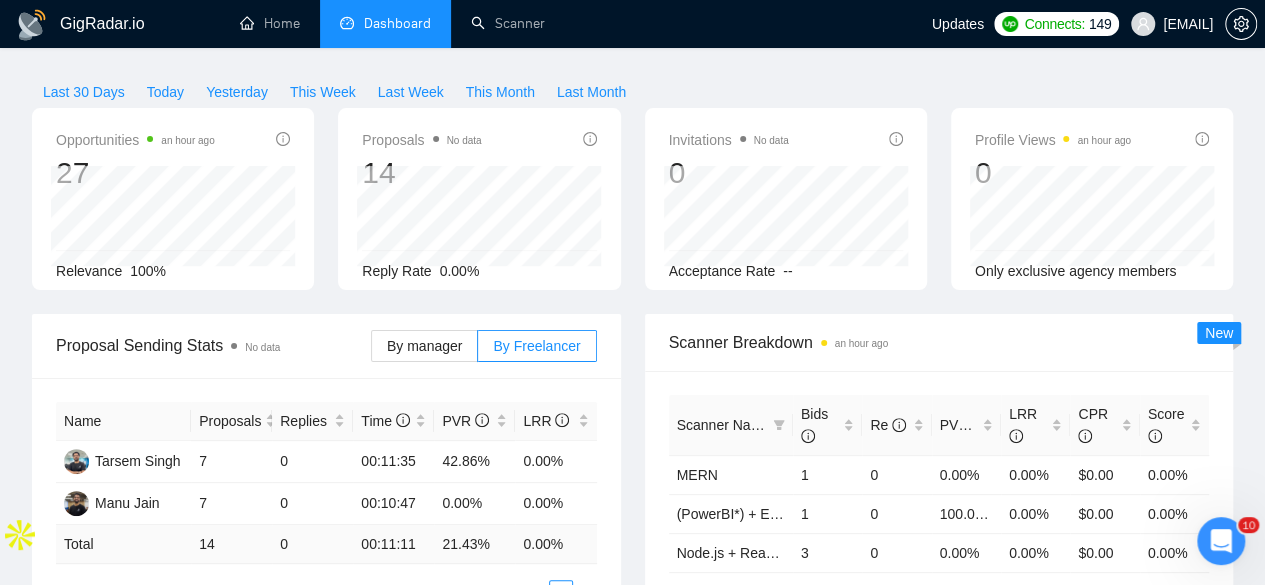 scroll, scrollTop: 0, scrollLeft: 0, axis: both 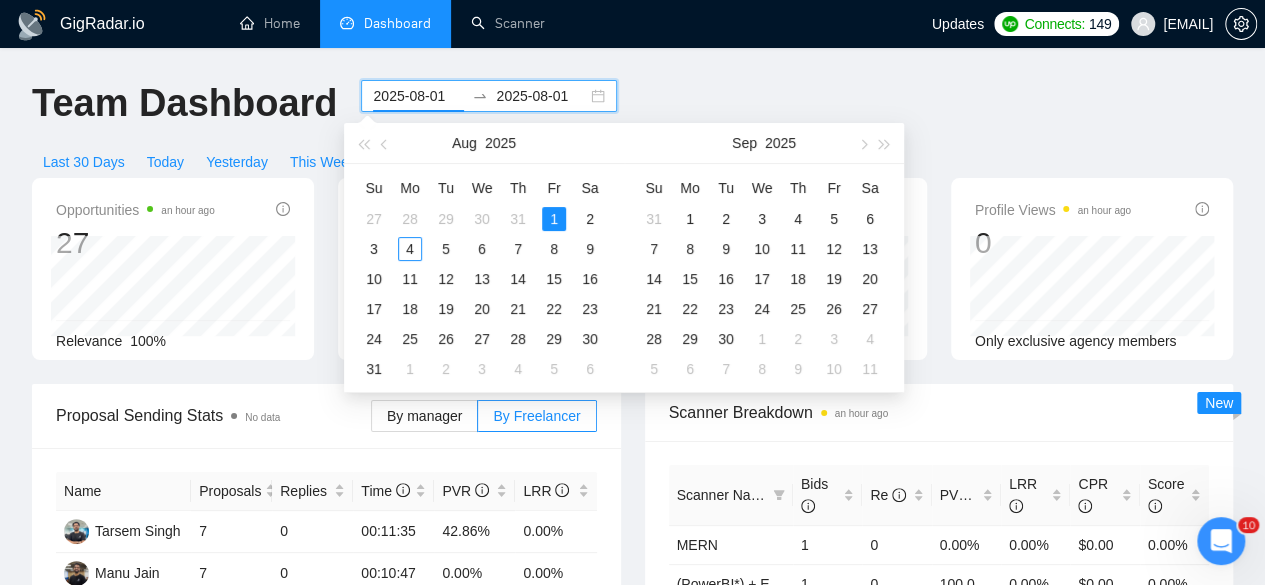 click on "2025-08-01" at bounding box center [418, 96] 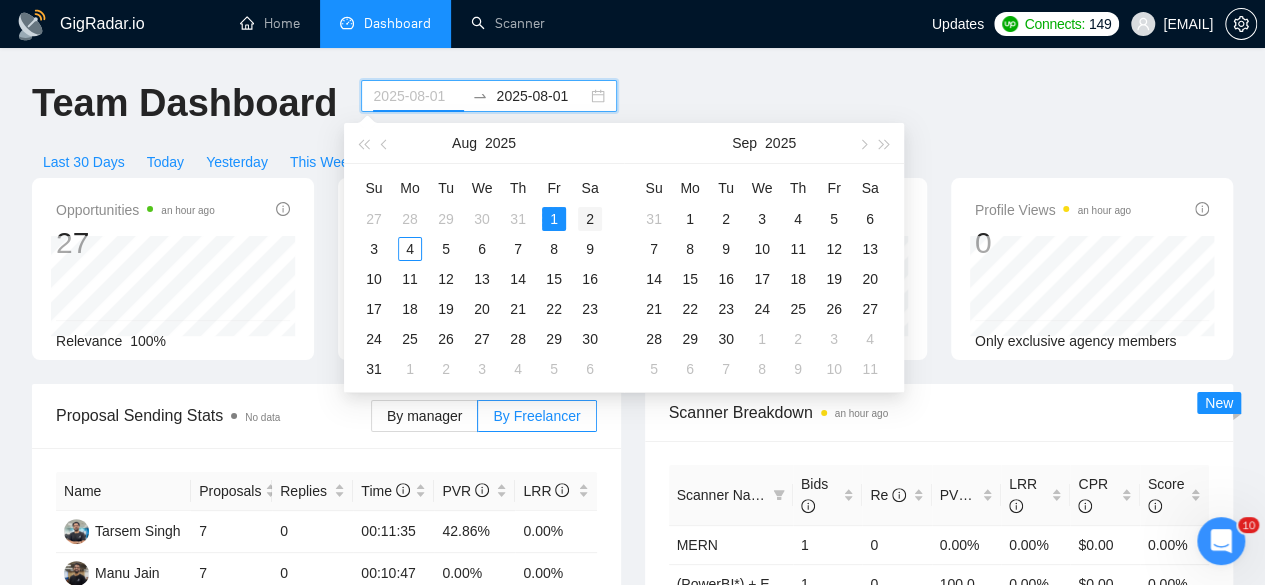 type on "2025-08-02" 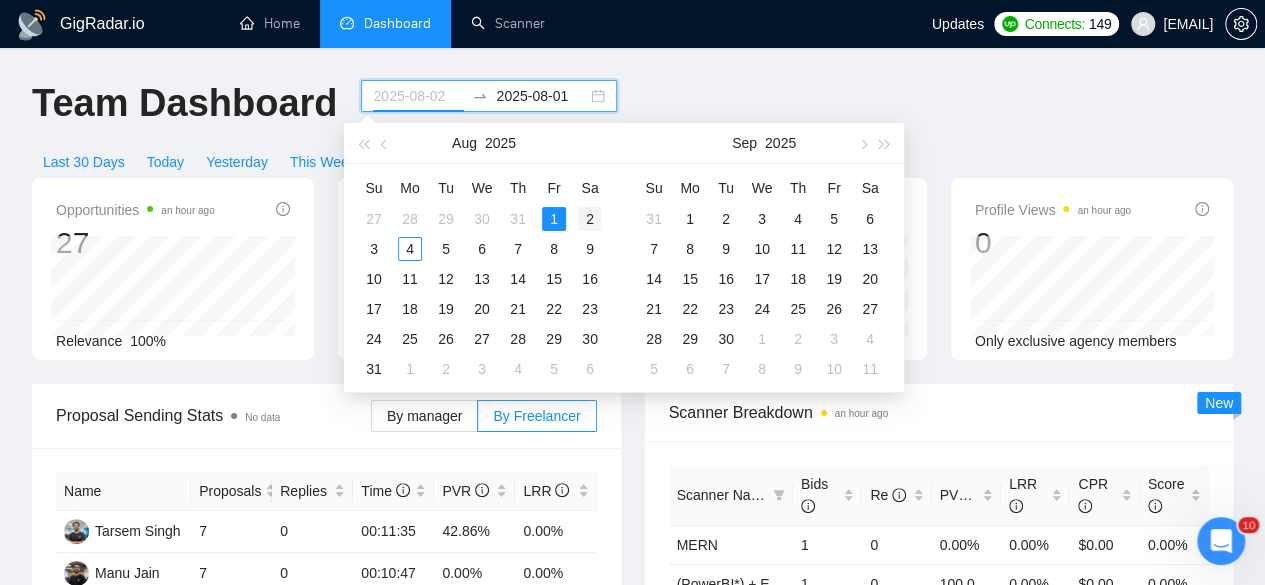 click on "2" at bounding box center (590, 219) 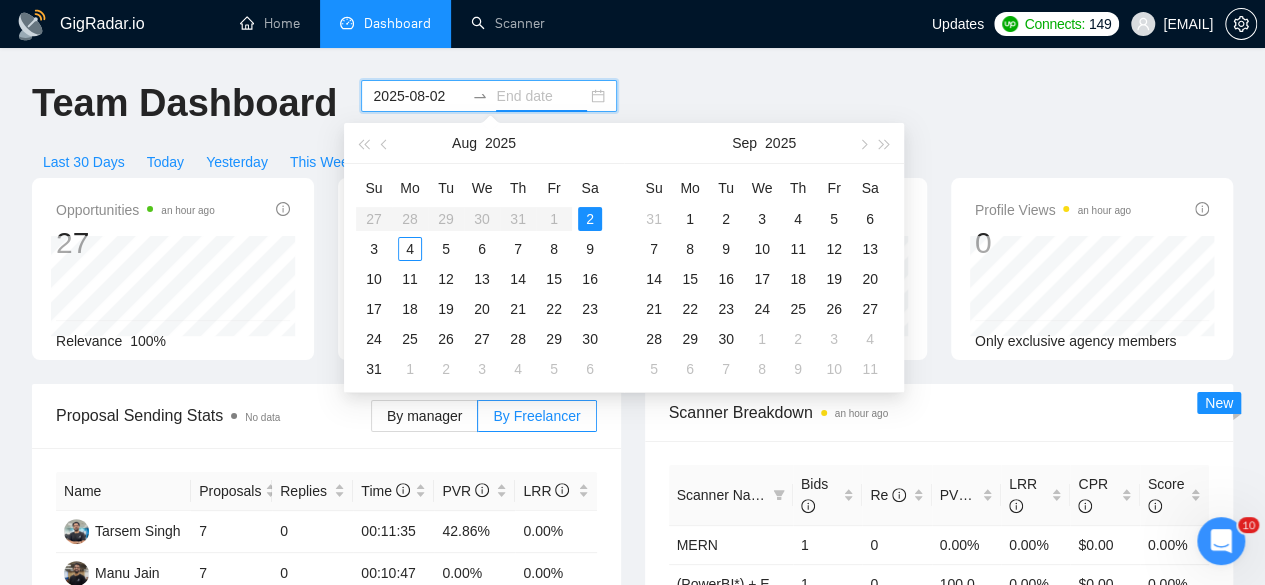 click on "2" at bounding box center [590, 219] 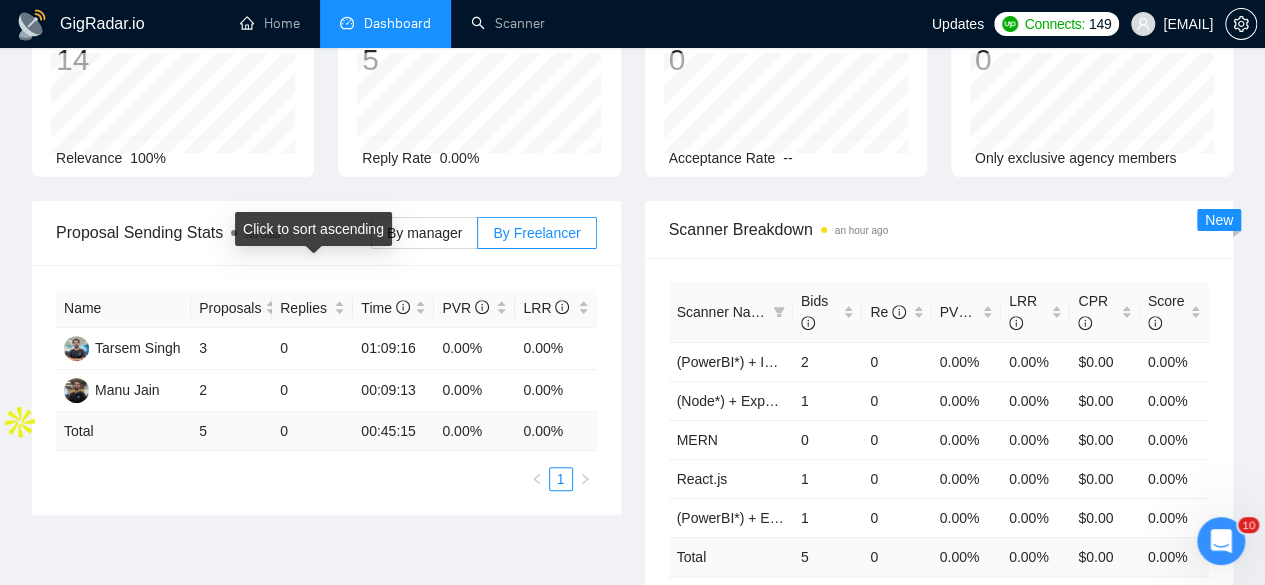 scroll, scrollTop: 0, scrollLeft: 0, axis: both 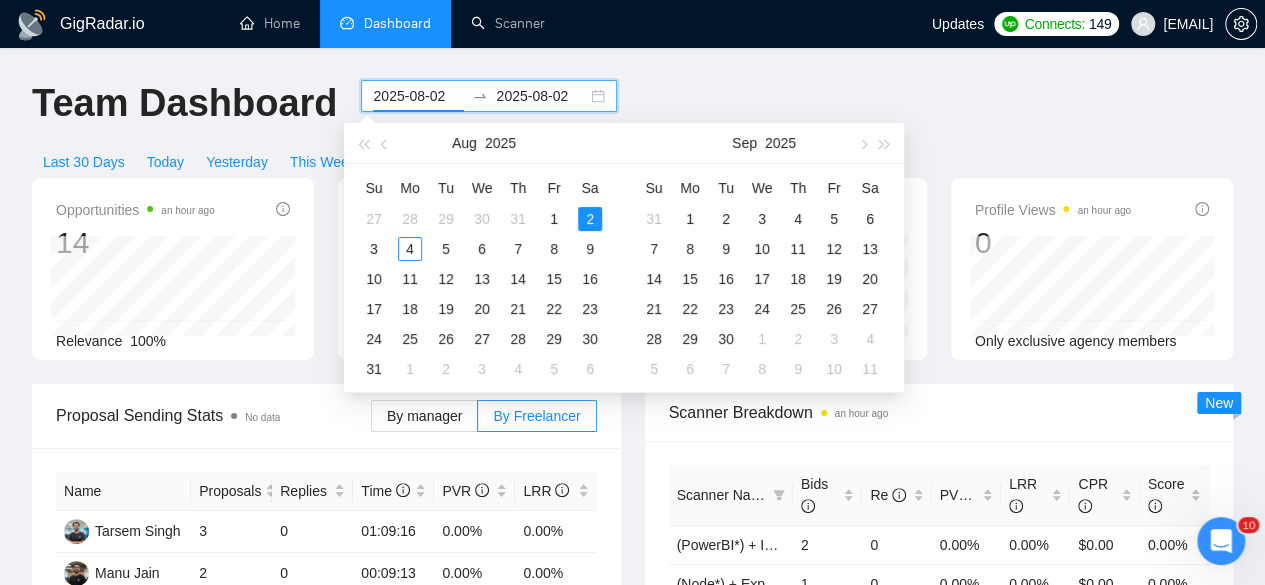 click on "2025-08-02" at bounding box center (418, 96) 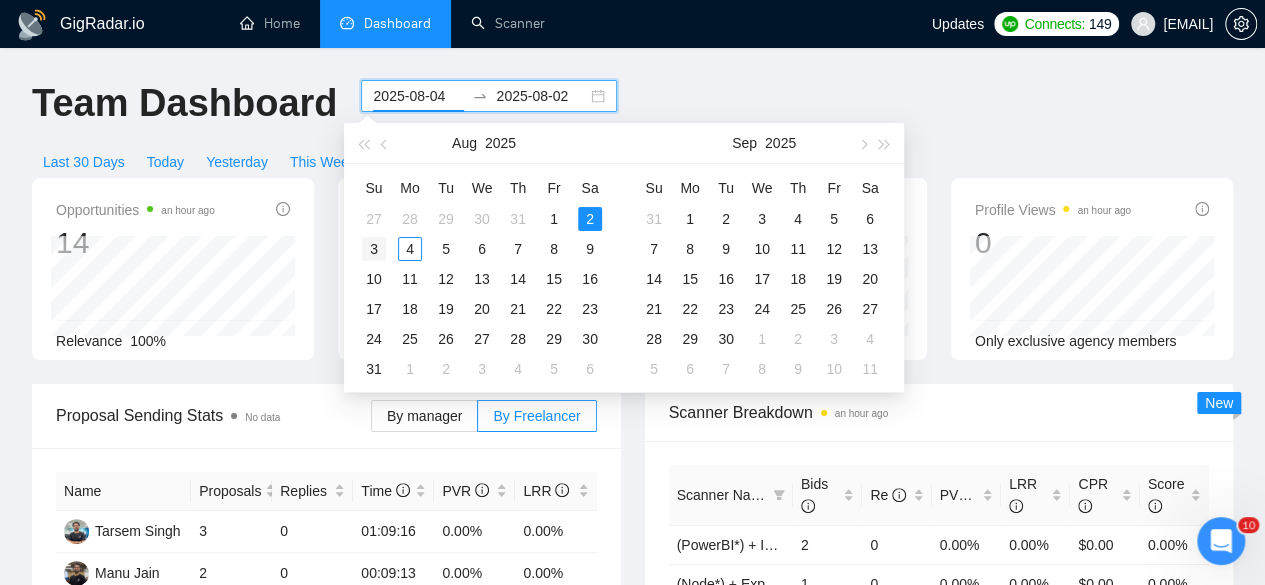 type on "2025-08-03" 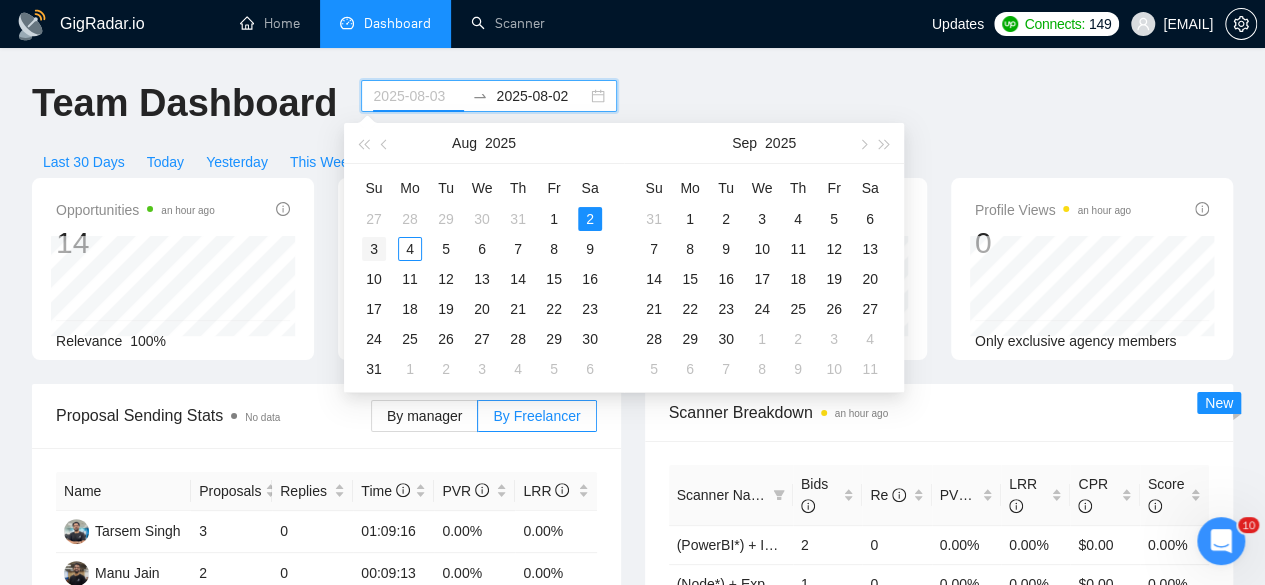 click on "3" at bounding box center [374, 249] 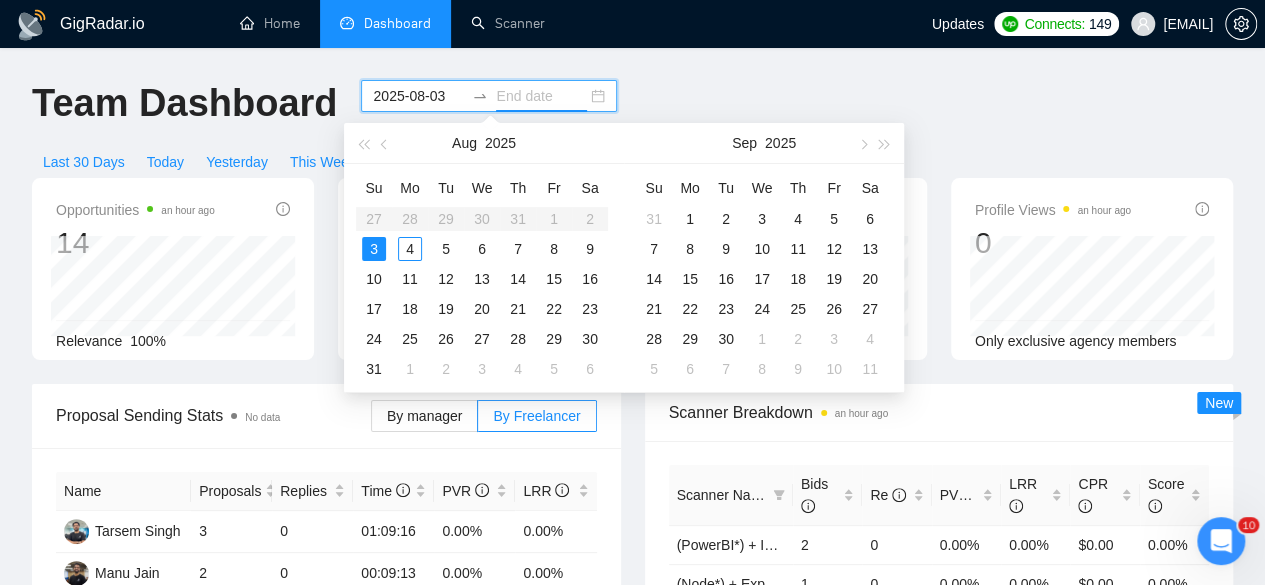 click on "3" at bounding box center (374, 249) 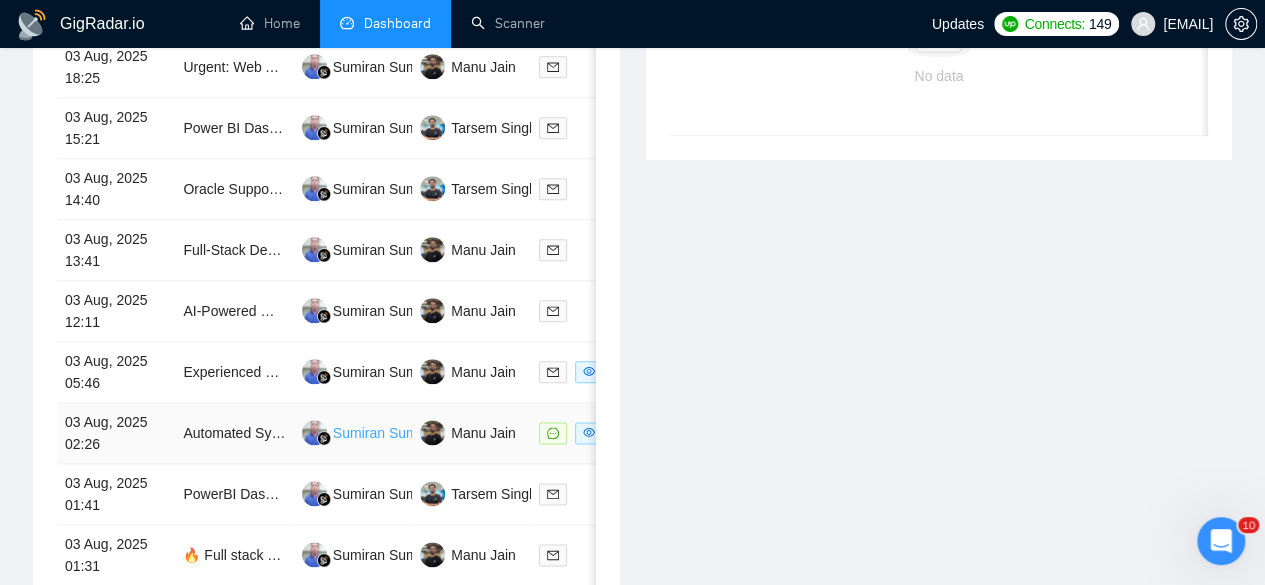 scroll, scrollTop: 1023, scrollLeft: 0, axis: vertical 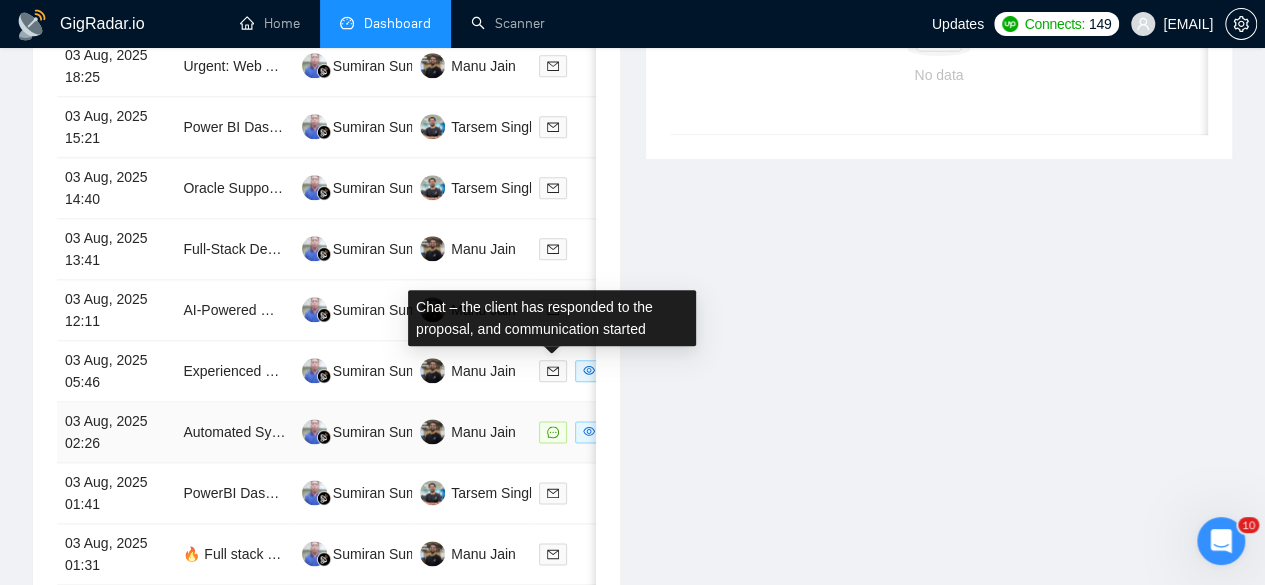 click 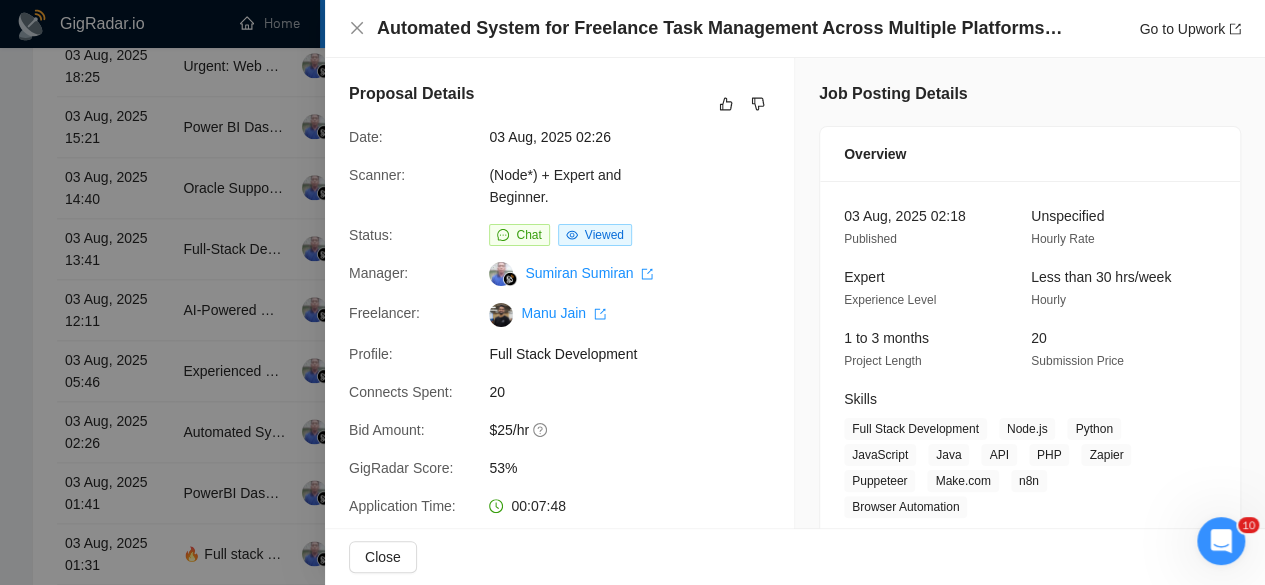 click at bounding box center [632, 292] 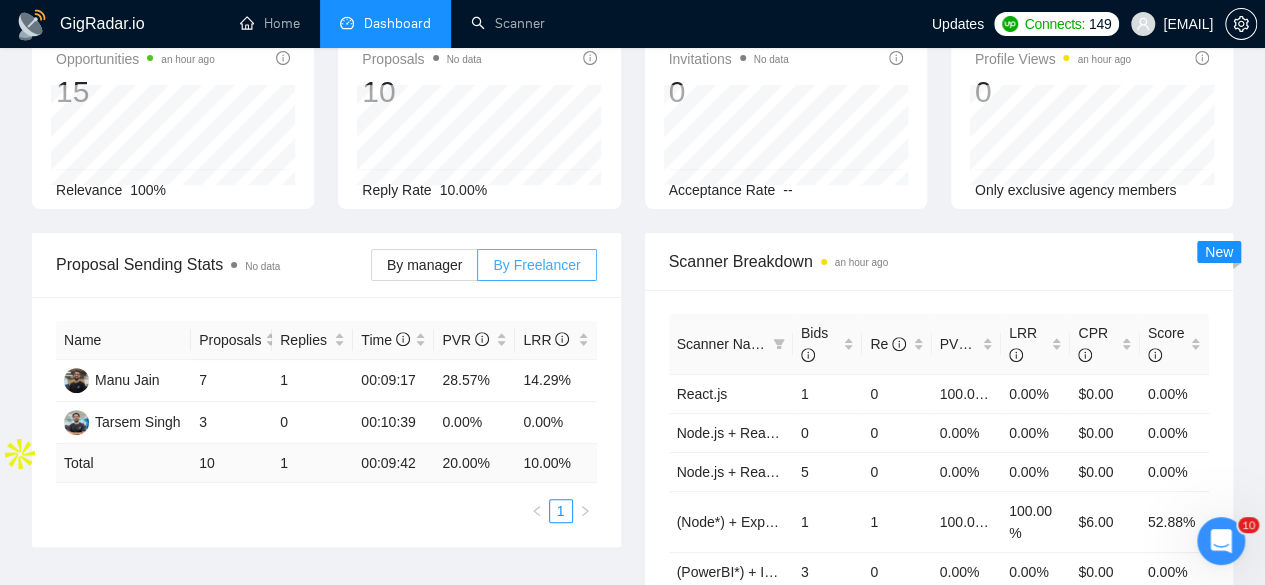 scroll, scrollTop: 0, scrollLeft: 0, axis: both 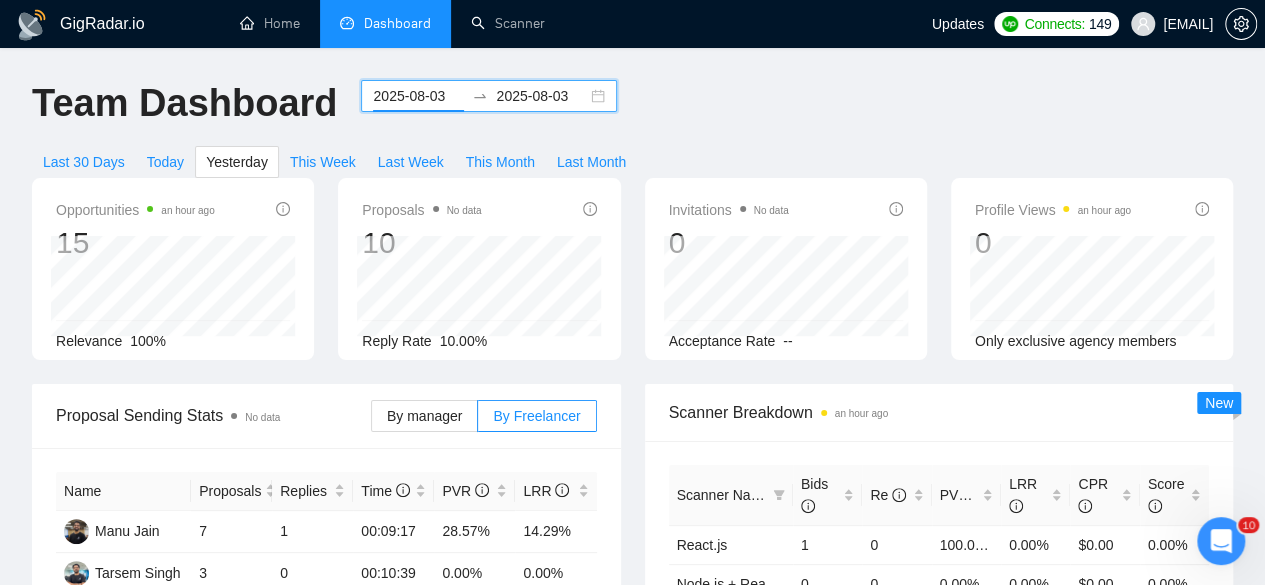 click on "2025-08-03" at bounding box center (418, 96) 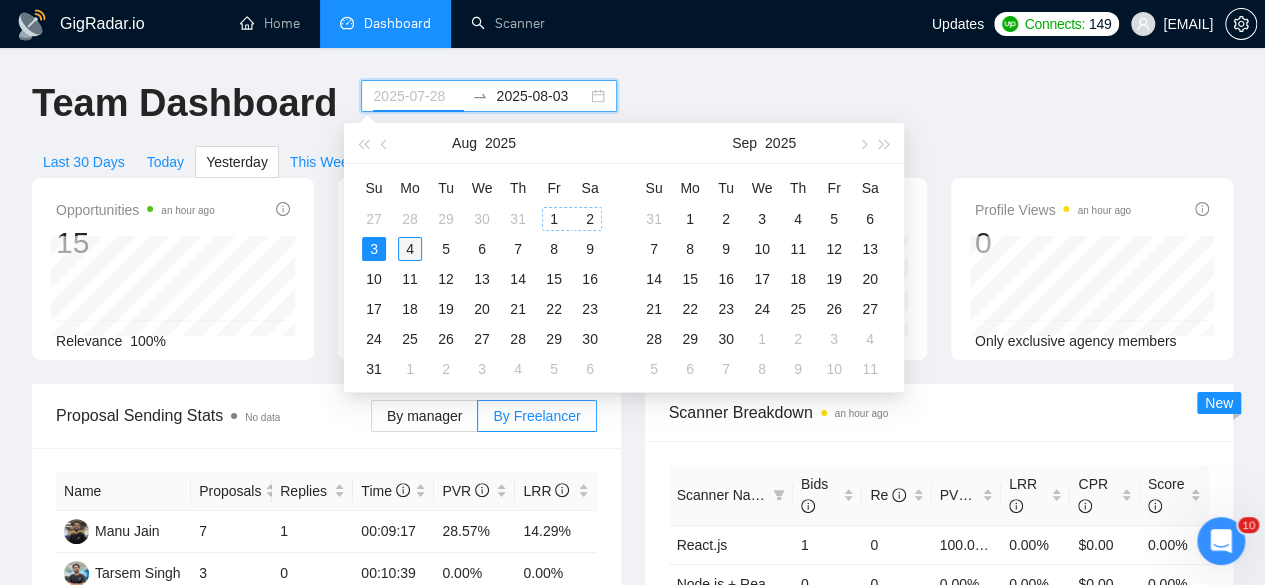 type on "2025-08-04" 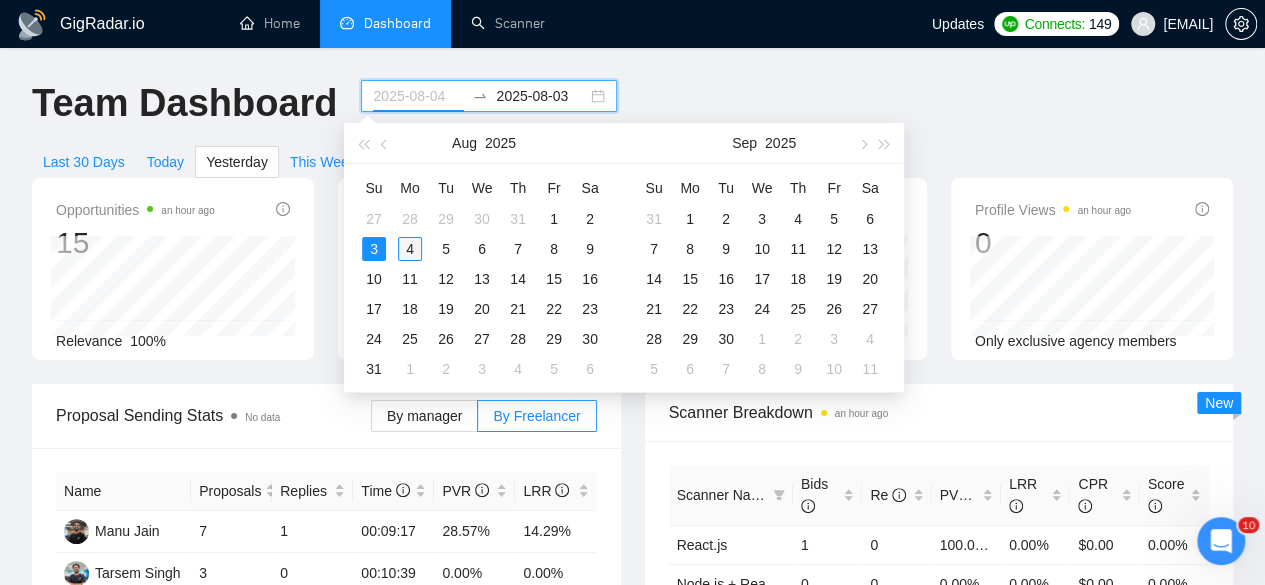 click on "4" at bounding box center (410, 249) 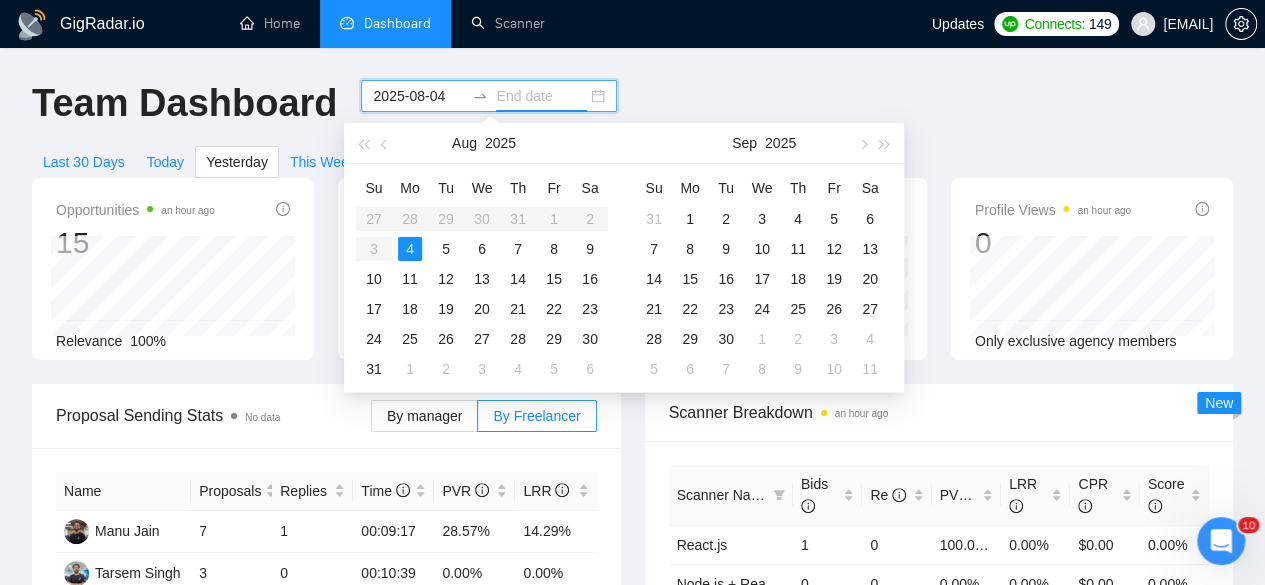 click on "4" at bounding box center [410, 249] 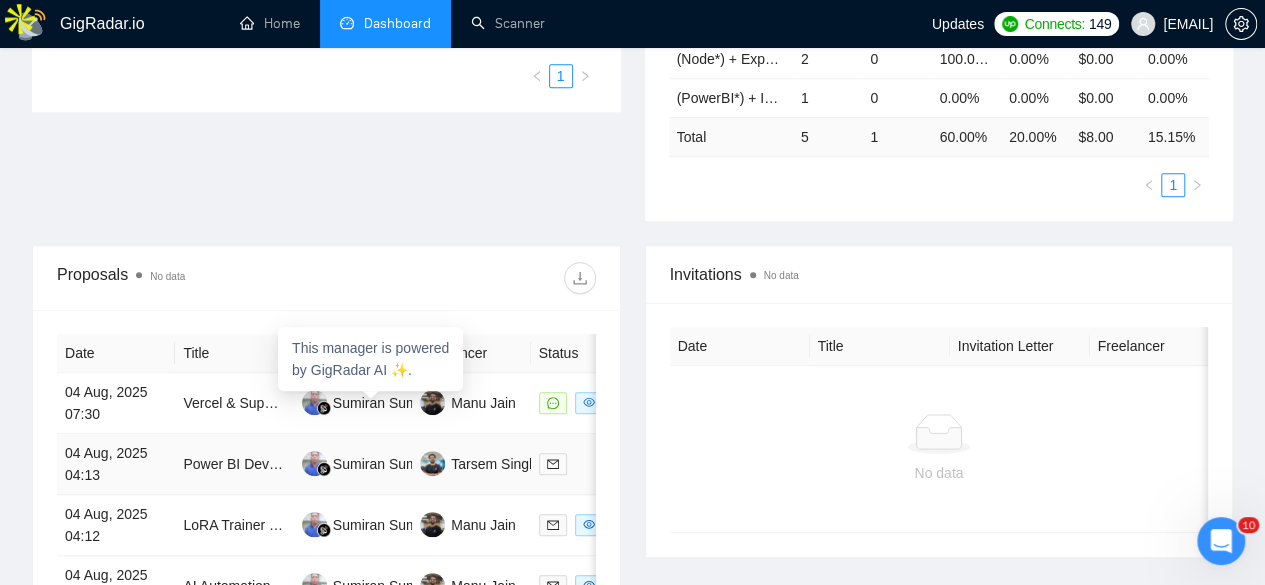 scroll, scrollTop: 612, scrollLeft: 0, axis: vertical 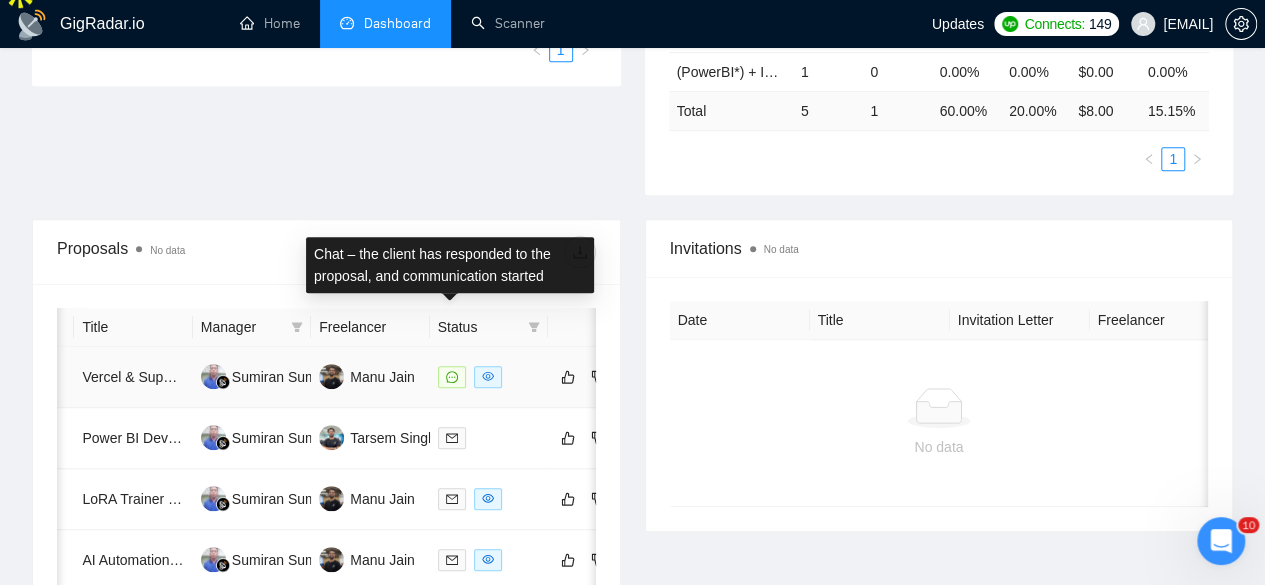 click 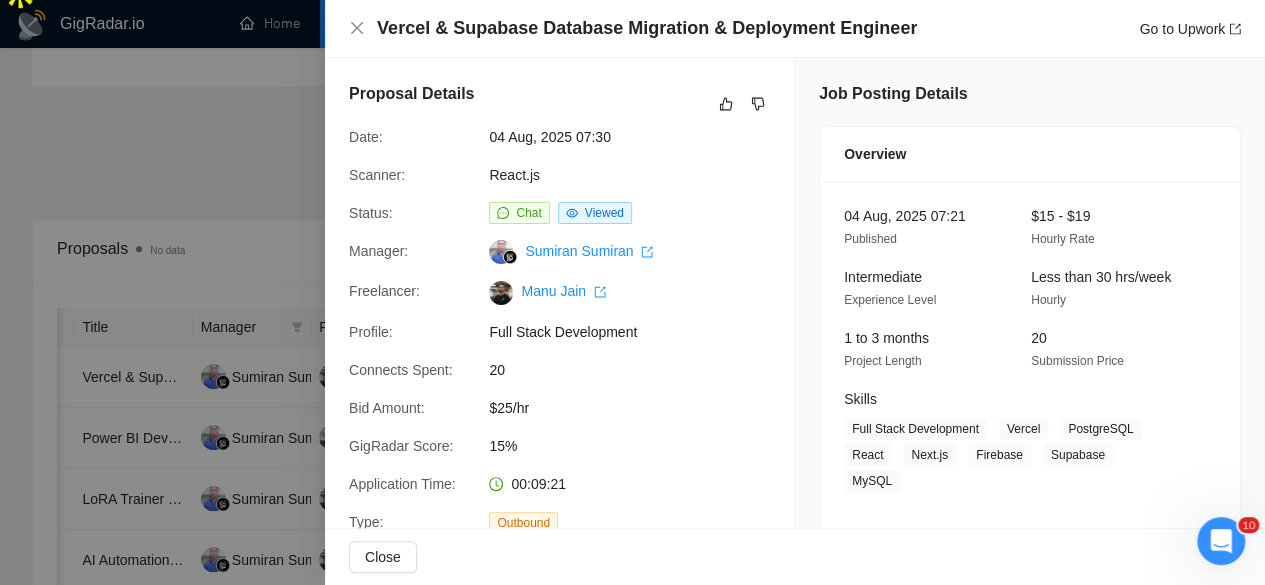 click at bounding box center [632, 292] 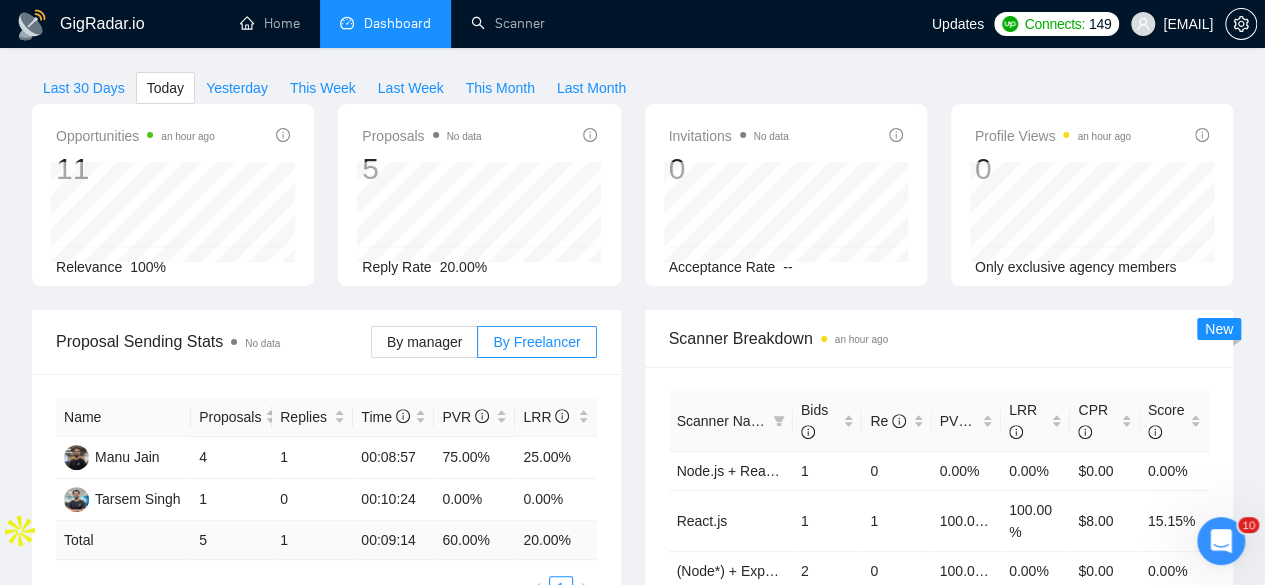 scroll, scrollTop: 0, scrollLeft: 0, axis: both 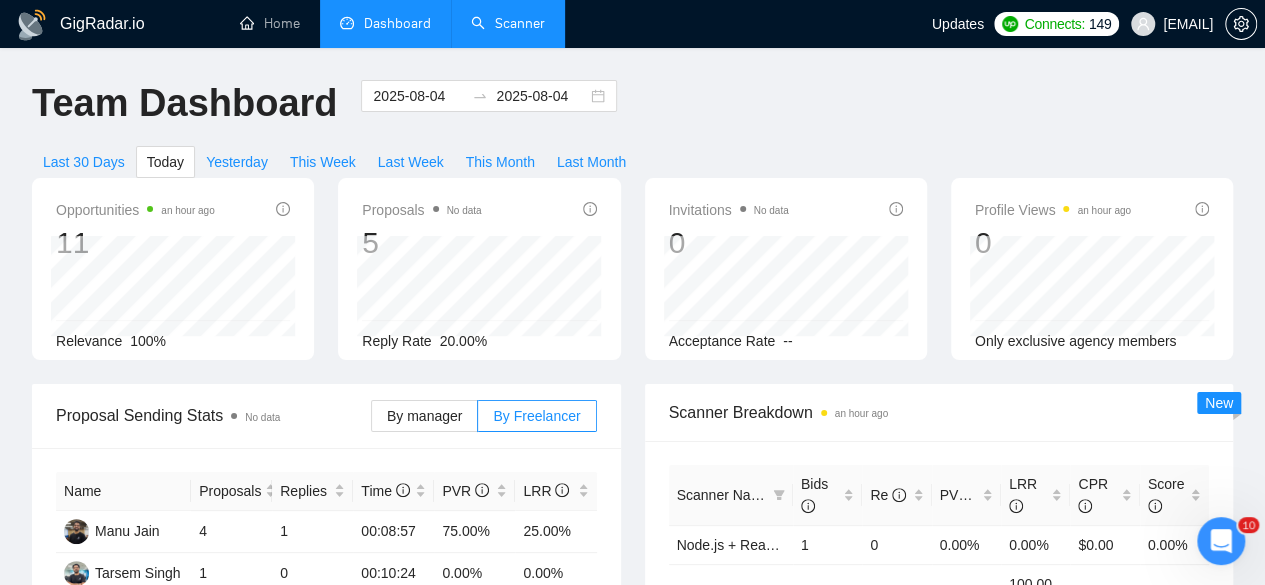 click on "Scanner" at bounding box center [508, 23] 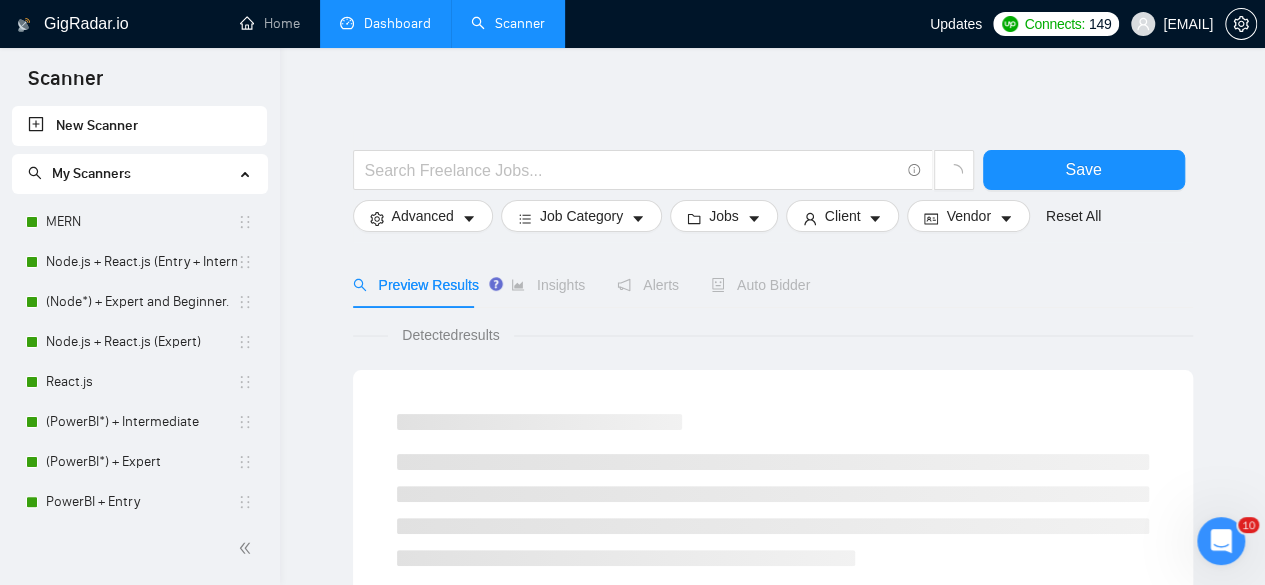 click on "Dashboard" at bounding box center [385, 23] 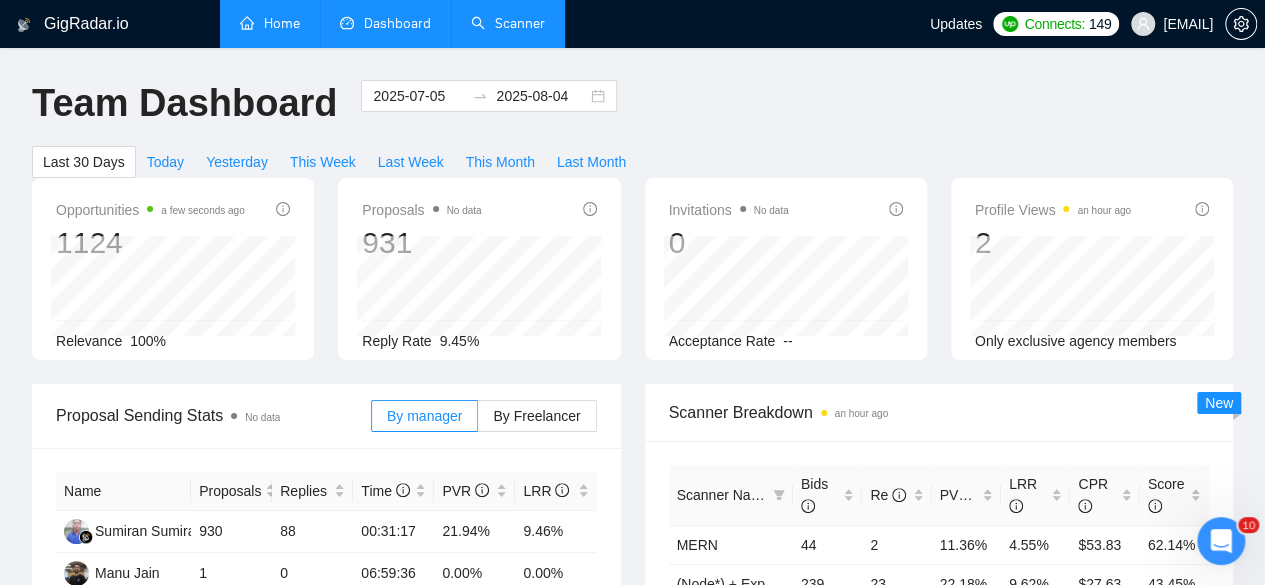 click on "Home" at bounding box center (270, 23) 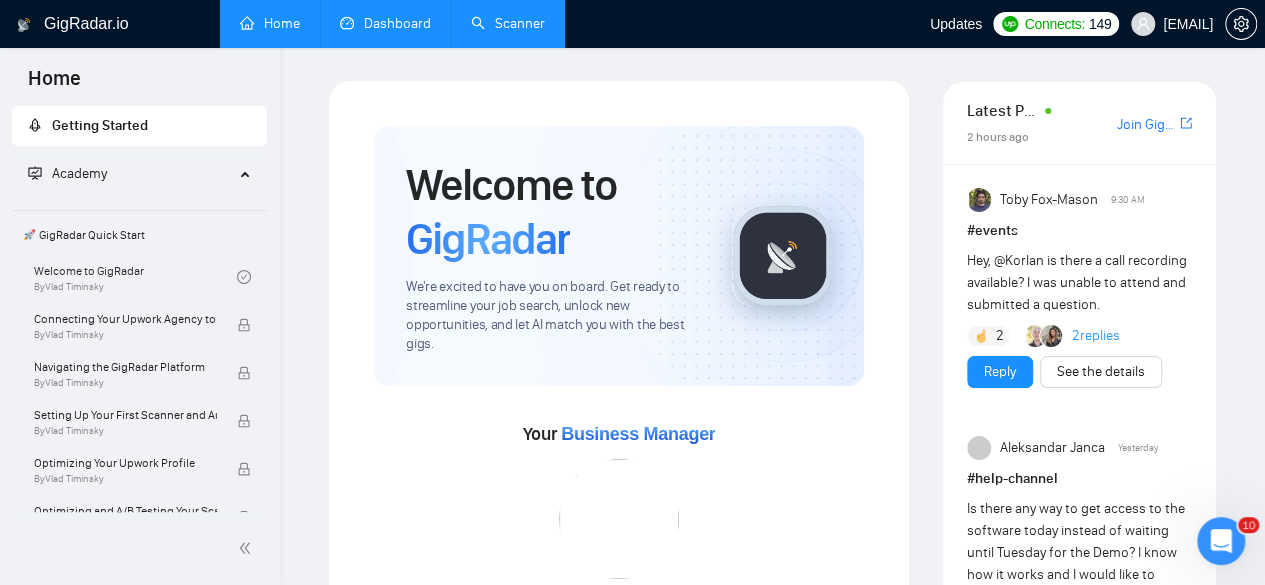 click on "Dashboard" at bounding box center [385, 23] 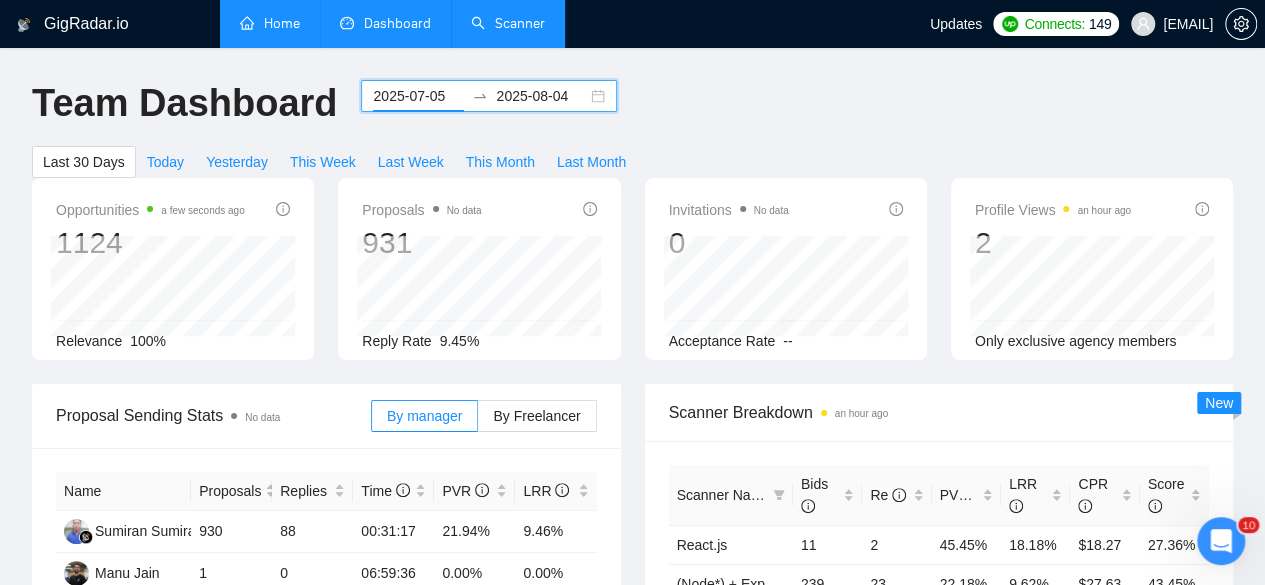 click on "2025-07-05" at bounding box center (418, 96) 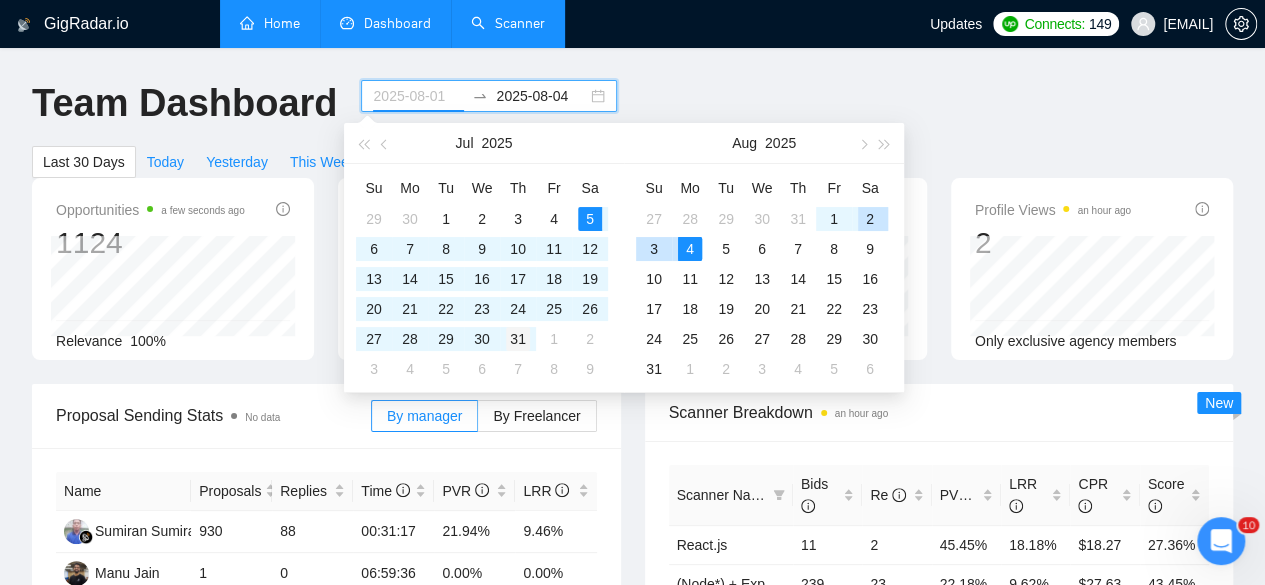 type on "2025-07-31" 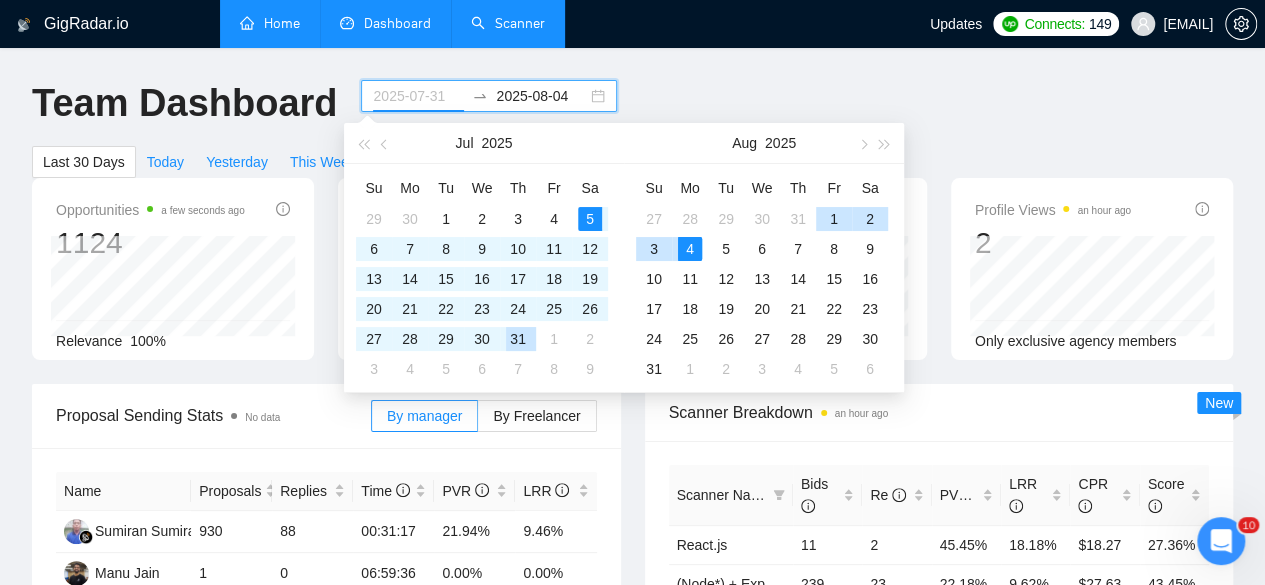 click on "31" at bounding box center (518, 339) 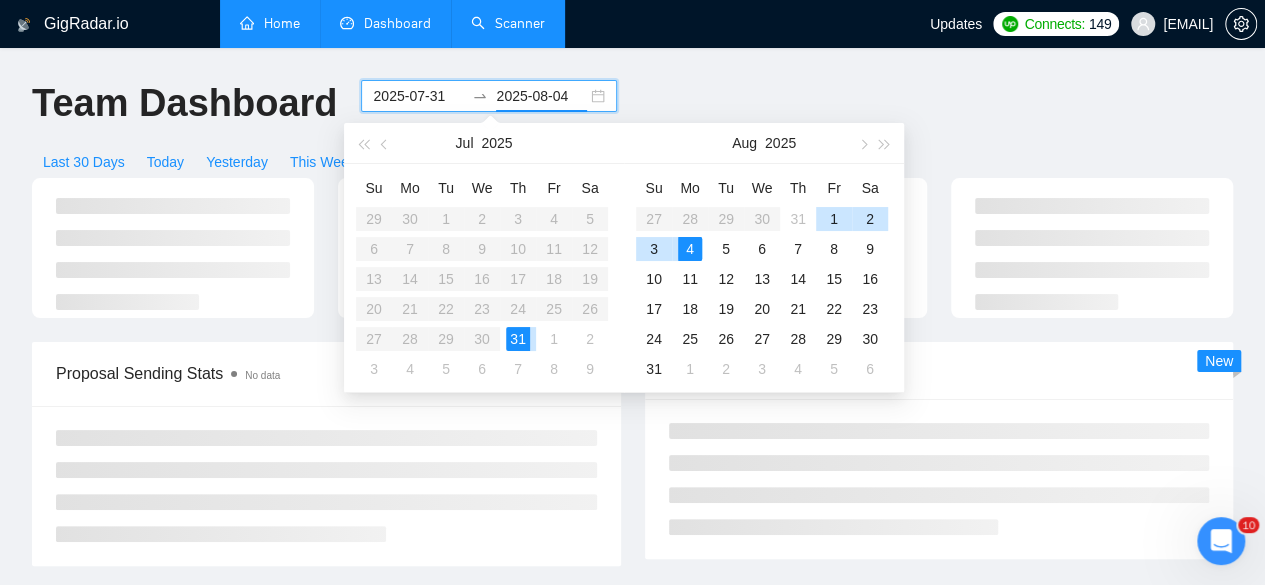 click on "31" at bounding box center [518, 339] 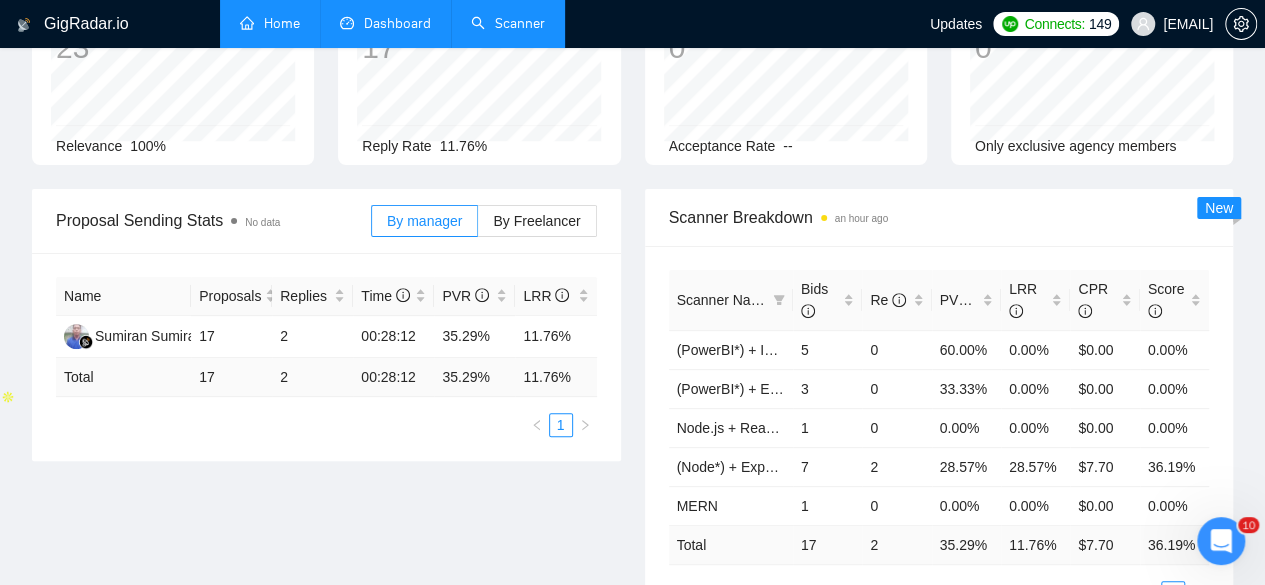 scroll, scrollTop: 196, scrollLeft: 0, axis: vertical 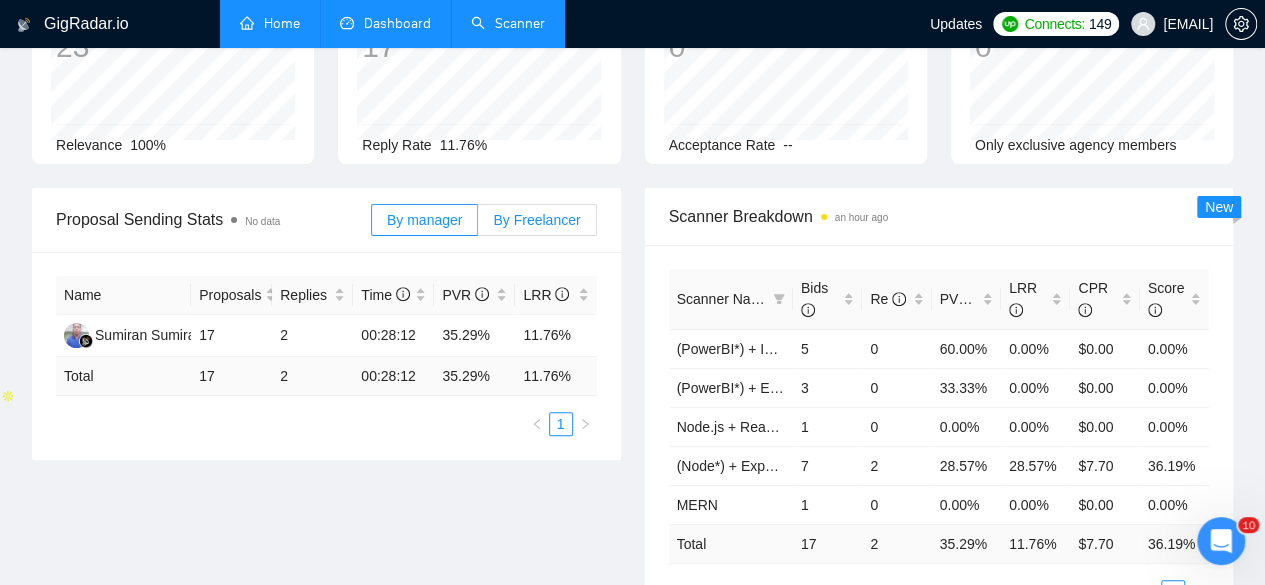 click on "By Freelancer" at bounding box center [536, 220] 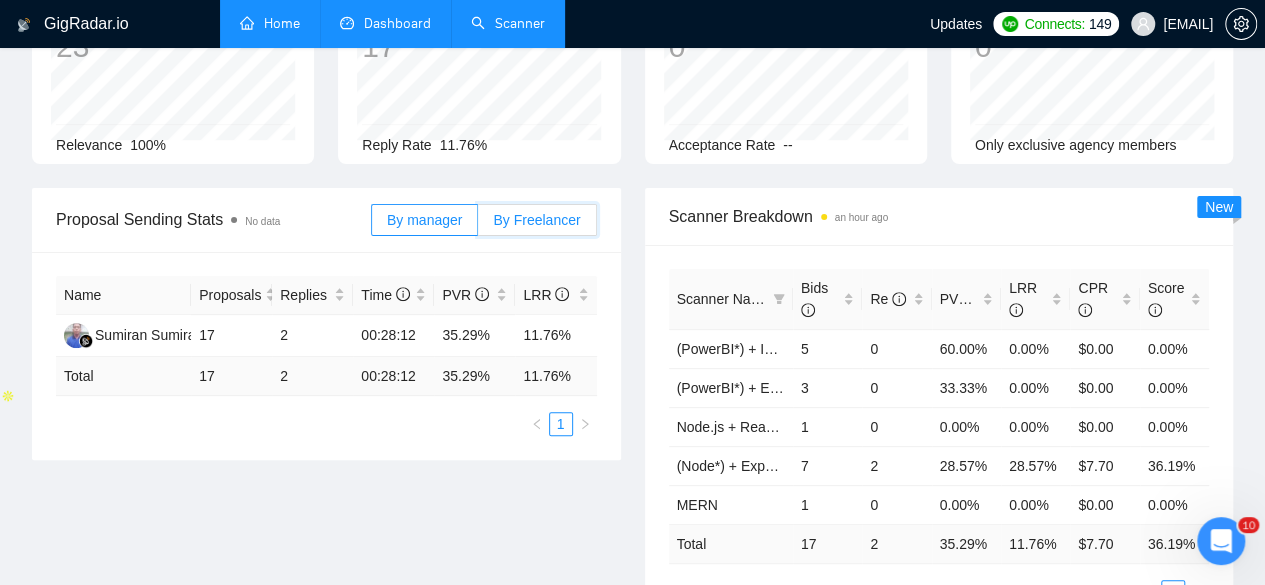 click on "By Freelancer" at bounding box center (478, 225) 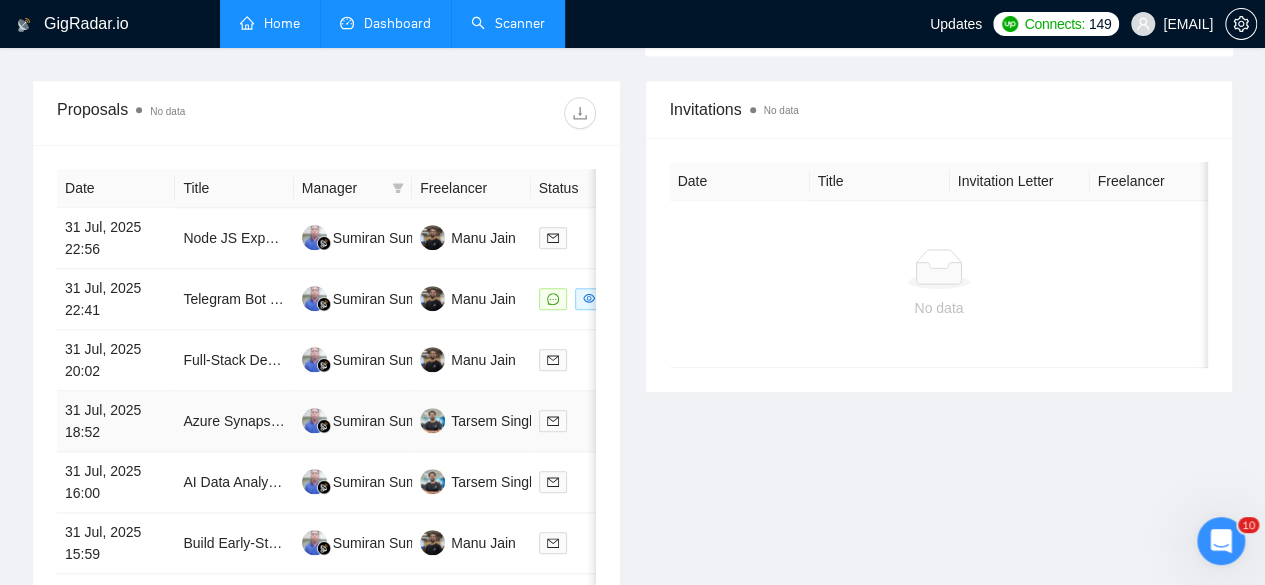 scroll, scrollTop: 782, scrollLeft: 0, axis: vertical 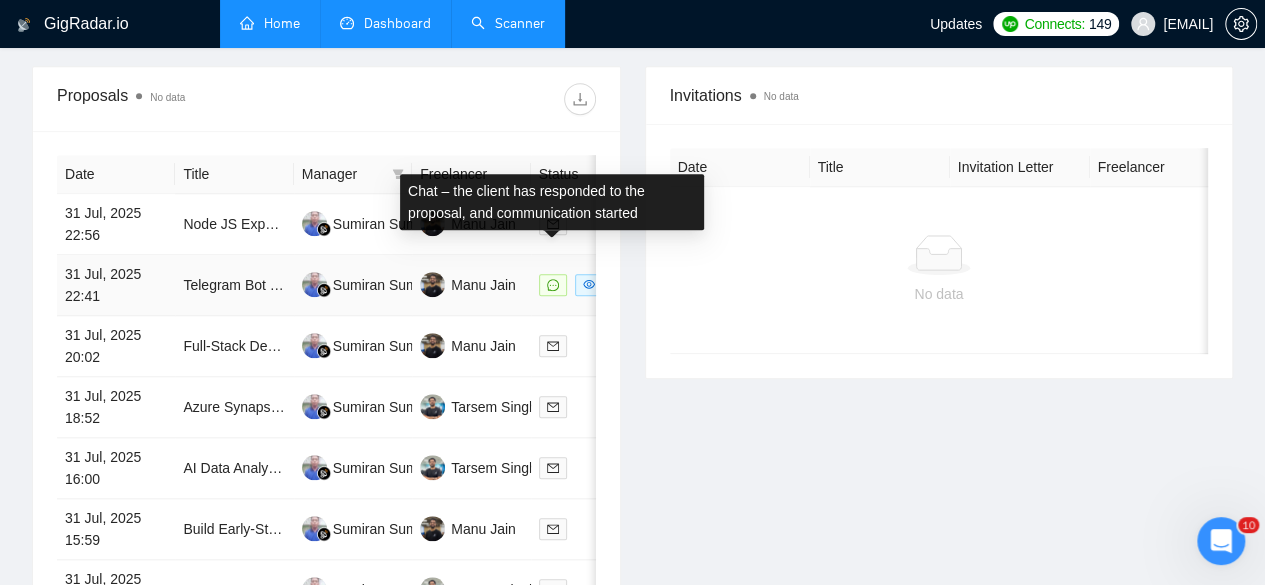 click 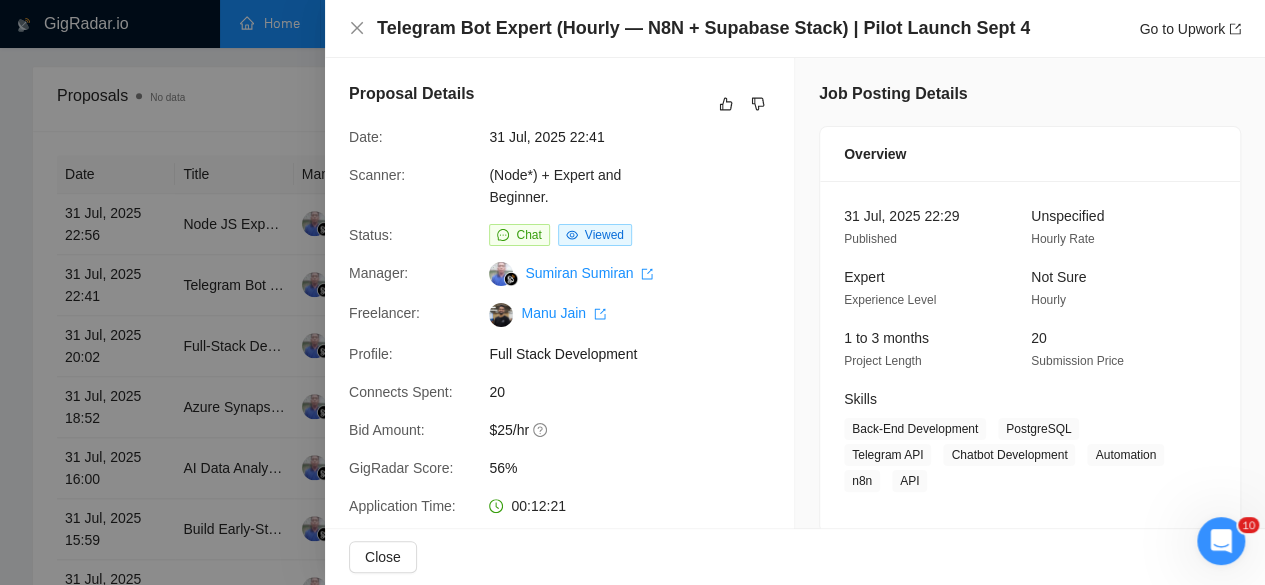 click at bounding box center [632, 292] 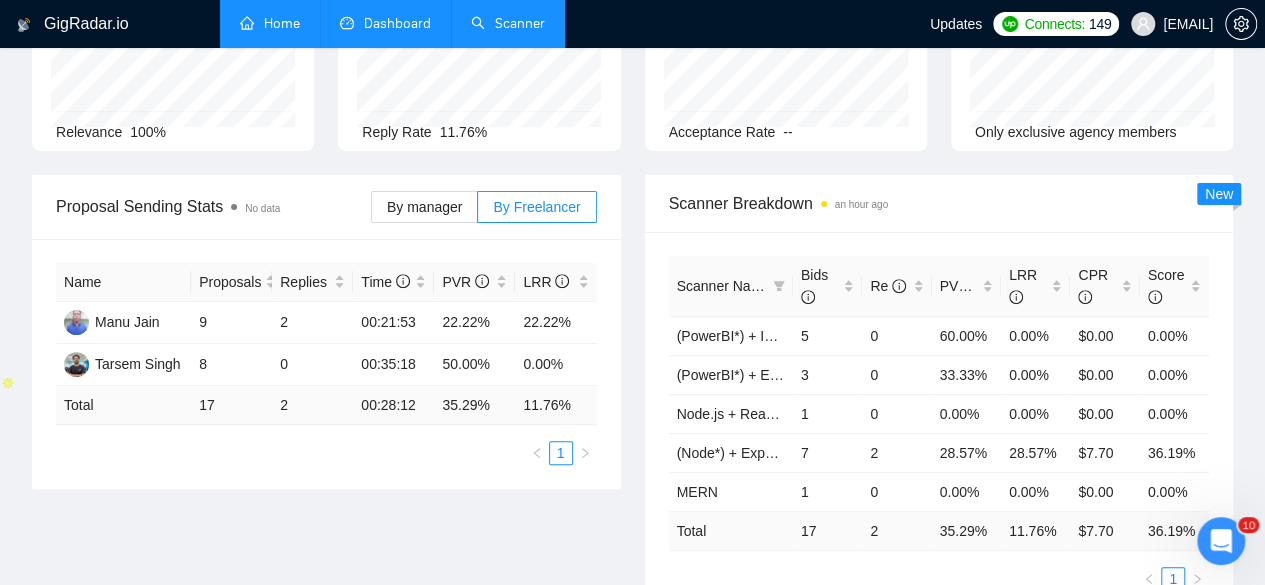 scroll, scrollTop: 0, scrollLeft: 0, axis: both 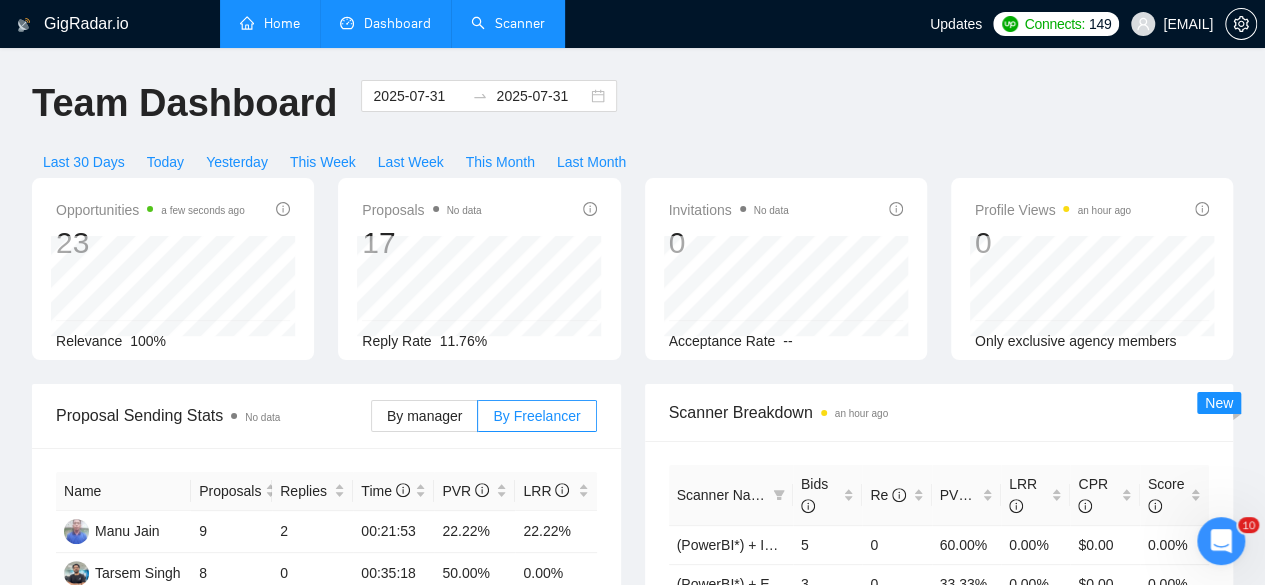 click on "Scanner" at bounding box center (508, 23) 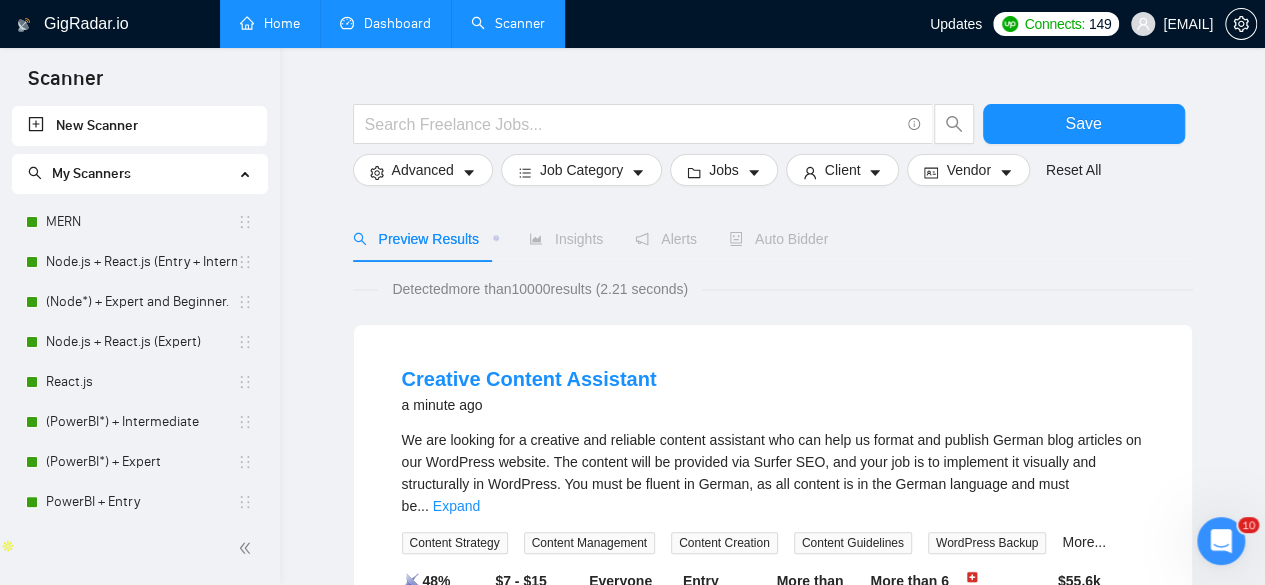 scroll, scrollTop: 48, scrollLeft: 0, axis: vertical 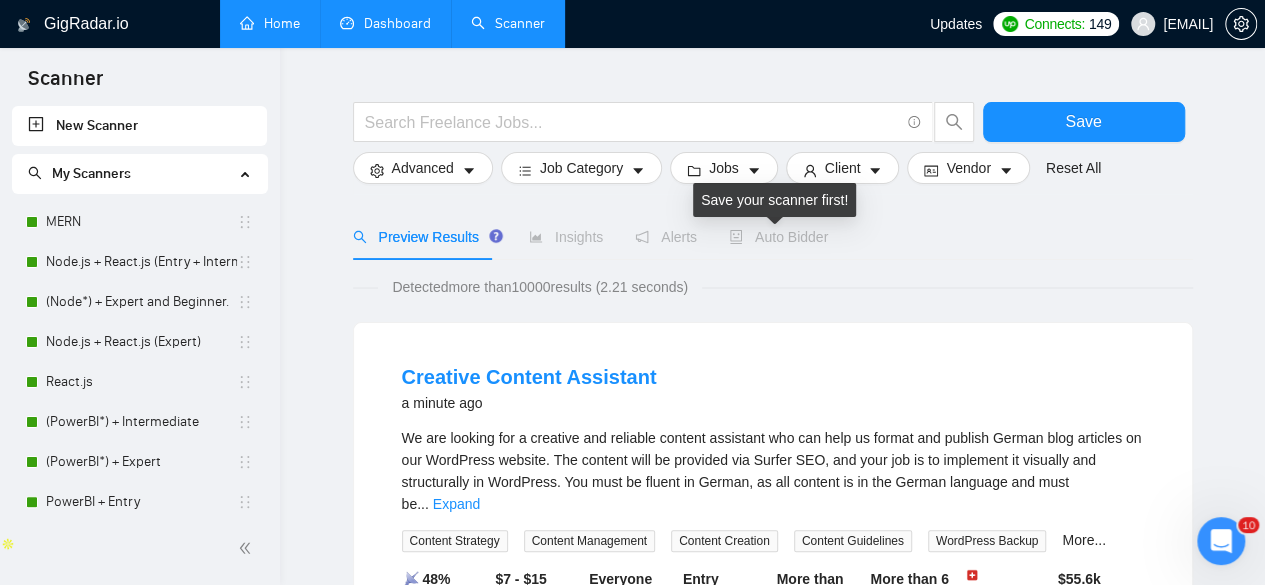 click on "Auto Bidder" at bounding box center [778, 237] 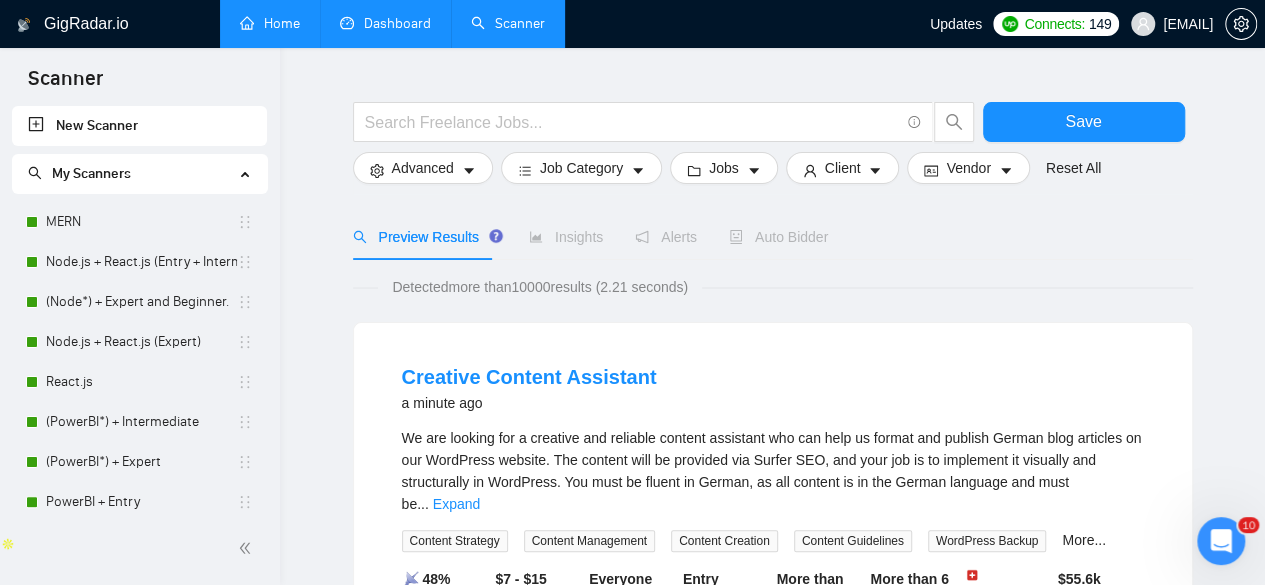 scroll, scrollTop: 0, scrollLeft: 0, axis: both 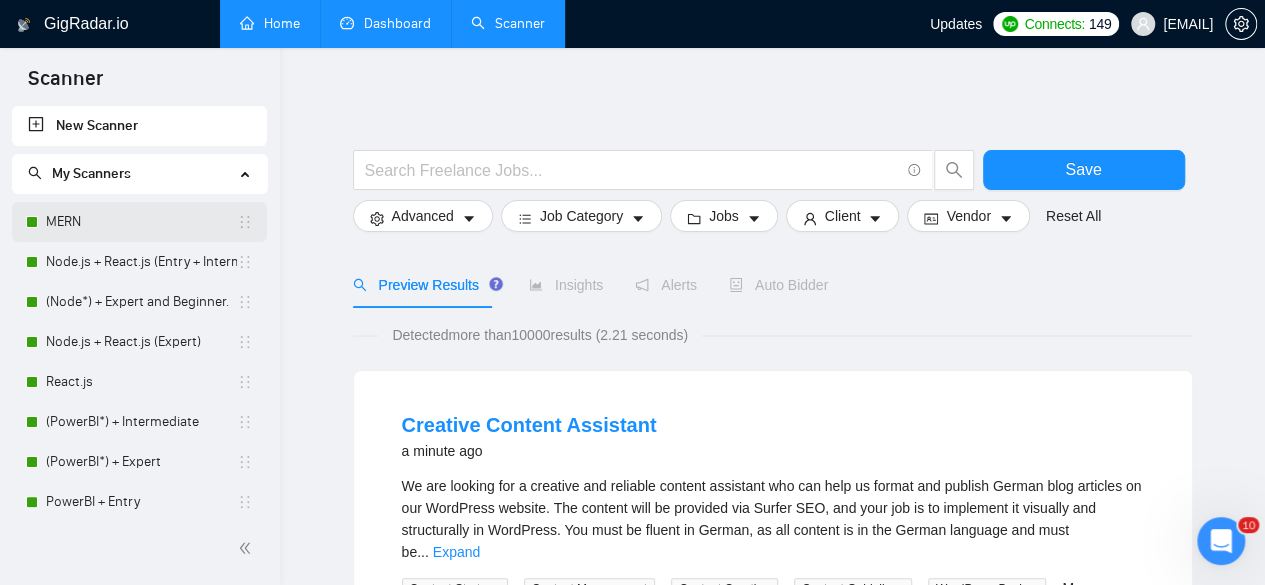 click on "MERN" at bounding box center [141, 222] 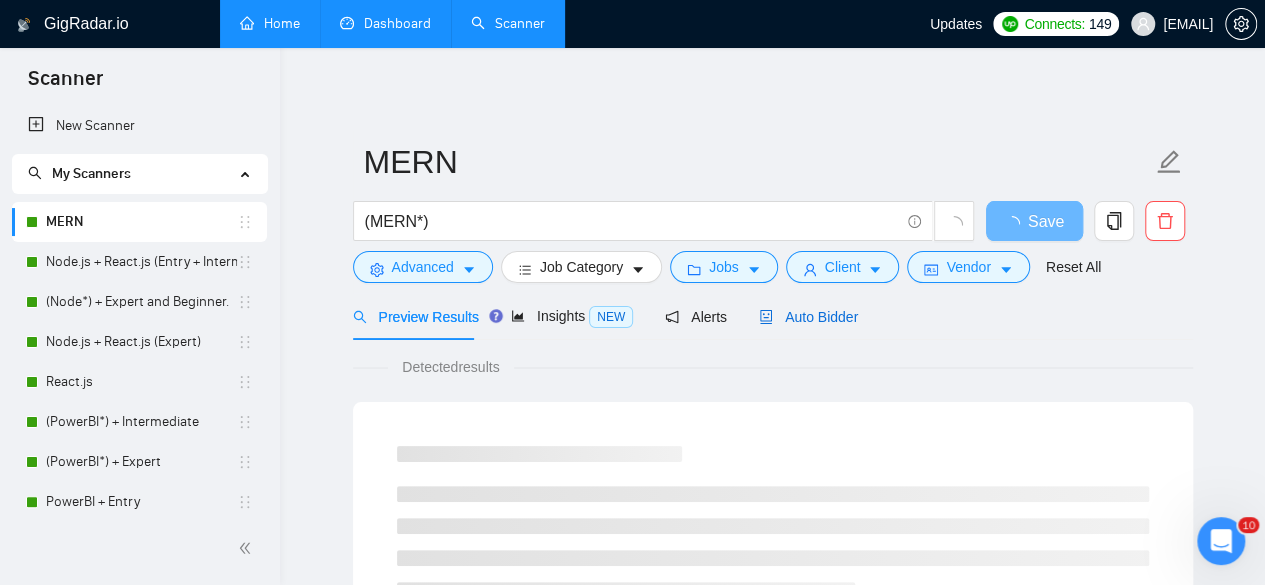 click on "Auto Bidder" at bounding box center [808, 317] 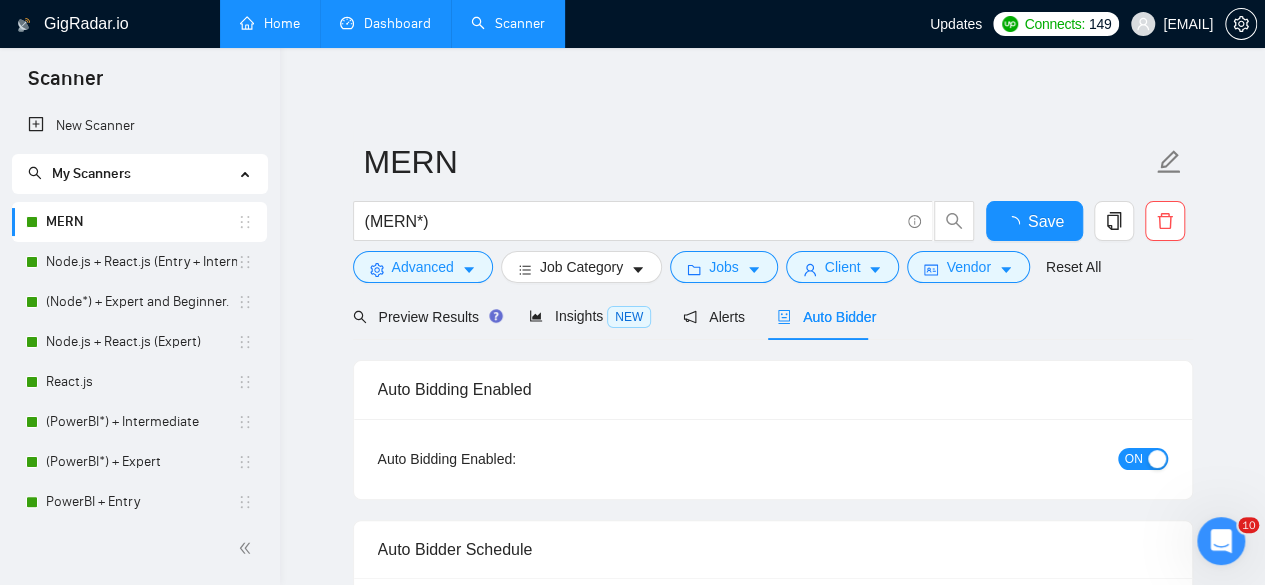 type 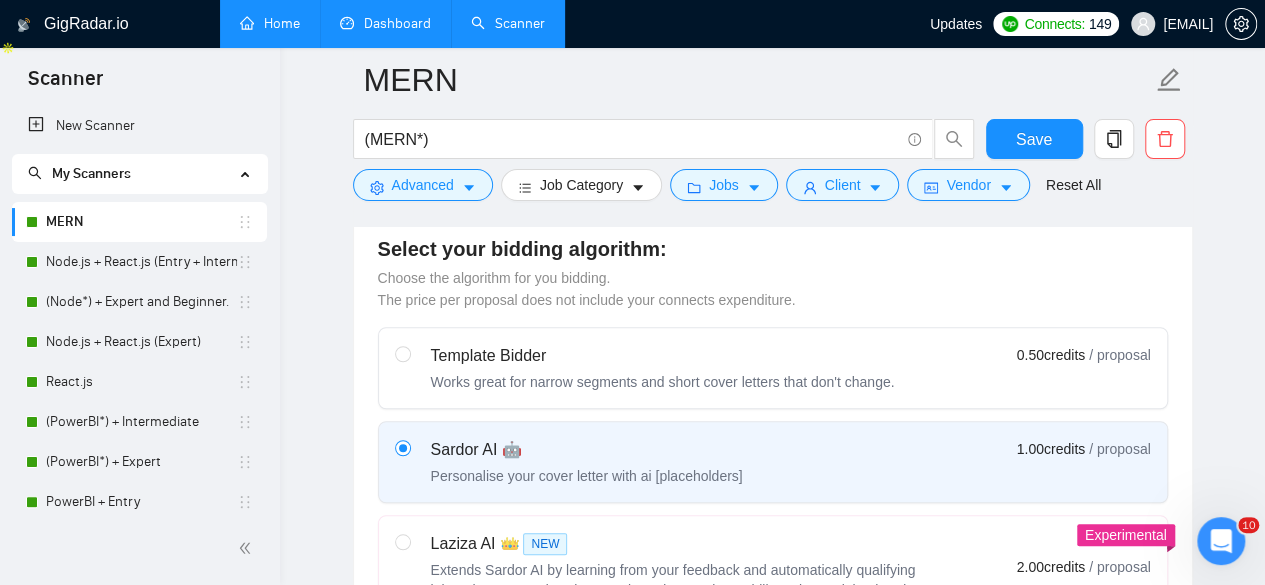 scroll, scrollTop: 529, scrollLeft: 0, axis: vertical 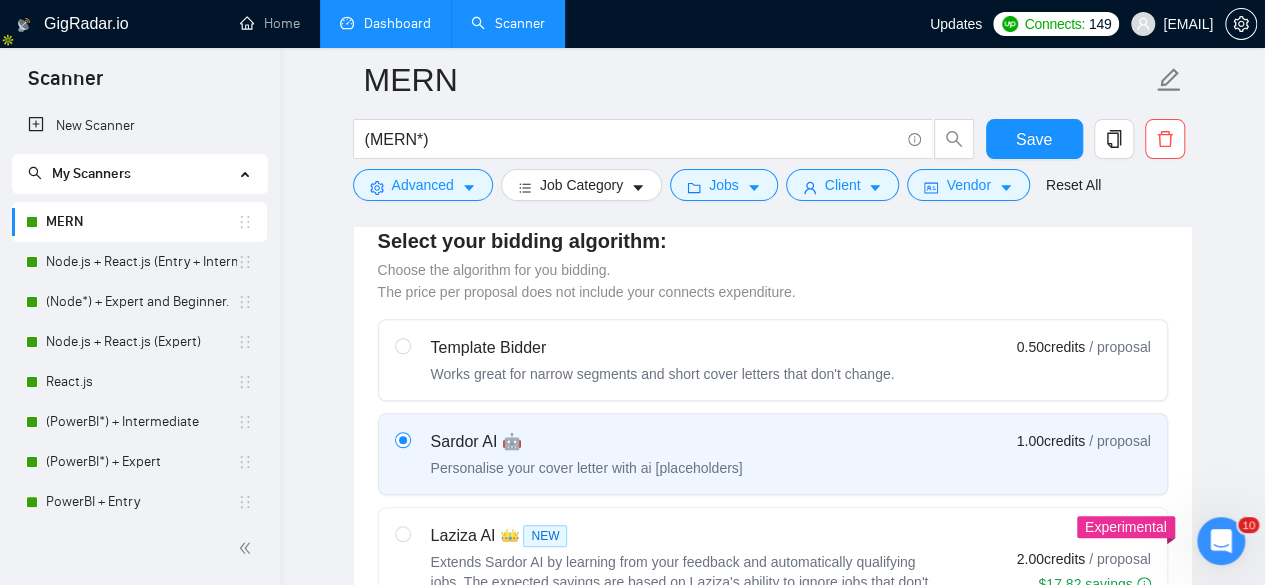click on "Dashboard" at bounding box center (385, 23) 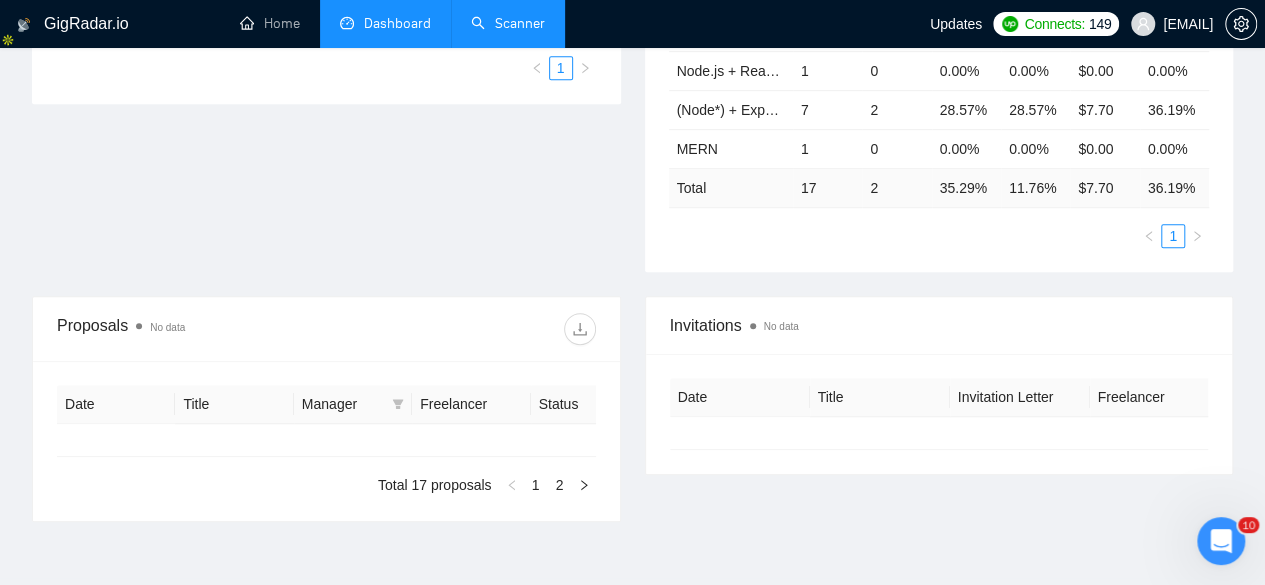 type on "2025-07-05" 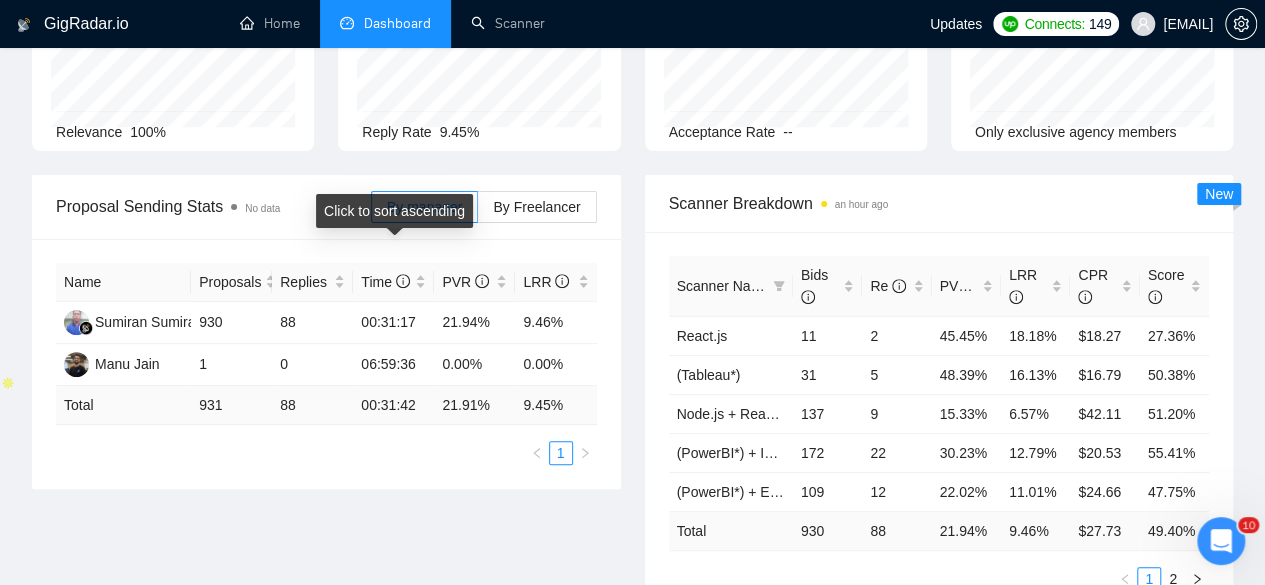 scroll, scrollTop: 207, scrollLeft: 0, axis: vertical 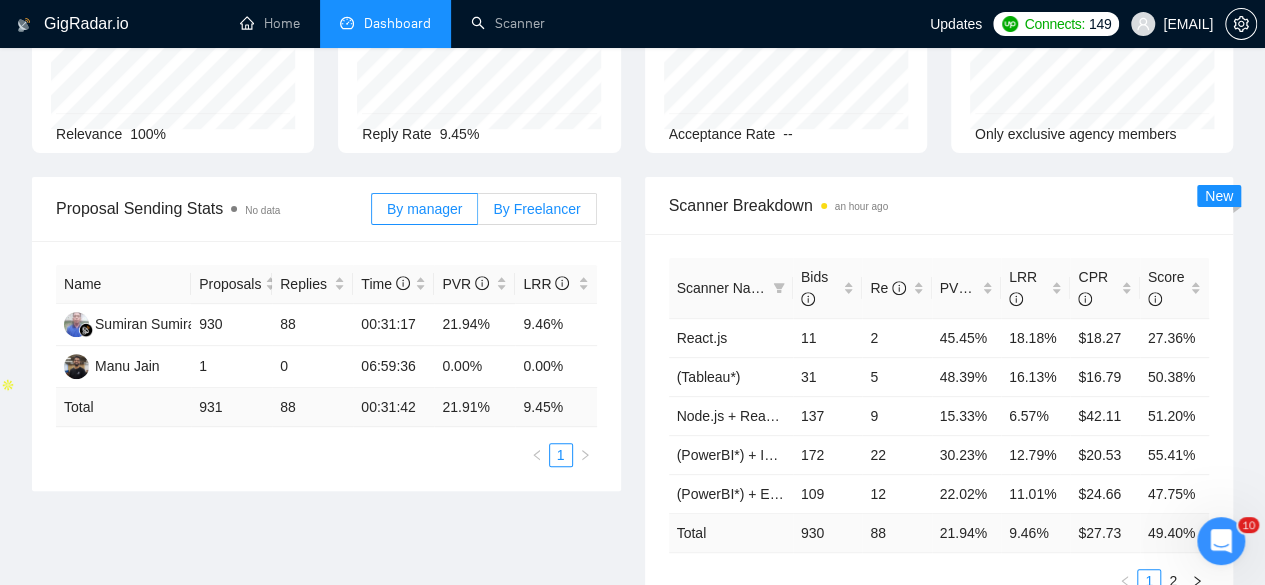 click on "By Freelancer" at bounding box center (536, 209) 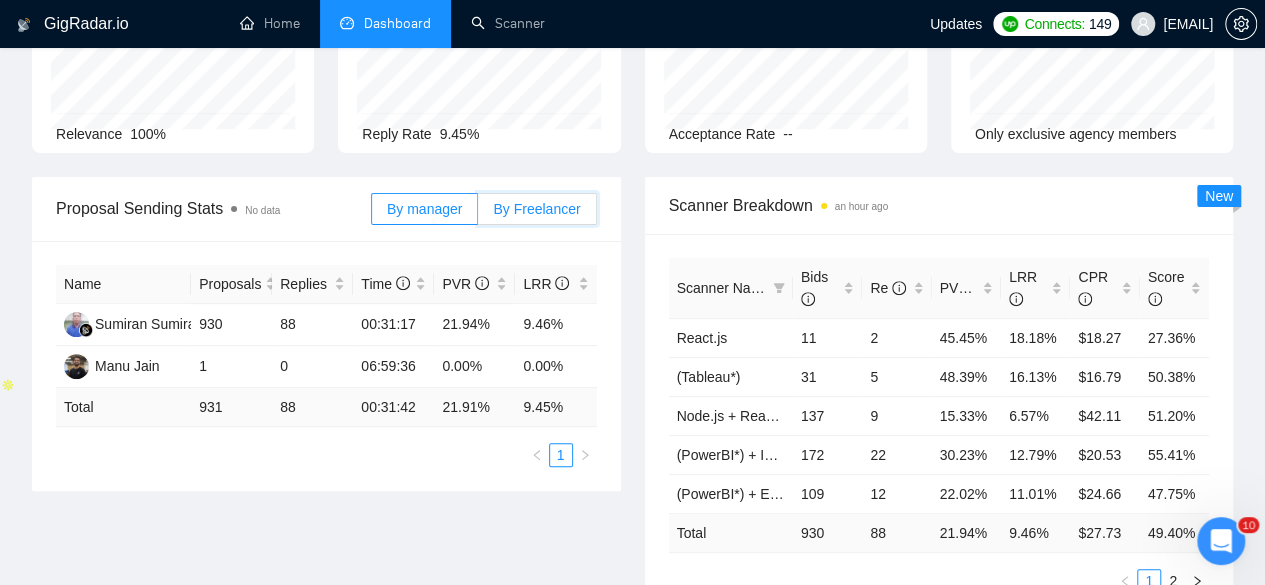 click on "By Freelancer" at bounding box center (478, 214) 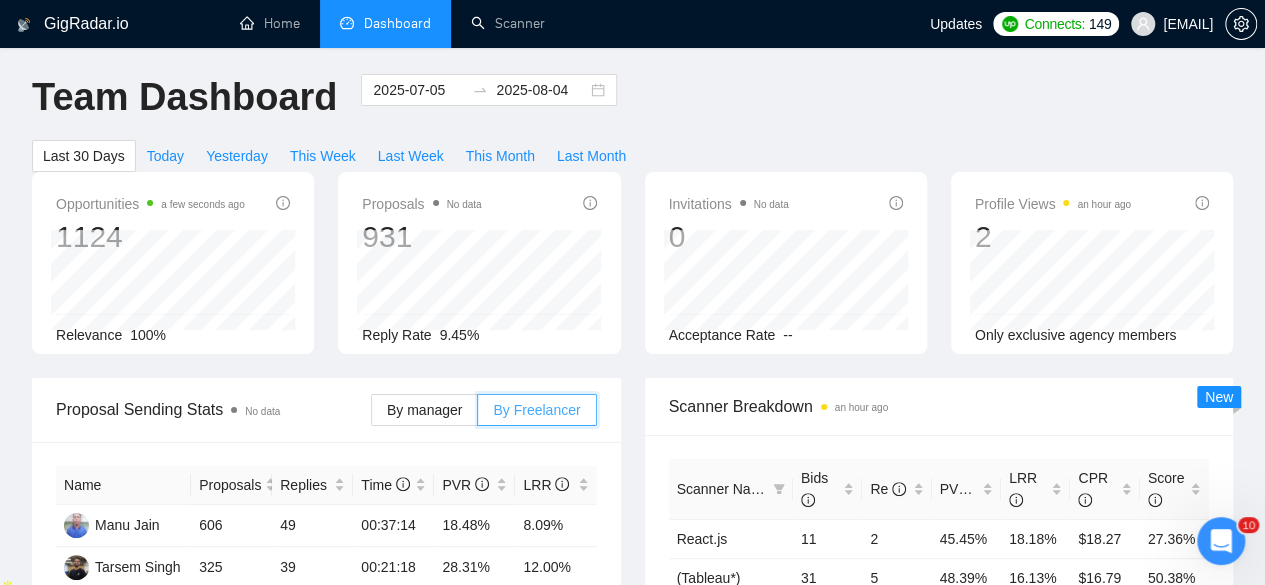 scroll, scrollTop: 0, scrollLeft: 0, axis: both 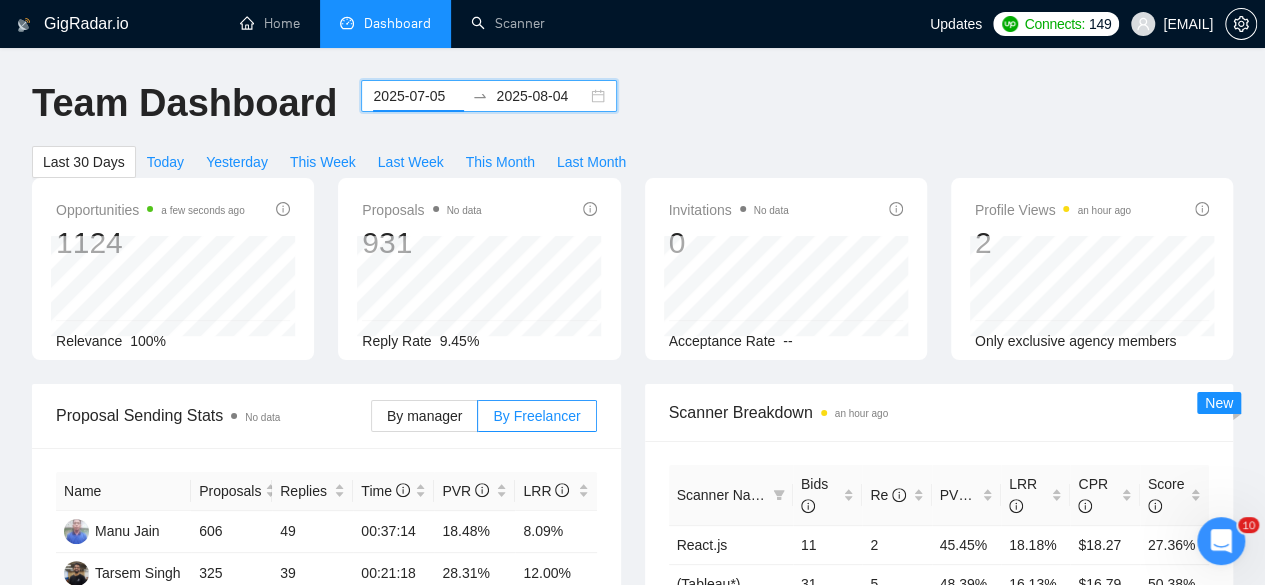 click on "2025-07-05" at bounding box center [418, 96] 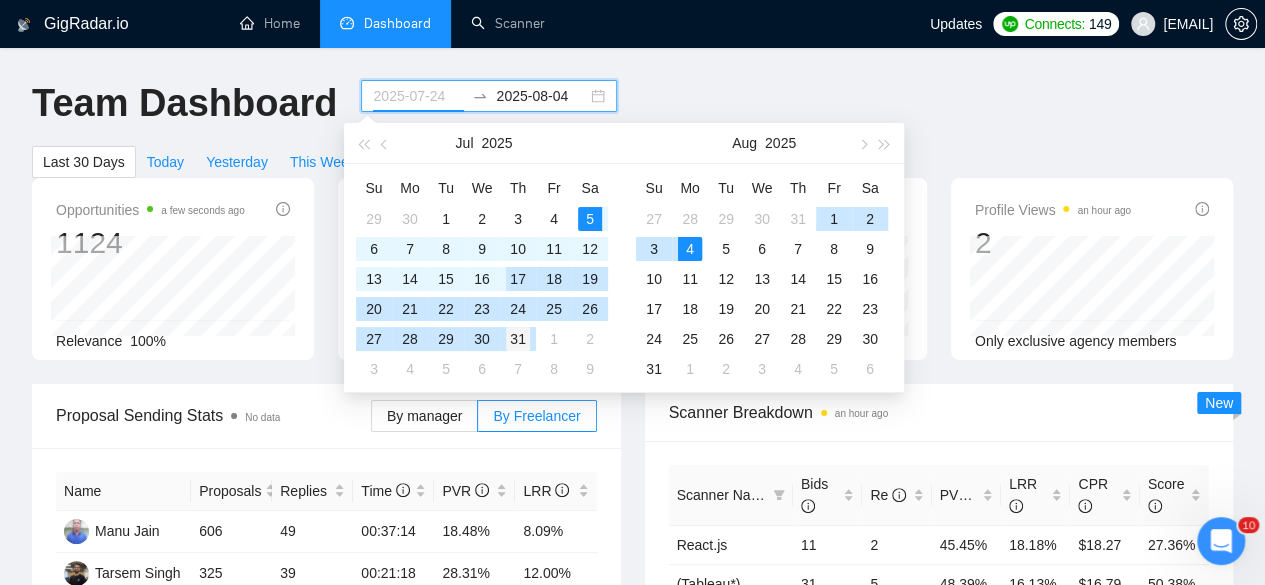 type on "2025-07-31" 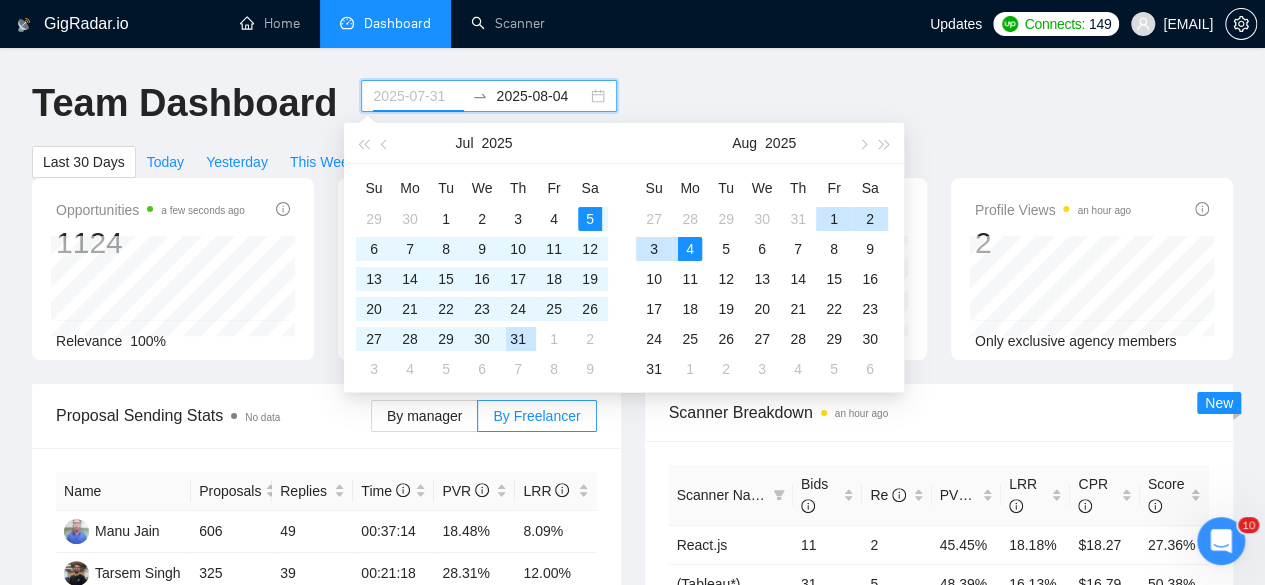 click on "31" at bounding box center [518, 339] 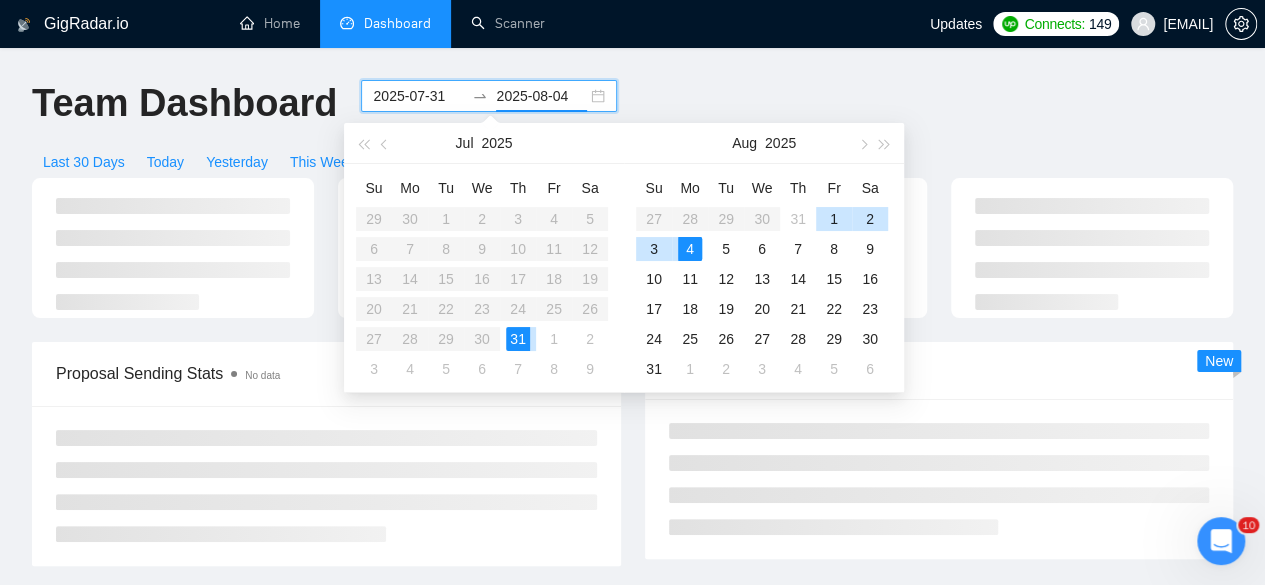 click on "31" at bounding box center [518, 339] 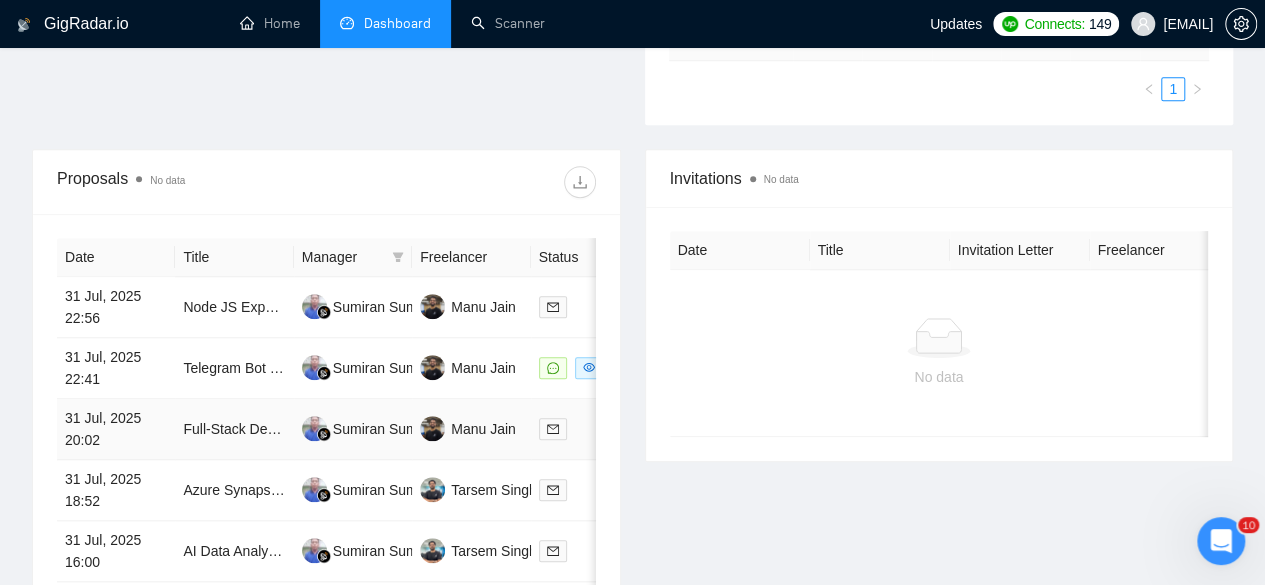 scroll, scrollTop: 704, scrollLeft: 0, axis: vertical 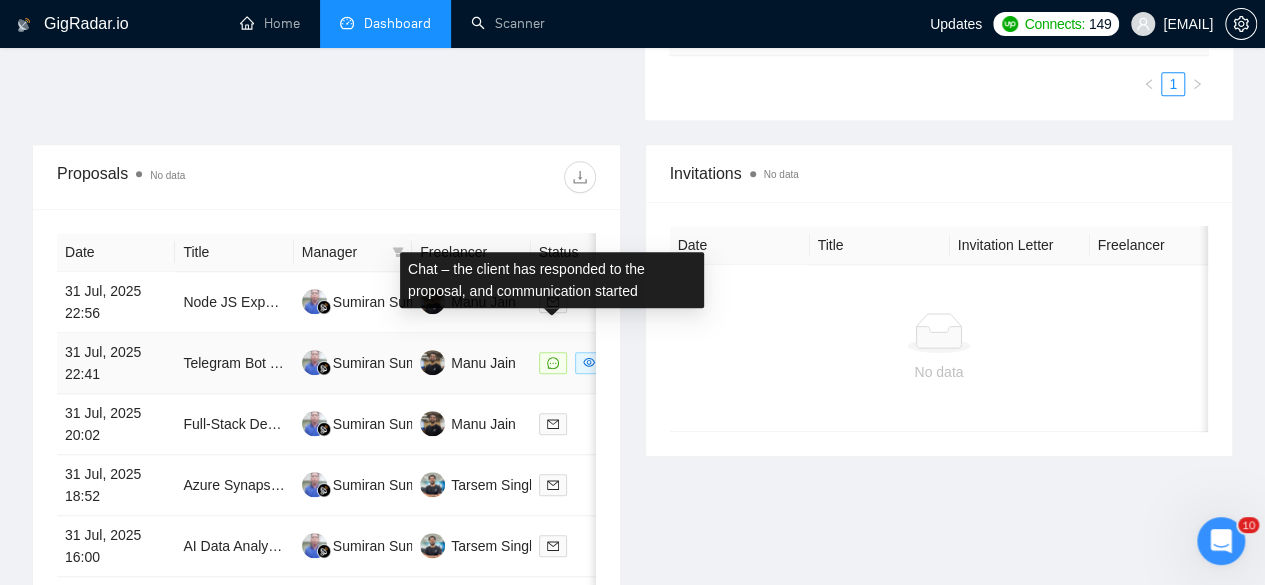 click 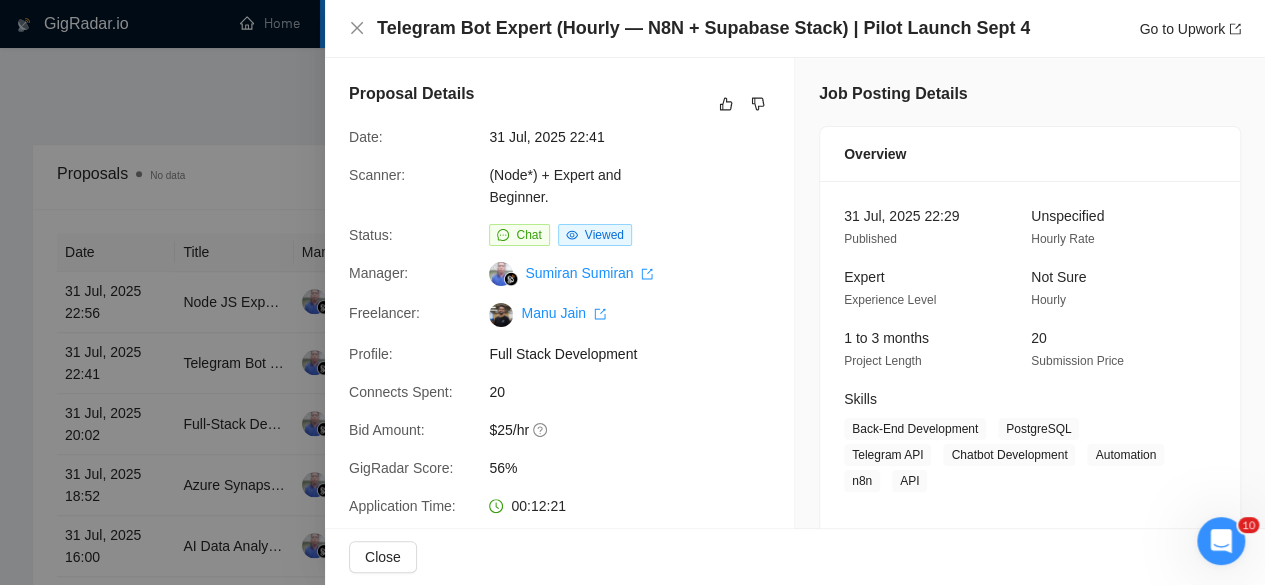 click at bounding box center [632, 292] 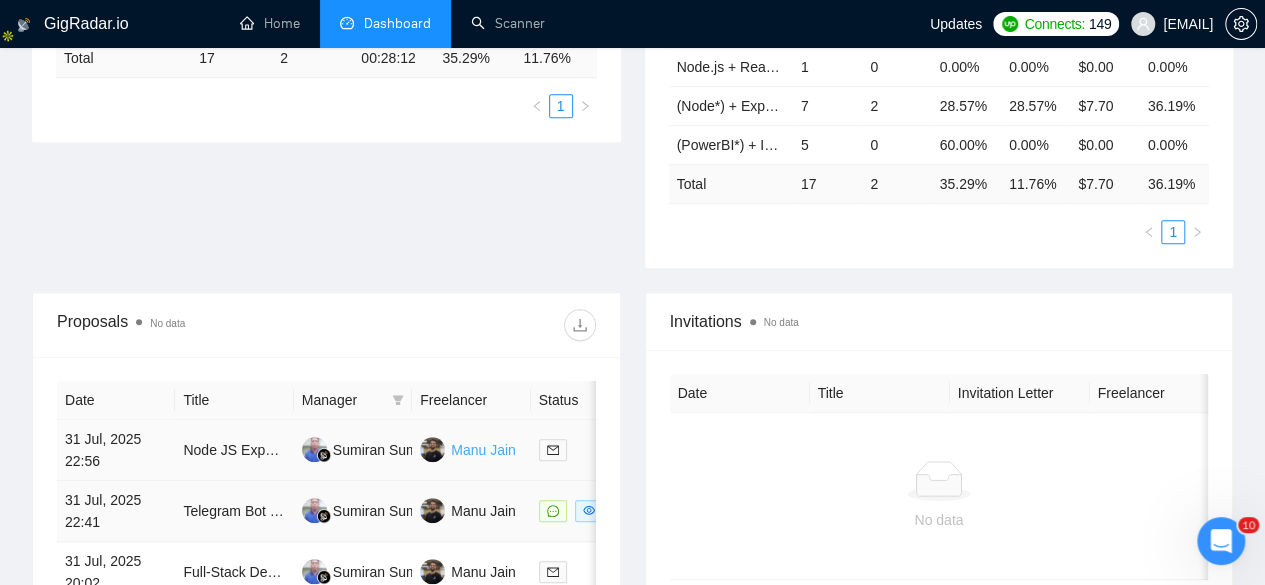 scroll, scrollTop: 557, scrollLeft: 0, axis: vertical 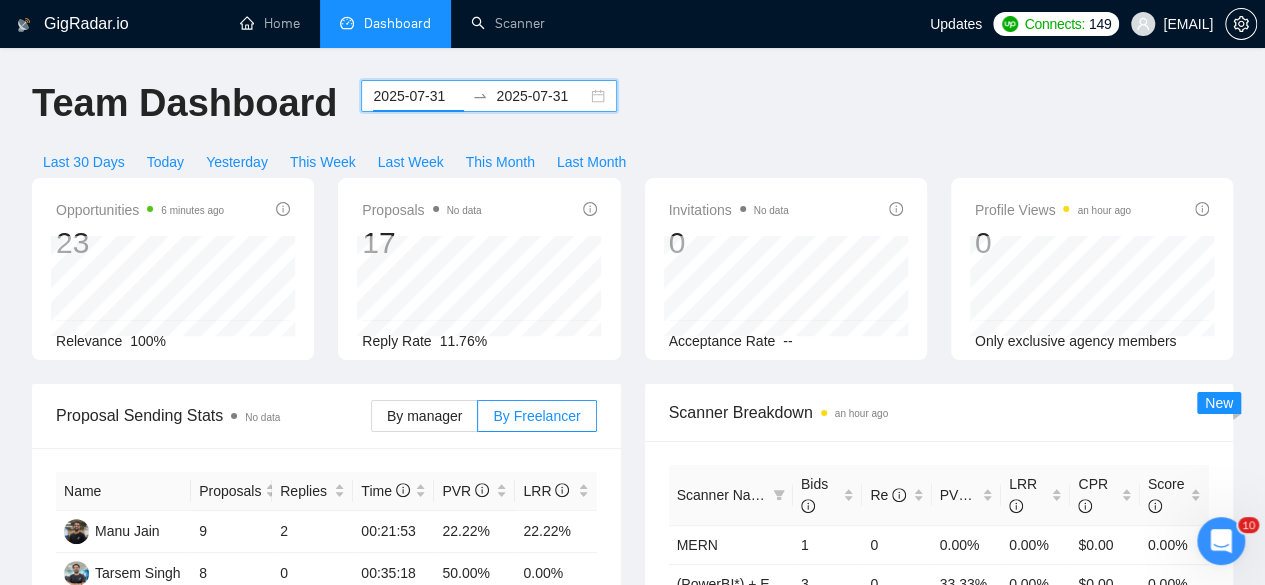 click on "2025-07-31" at bounding box center (418, 96) 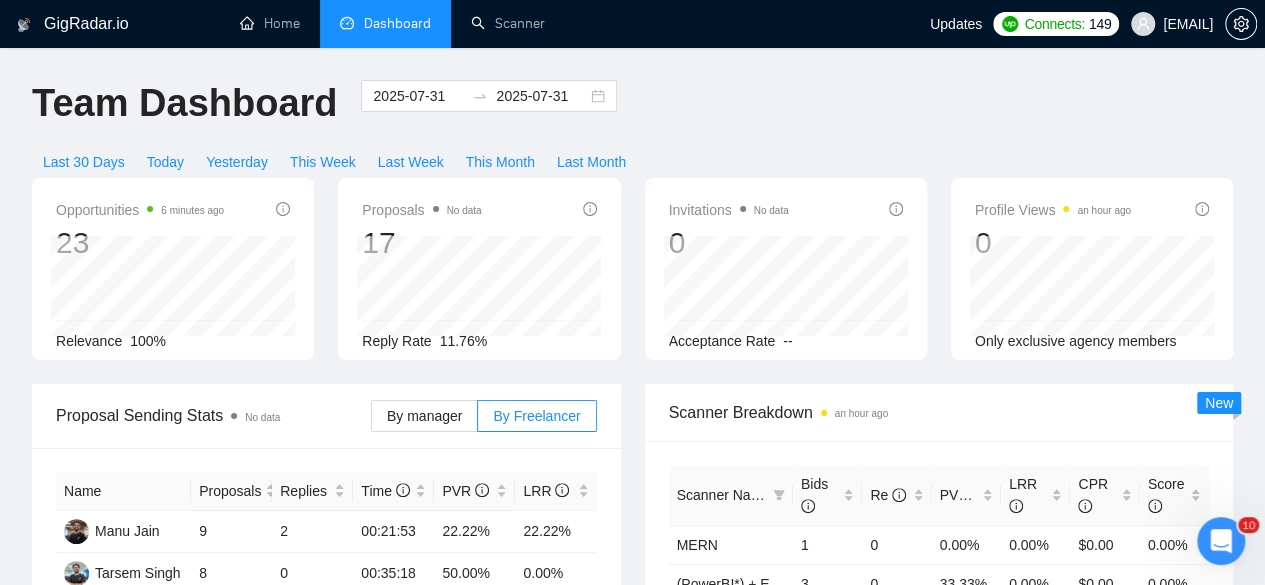 click on "Opportunities 6 minutes ago 23   Relevance 100%" at bounding box center [173, 269] 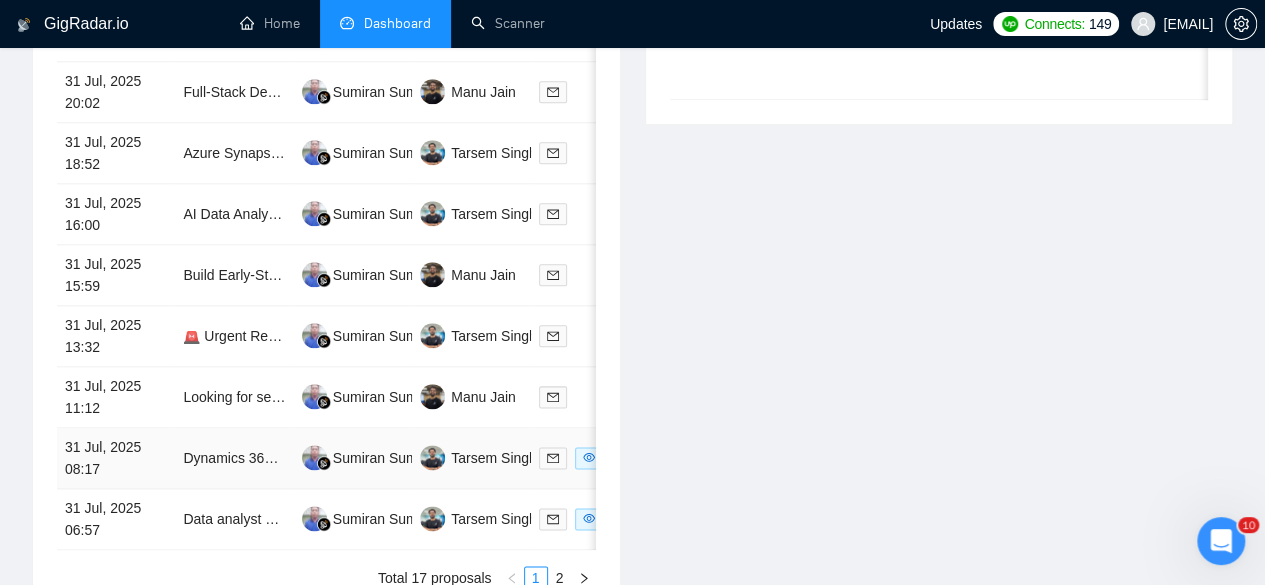 scroll, scrollTop: 1087, scrollLeft: 0, axis: vertical 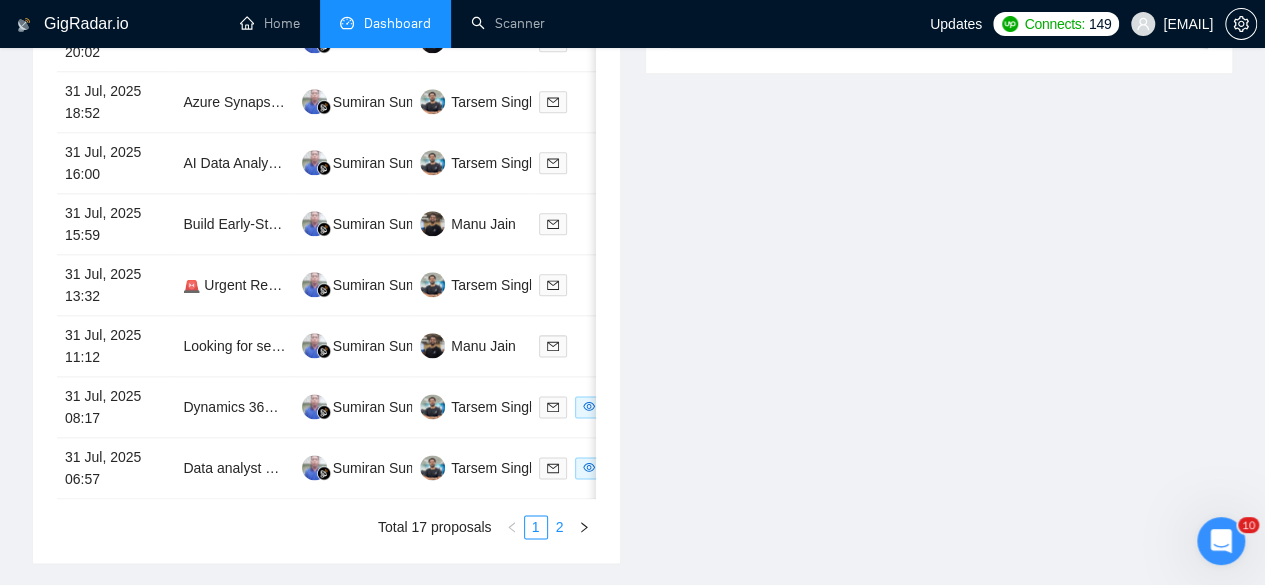 click on "2" at bounding box center [560, 527] 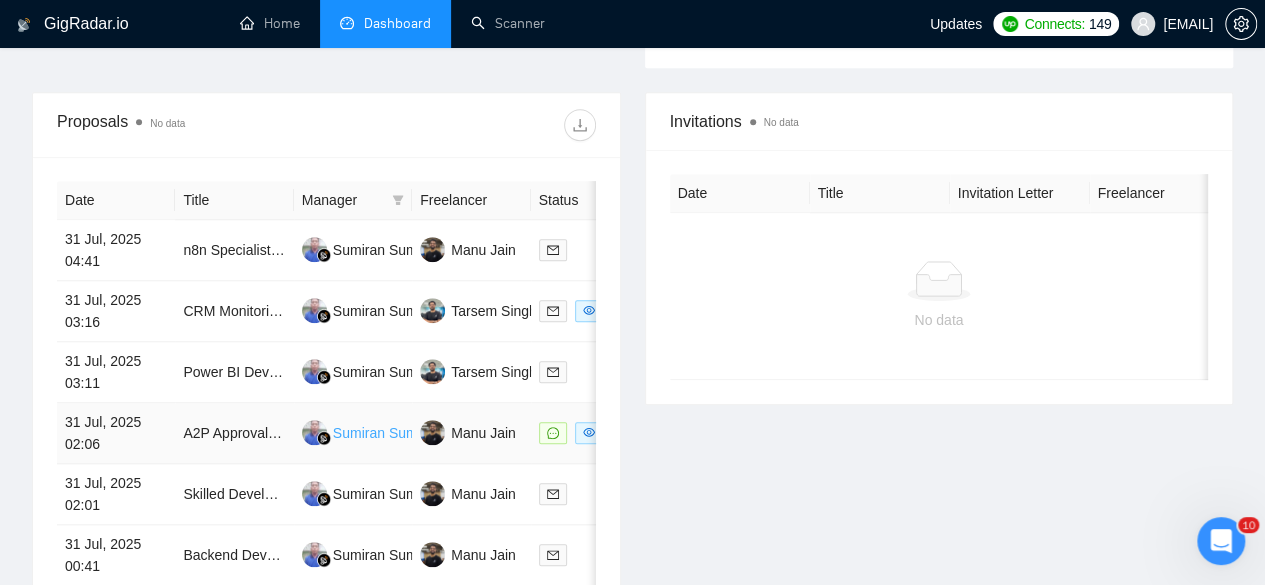 scroll, scrollTop: 757, scrollLeft: 0, axis: vertical 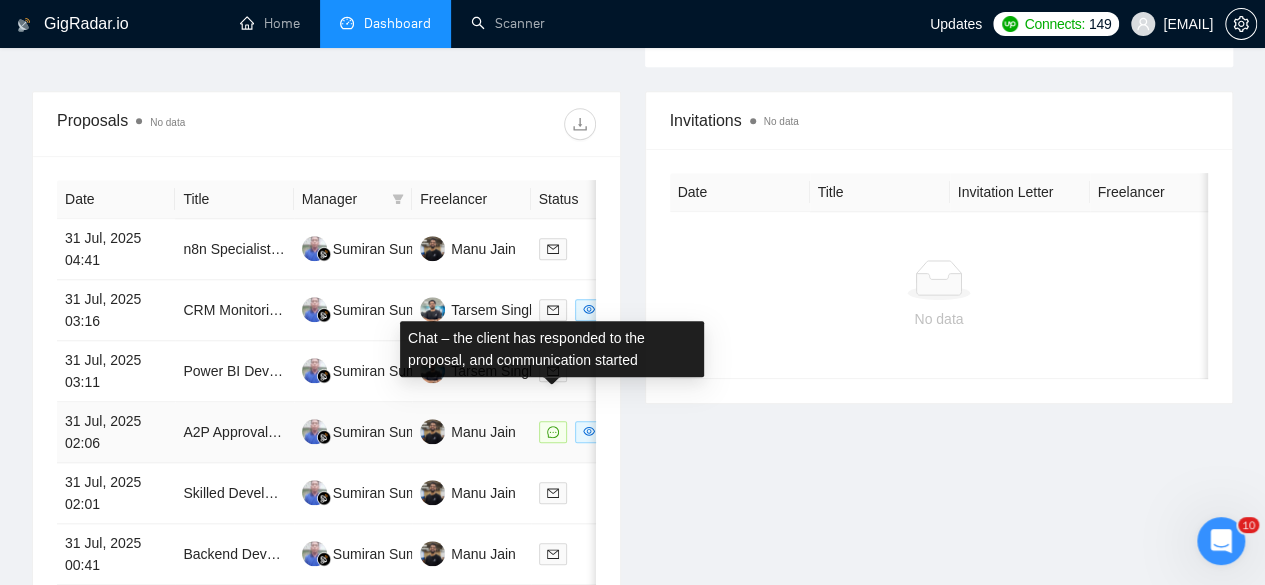 click at bounding box center [553, 432] 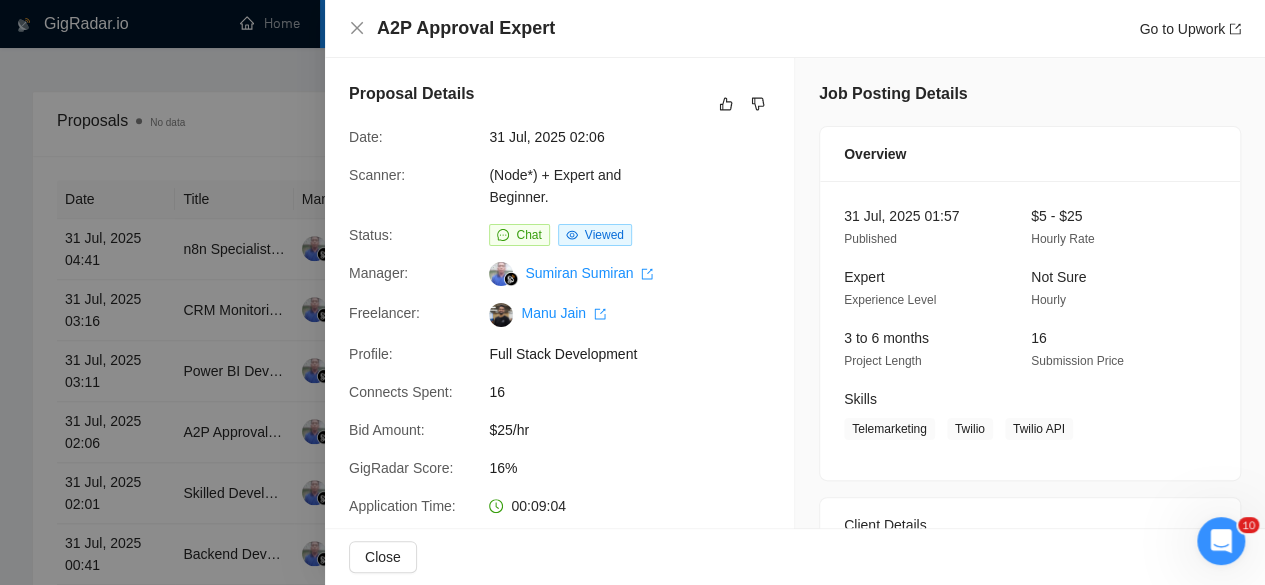 click at bounding box center (632, 292) 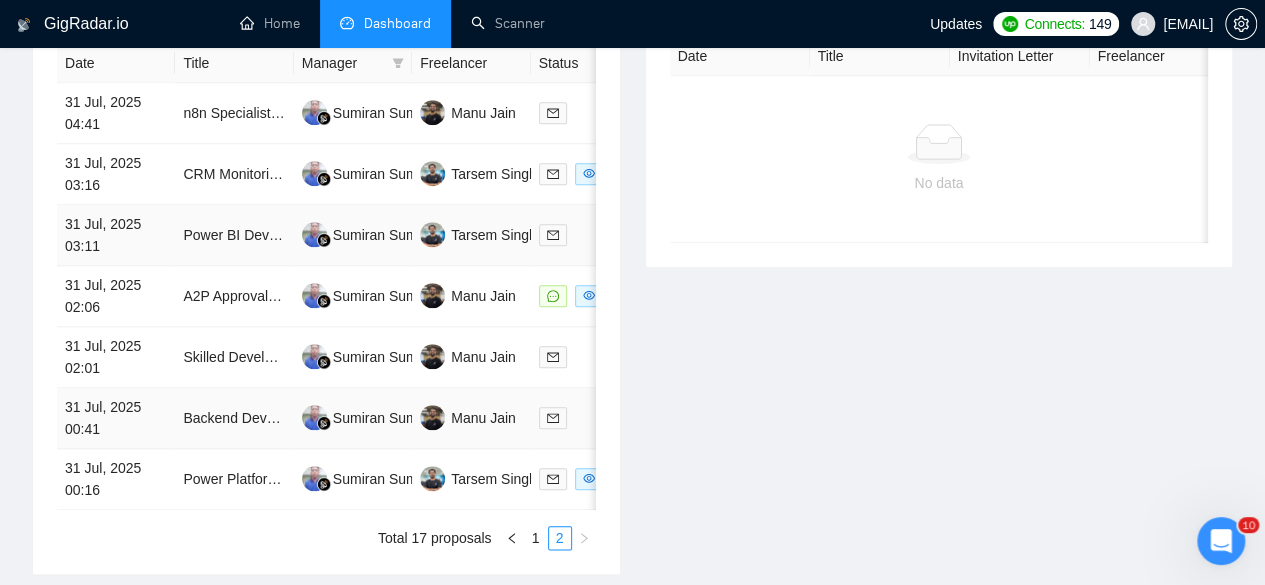 scroll, scrollTop: 896, scrollLeft: 0, axis: vertical 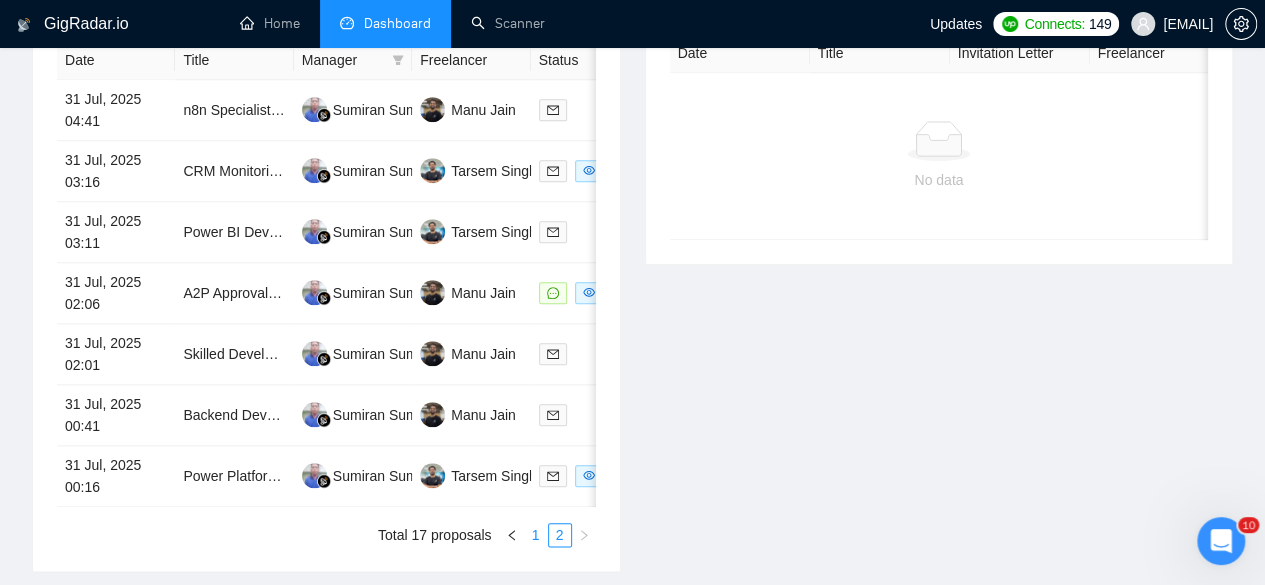 click on "1" at bounding box center (536, 535) 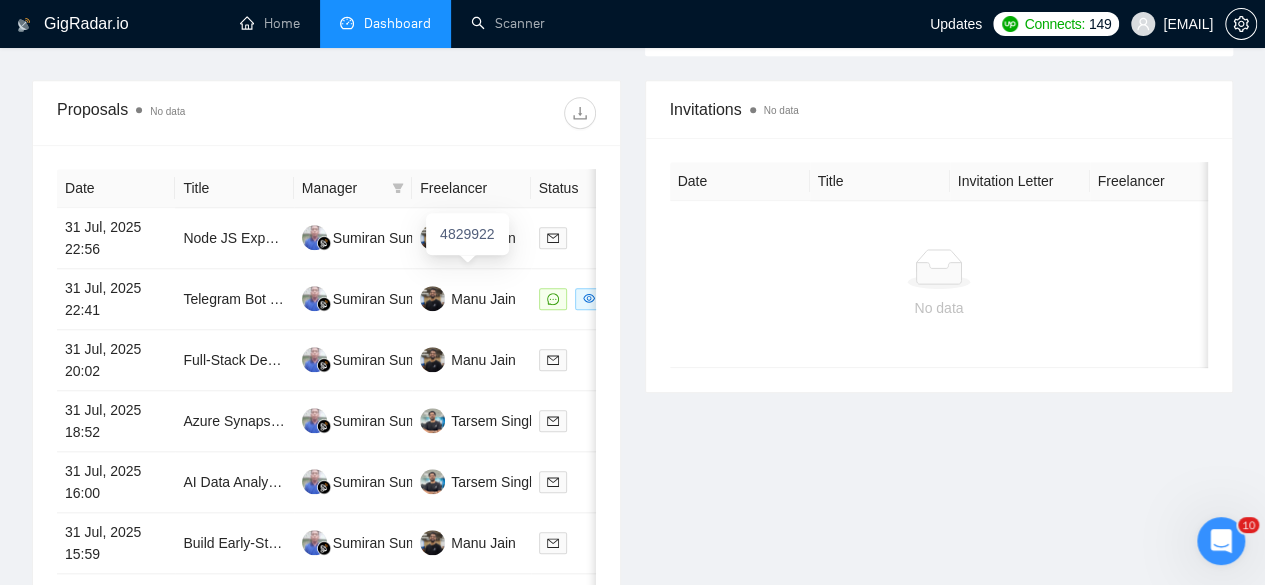 scroll, scrollTop: 767, scrollLeft: 0, axis: vertical 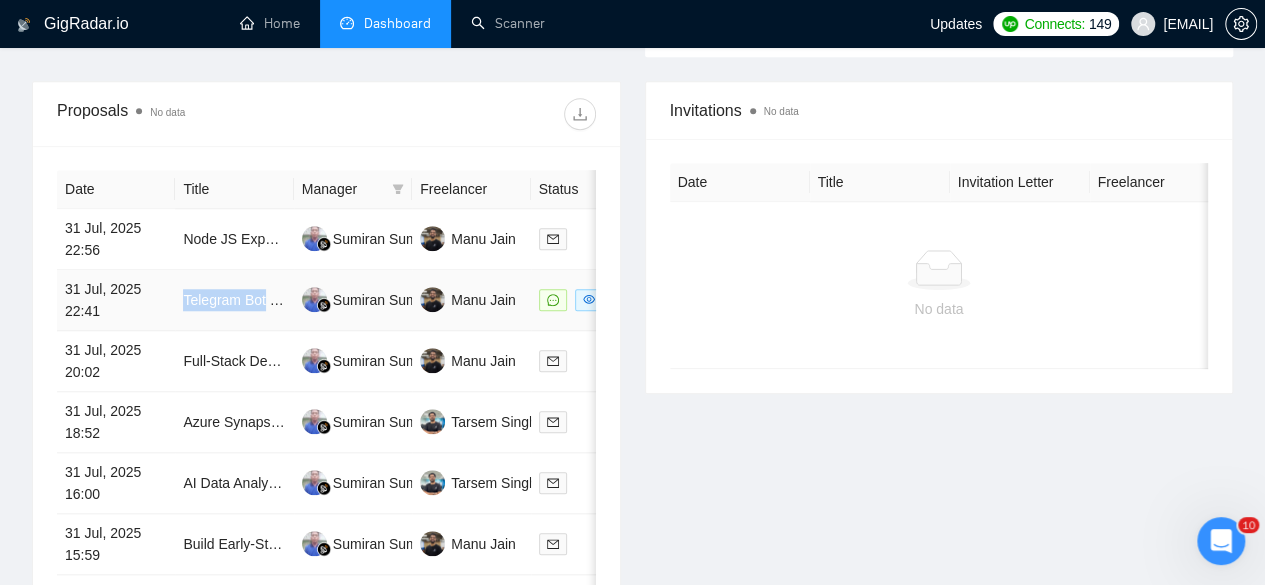 drag, startPoint x: 178, startPoint y: 260, endPoint x: 266, endPoint y: 267, distance: 88.27797 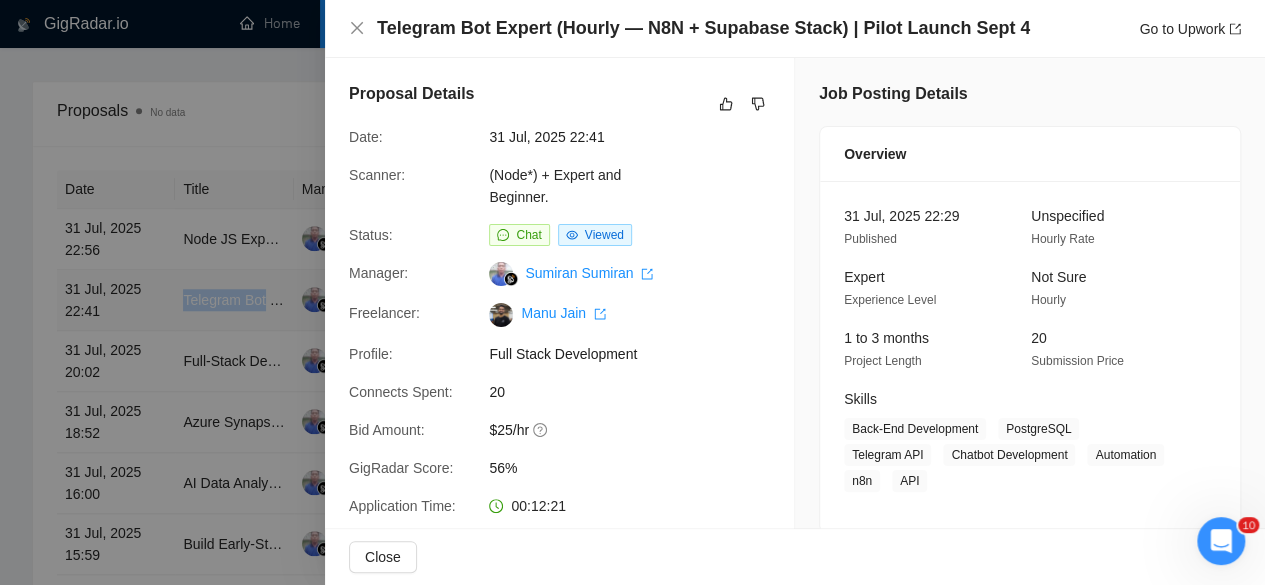 copy on "Telegram Bot" 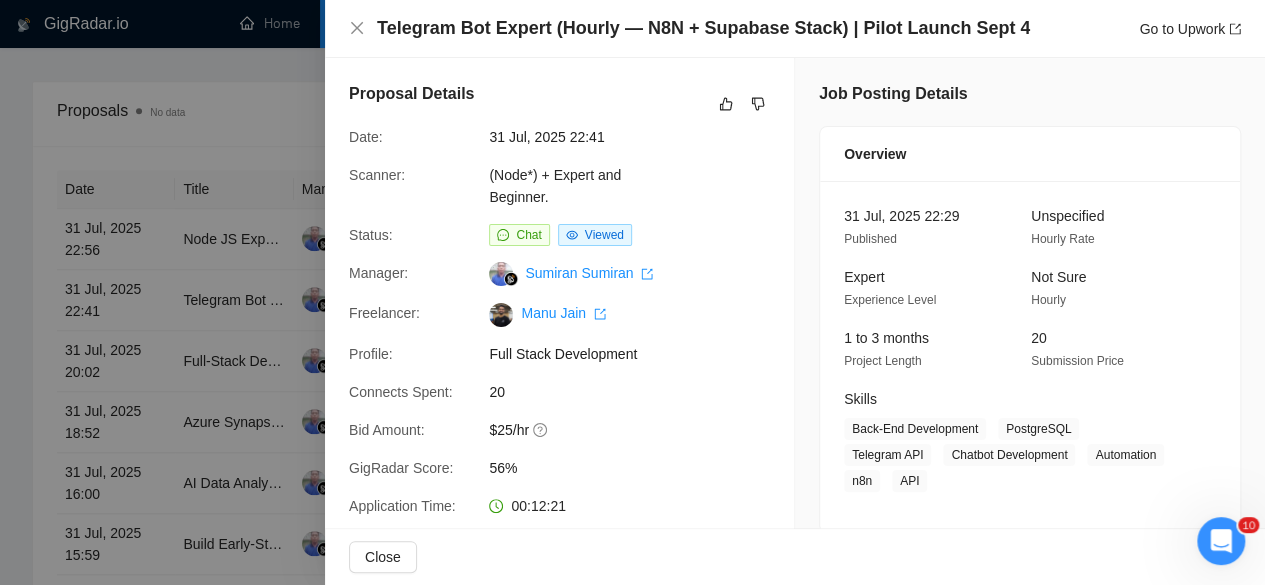 click at bounding box center (632, 292) 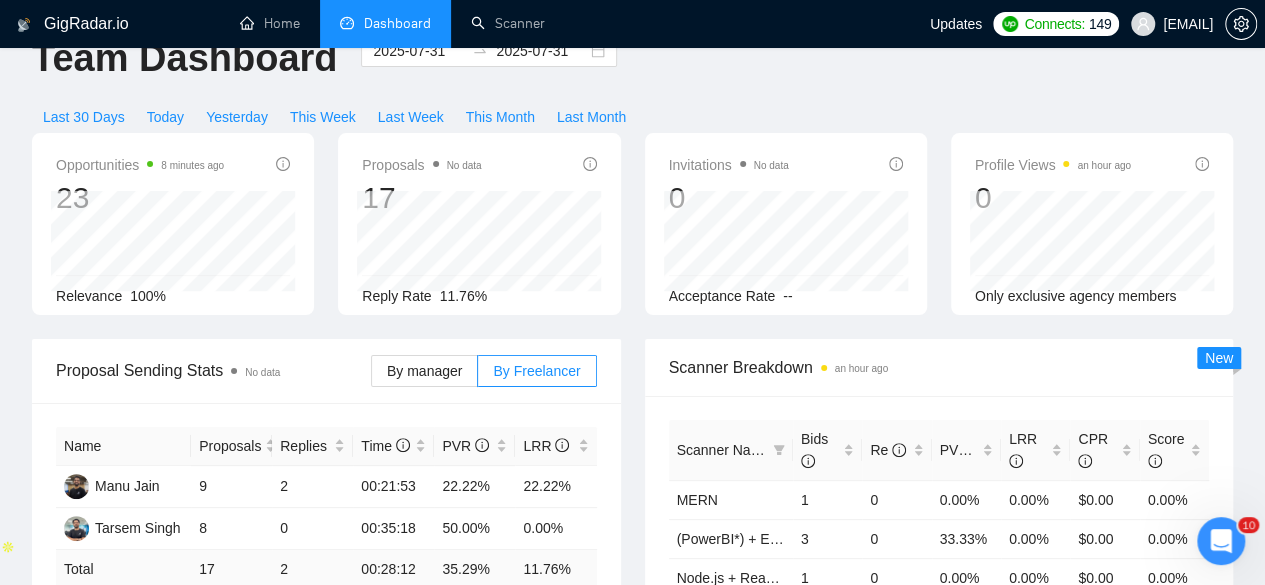 scroll, scrollTop: 0, scrollLeft: 0, axis: both 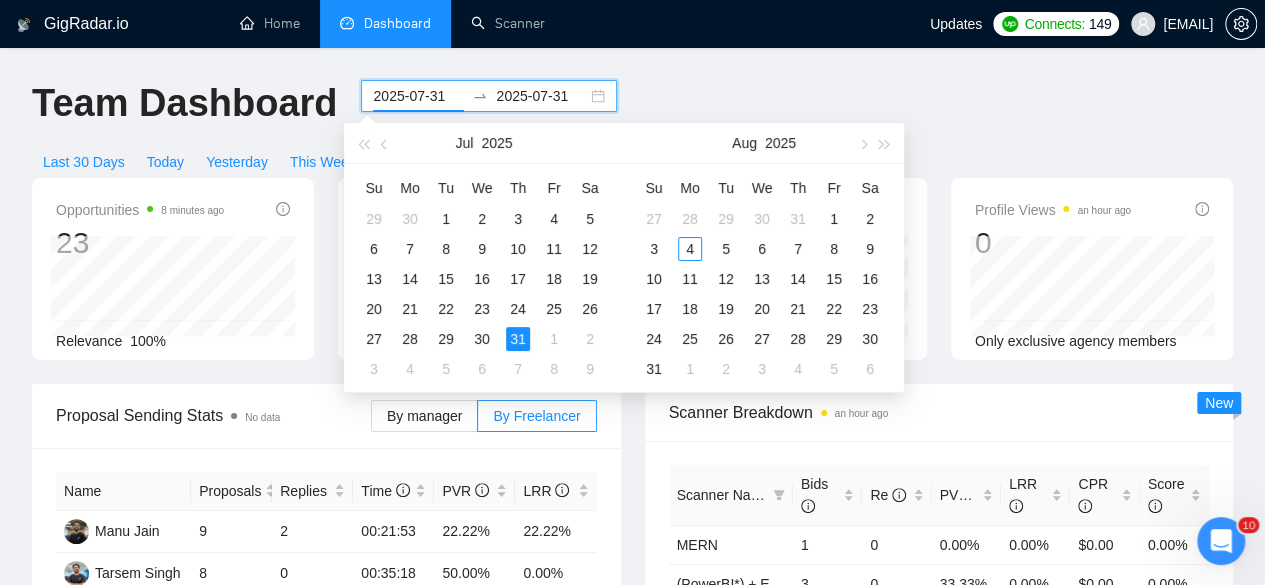 click on "2025-07-31" at bounding box center [418, 96] 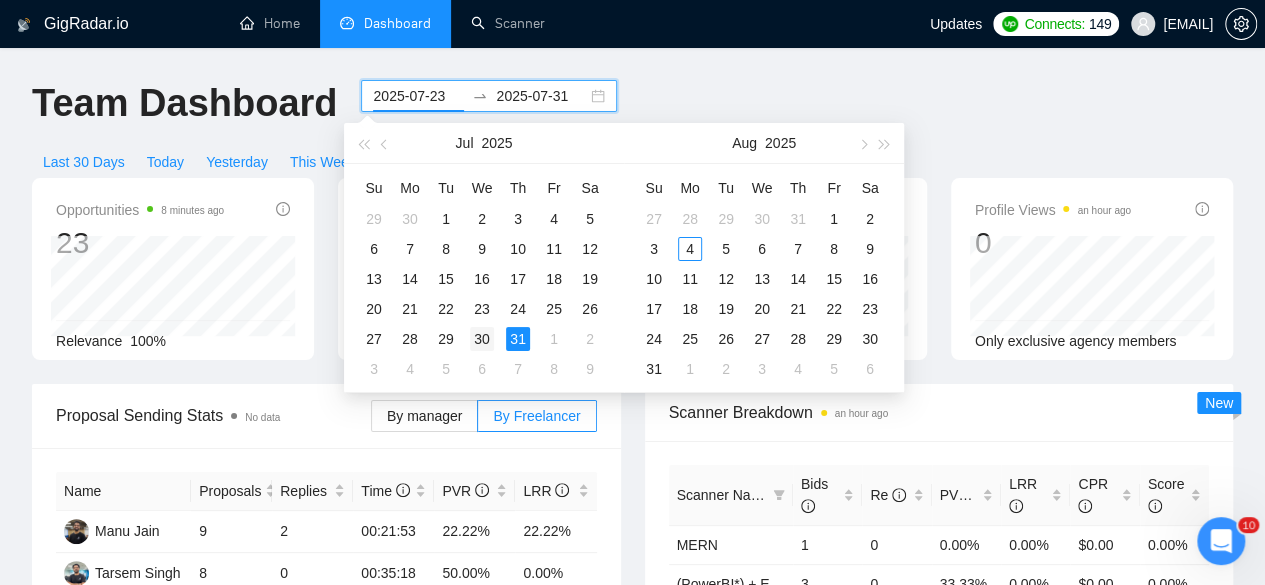type on "2025-07-30" 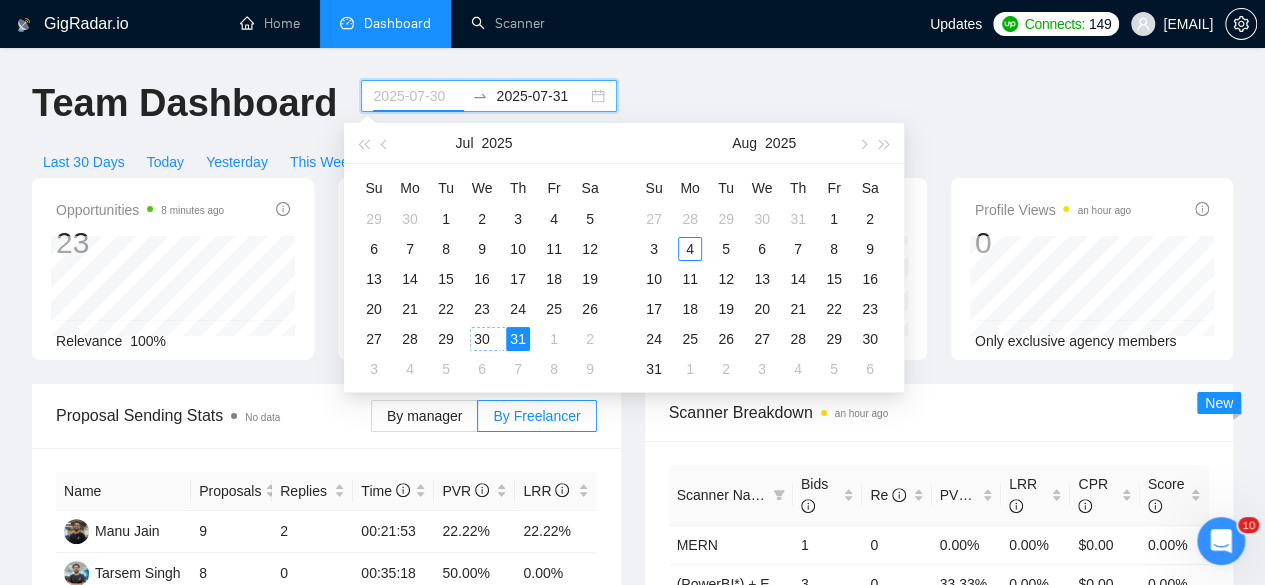 click on "30" at bounding box center (482, 339) 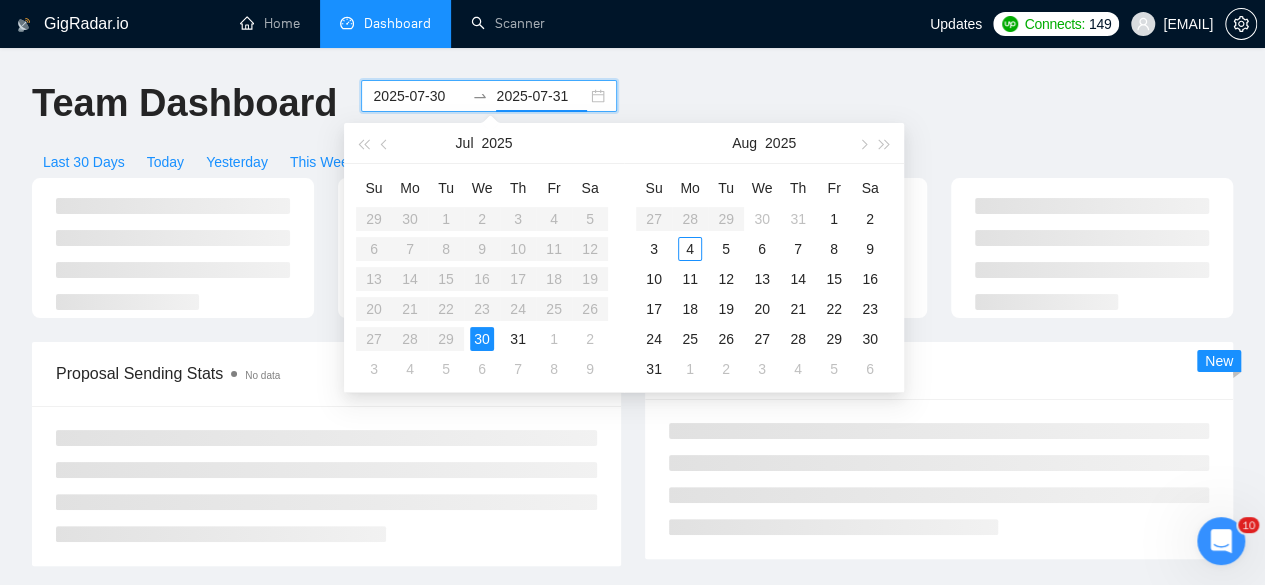 type on "2025-07-30" 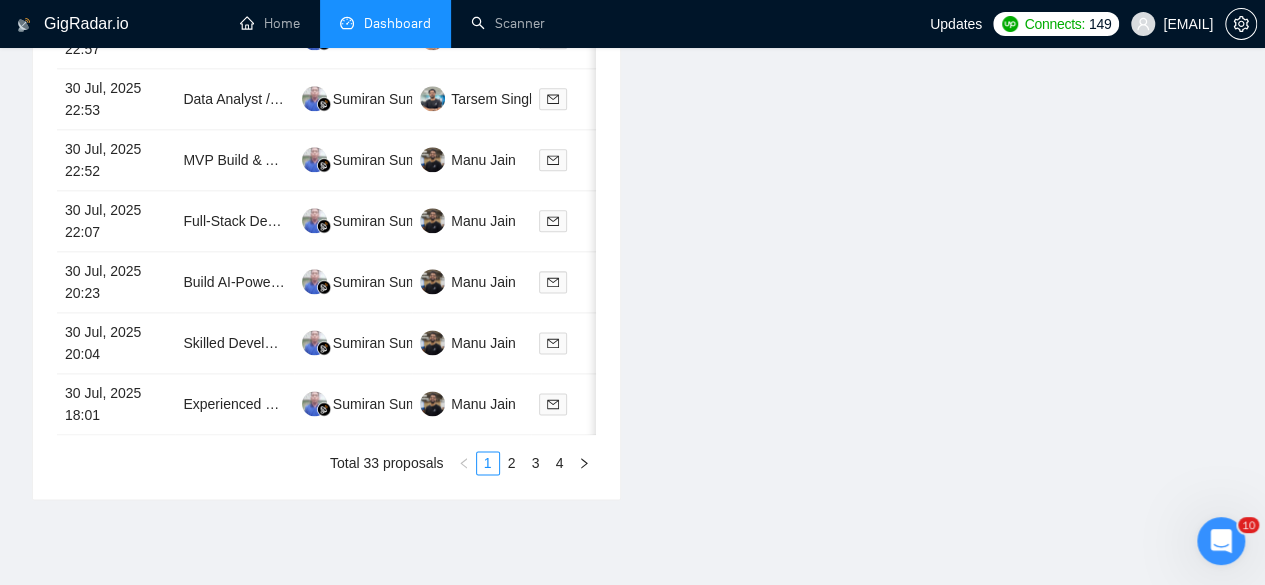 scroll, scrollTop: 1172, scrollLeft: 0, axis: vertical 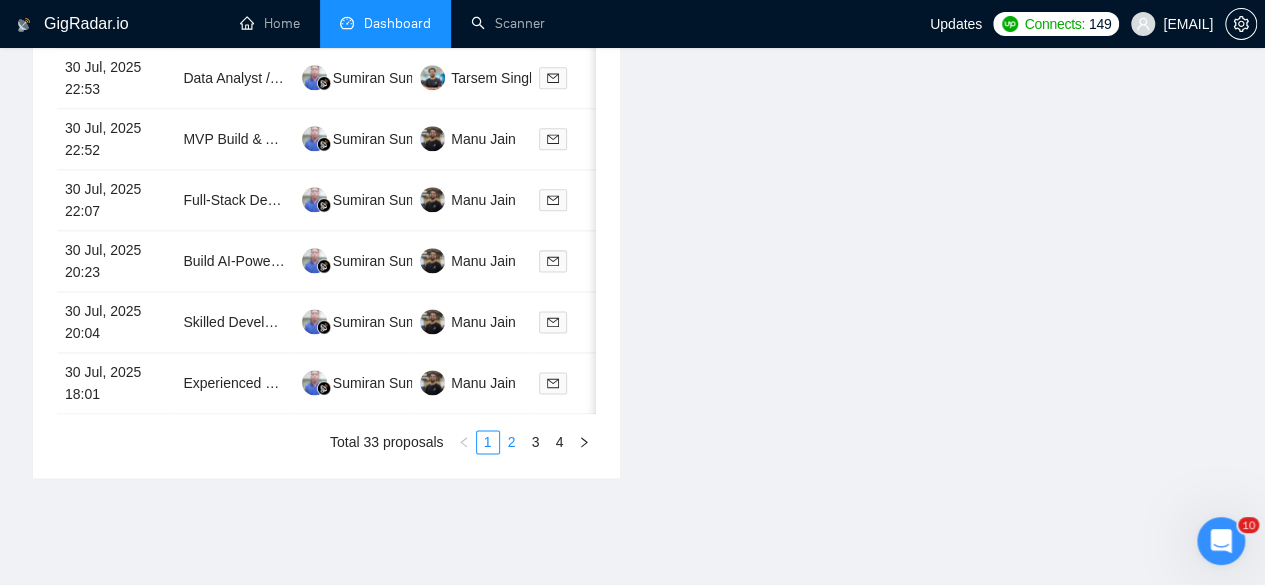 click on "2" at bounding box center [512, 442] 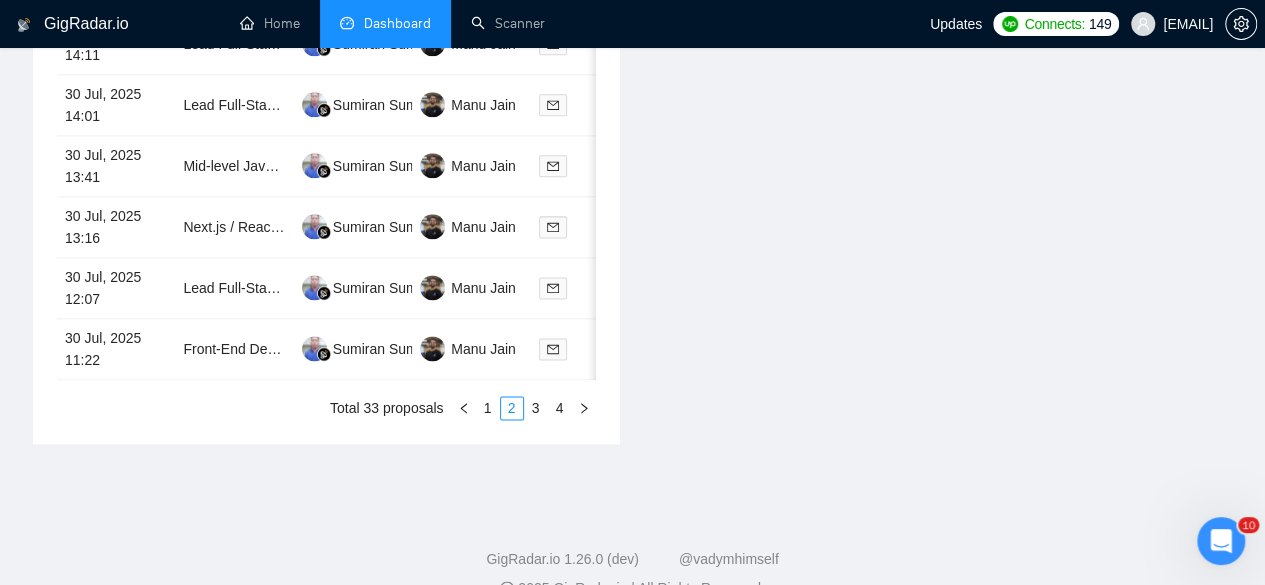 scroll, scrollTop: 1219, scrollLeft: 0, axis: vertical 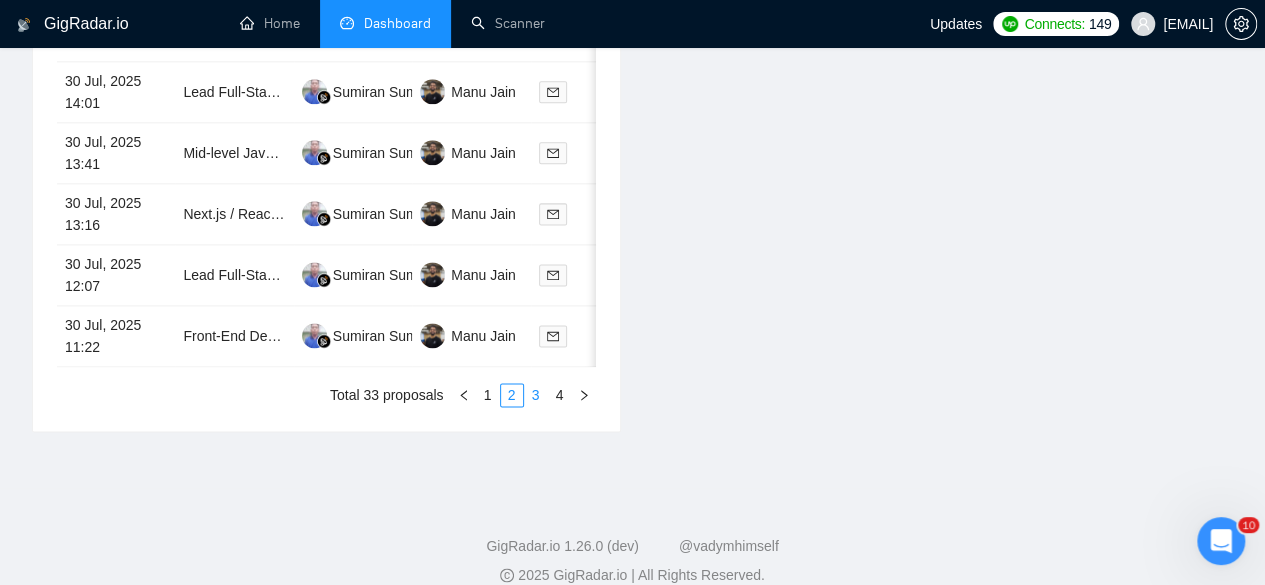 click on "3" at bounding box center (536, 395) 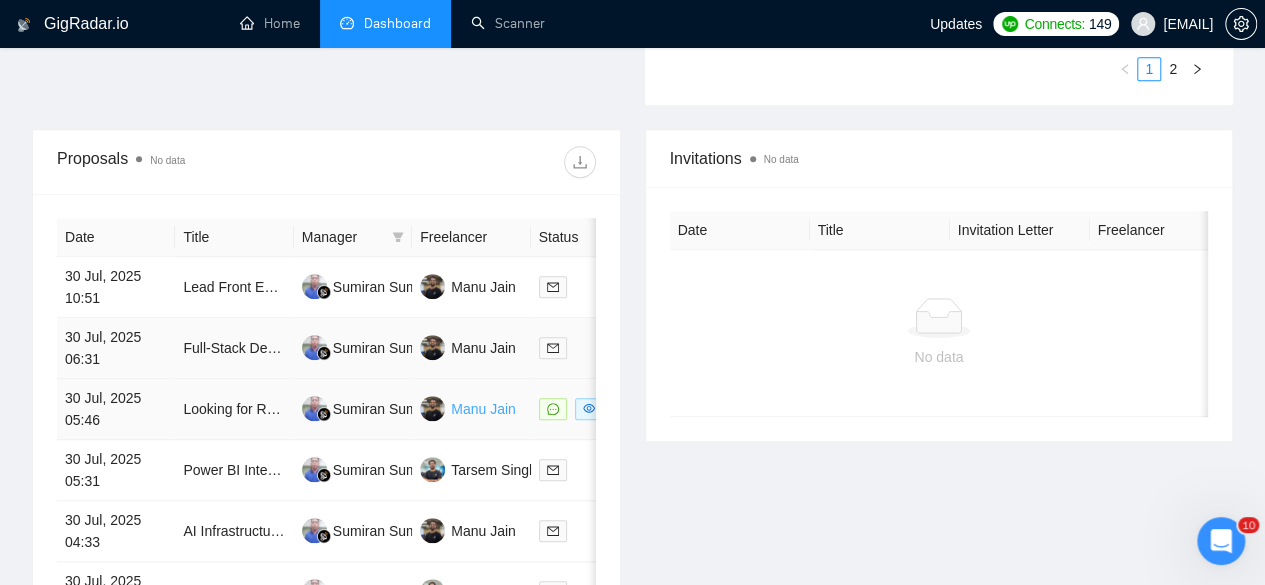 scroll, scrollTop: 720, scrollLeft: 0, axis: vertical 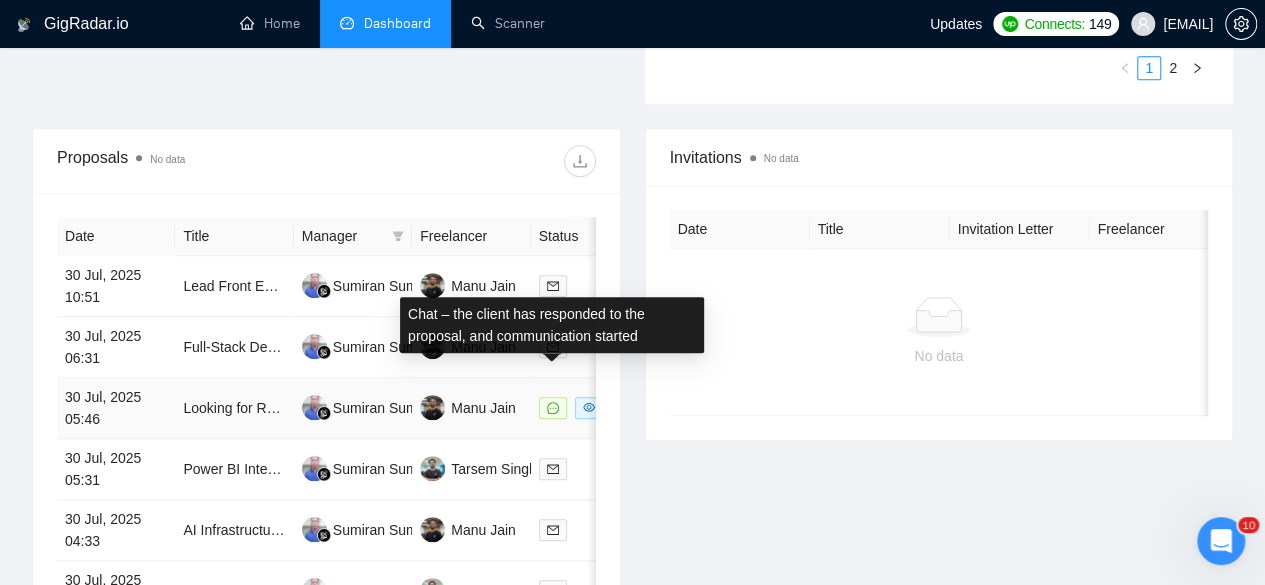 click 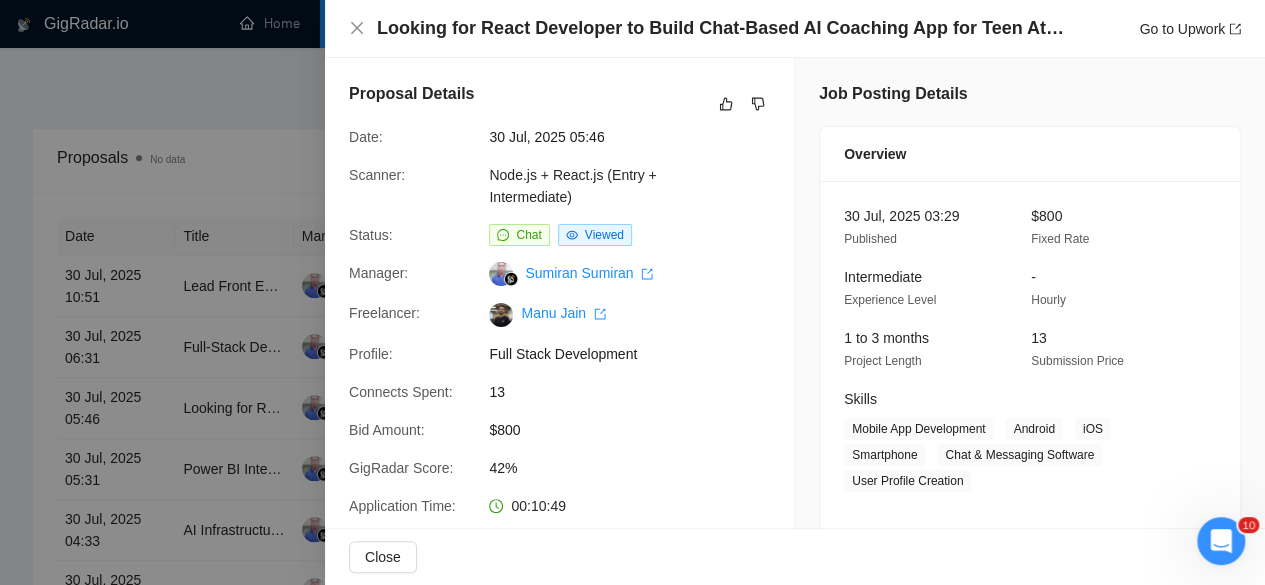 click at bounding box center [632, 292] 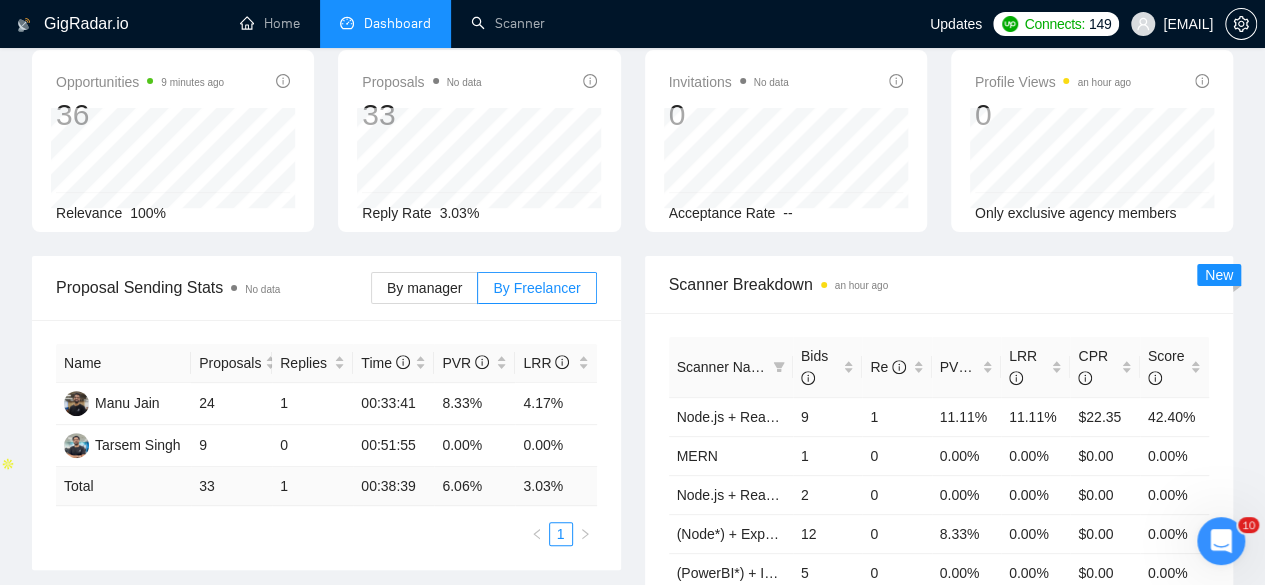 scroll, scrollTop: 0, scrollLeft: 0, axis: both 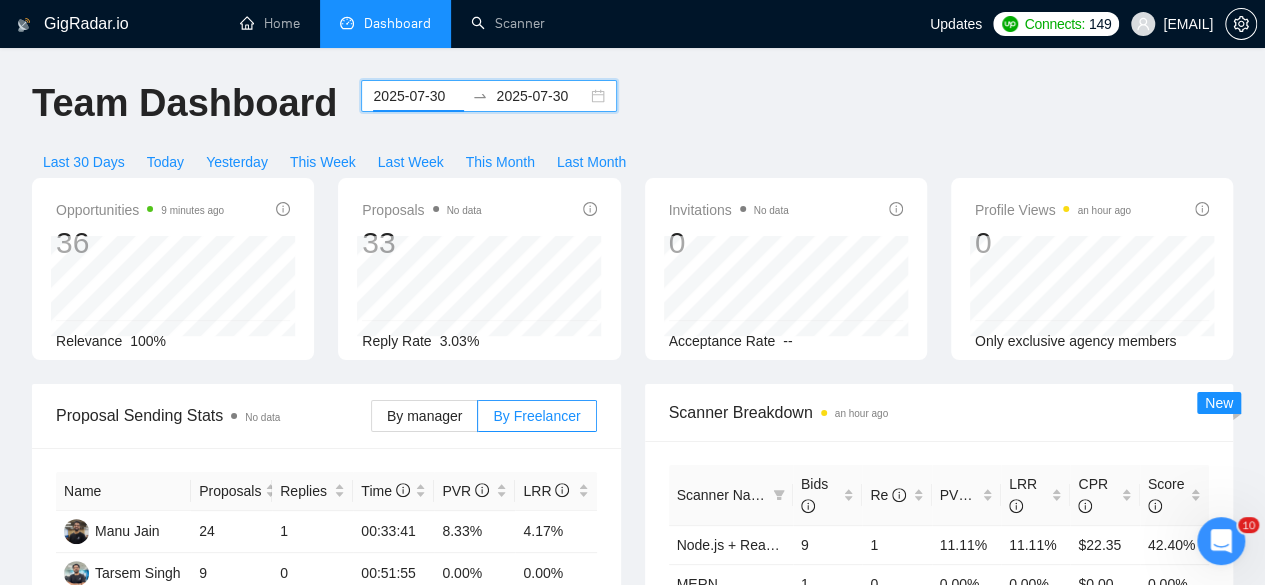 click on "2025-07-30" at bounding box center [418, 96] 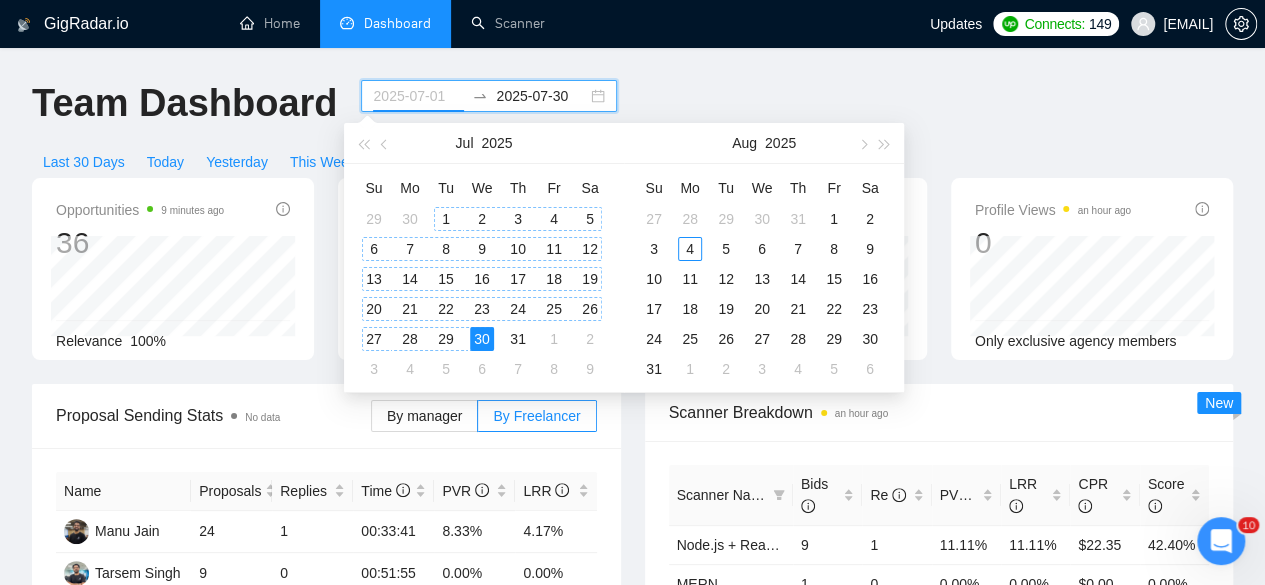 click on "1" at bounding box center [446, 219] 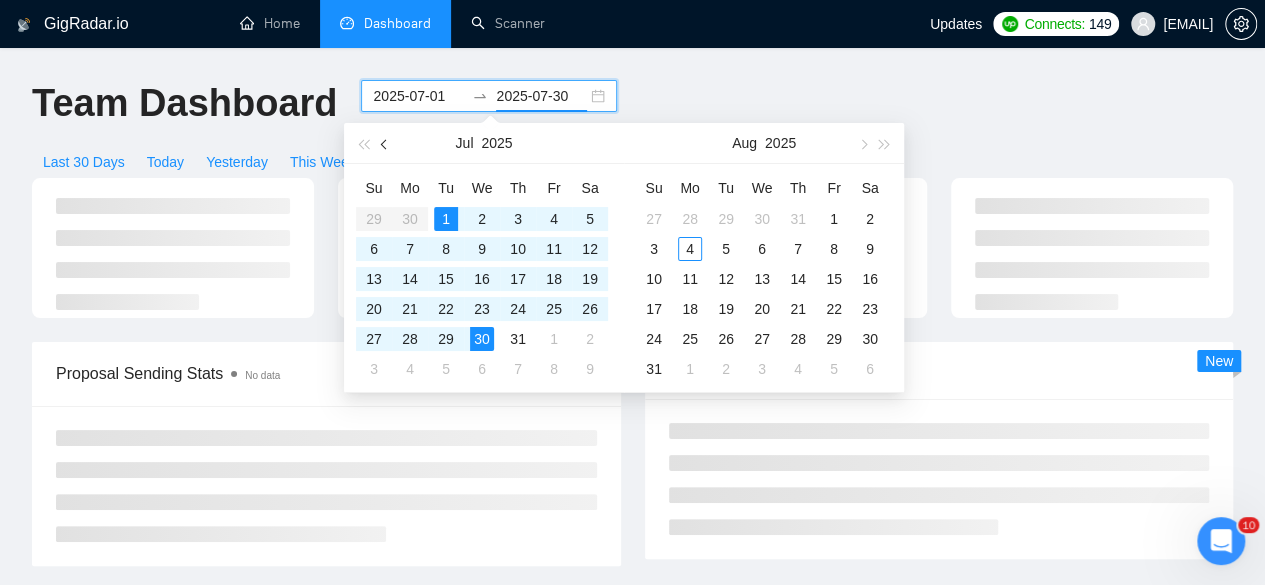 click at bounding box center (385, 143) 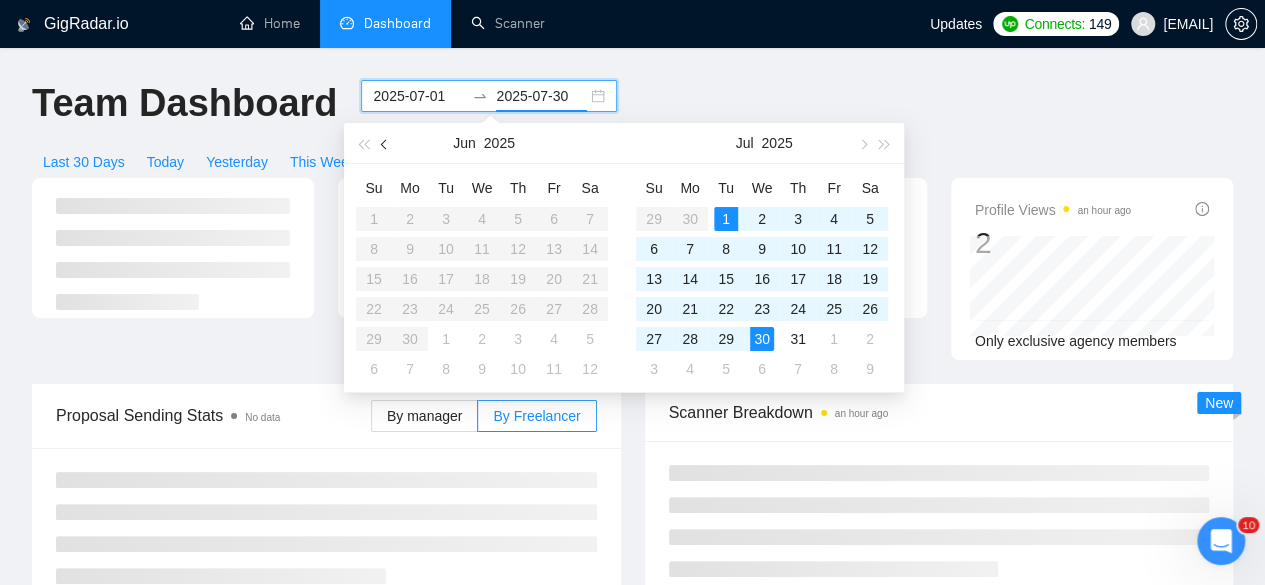click at bounding box center (385, 143) 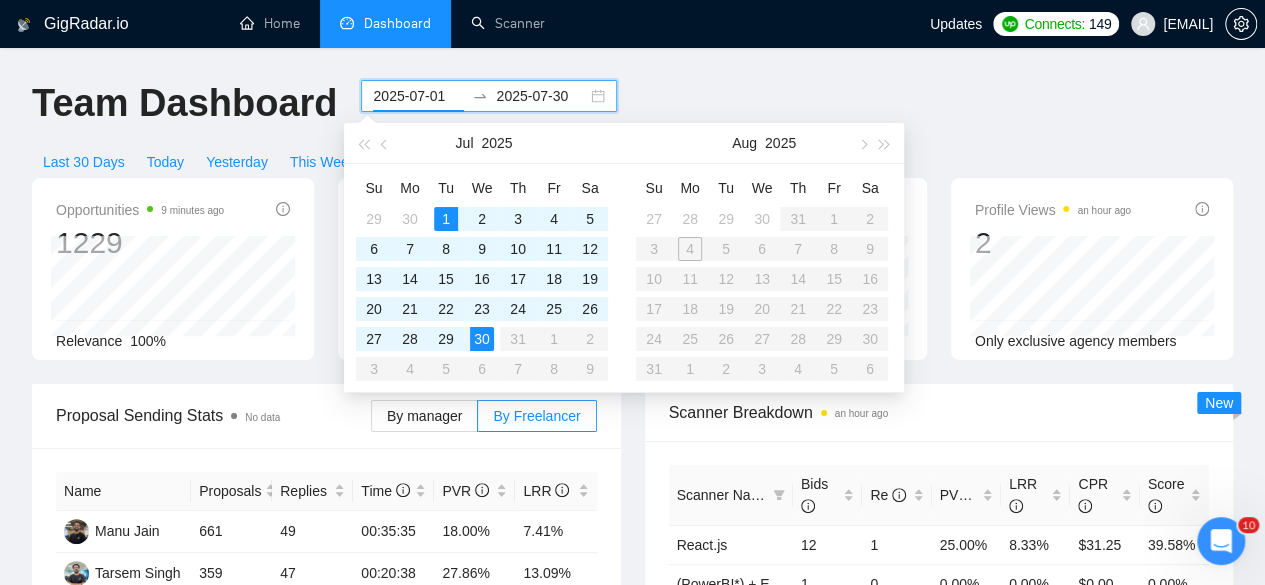 click on "2025-07-01" at bounding box center (418, 96) 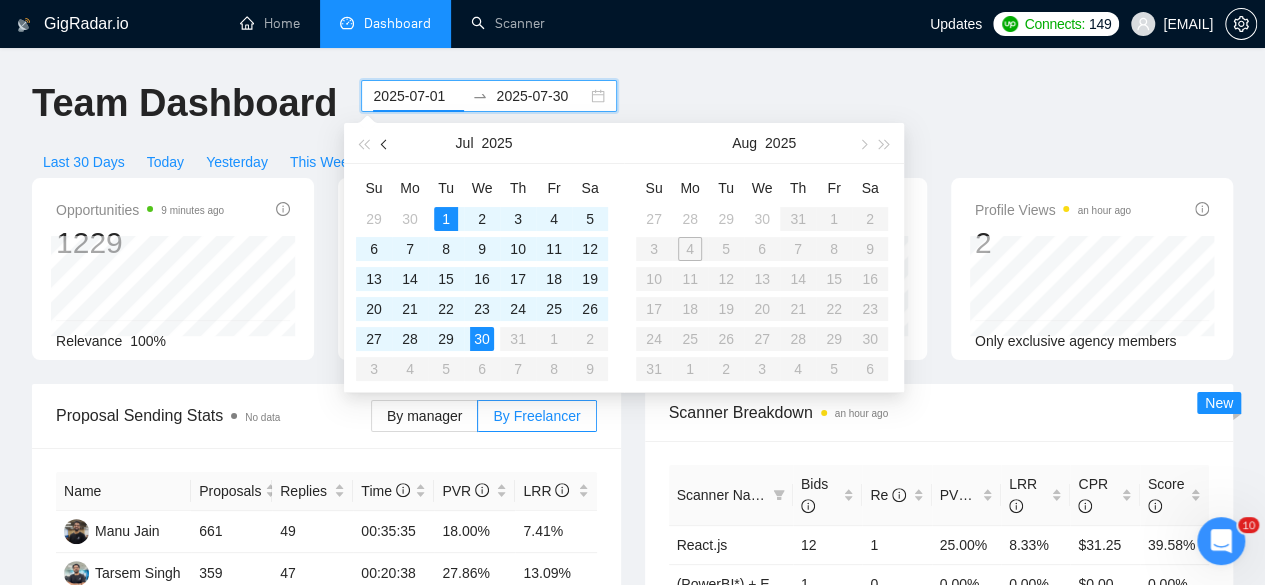 click at bounding box center [385, 143] 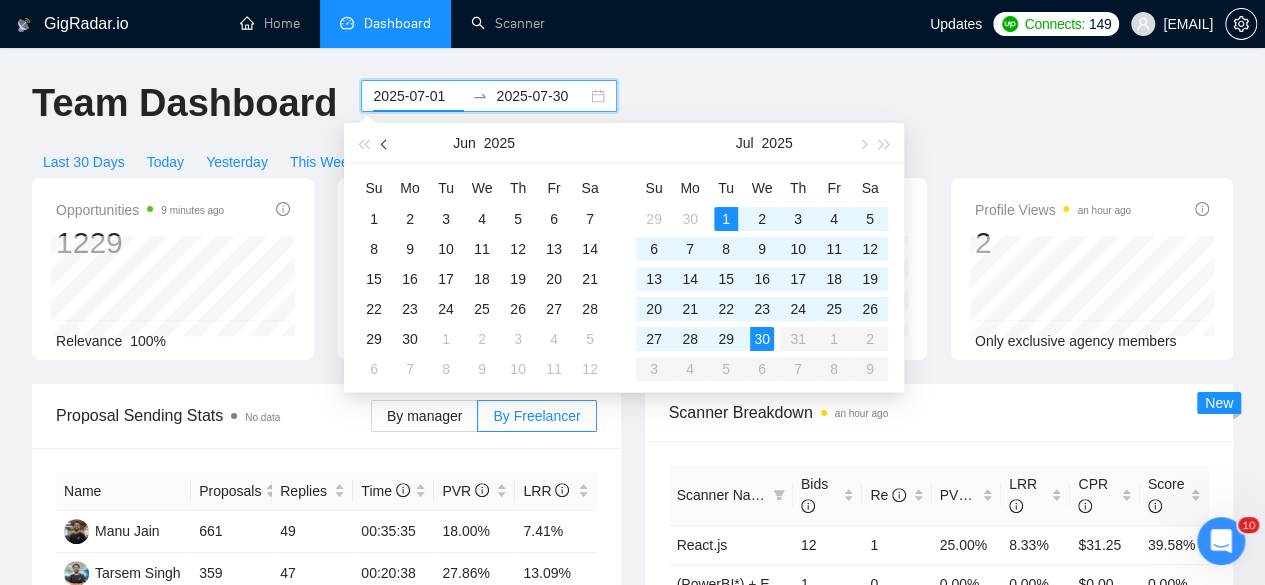 click at bounding box center (385, 143) 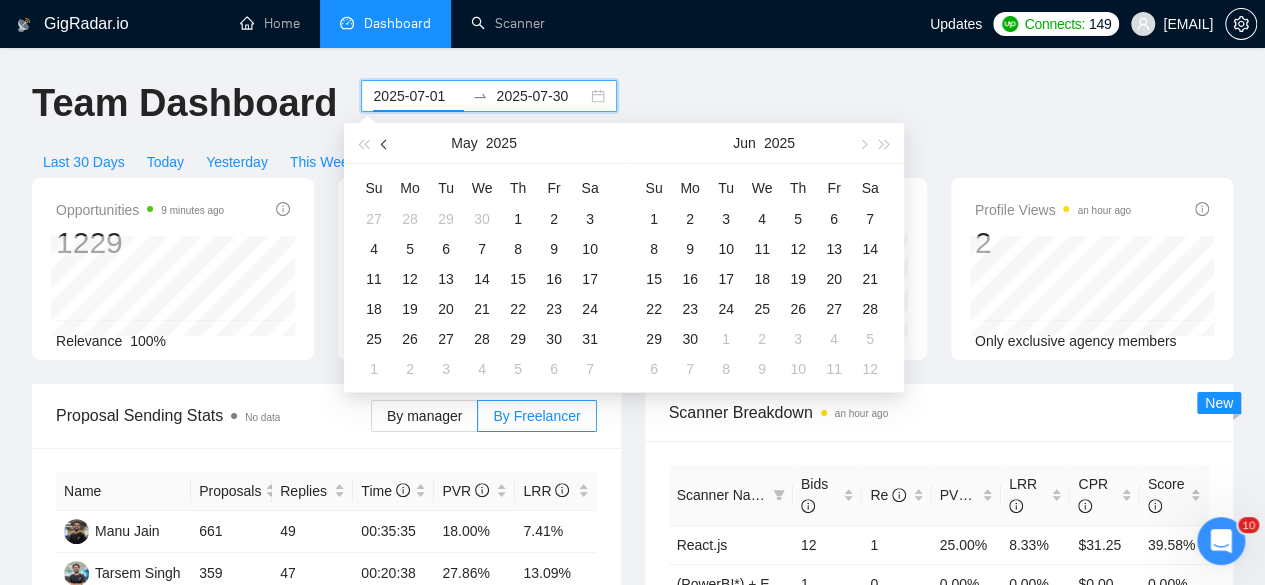 click at bounding box center (385, 143) 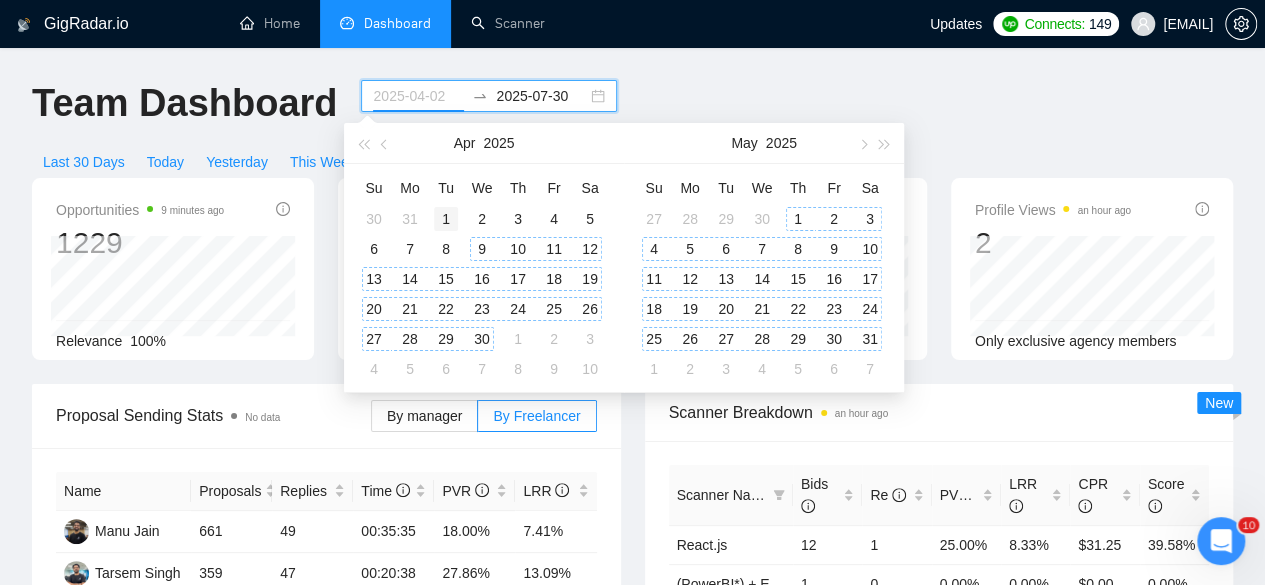 type on "2025-04-01" 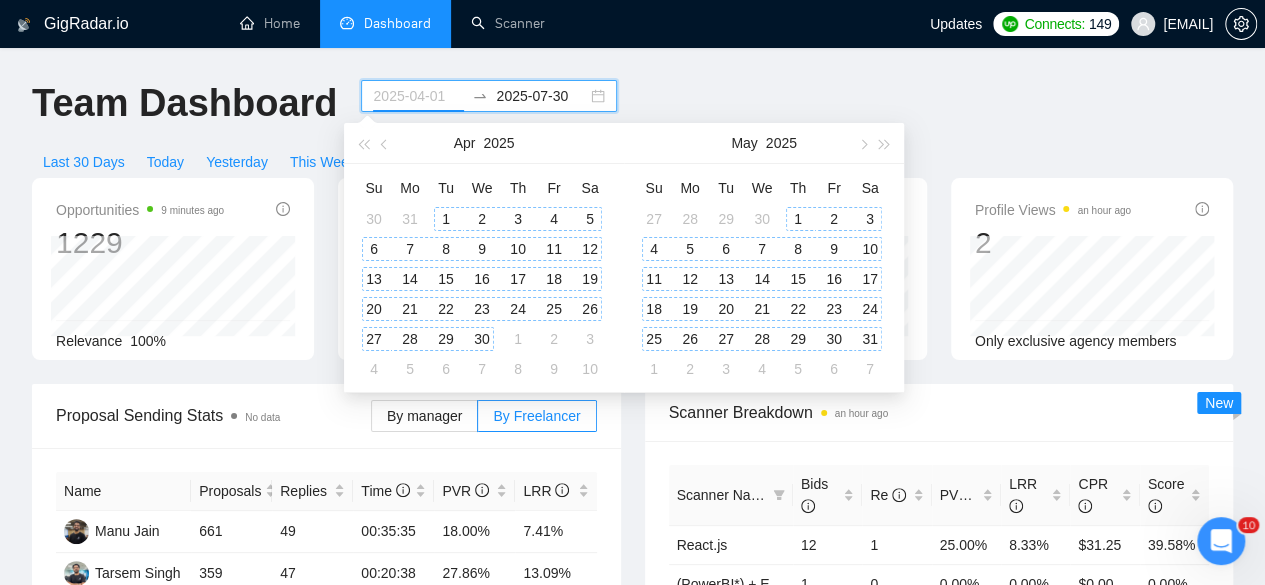 click on "1" at bounding box center [446, 219] 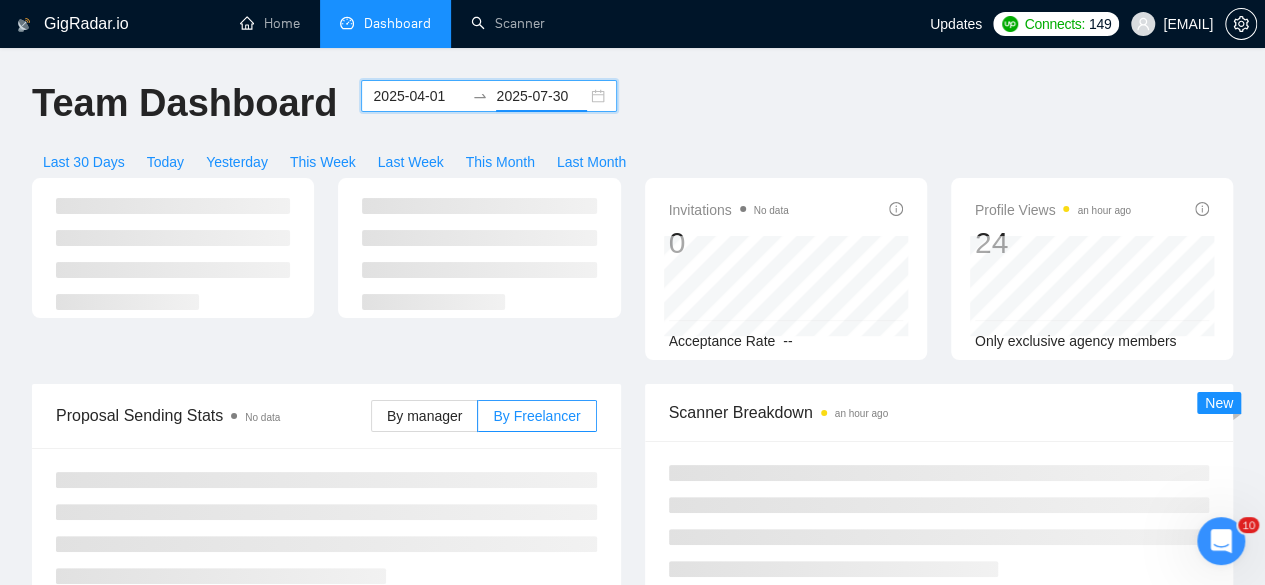 click on "2025-07-30" at bounding box center (541, 96) 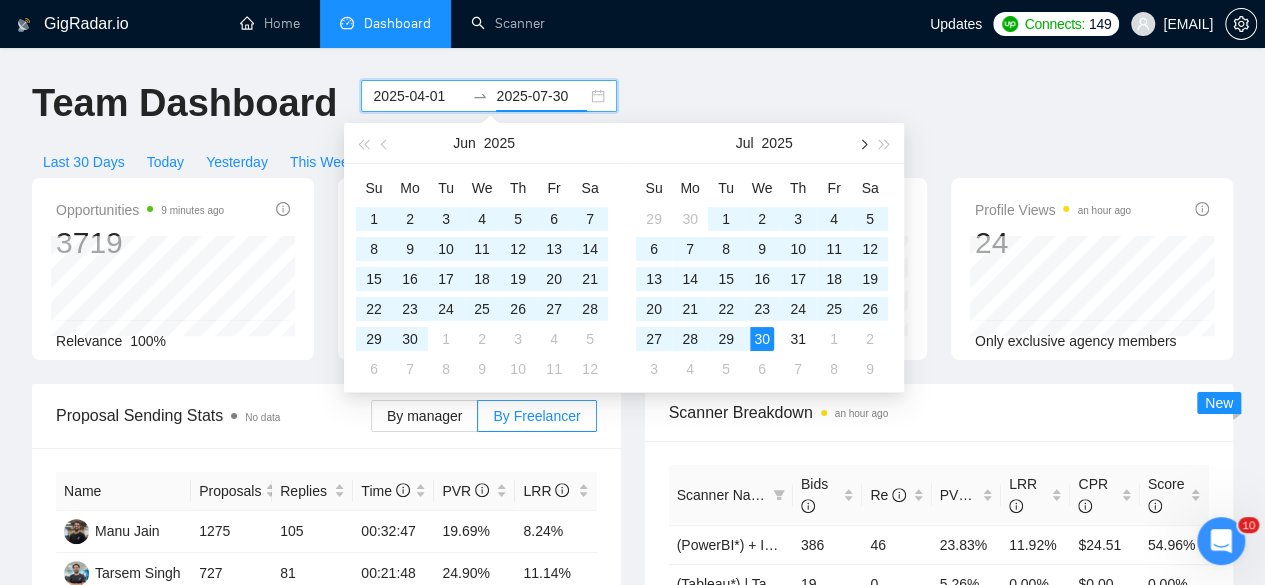 click at bounding box center (862, 143) 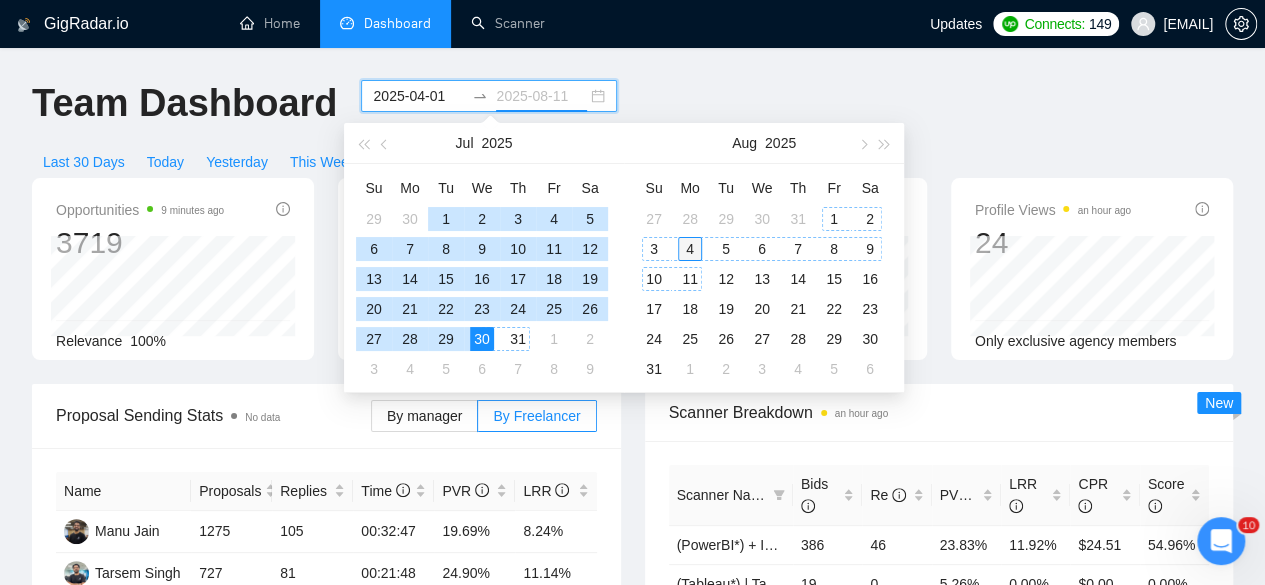 type on "2025-08-04" 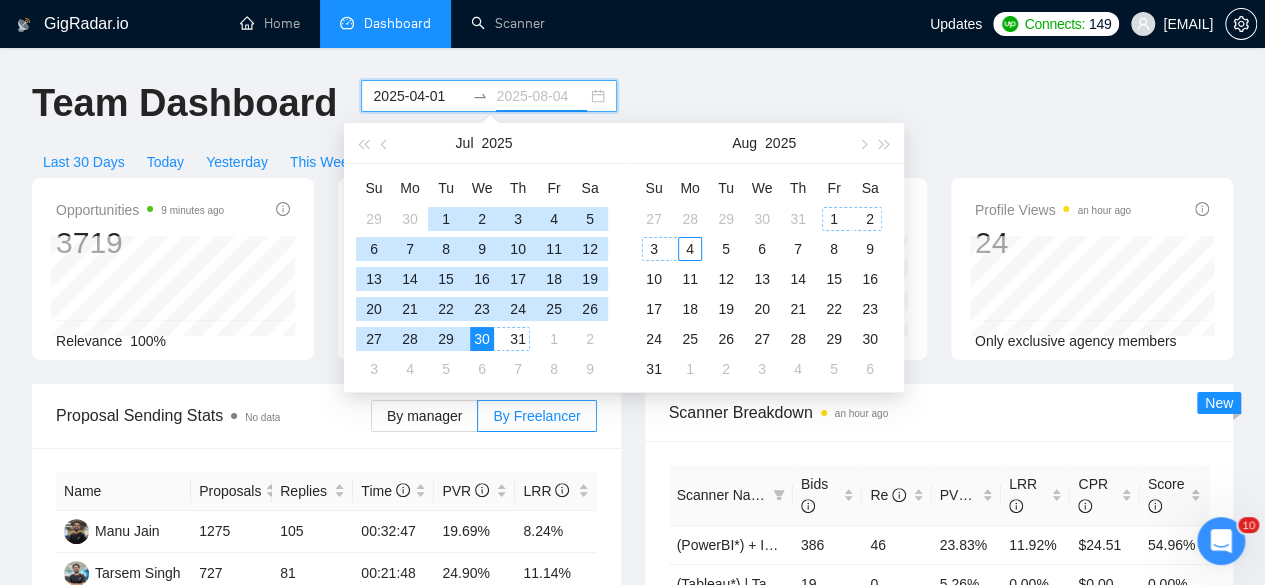 click on "4" at bounding box center (690, 249) 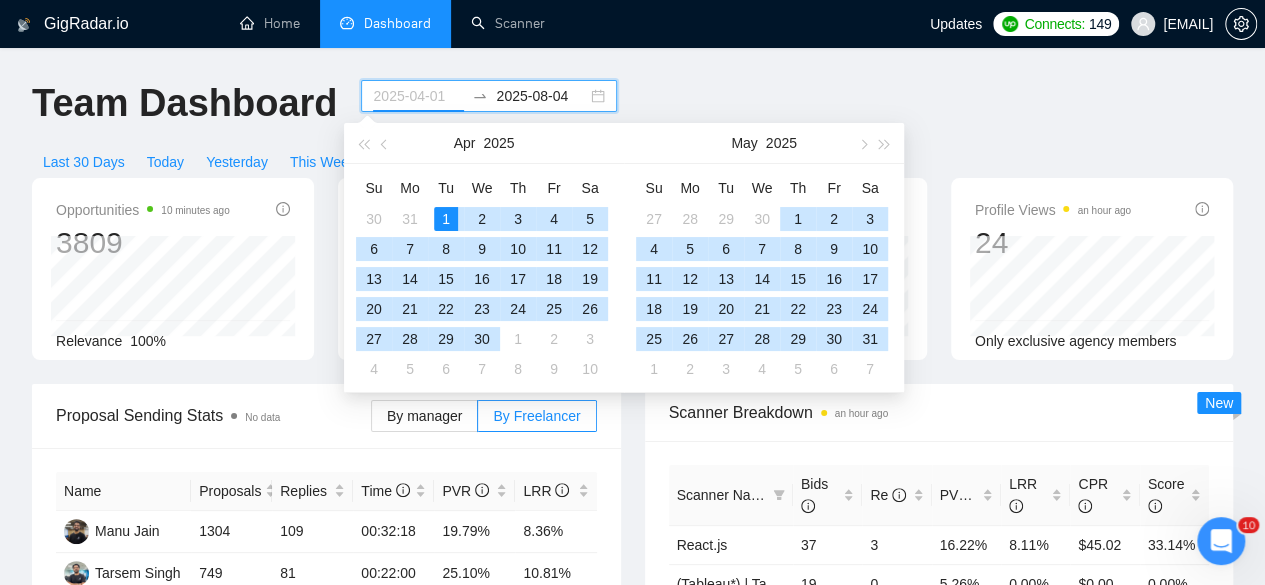 click on "1" at bounding box center [446, 219] 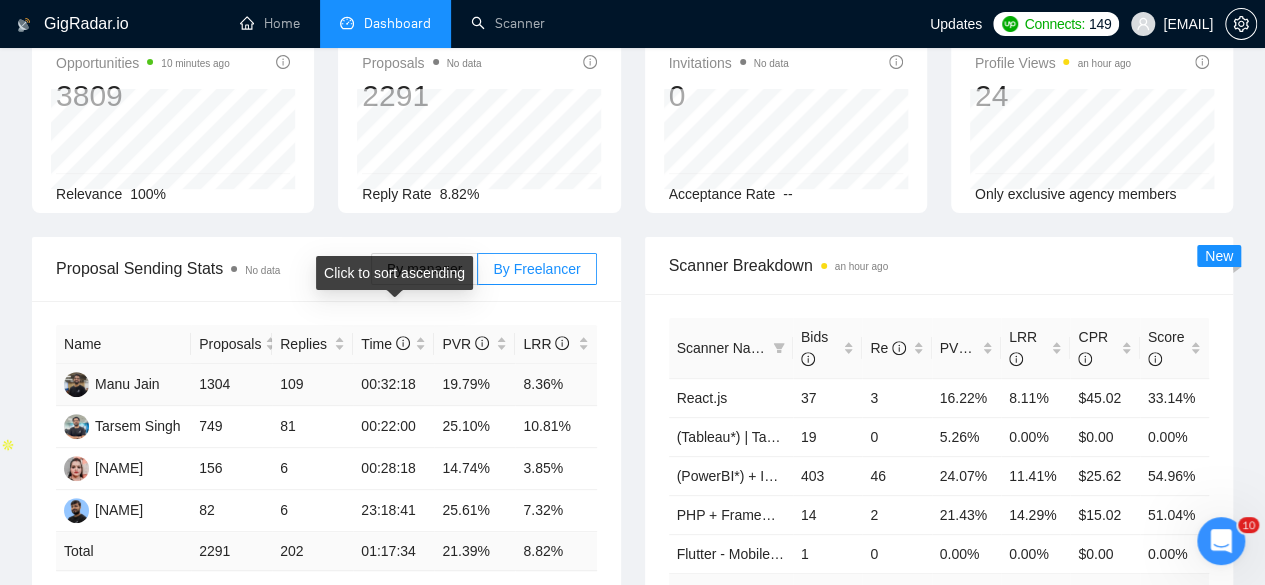 scroll, scrollTop: 149, scrollLeft: 0, axis: vertical 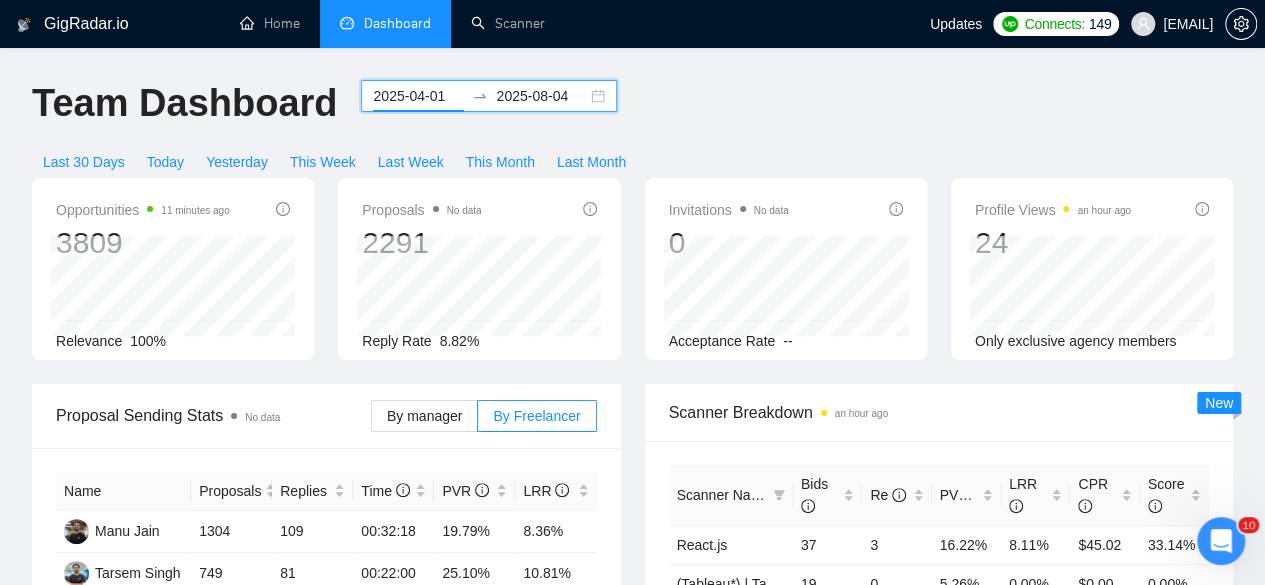 click on "2025-04-01" at bounding box center (418, 96) 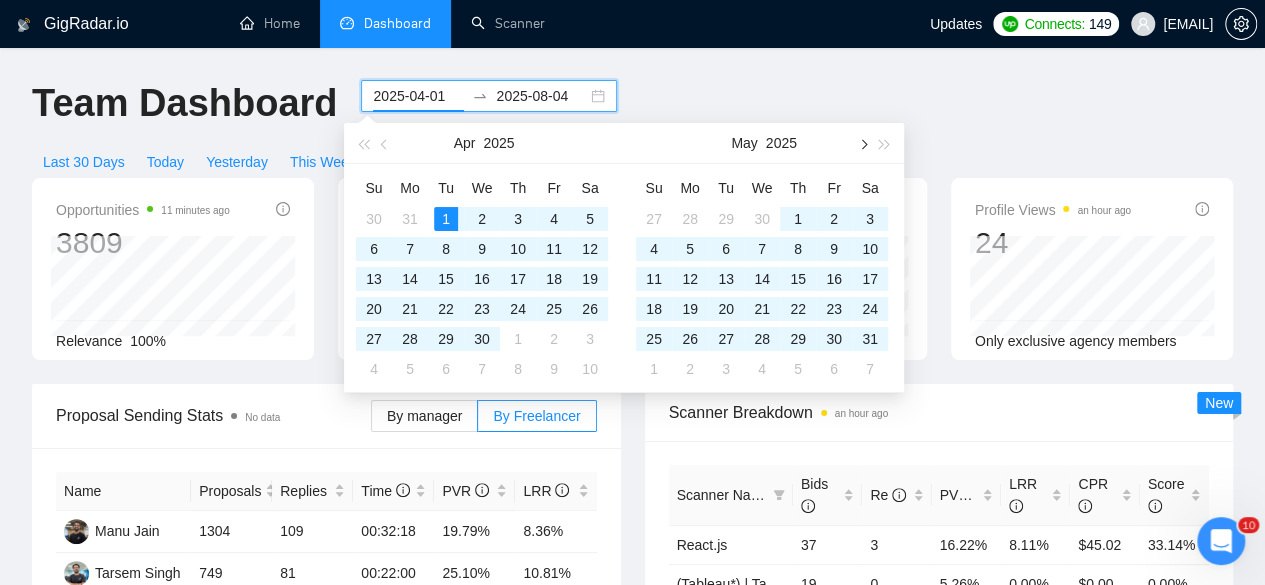 click at bounding box center [862, 144] 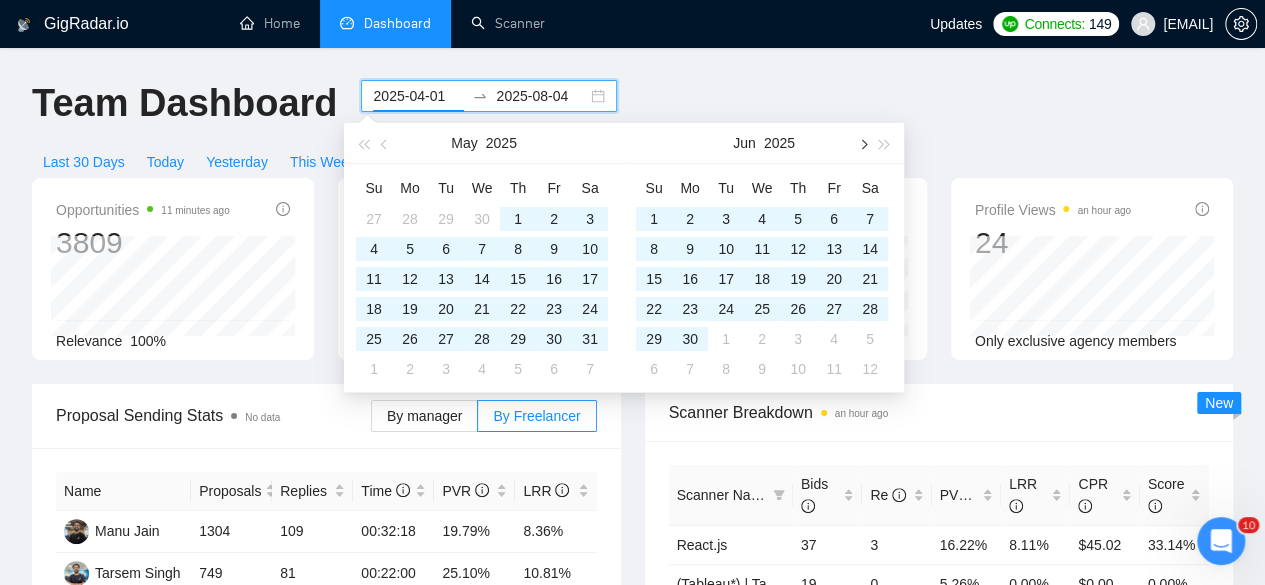 click at bounding box center (862, 144) 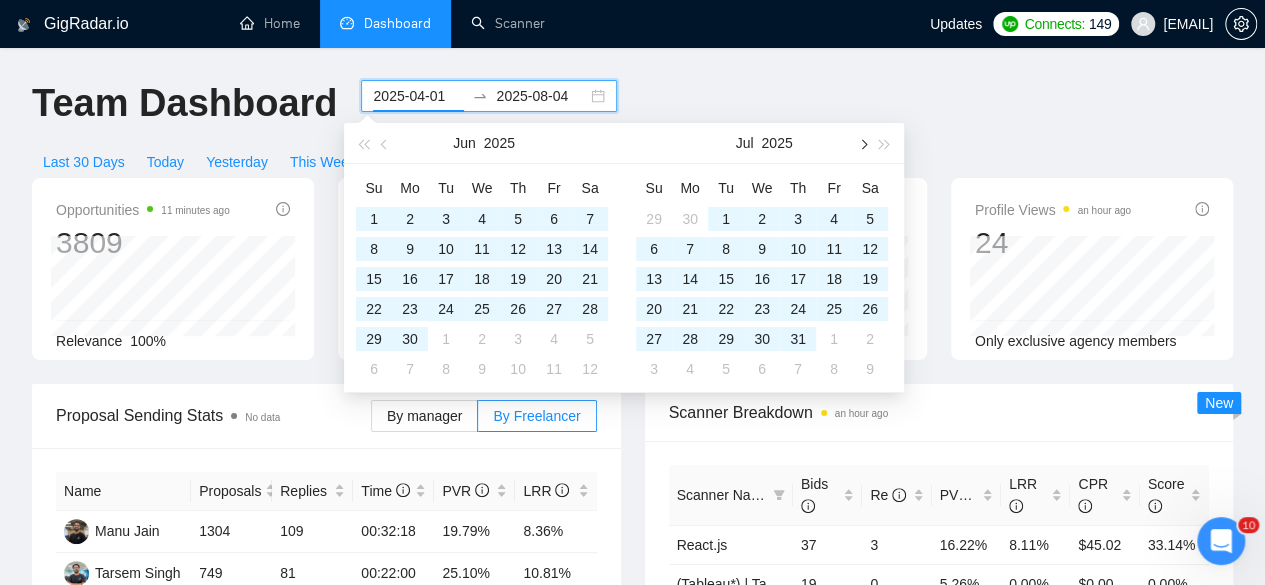click at bounding box center [862, 144] 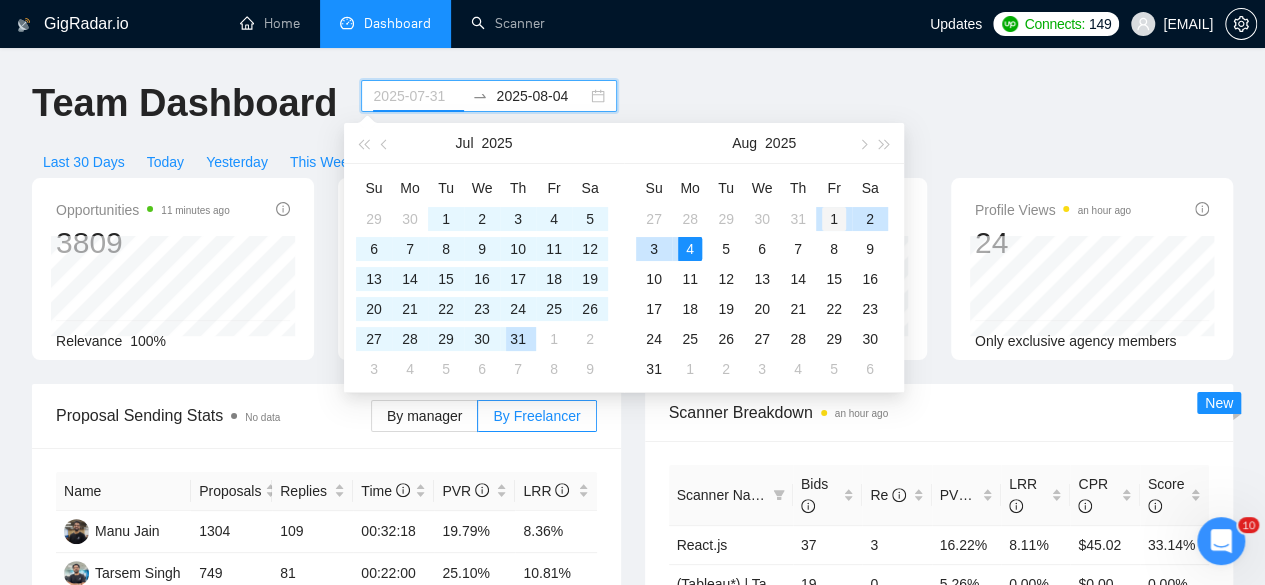 type on "2025-08-01" 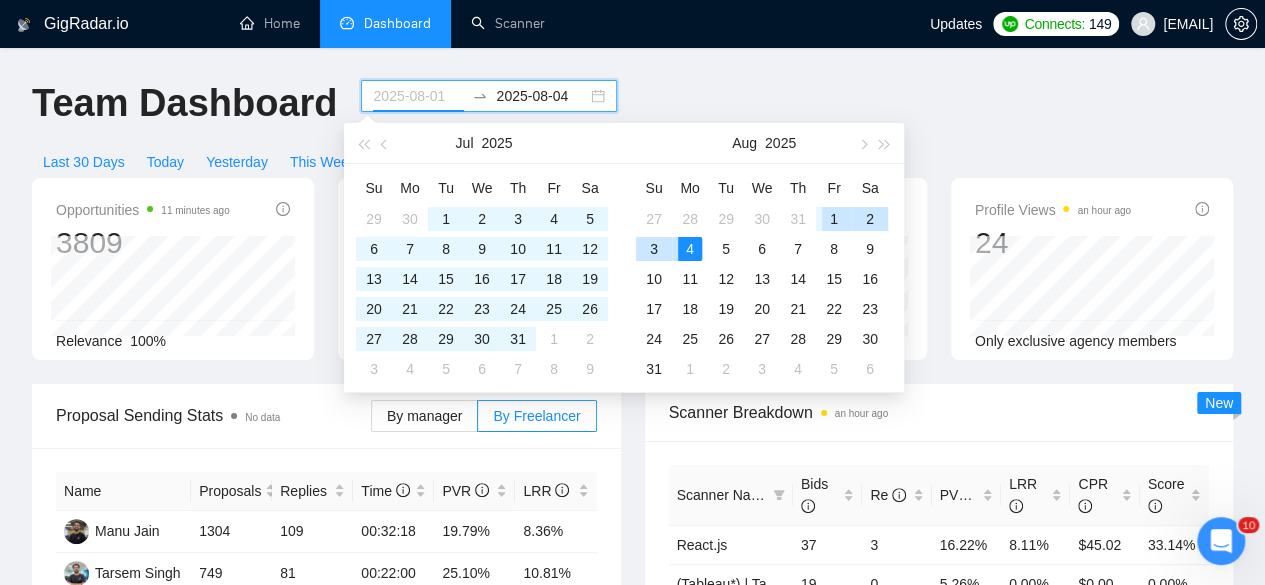click on "1" at bounding box center [834, 219] 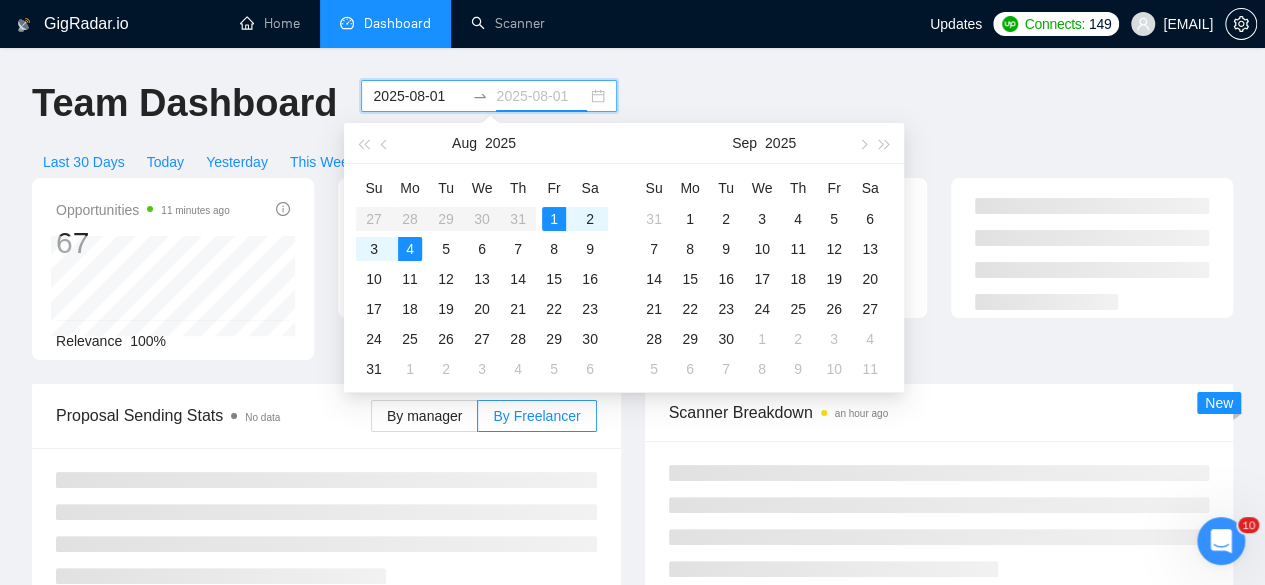 type on "2025-08-04" 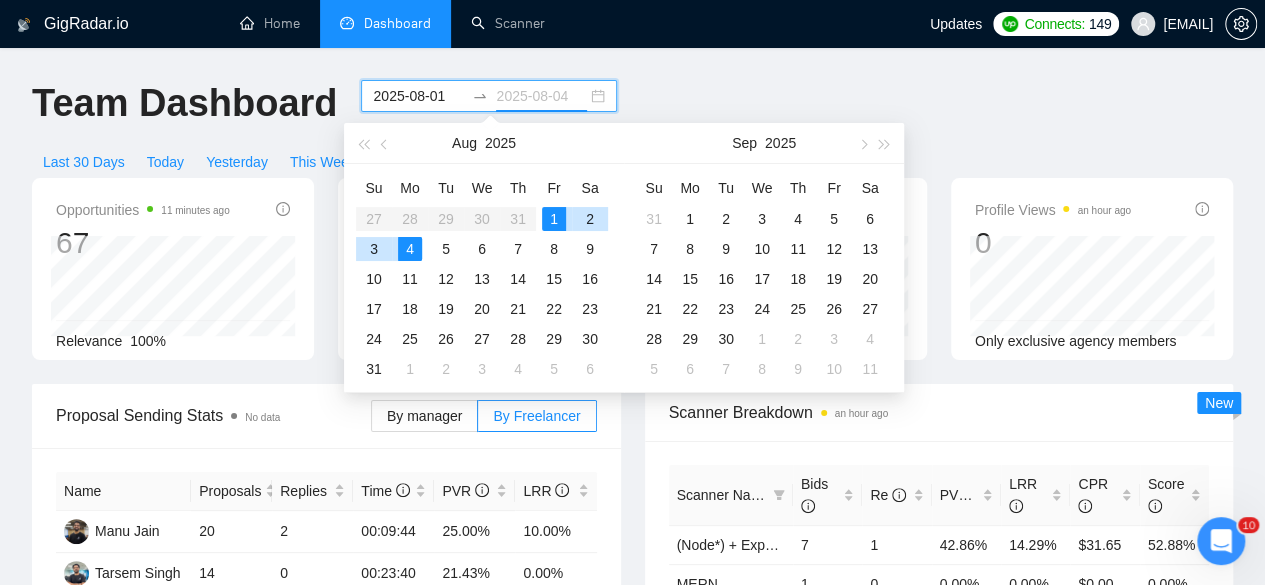 click on "4" at bounding box center (410, 249) 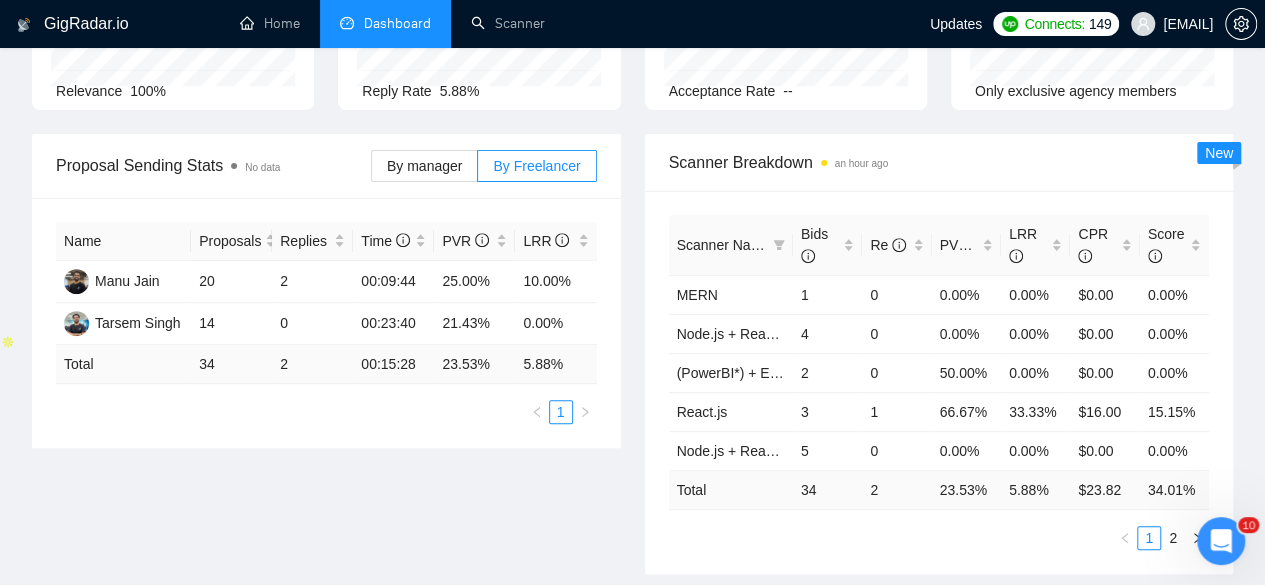 scroll, scrollTop: 252, scrollLeft: 0, axis: vertical 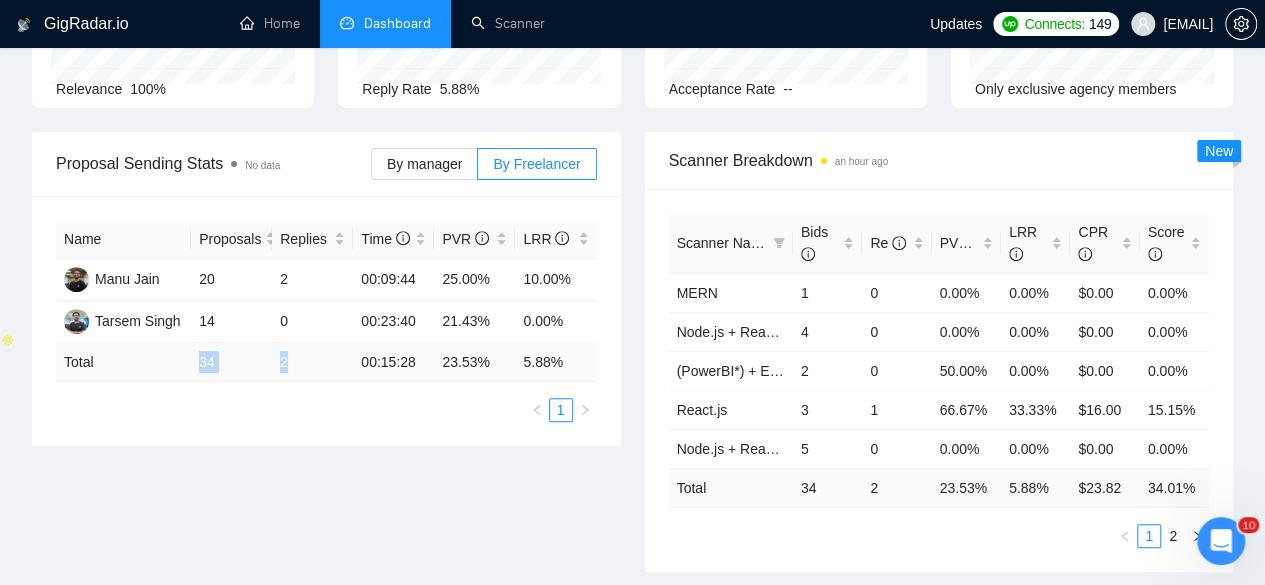 drag, startPoint x: 186, startPoint y: 336, endPoint x: 304, endPoint y: 331, distance: 118.10589 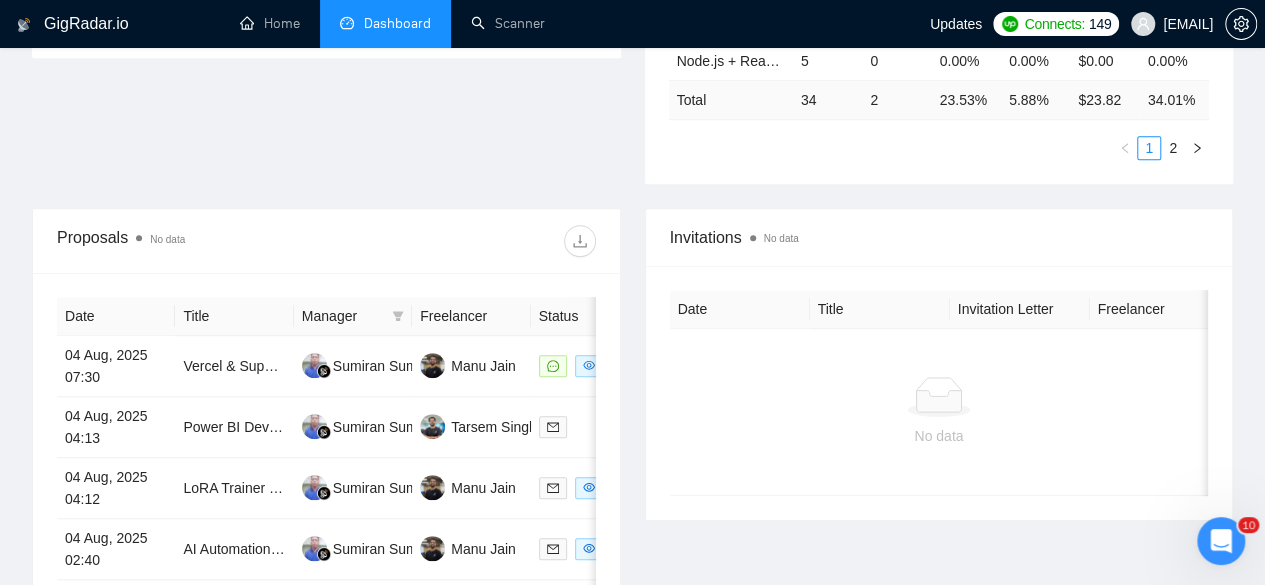 scroll, scrollTop: 641, scrollLeft: 0, axis: vertical 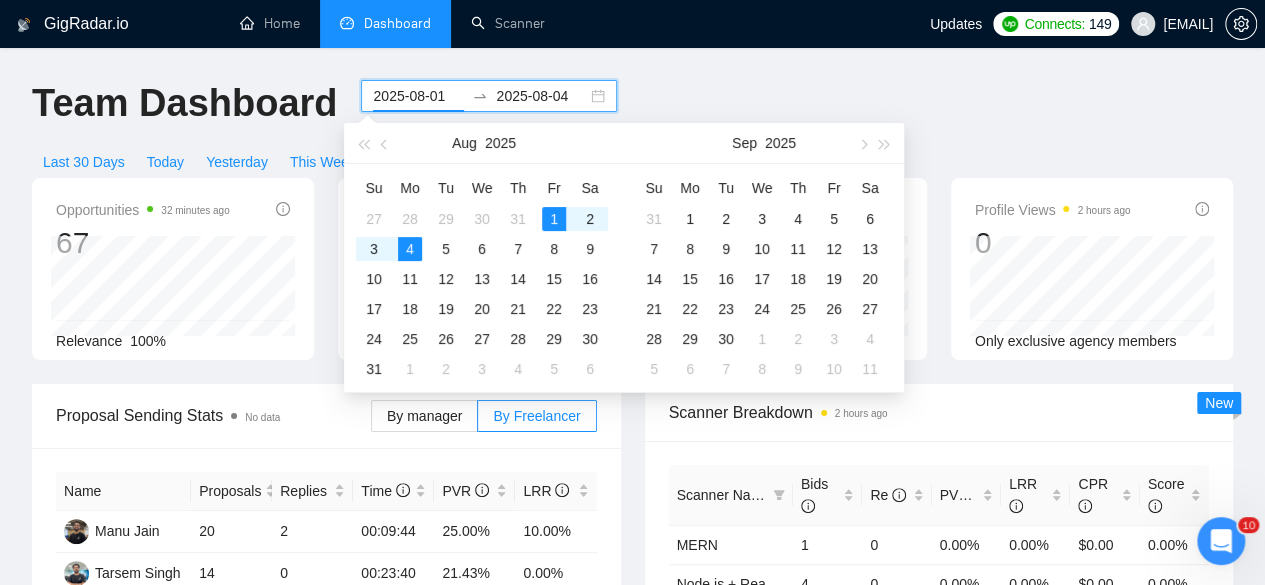 click on "2025-08-01" at bounding box center [418, 96] 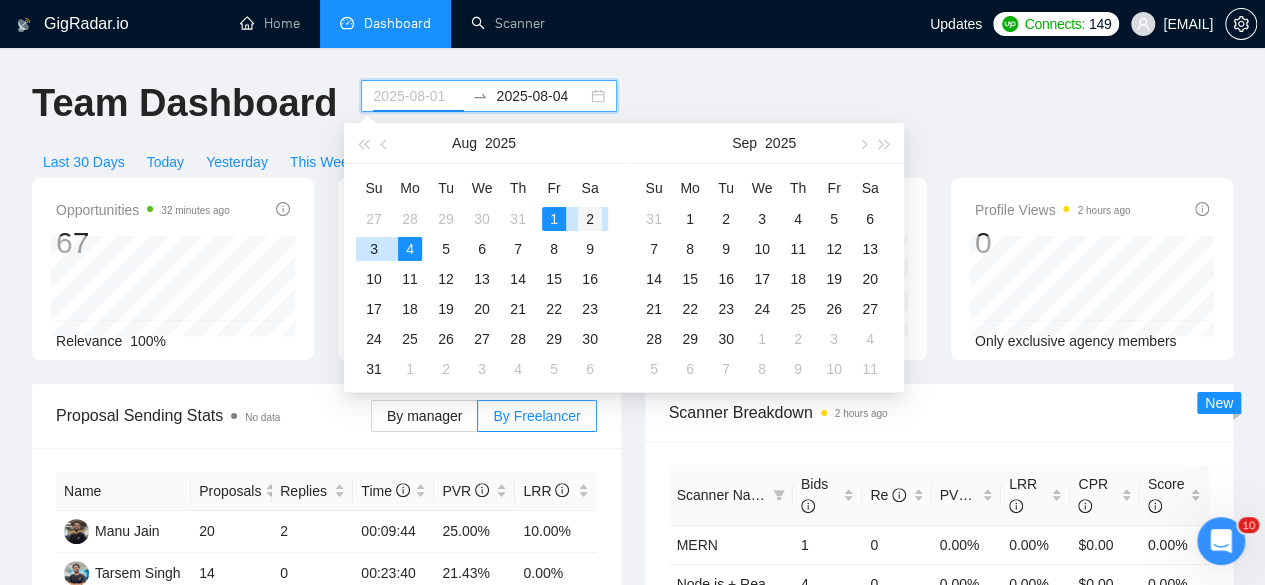 type on "2025-08-02" 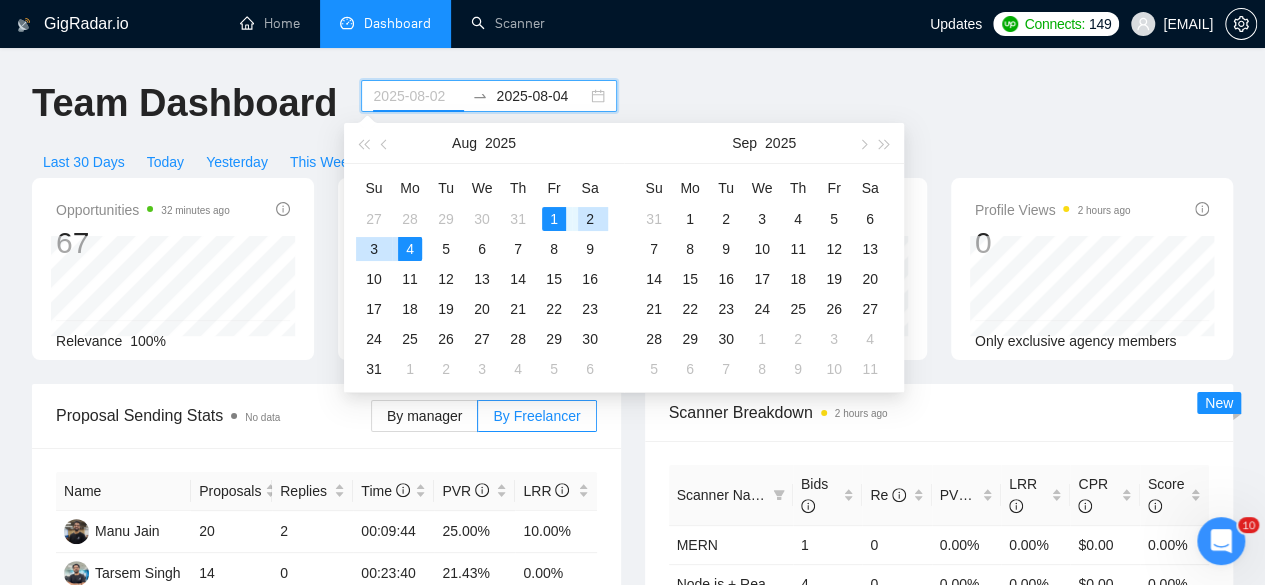 click on "2" at bounding box center [590, 219] 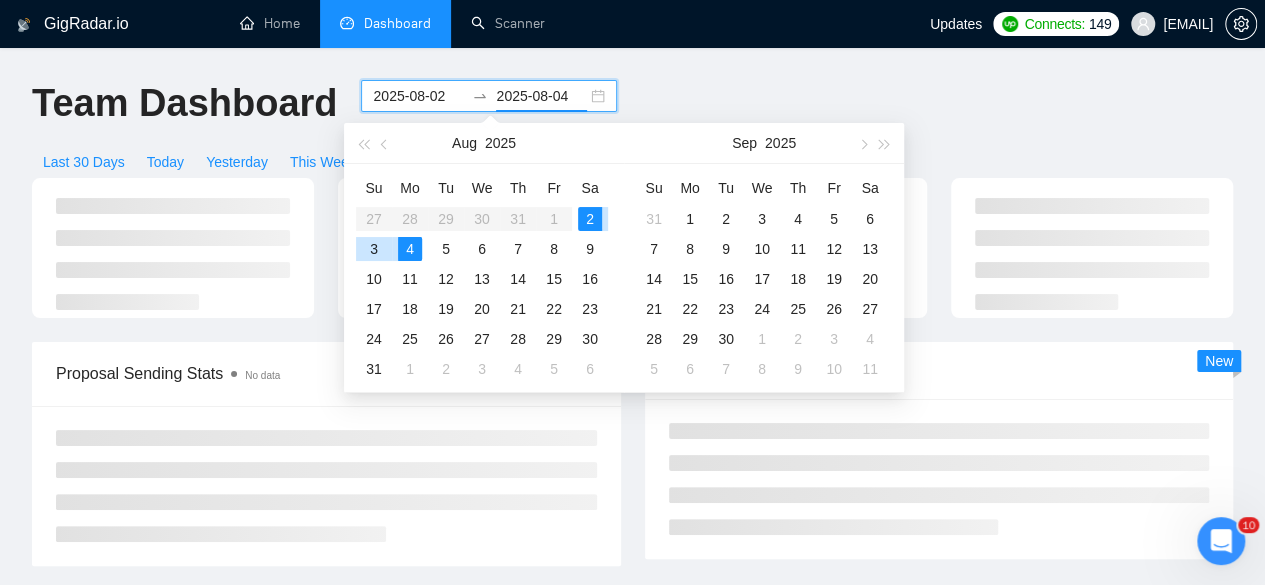 click on "2" at bounding box center (590, 219) 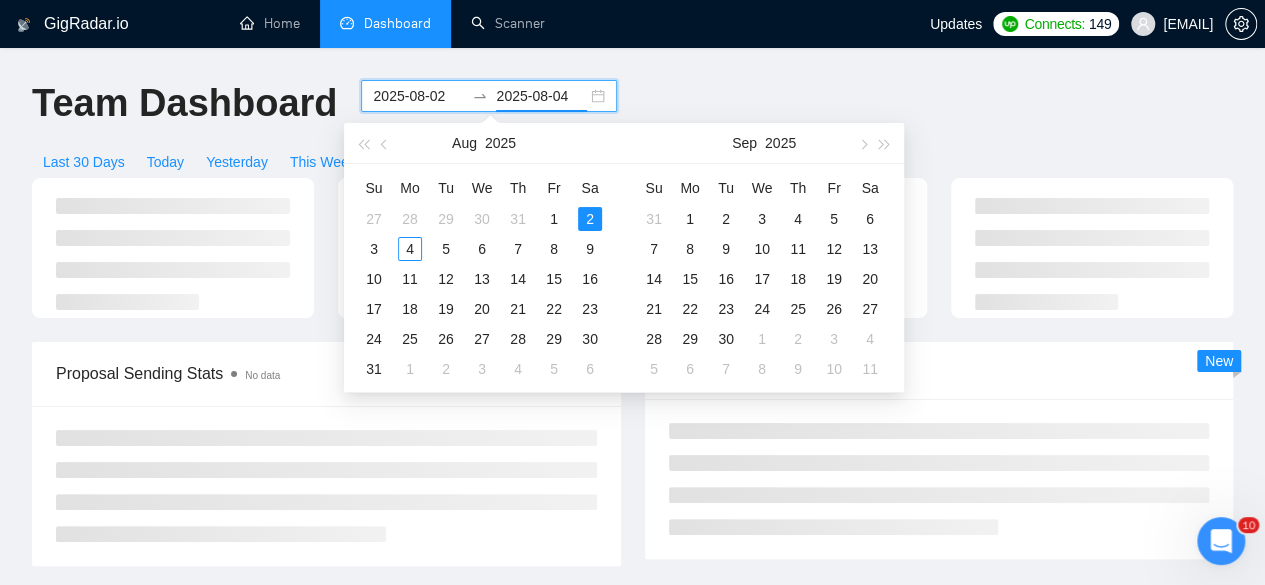 type on "2025-08-02" 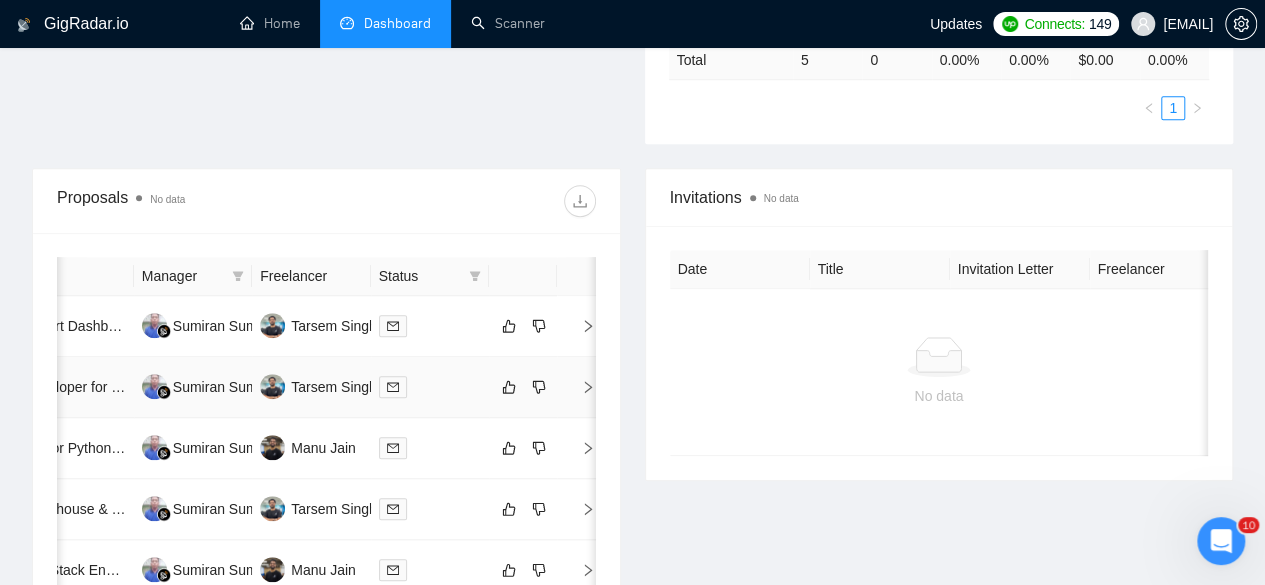 scroll, scrollTop: 689, scrollLeft: 0, axis: vertical 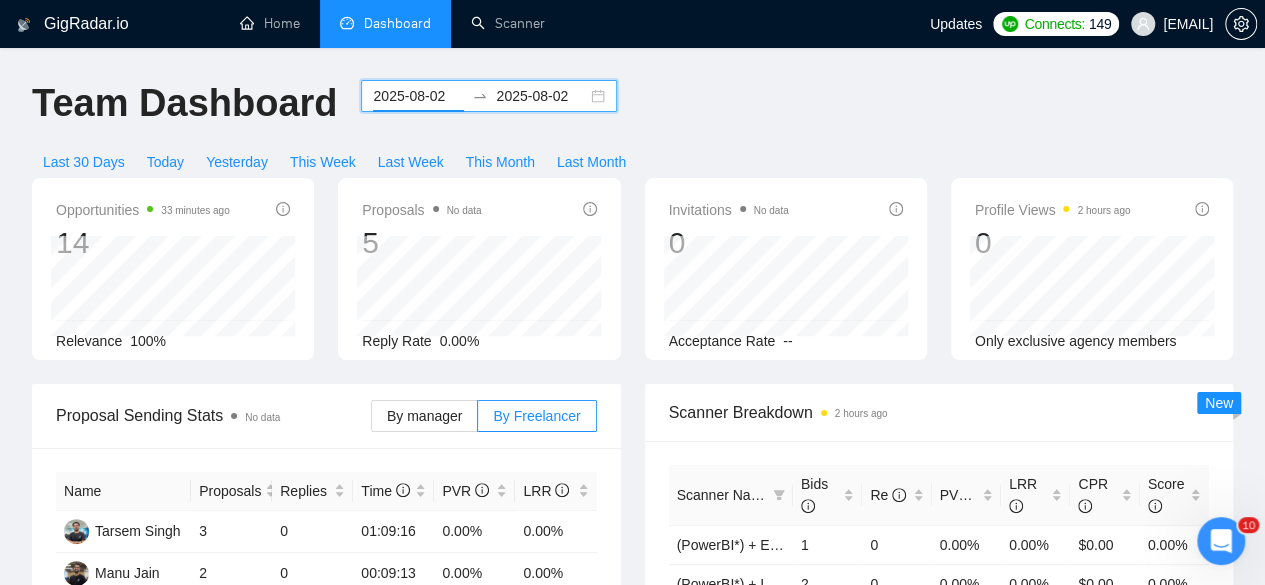 click on "2025-08-02" at bounding box center [418, 96] 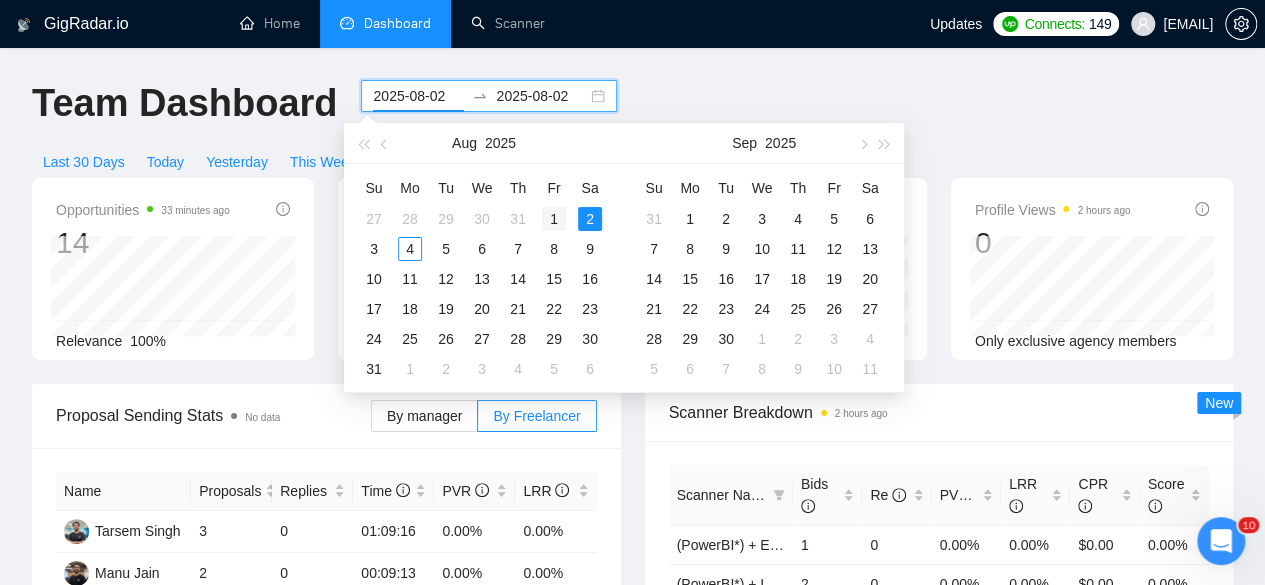 type on "2025-08-01" 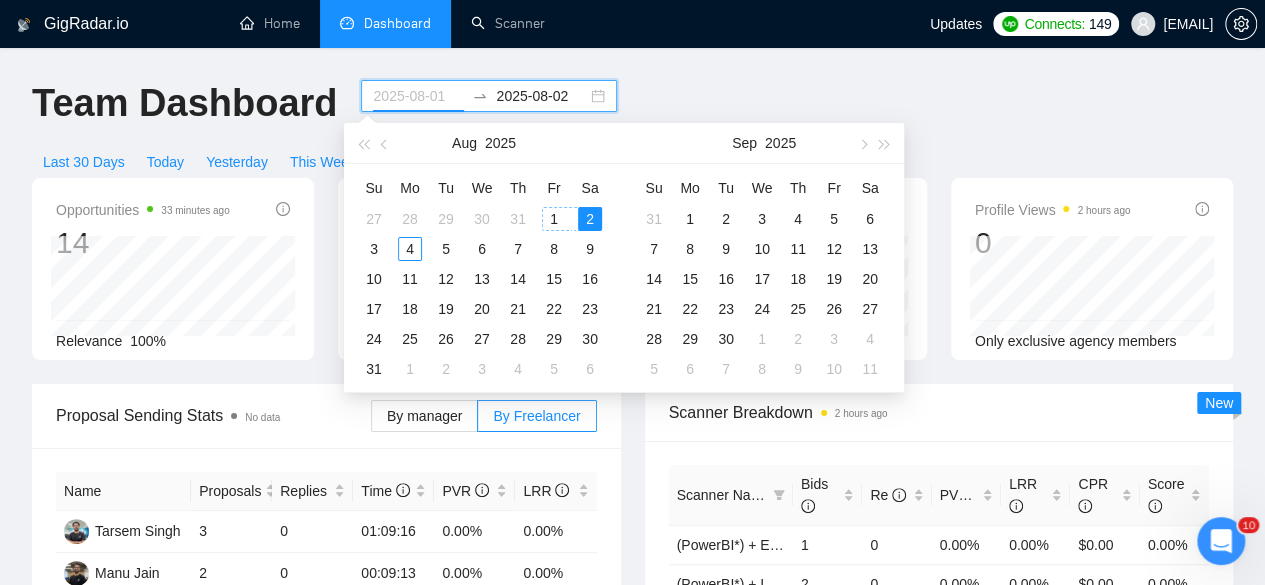 click on "1" at bounding box center (554, 219) 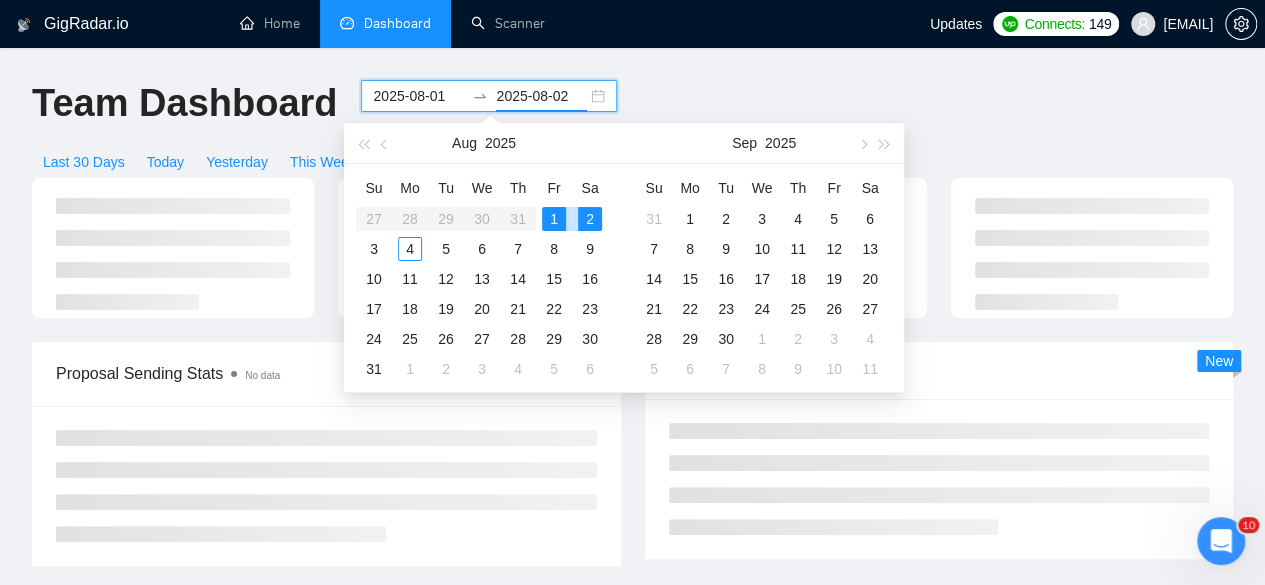 click on "1" at bounding box center (554, 219) 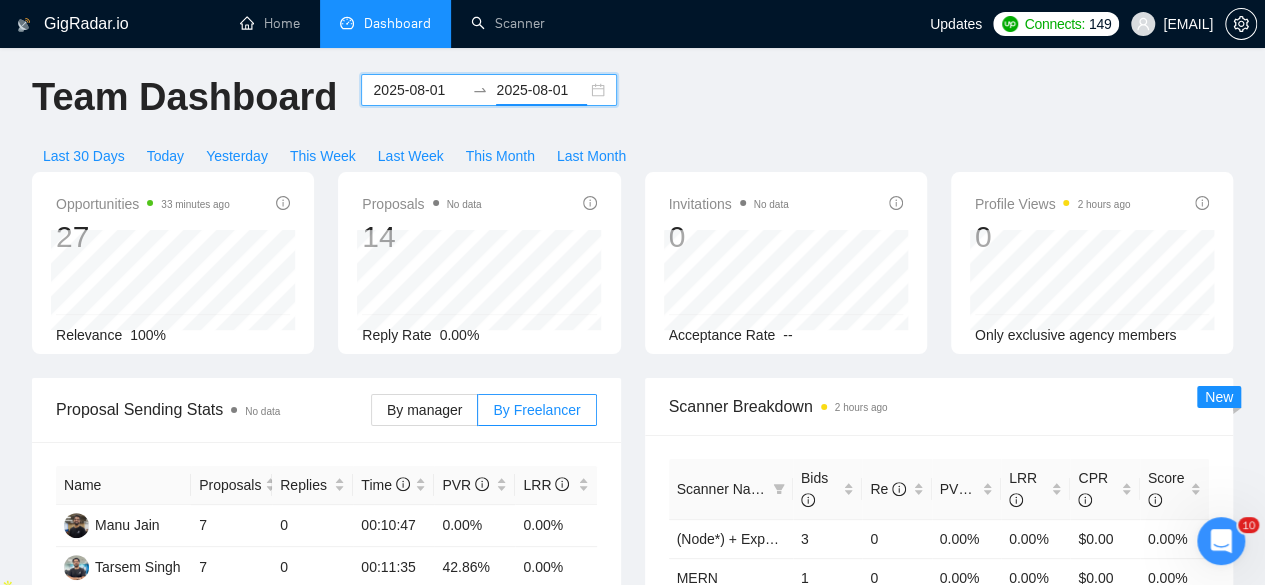 scroll, scrollTop: 0, scrollLeft: 0, axis: both 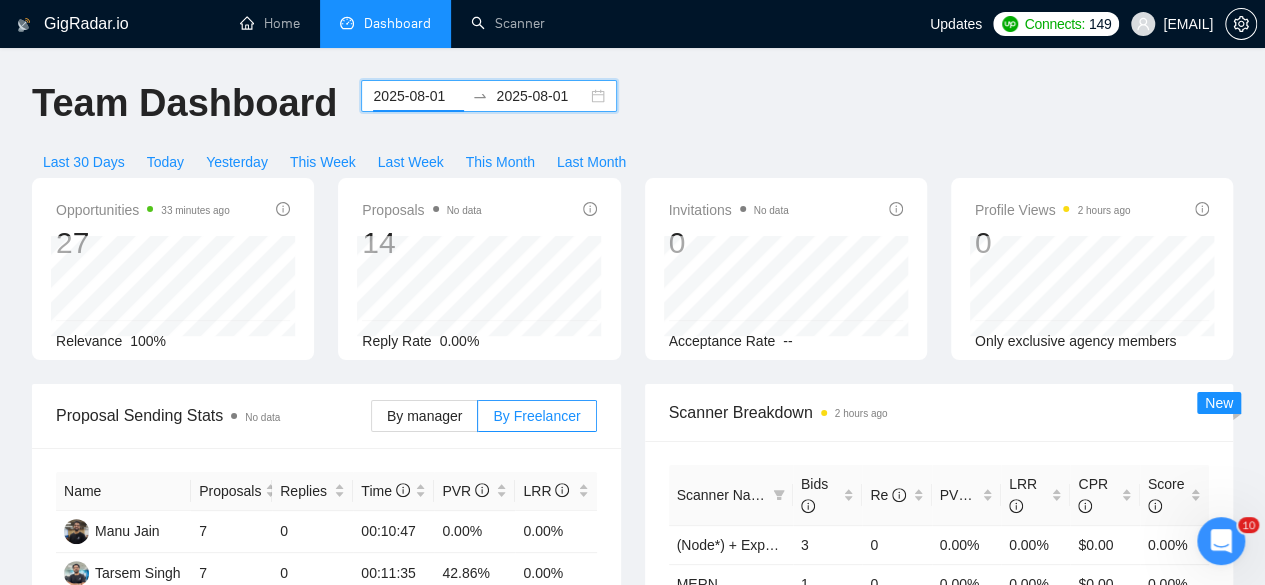 click on "2025-08-01" at bounding box center (418, 96) 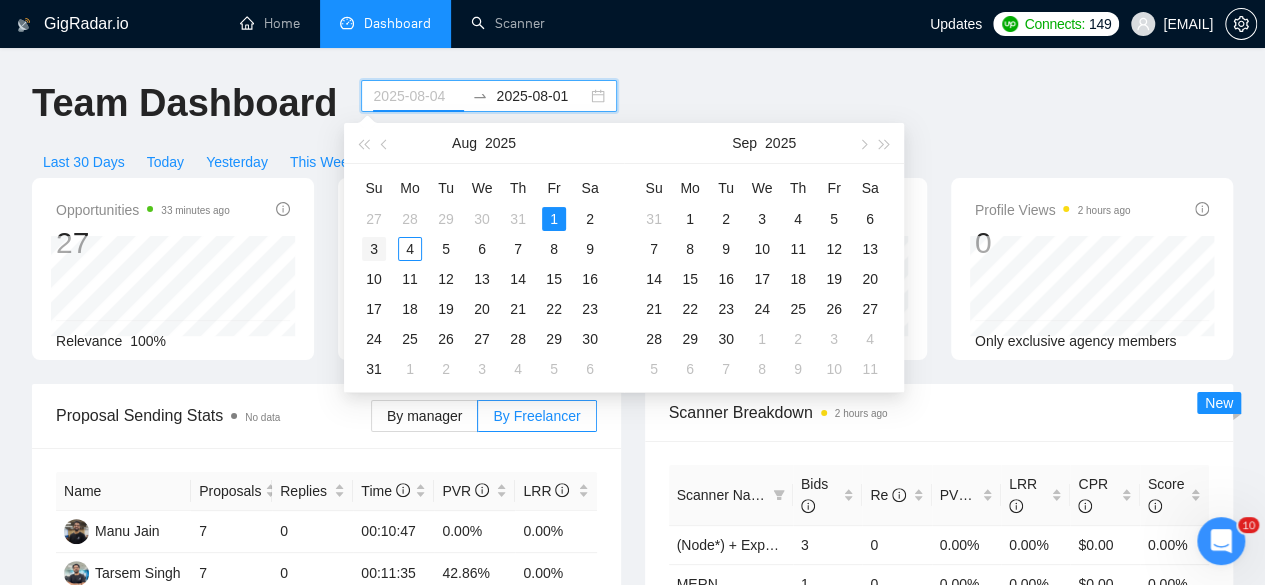 type on "2025-08-03" 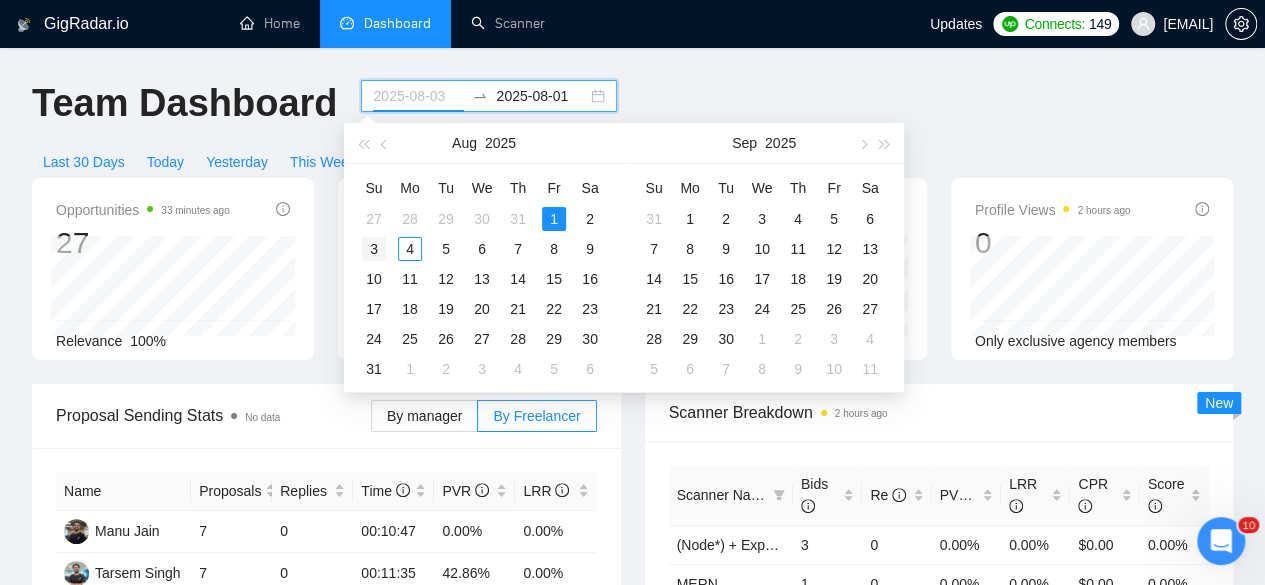 click on "3" at bounding box center [374, 249] 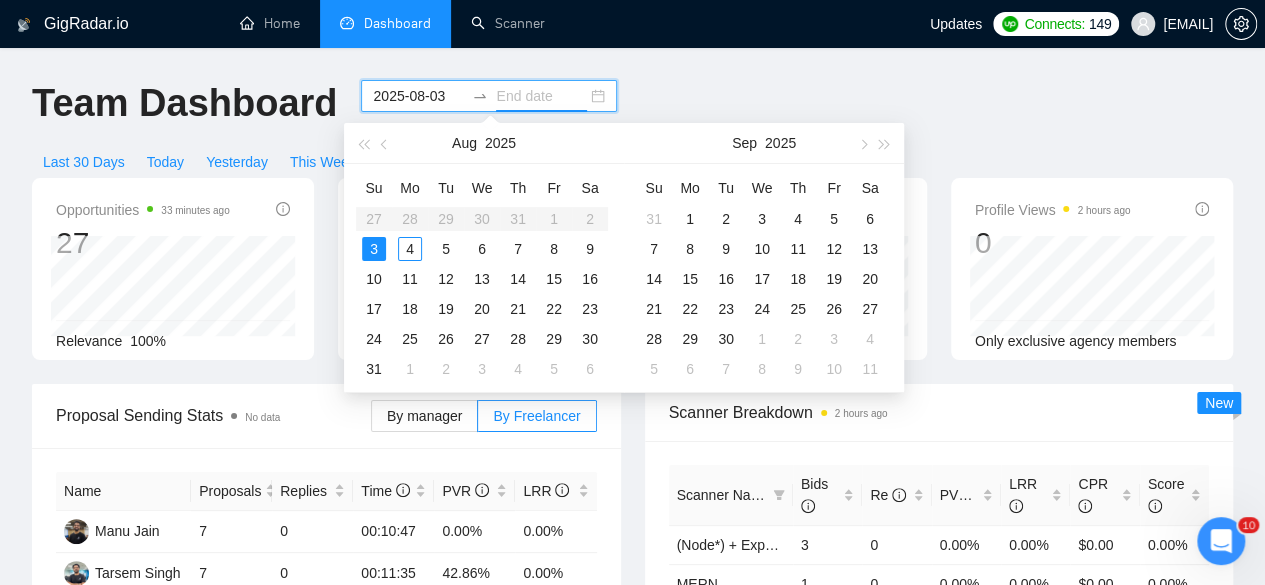 click on "3" at bounding box center (374, 249) 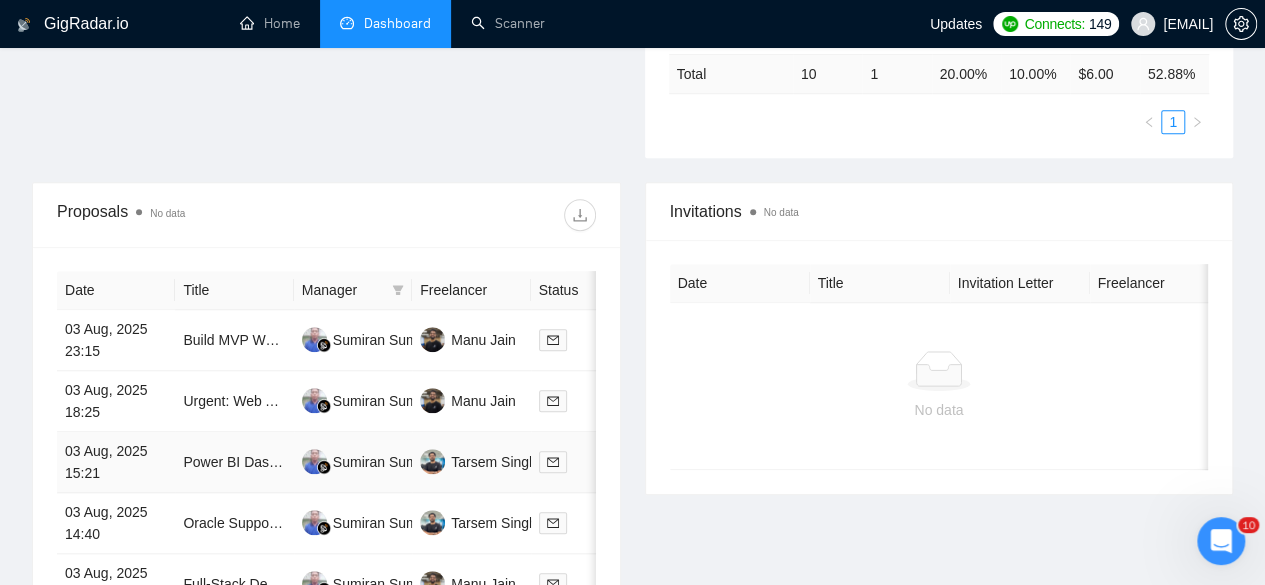 scroll, scrollTop: 627, scrollLeft: 0, axis: vertical 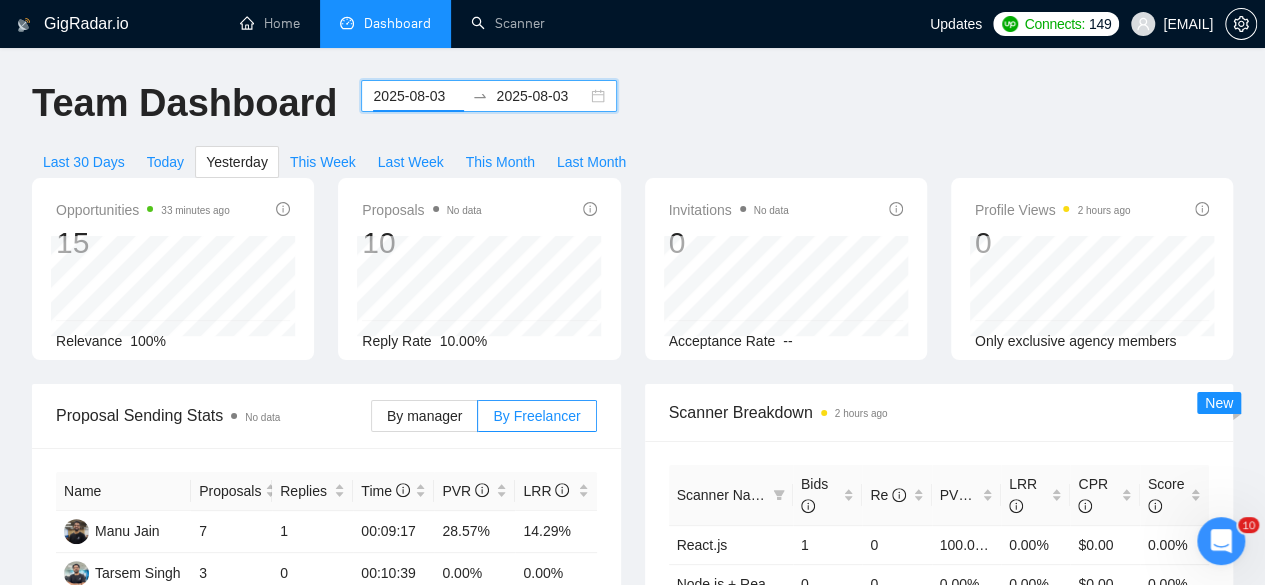 click on "2025-08-03" at bounding box center (418, 96) 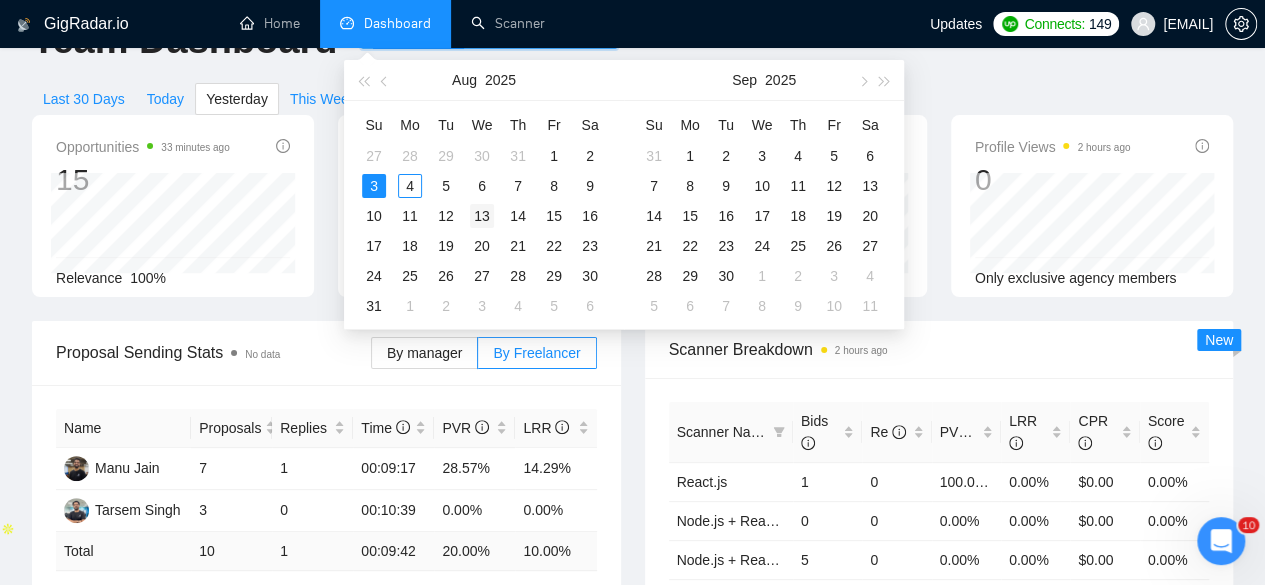 scroll, scrollTop: 68, scrollLeft: 0, axis: vertical 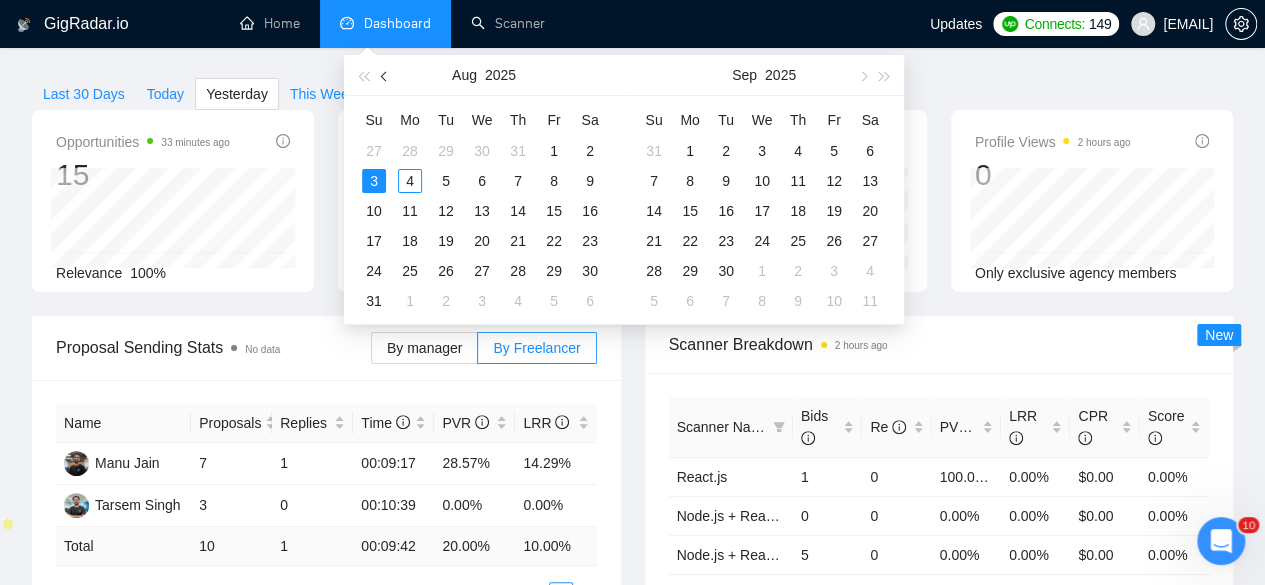 click at bounding box center [385, 75] 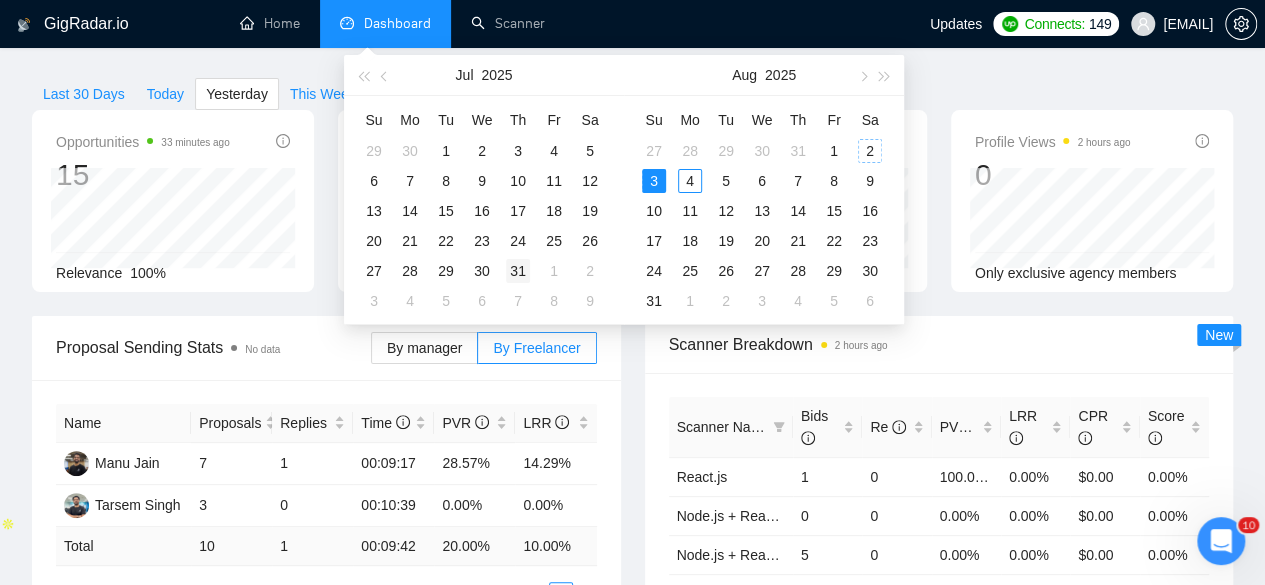 type on "2025-07-31" 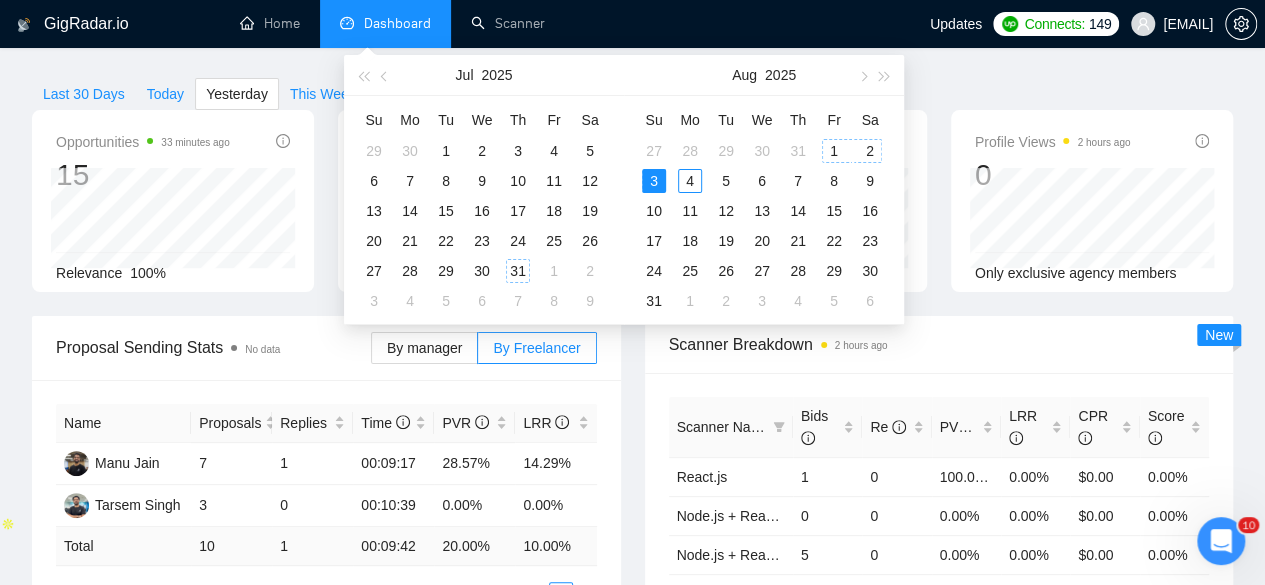 click on "31" at bounding box center [518, 271] 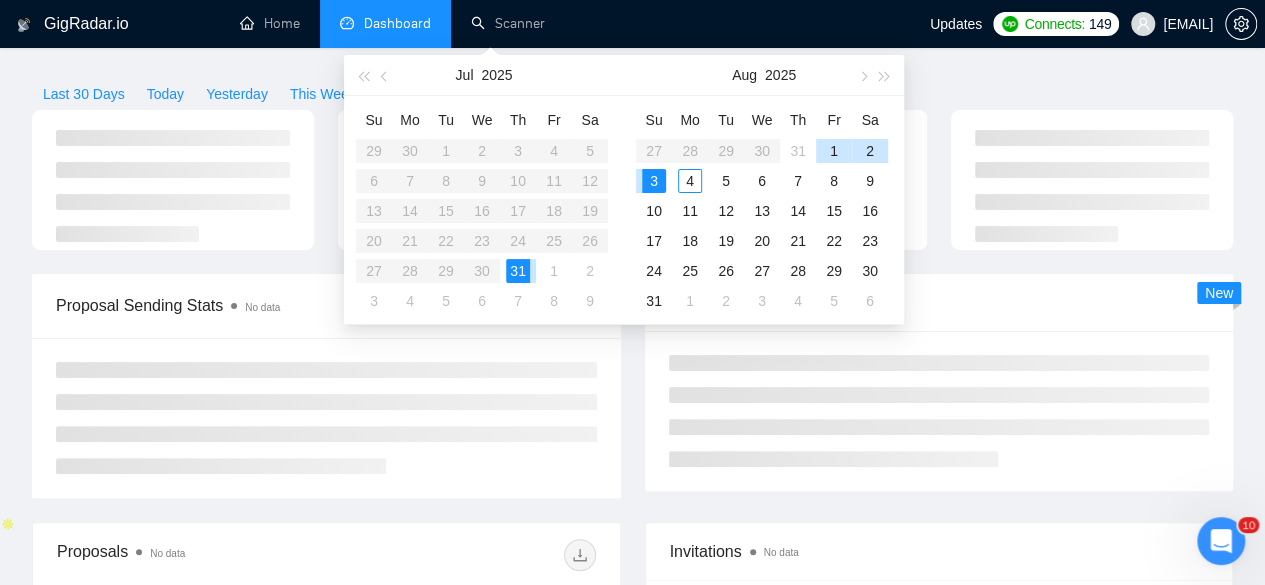 click on "31" at bounding box center [518, 271] 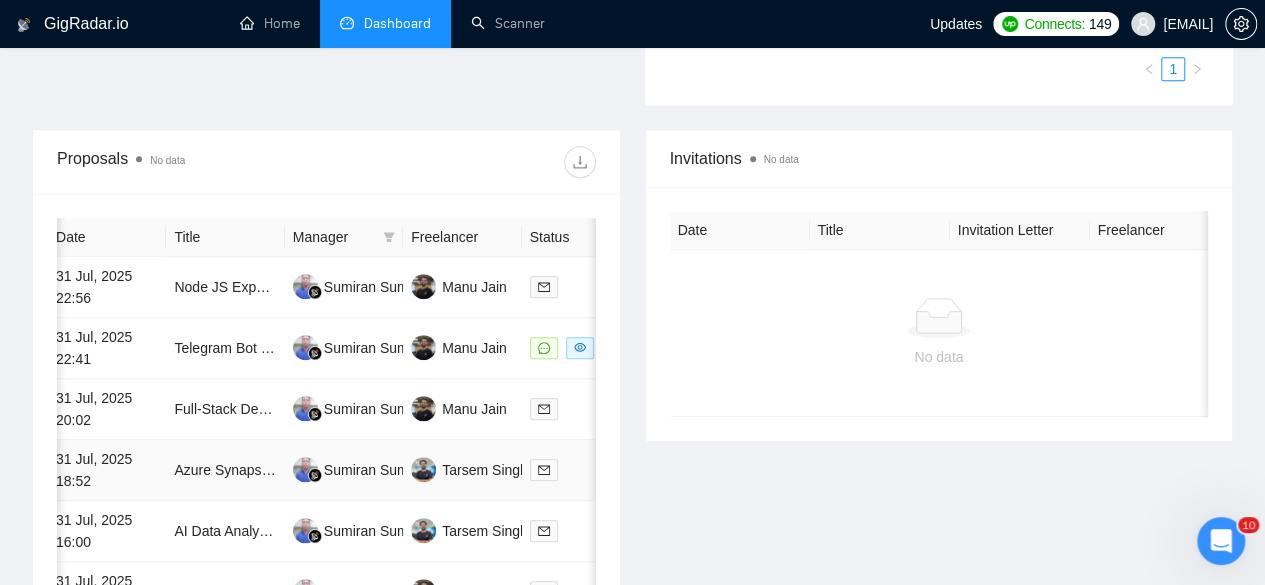 scroll, scrollTop: 718, scrollLeft: 0, axis: vertical 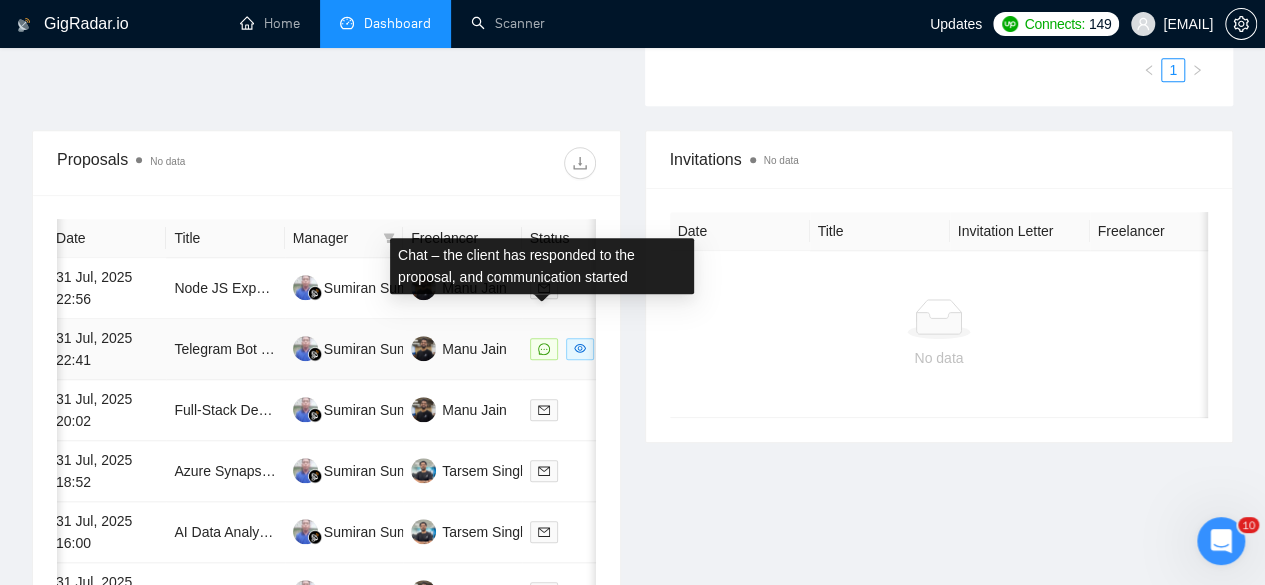 click 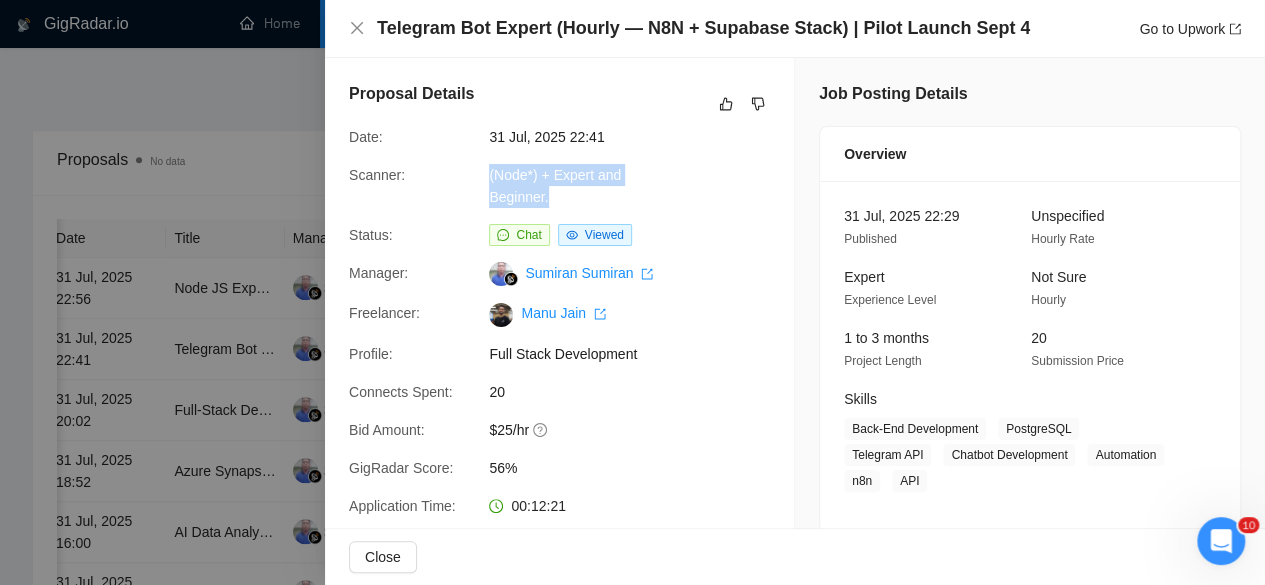 drag, startPoint x: 482, startPoint y: 171, endPoint x: 549, endPoint y: 196, distance: 71.51224 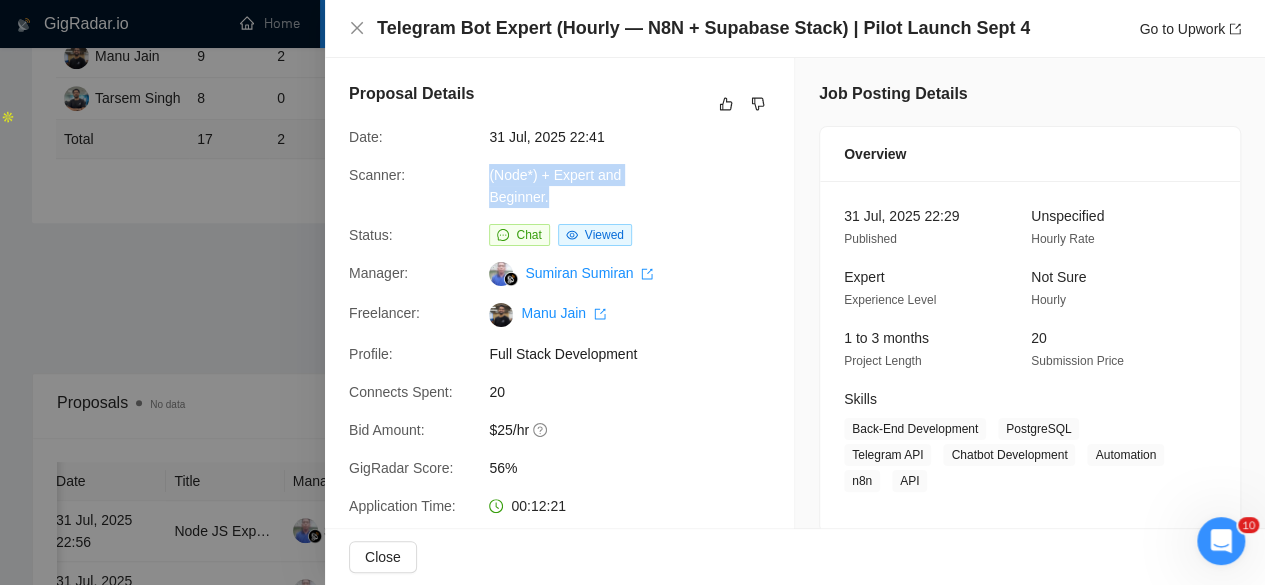 scroll, scrollTop: 462, scrollLeft: 0, axis: vertical 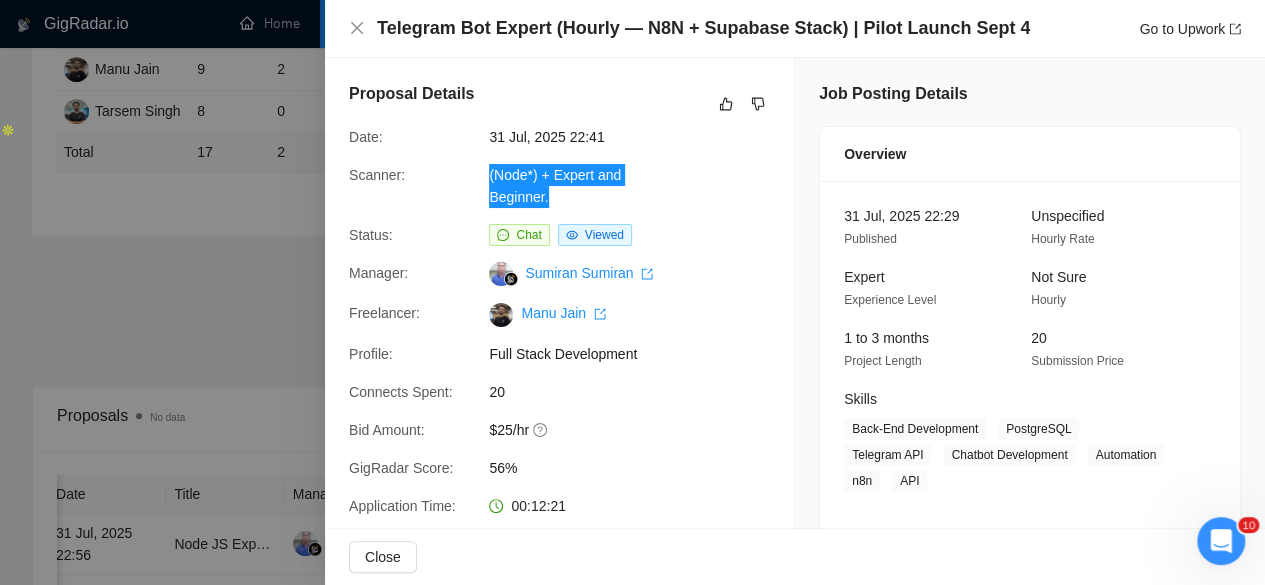 click 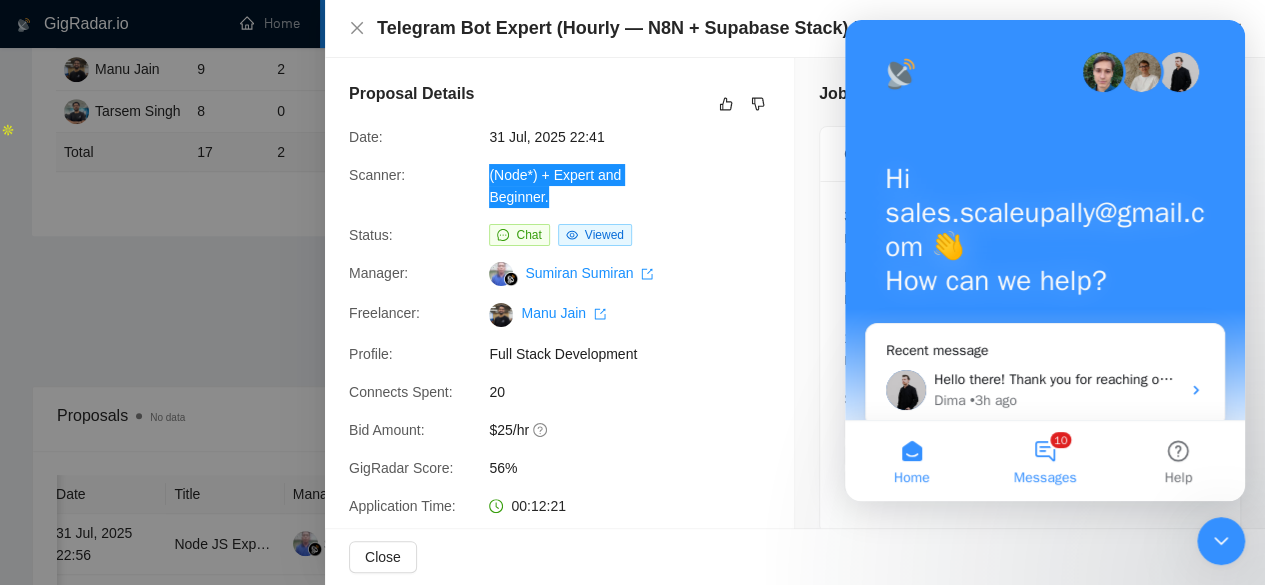 click on "10 Messages" at bounding box center (1044, 461) 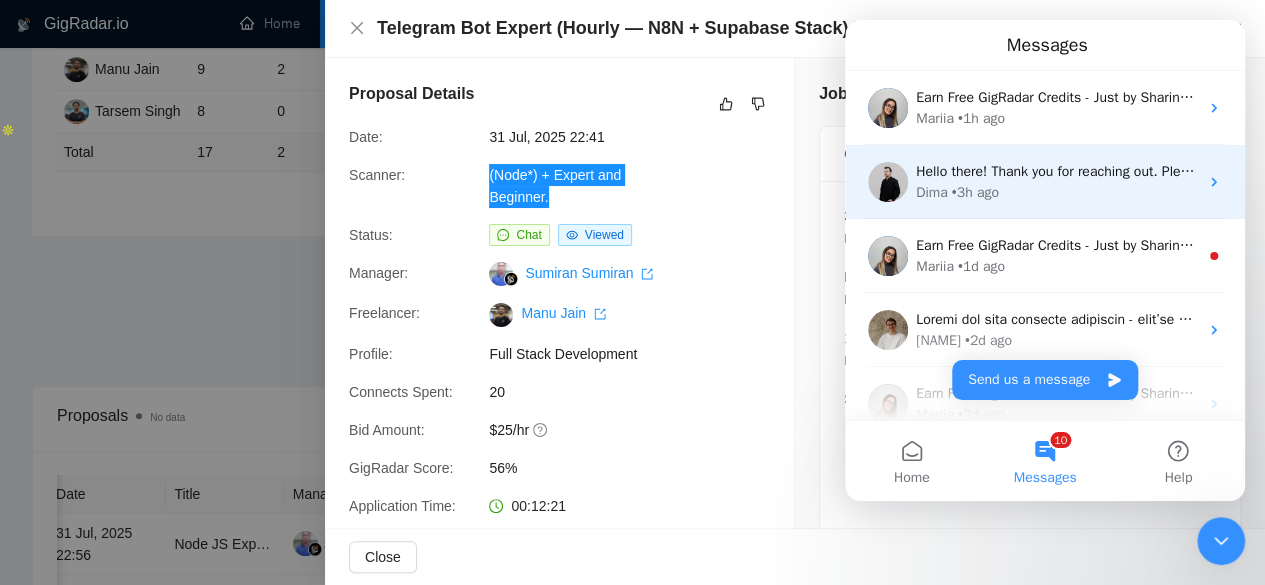 click on "Hello there!  Thank you for reaching out.   Please let us know more details about which jobs were skipped by our scanners and what approach you used before to test them 🙏 Dima •  3h ago" at bounding box center [1045, 182] 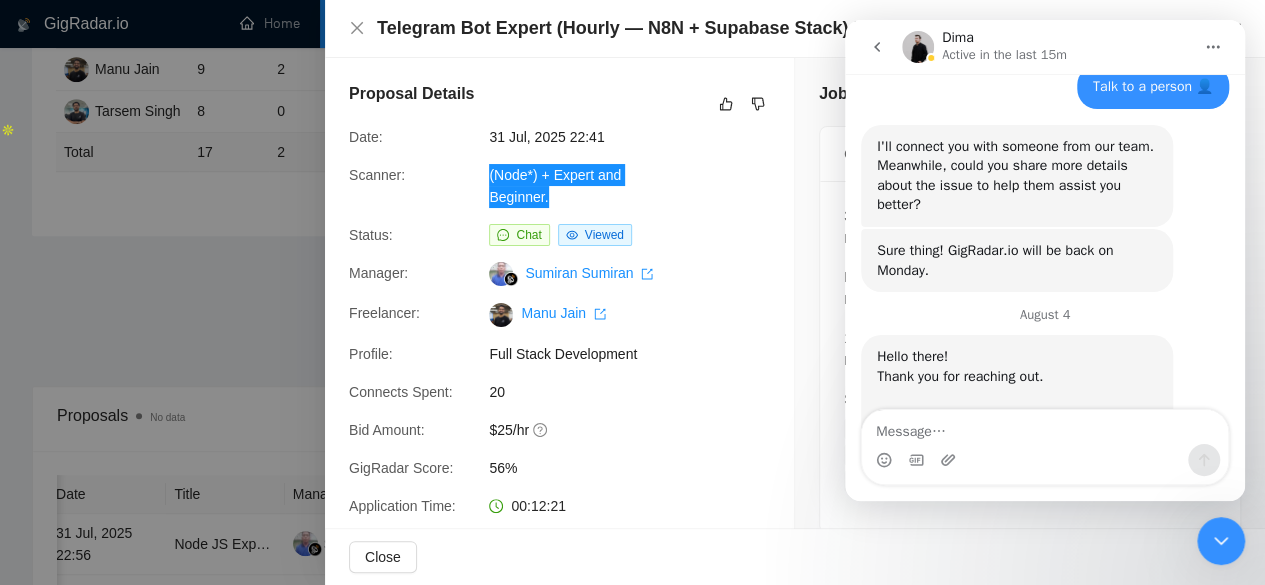 scroll, scrollTop: 1162, scrollLeft: 0, axis: vertical 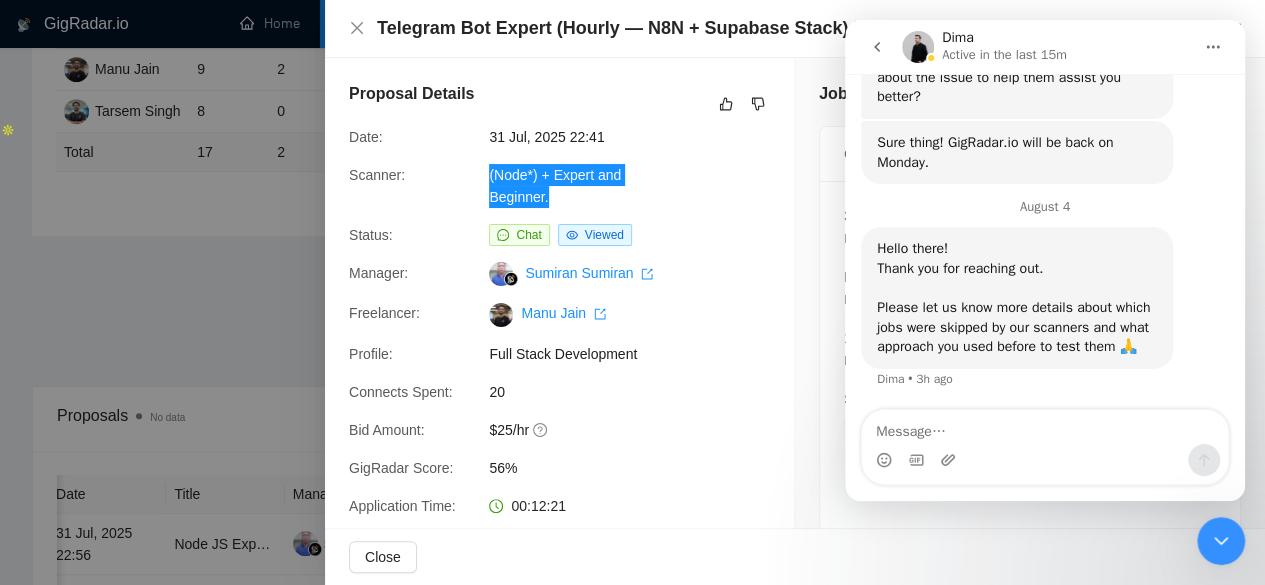 click at bounding box center (1045, 427) 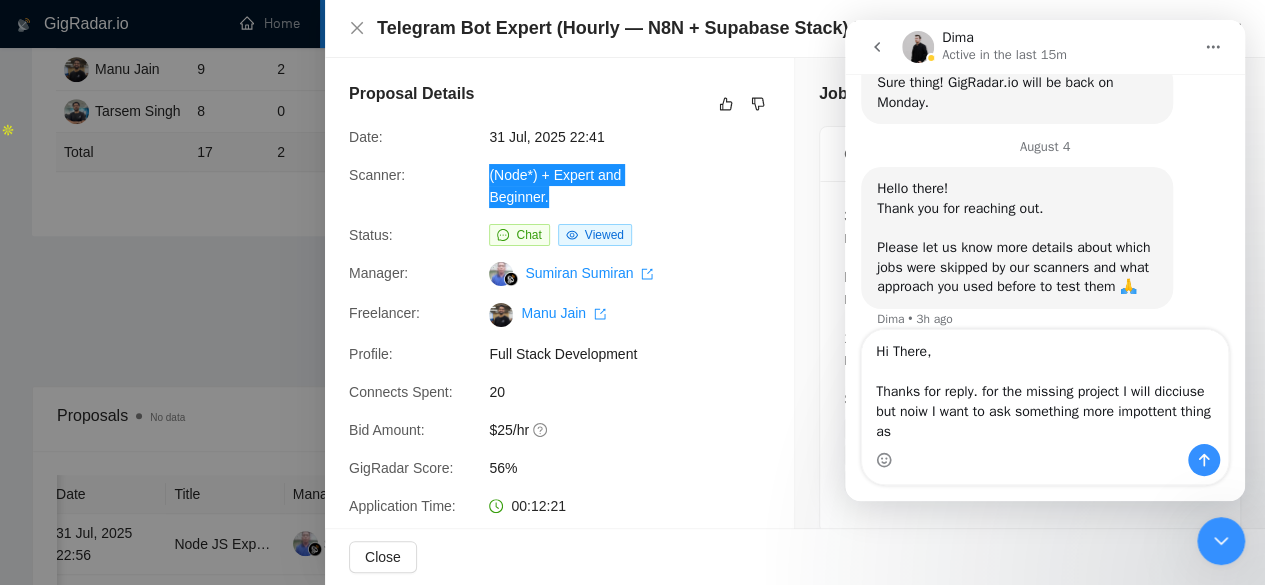 scroll, scrollTop: 1242, scrollLeft: 0, axis: vertical 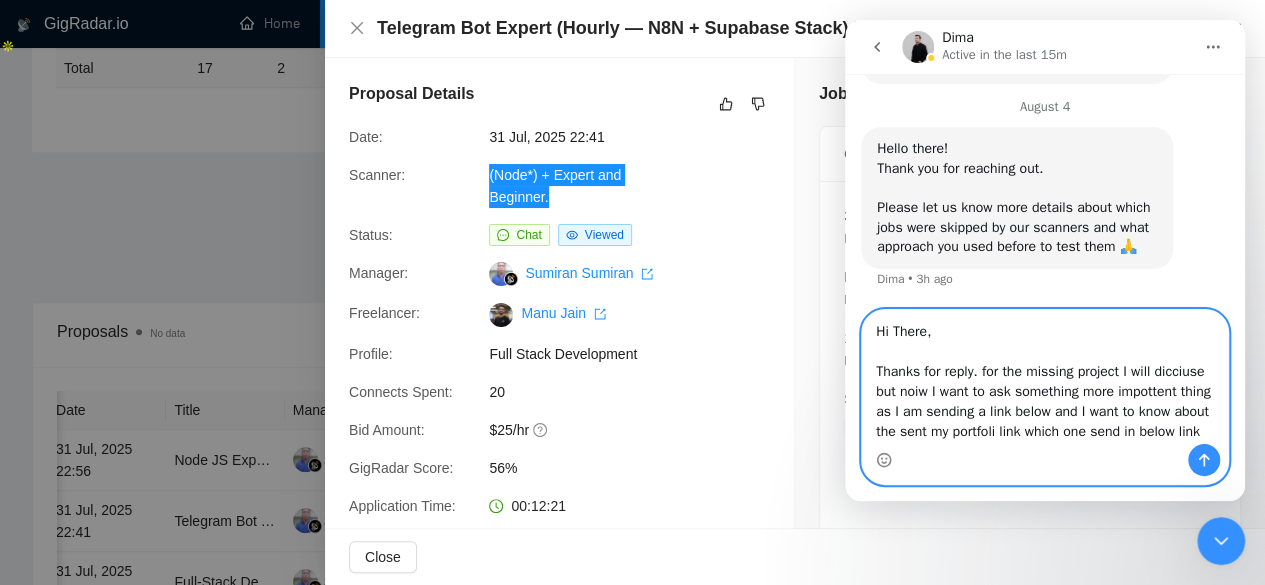 drag, startPoint x: 865, startPoint y: 369, endPoint x: 1206, endPoint y: 431, distance: 346.59055 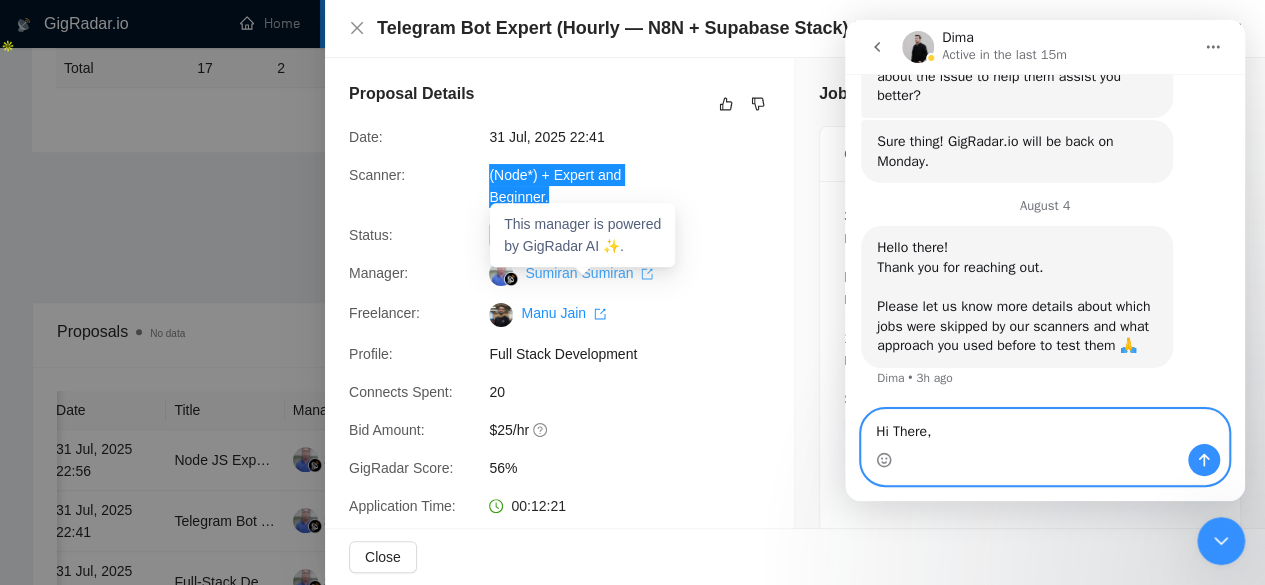 paste on "Thanks for your reply. I will discuss the missing project later, but right now I want to ask something more important. I’m sharing a link below, and I want to know why GigRadar is sending this portfolio link in the project." 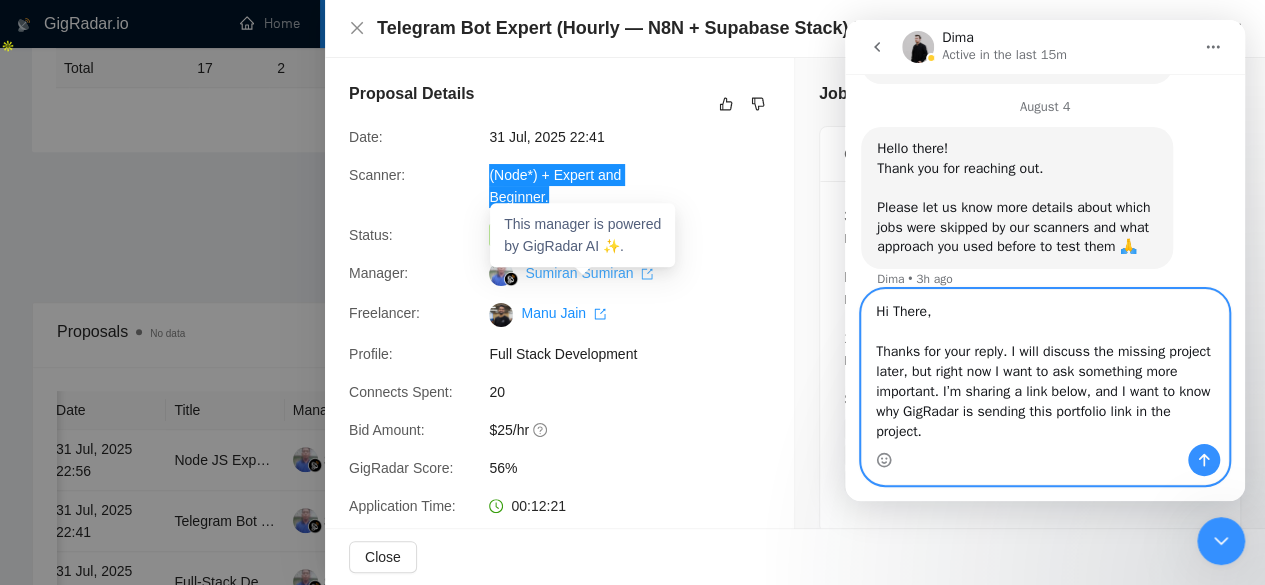 scroll, scrollTop: 1282, scrollLeft: 0, axis: vertical 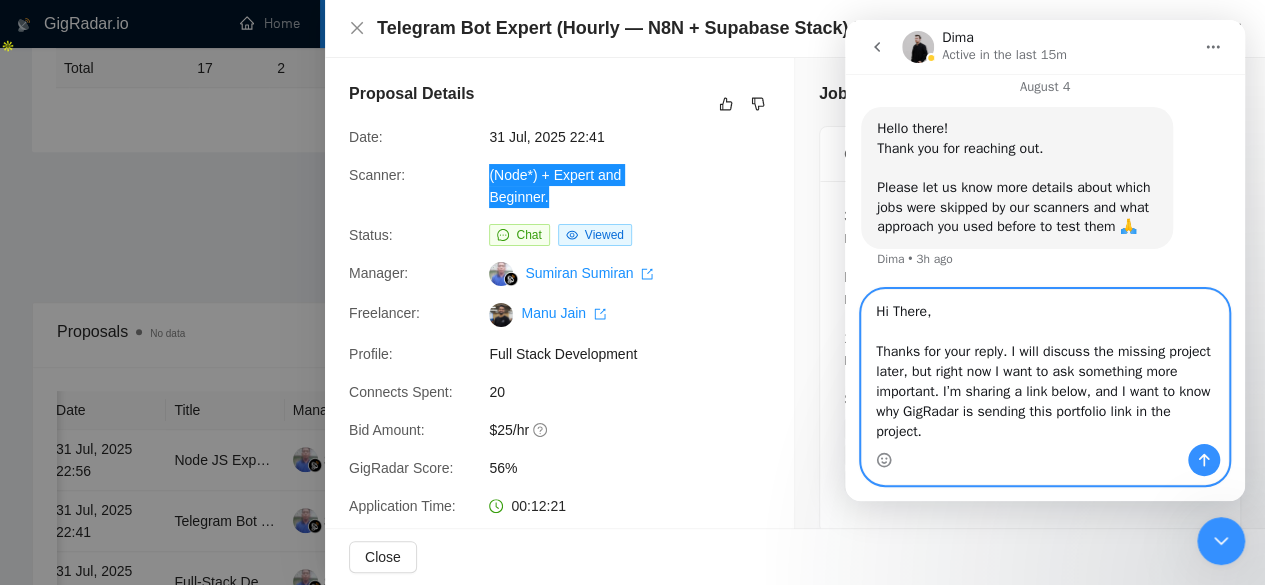 click on "Hi There,
Thanks for your reply. I will discuss the missing project later, but right now I want to ask something more important. I’m sharing a link below, and I want to know why GigRadar is sending this portfolio link in the project." at bounding box center (1045, 367) 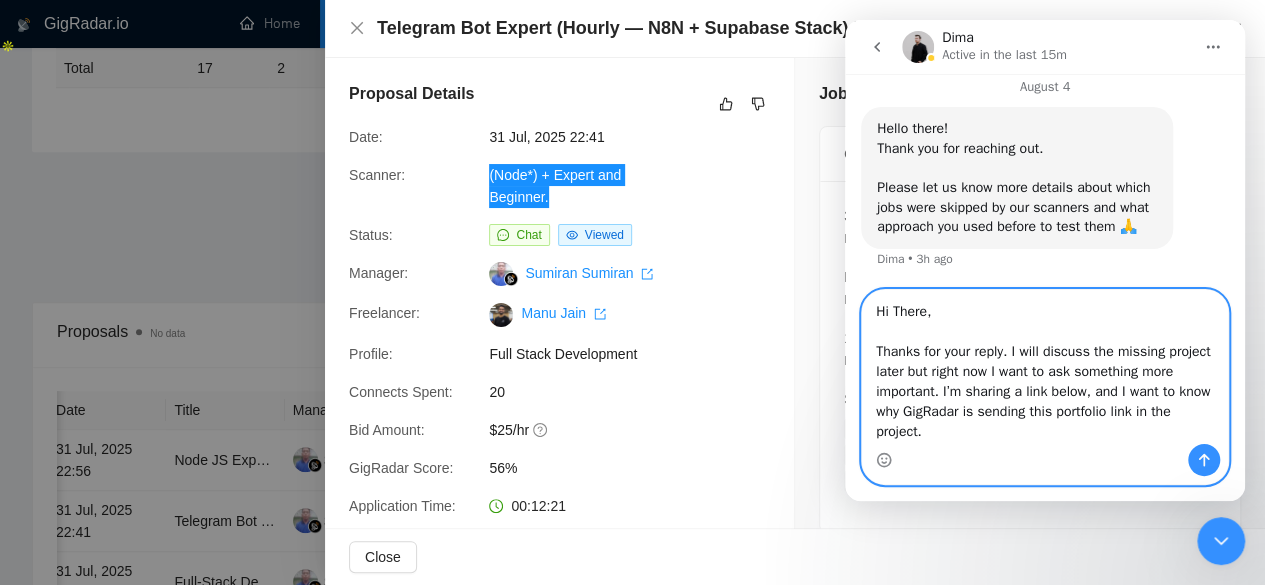 click on "Hi There,
Thanks for your reply. I will discuss the missing project later but right now I want to ask something more important. I’m sharing a link below, and I want to know why GigRadar is sending this portfolio link in the project." at bounding box center (1045, 367) 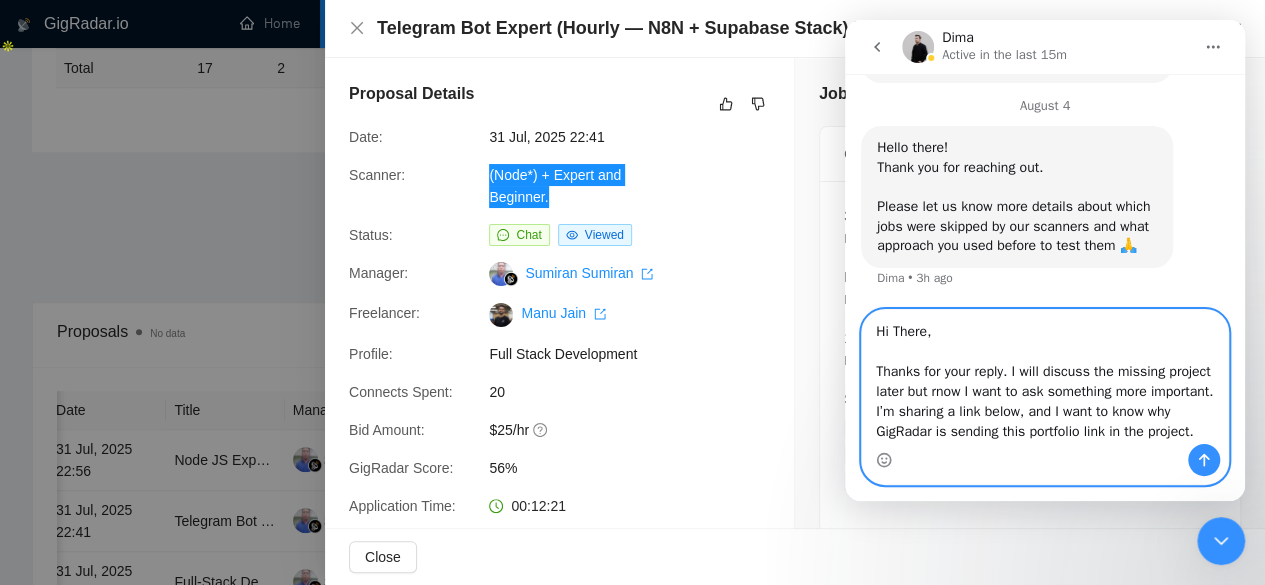 scroll, scrollTop: 1262, scrollLeft: 0, axis: vertical 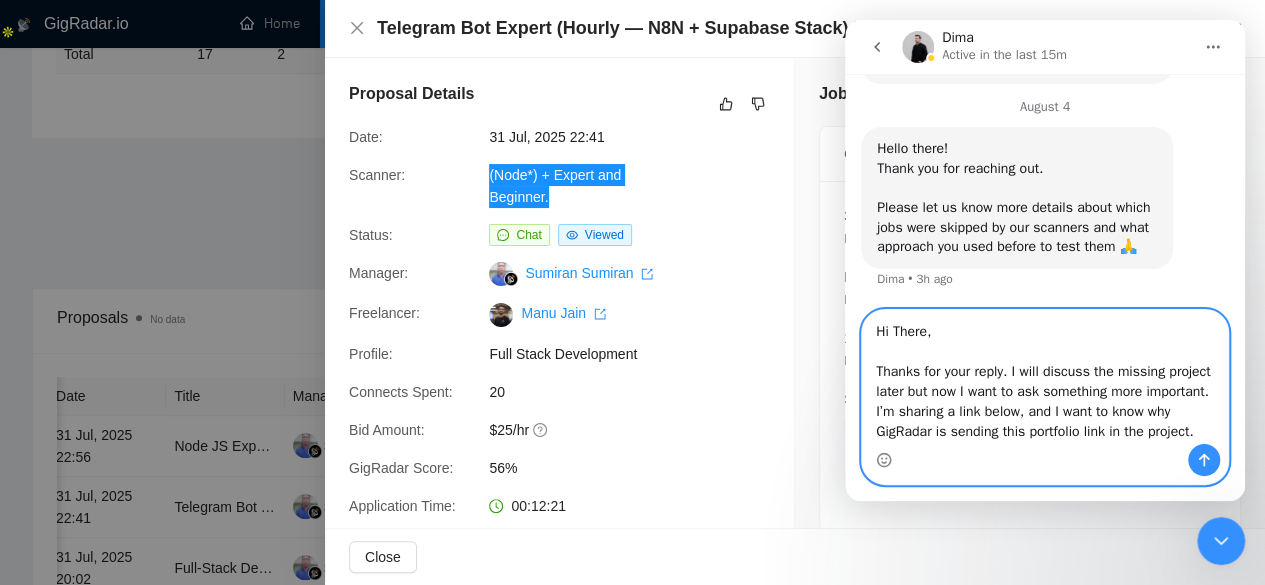 click on "Hi There,
Thanks for your reply. I will discuss the missing project later but now I want to ask something more important. I’m sharing a link below, and I want to know why GigRadar is sending this portfolio link in the project." at bounding box center [1045, 377] 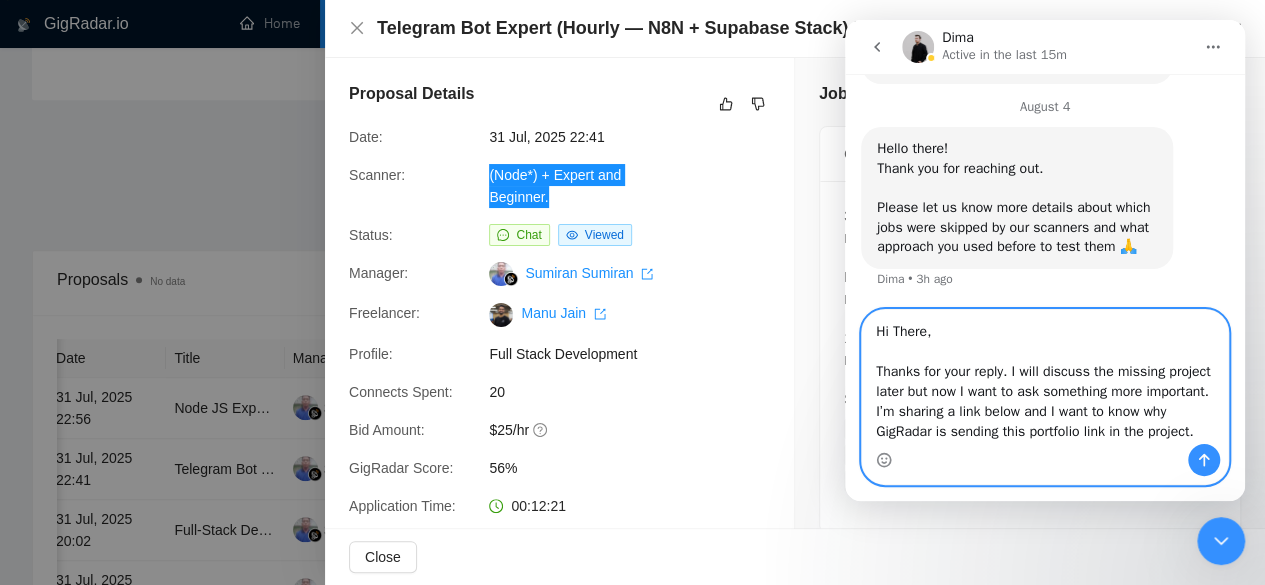 scroll, scrollTop: 606, scrollLeft: 0, axis: vertical 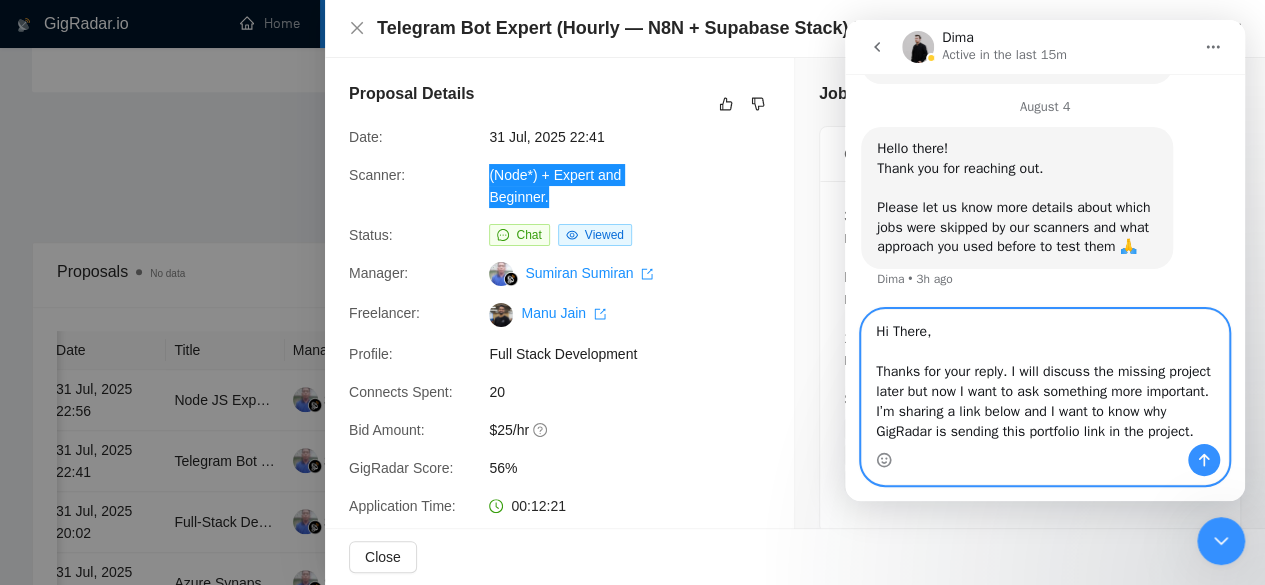 click on "Hi There,
Thanks for your reply. I will discuss the missing project later but now I want to ask something more important. I’m sharing a link below and I want to know why GigRadar is sending this portfolio link in the project." at bounding box center [1045, 377] 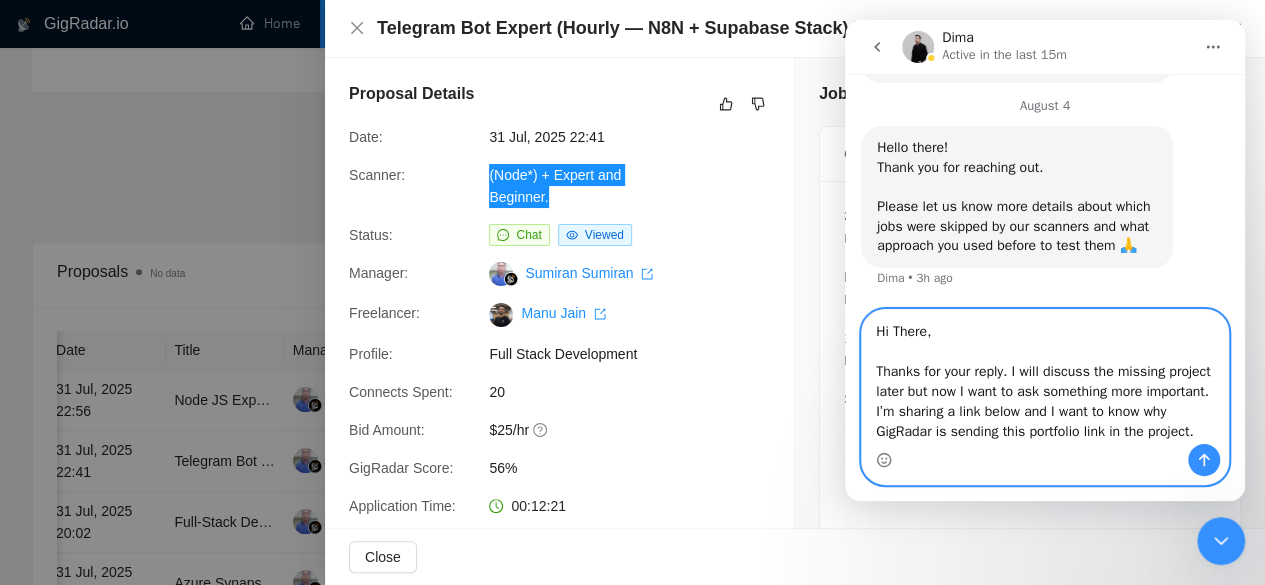 scroll, scrollTop: 33, scrollLeft: 0, axis: vertical 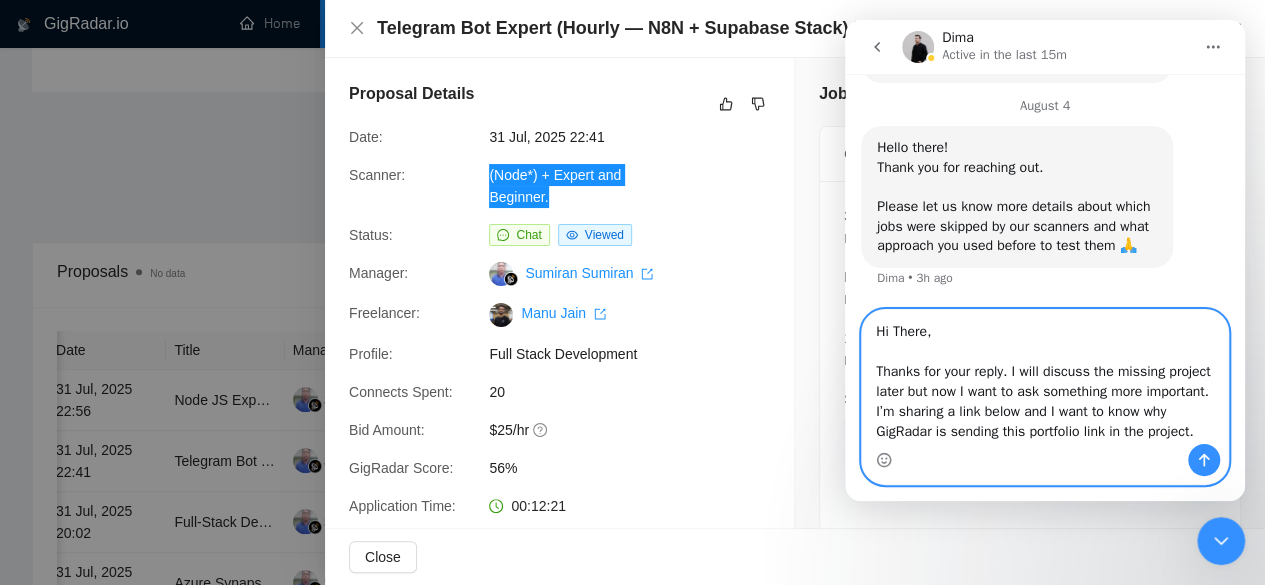 paste on "https://www.upwork.com/ab/messages/rooms/room_acba43e81d6ab3ec2cf7a8427a46a999?pageTitle=Parris%20Taylor&companyReference=424344700124430337&sidebar=true" 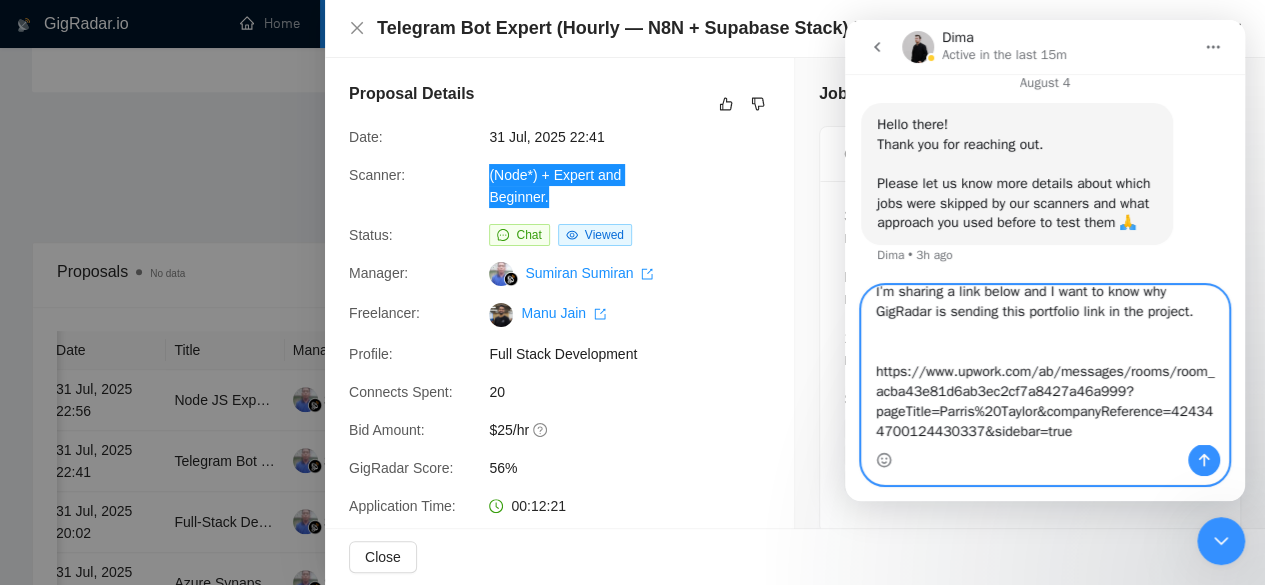 scroll, scrollTop: 116, scrollLeft: 0, axis: vertical 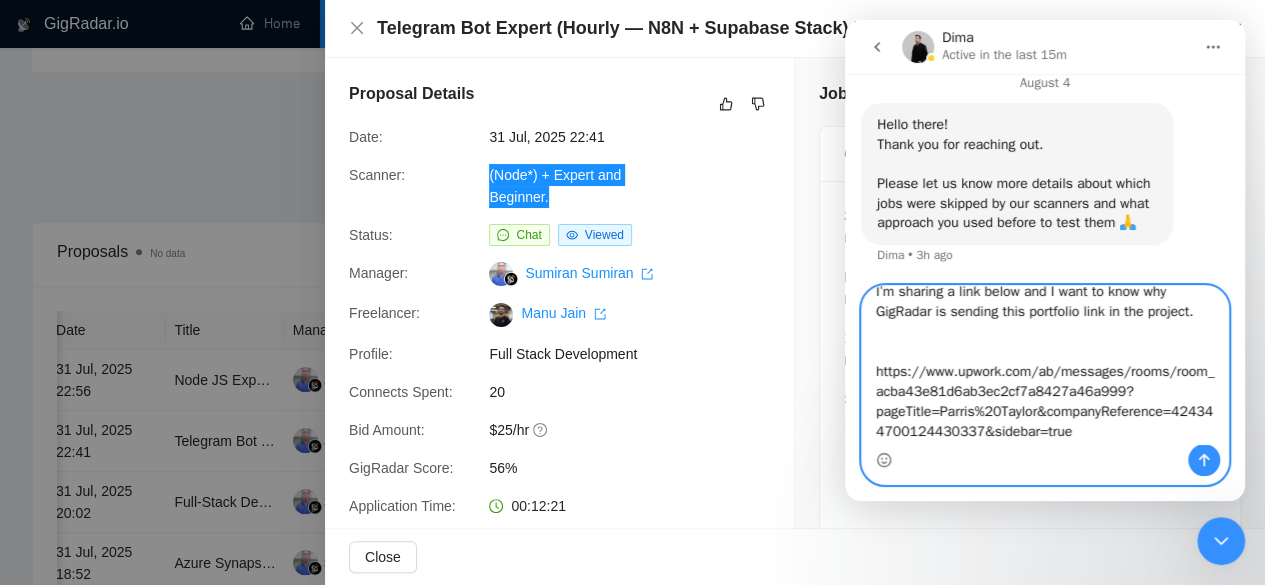 type on "Hi There,
Thanks for your reply. I will discuss the missing project later but now I want to ask something more important. I’m sharing a link below and I want to know why GigRadar is sending this portfolio link in the project.
https://www.upwork.com/ab/messages/rooms/room_acba43e81d6ab3ec2cf7a8427a46a999?pageTitle=Parris%20Taylor&companyReference=424344700124430337&sidebar=true" 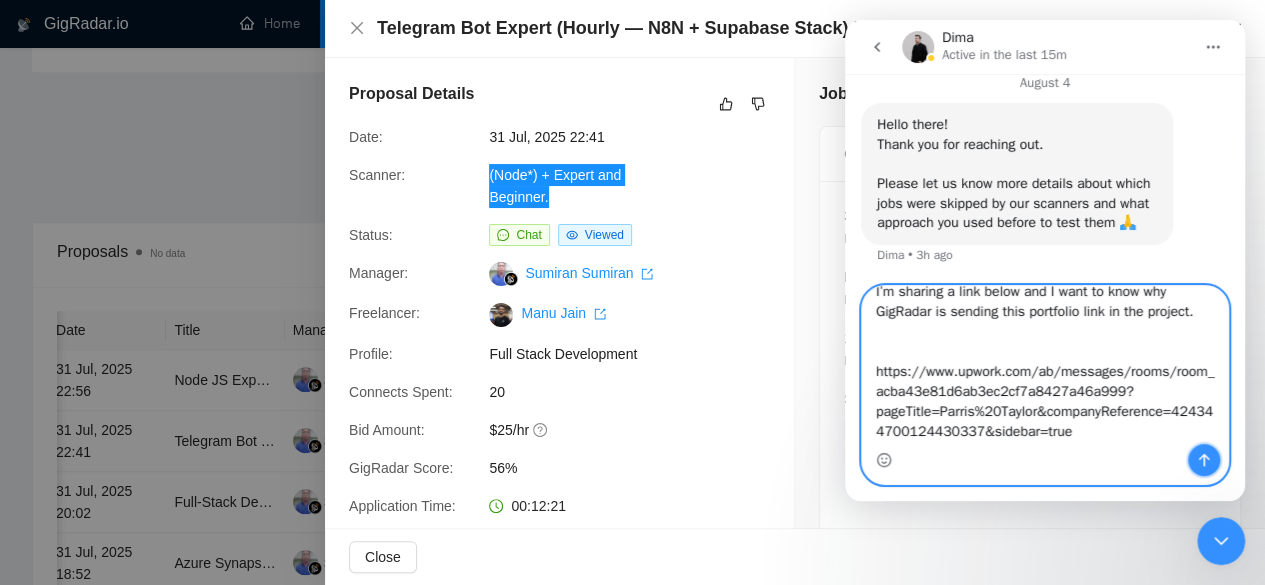 click 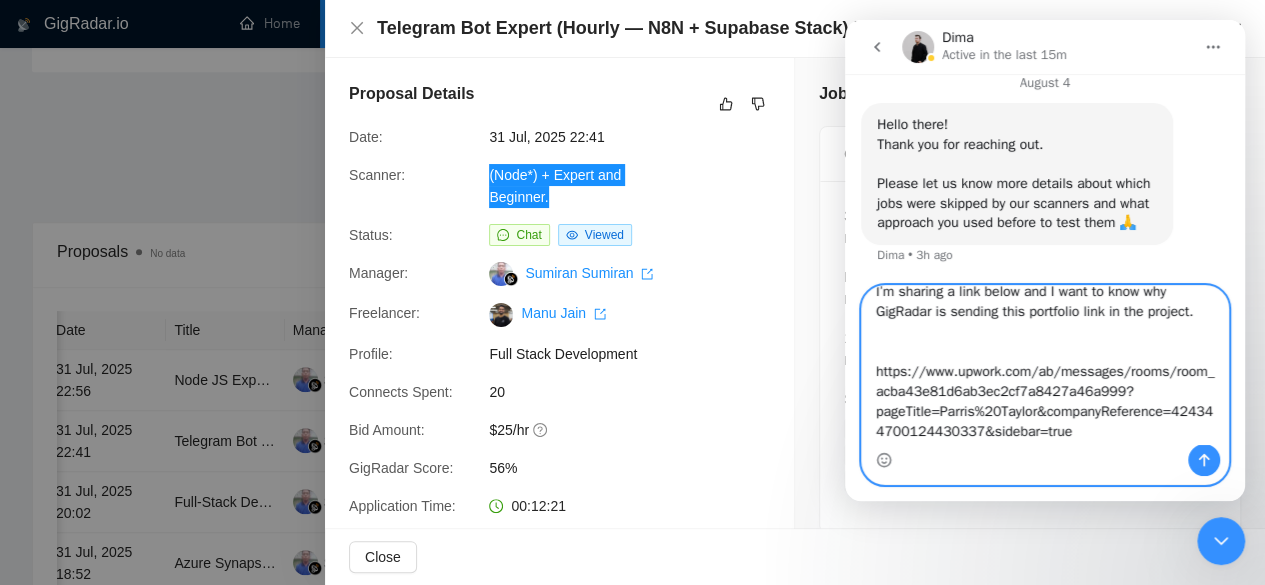 type 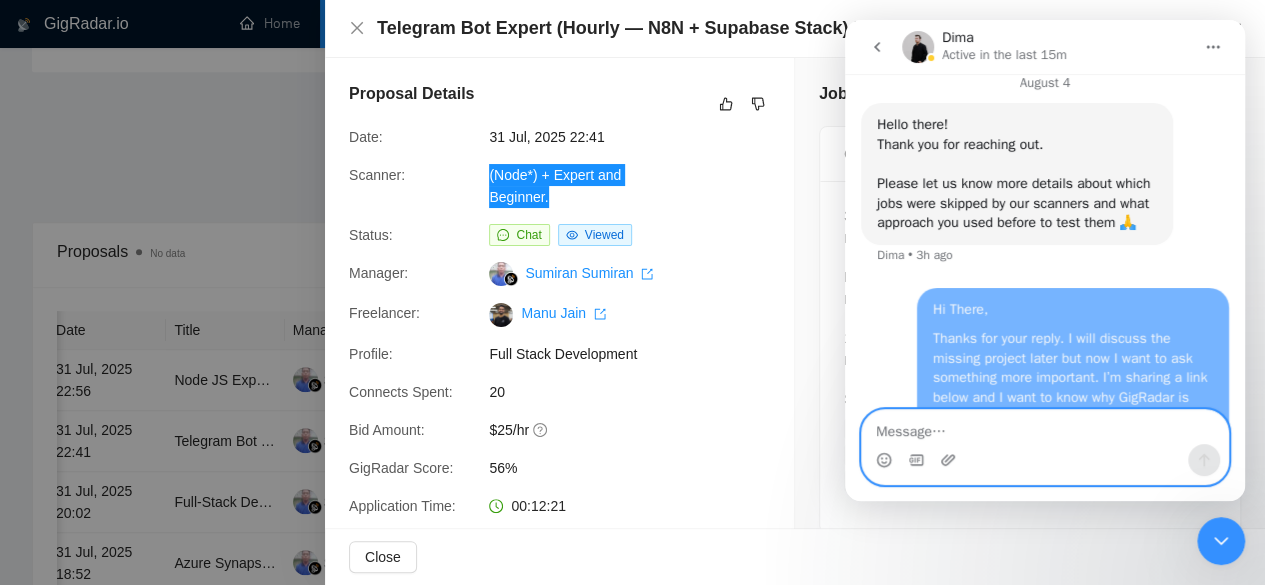 scroll, scrollTop: 0, scrollLeft: 0, axis: both 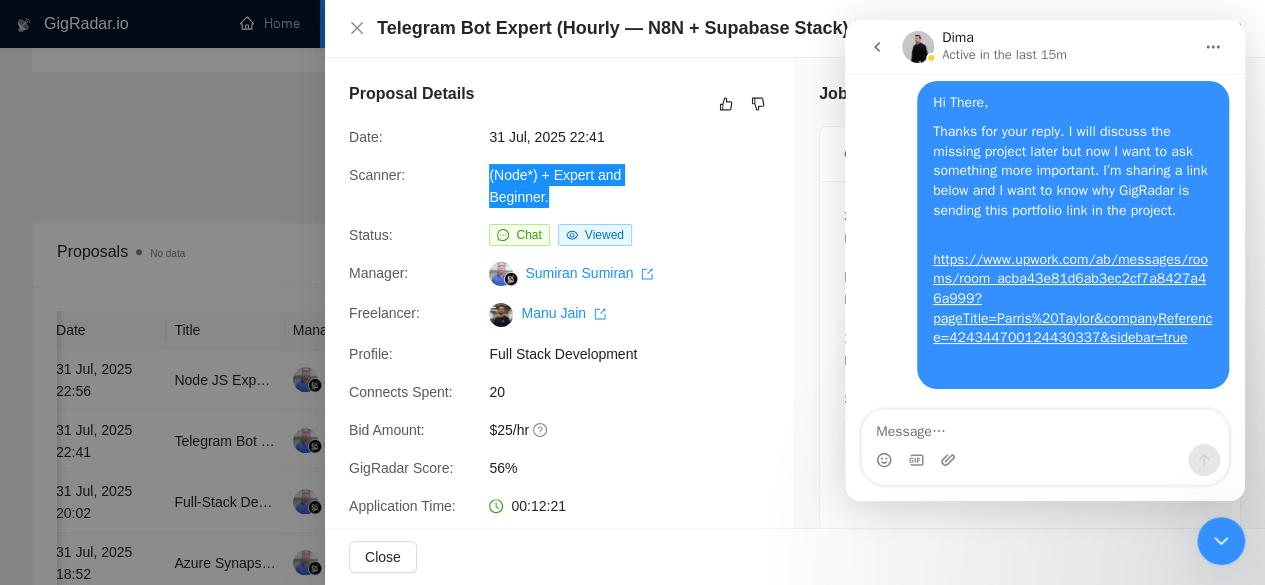 click at bounding box center (950, 460) 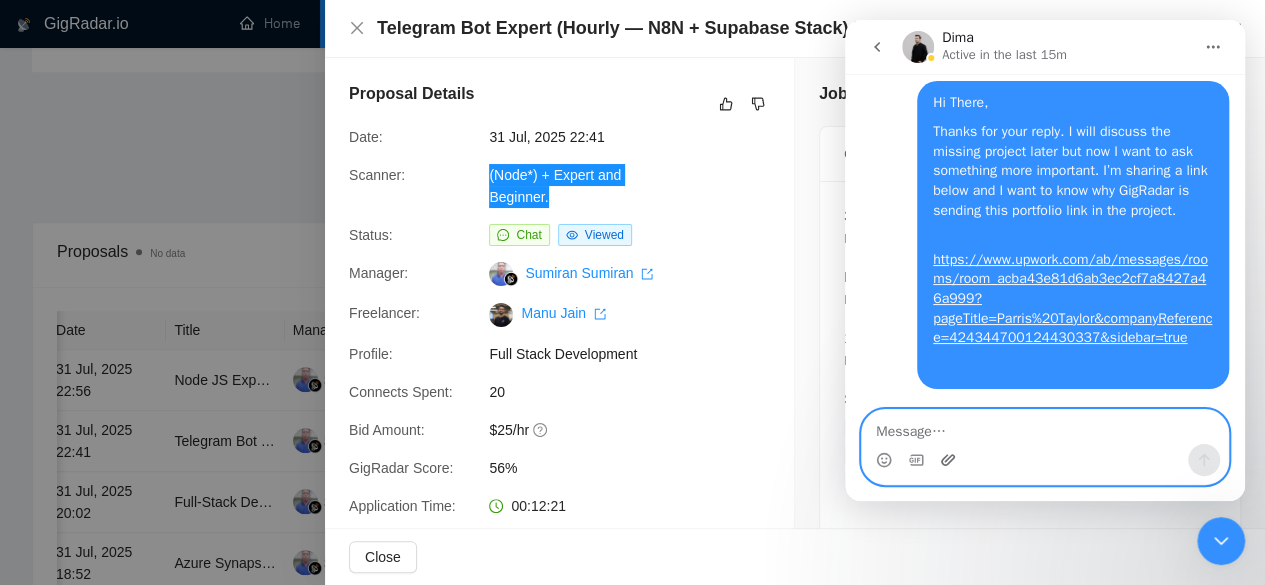 click 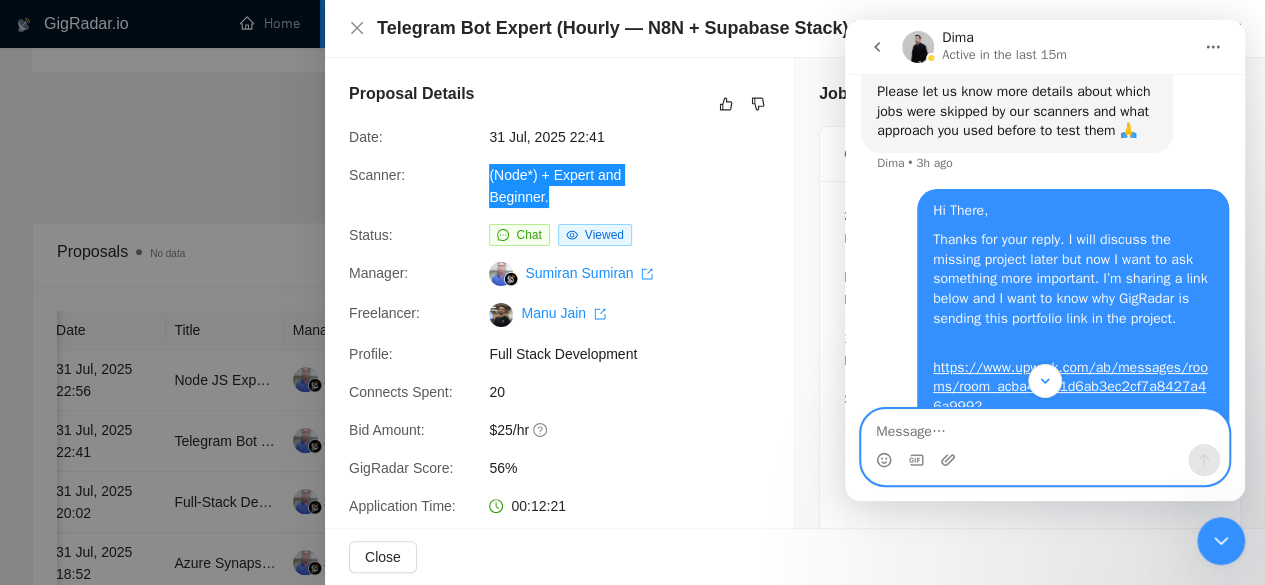 scroll, scrollTop: 1640, scrollLeft: 0, axis: vertical 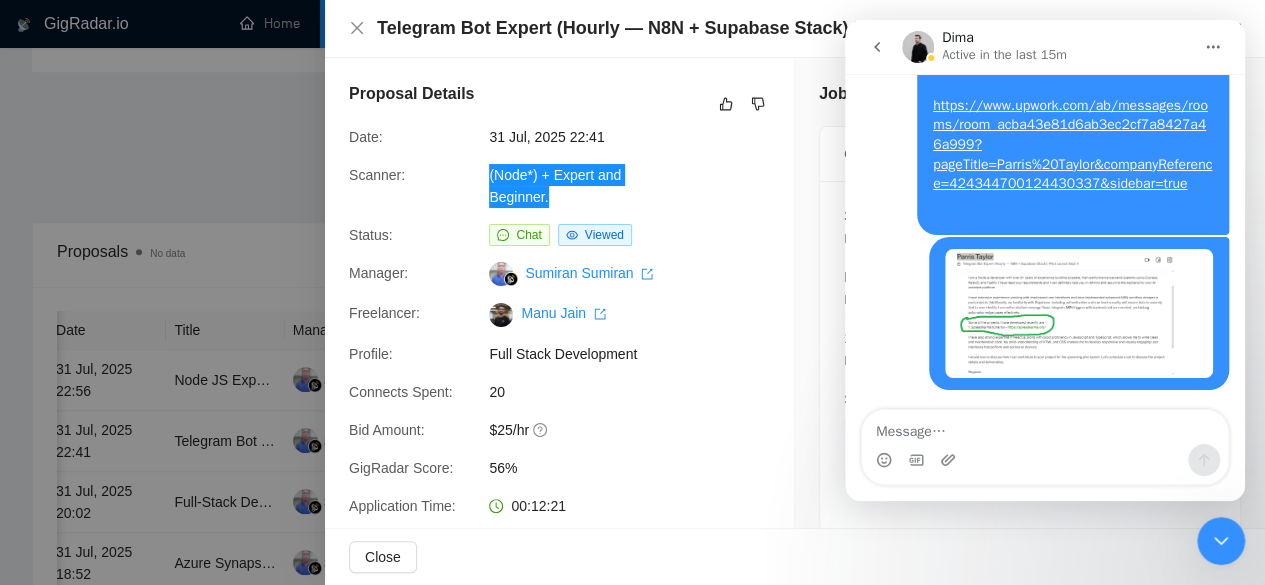click 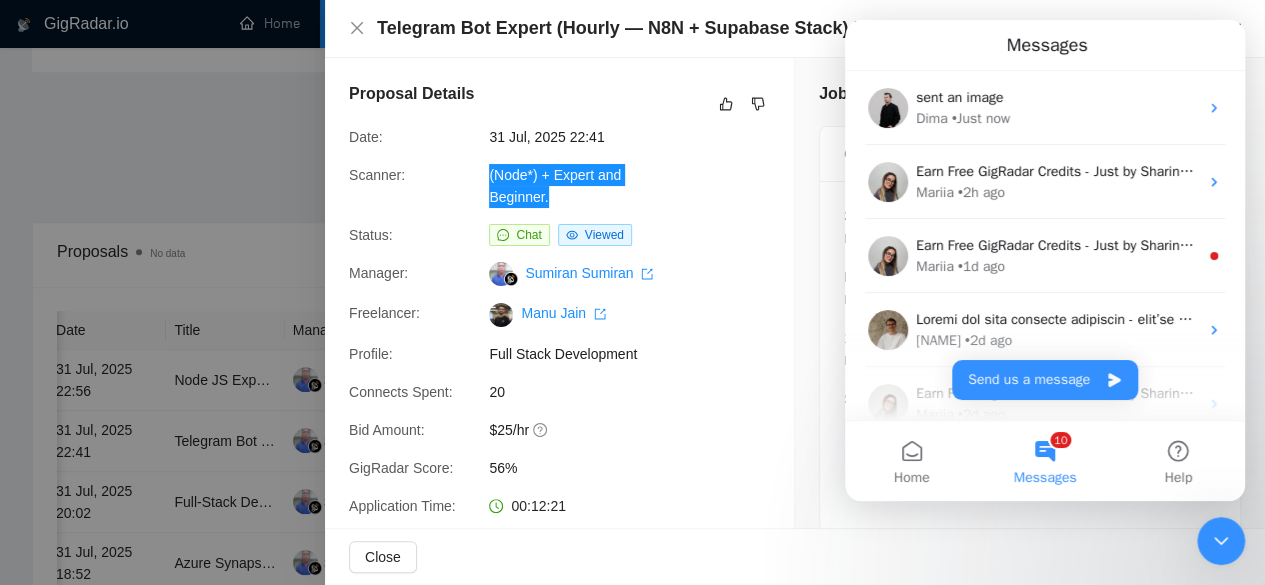 scroll, scrollTop: 0, scrollLeft: 0, axis: both 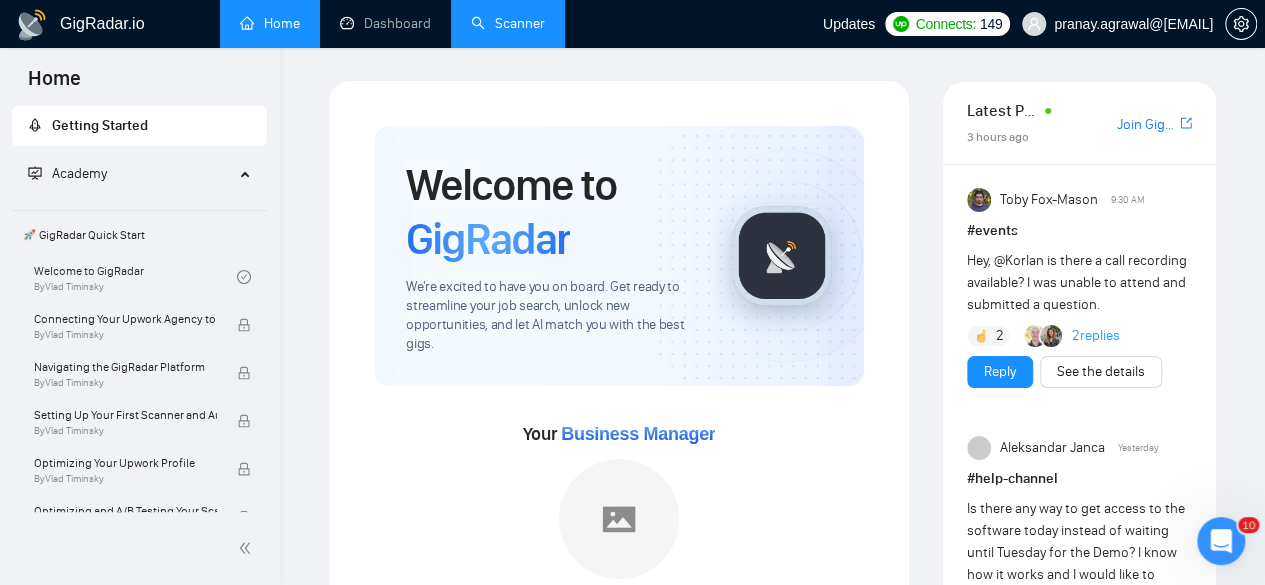 click on "Scanner" at bounding box center (508, 23) 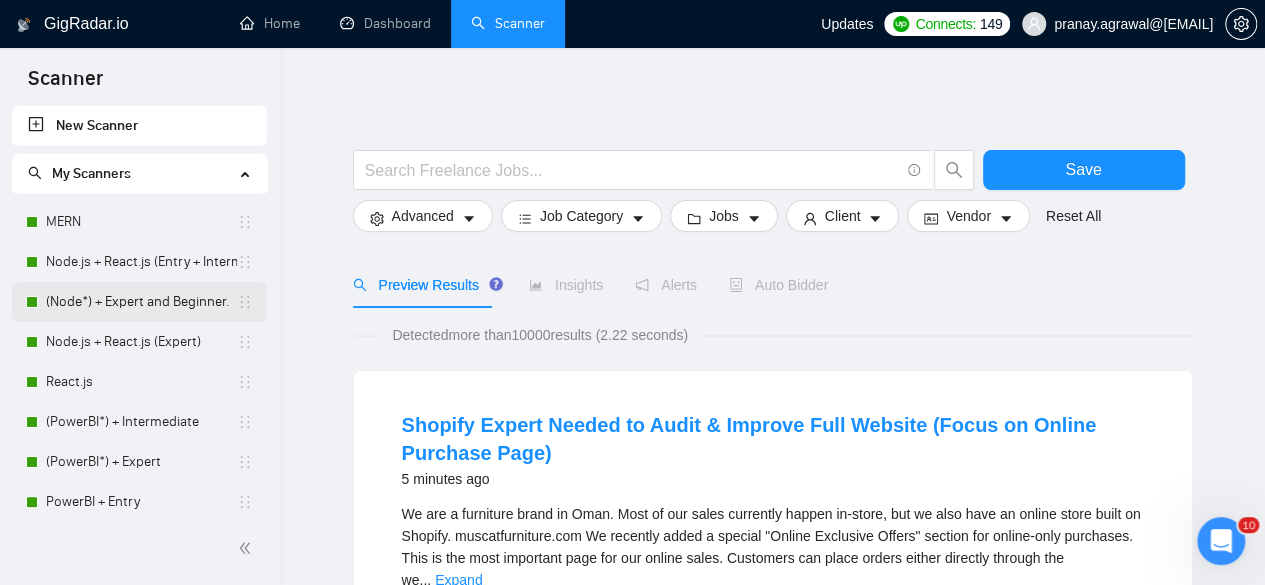 click on "(Node*) + Expert and Beginner." at bounding box center (141, 302) 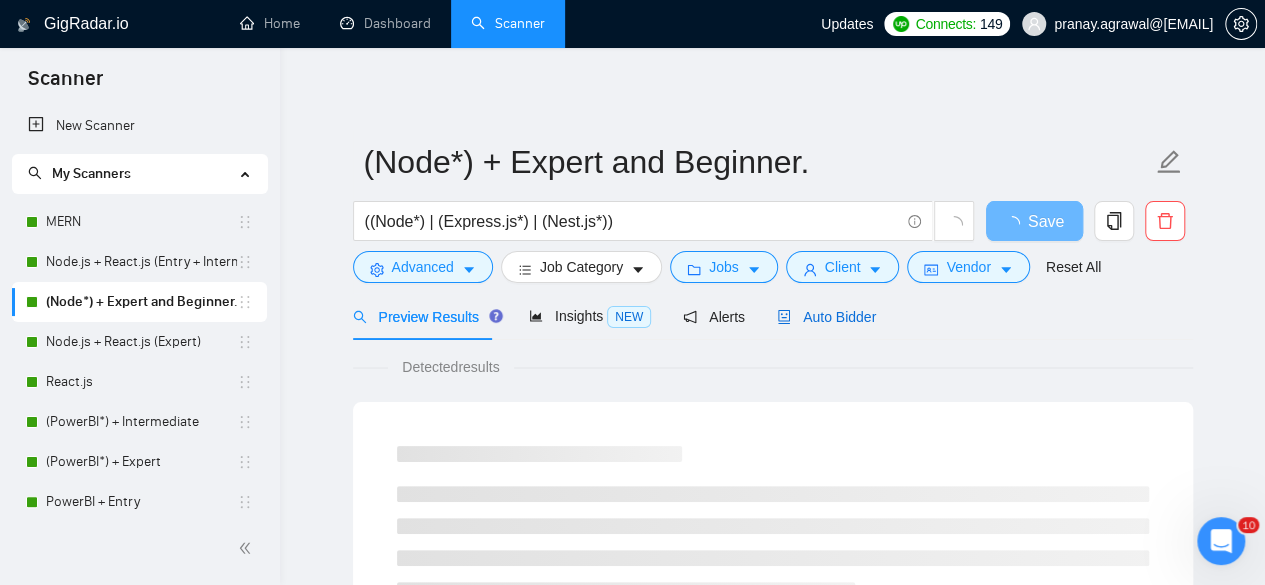 click on "Auto Bidder" at bounding box center (826, 317) 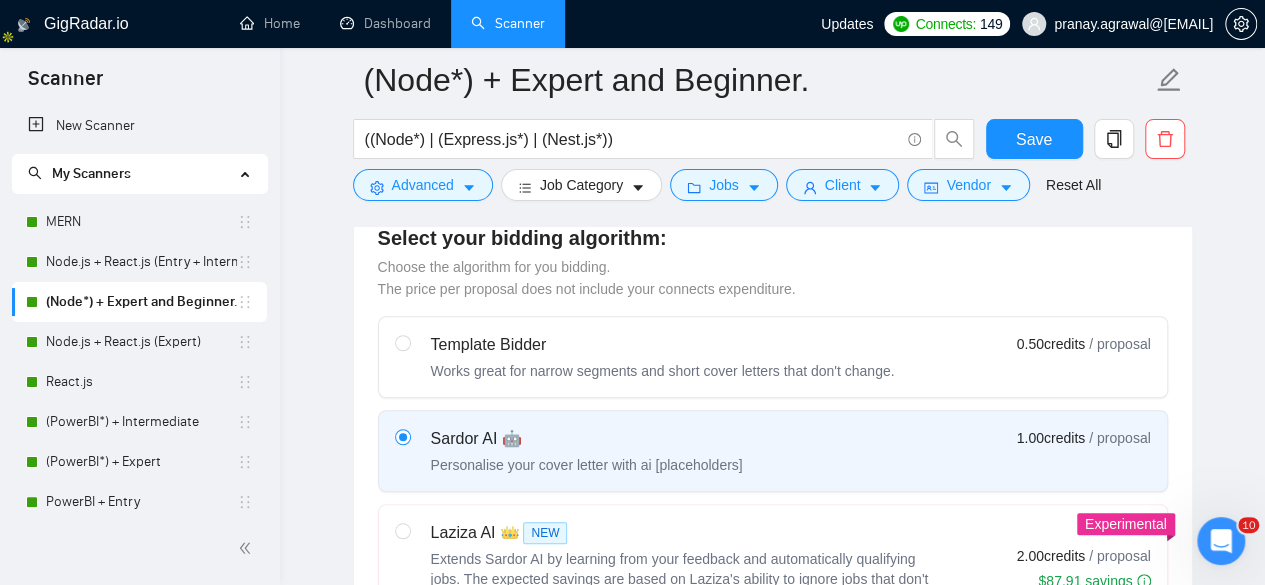 scroll, scrollTop: 554, scrollLeft: 0, axis: vertical 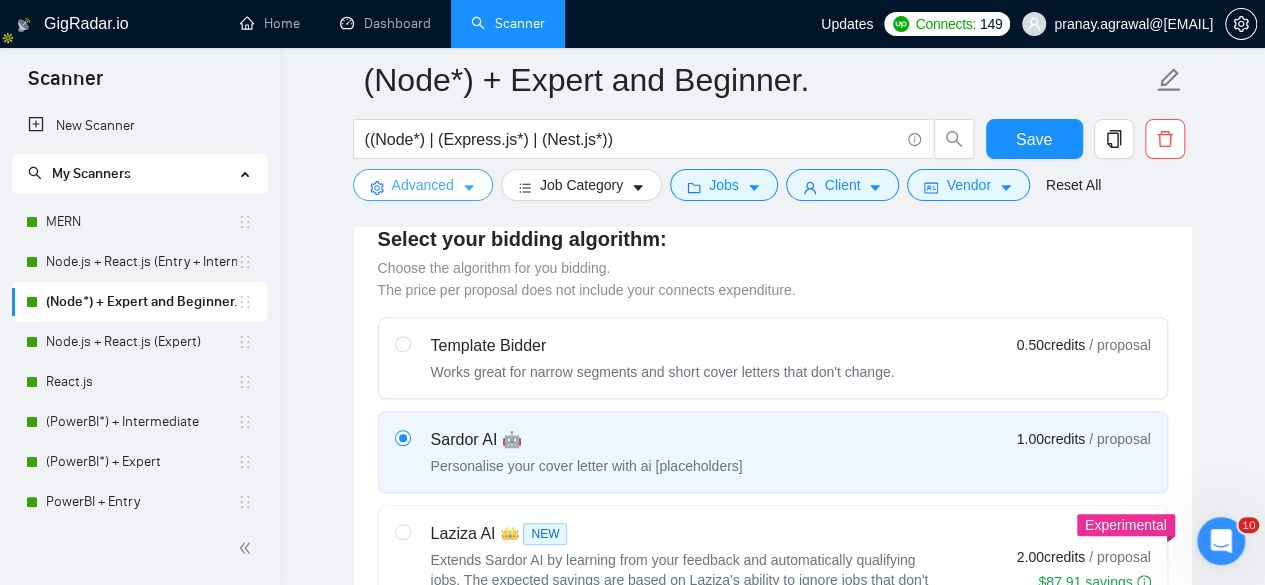 click on "Advanced" at bounding box center (423, 185) 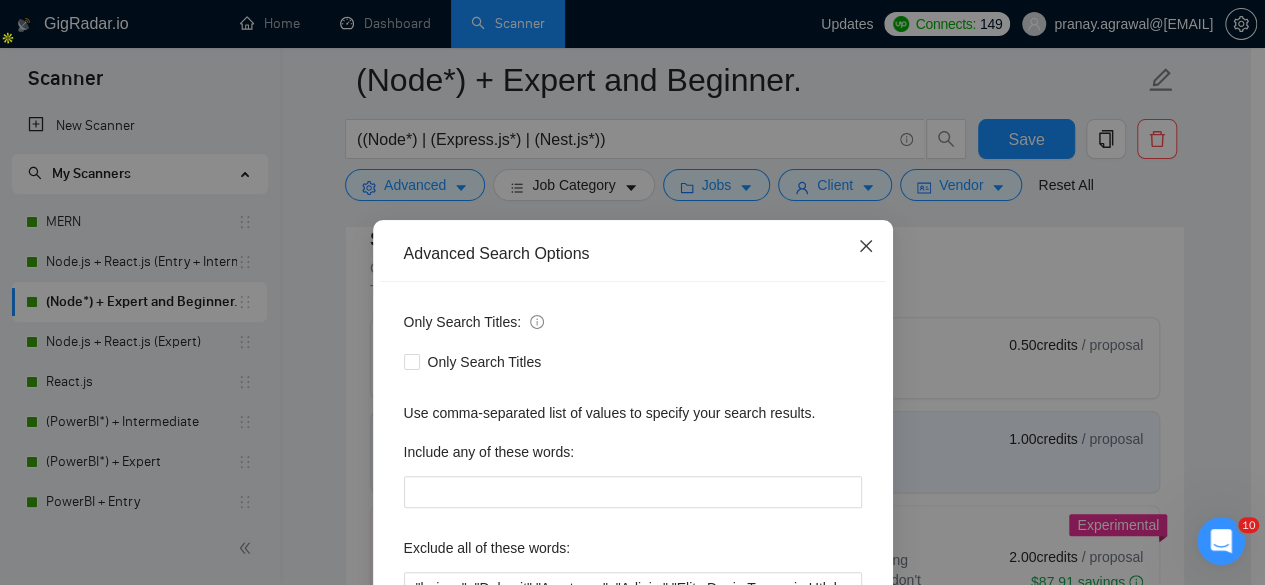 click at bounding box center [866, 247] 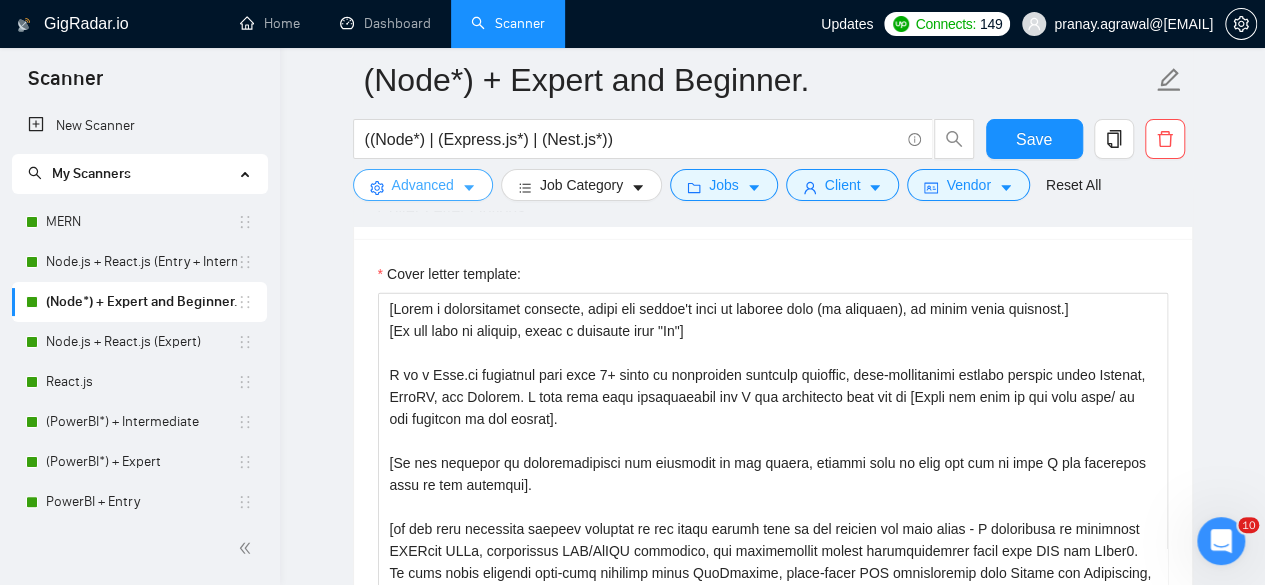 scroll, scrollTop: 2295, scrollLeft: 0, axis: vertical 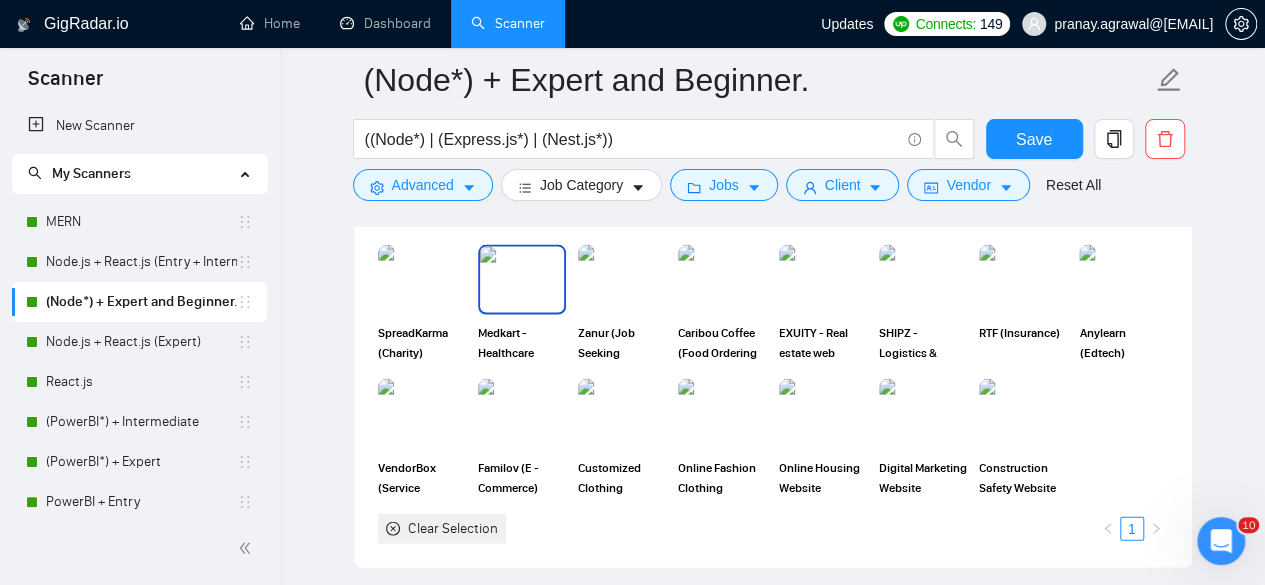 click at bounding box center [522, 279] 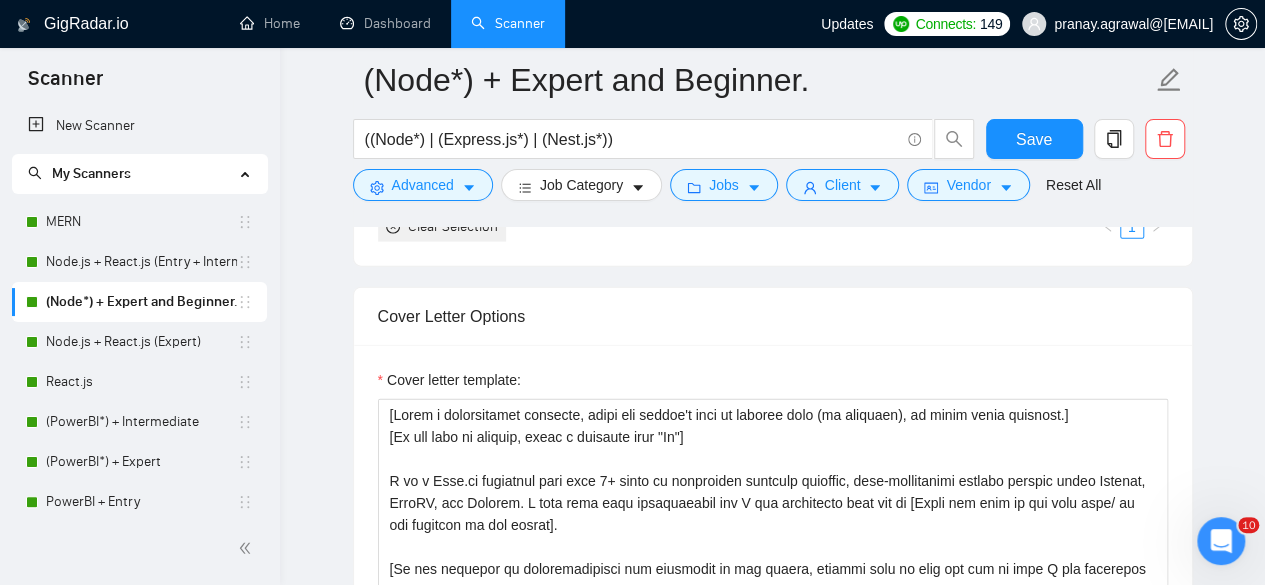 scroll, scrollTop: 2193, scrollLeft: 0, axis: vertical 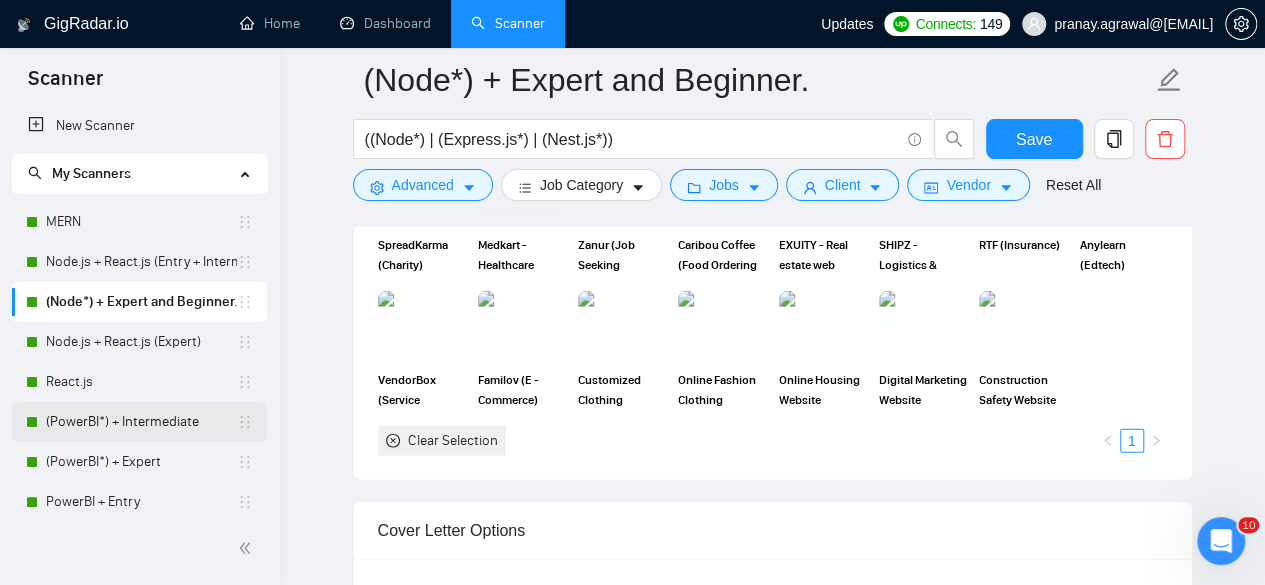click on "(PowerBI*) + Intermediate" at bounding box center (141, 422) 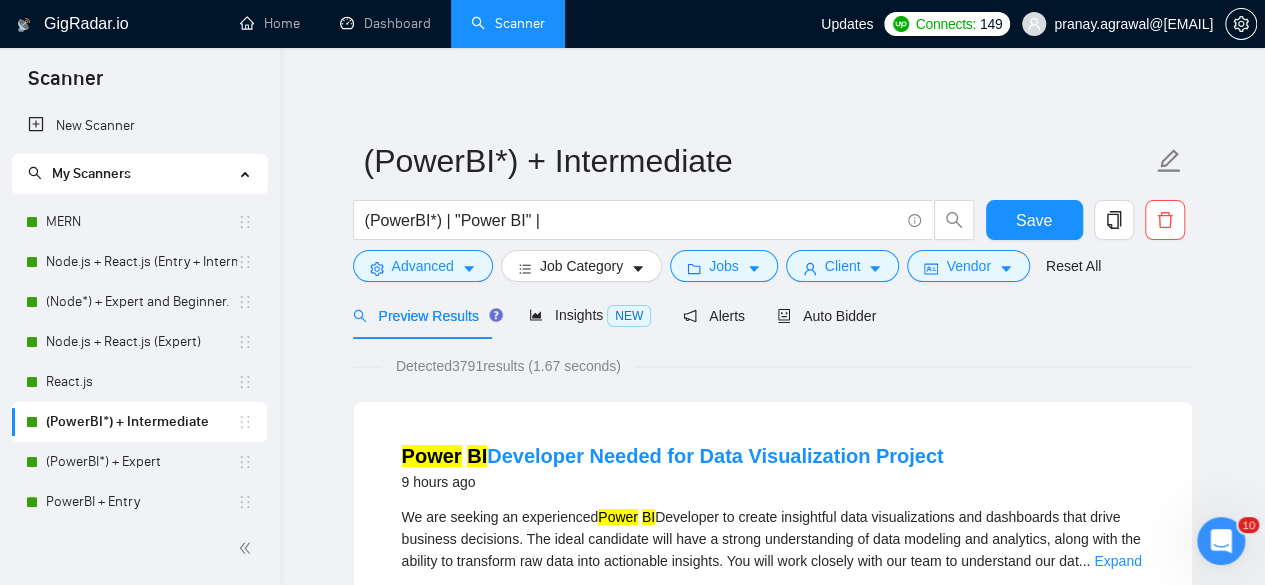 scroll, scrollTop: 3, scrollLeft: 0, axis: vertical 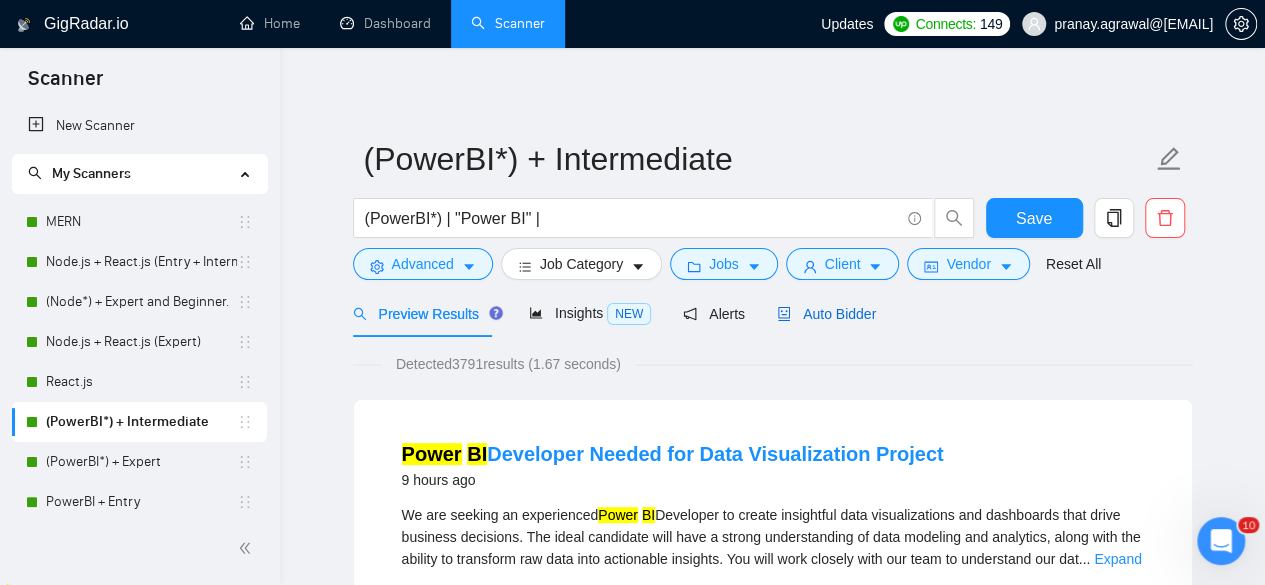 click on "Auto Bidder" at bounding box center [826, 314] 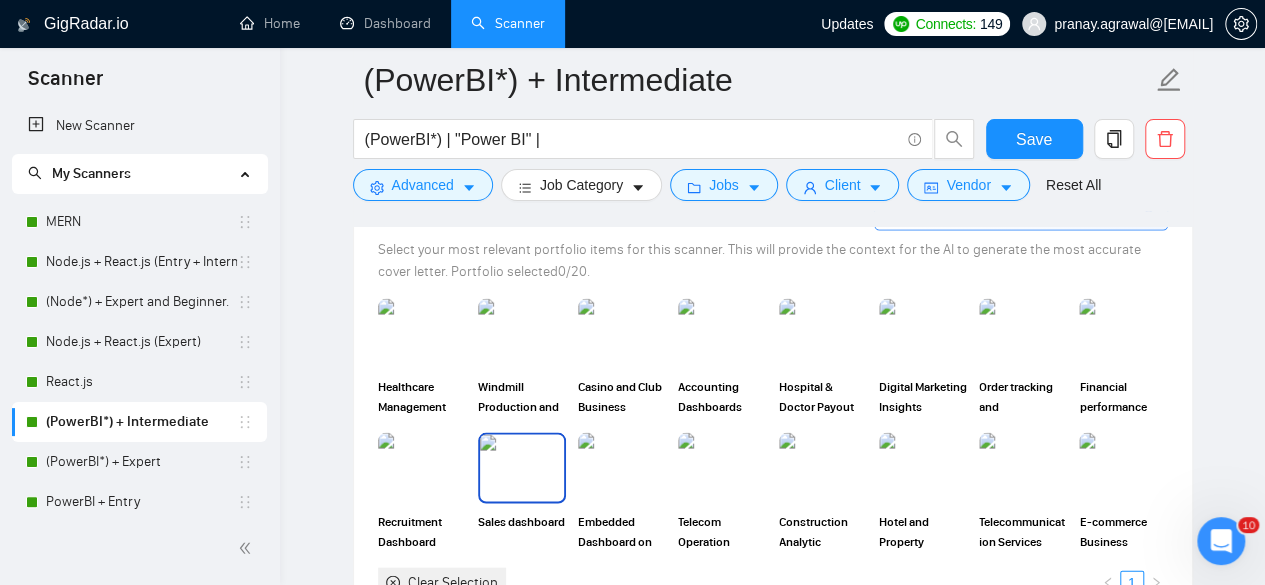 scroll, scrollTop: 1864, scrollLeft: 0, axis: vertical 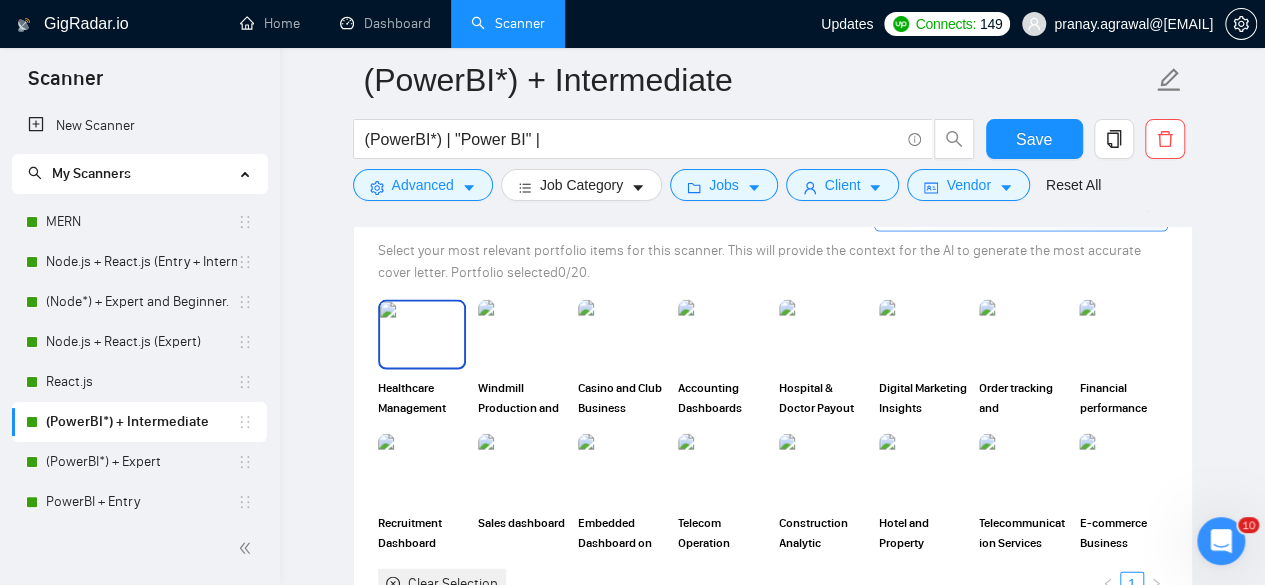 click at bounding box center [422, 334] 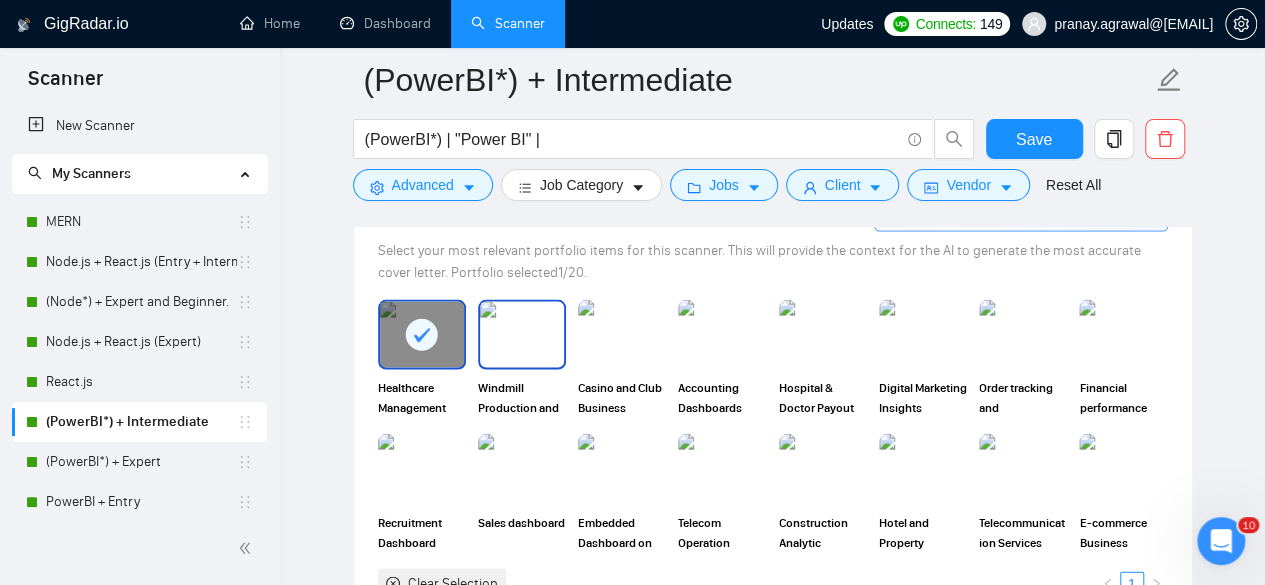 click at bounding box center [522, 334] 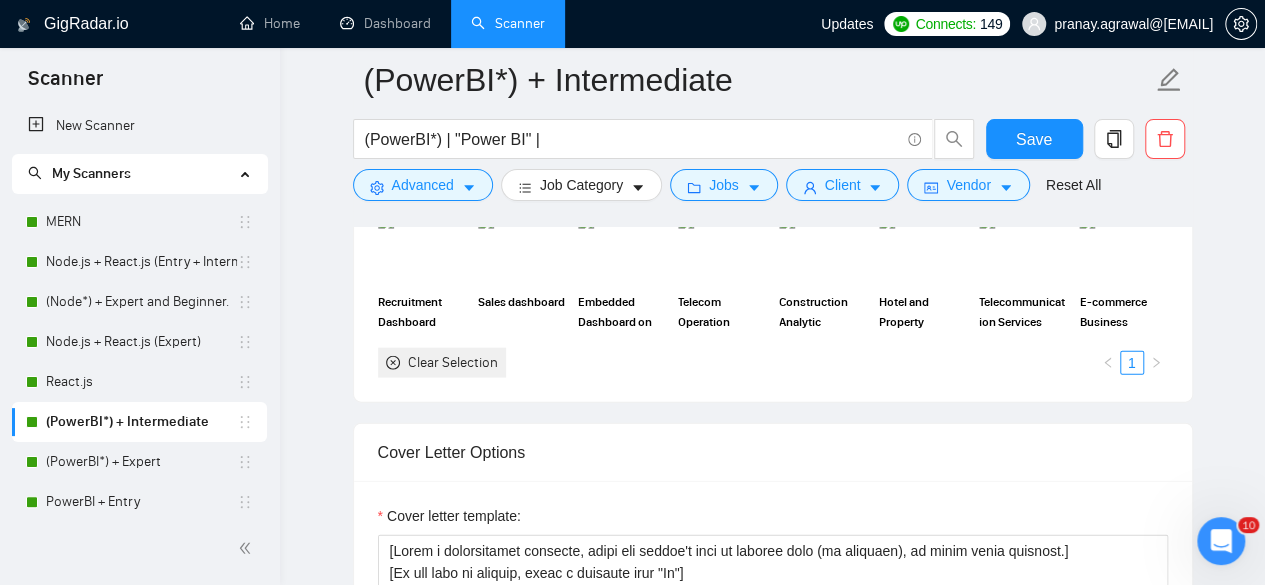scroll, scrollTop: 2267, scrollLeft: 0, axis: vertical 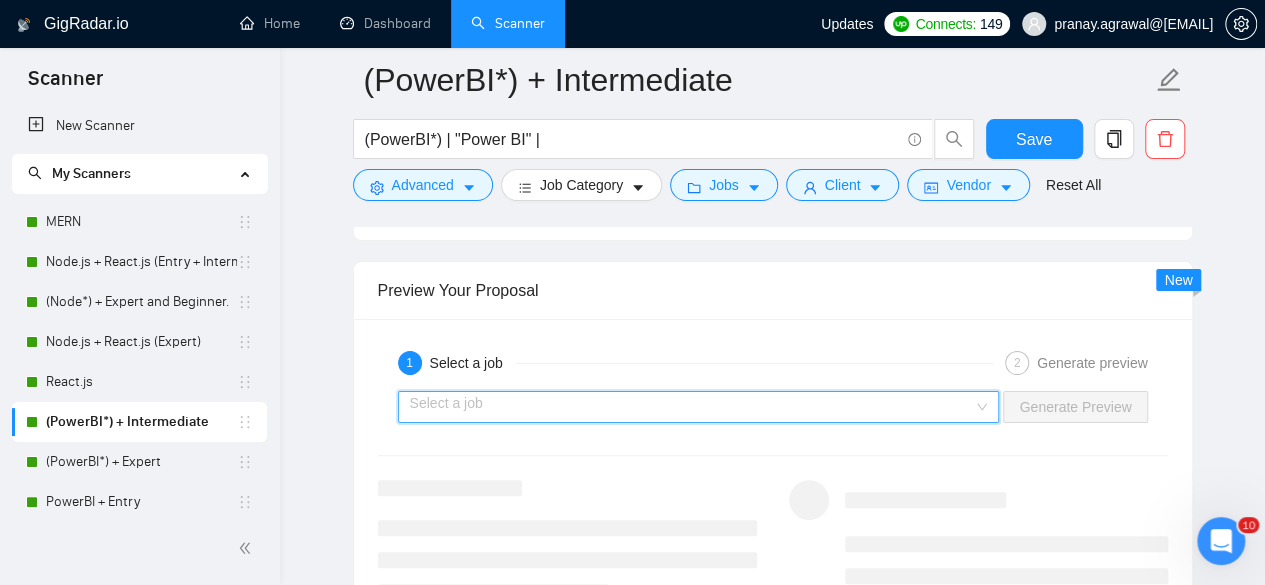 click at bounding box center (692, 407) 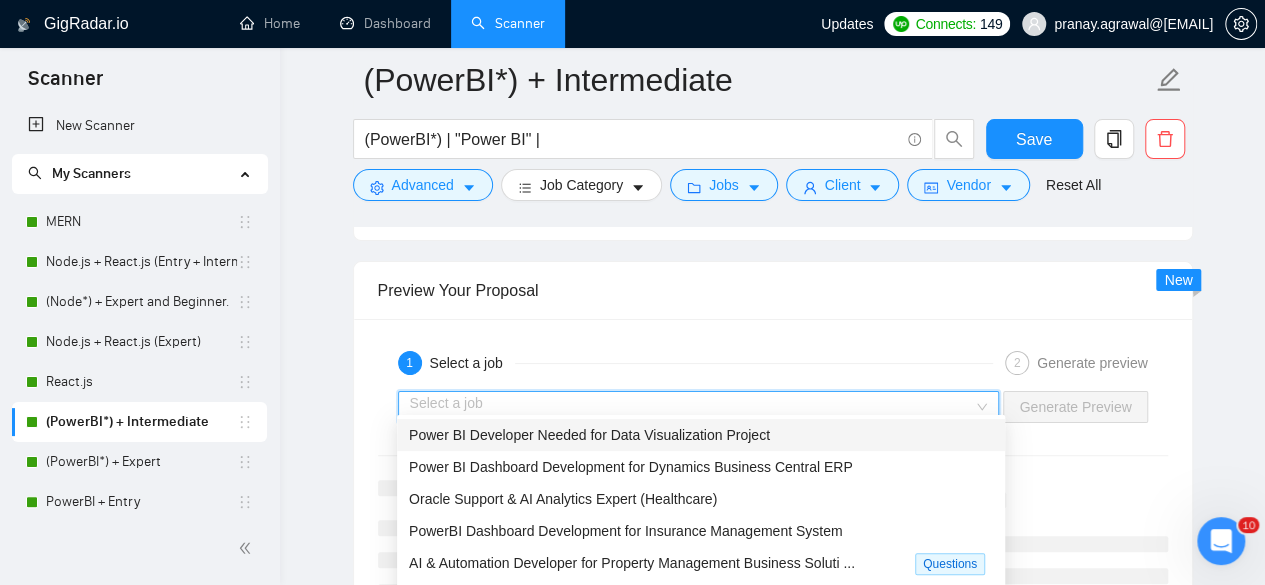click on "Power BI Developer Needed for Data Visualization Project" at bounding box center [589, 435] 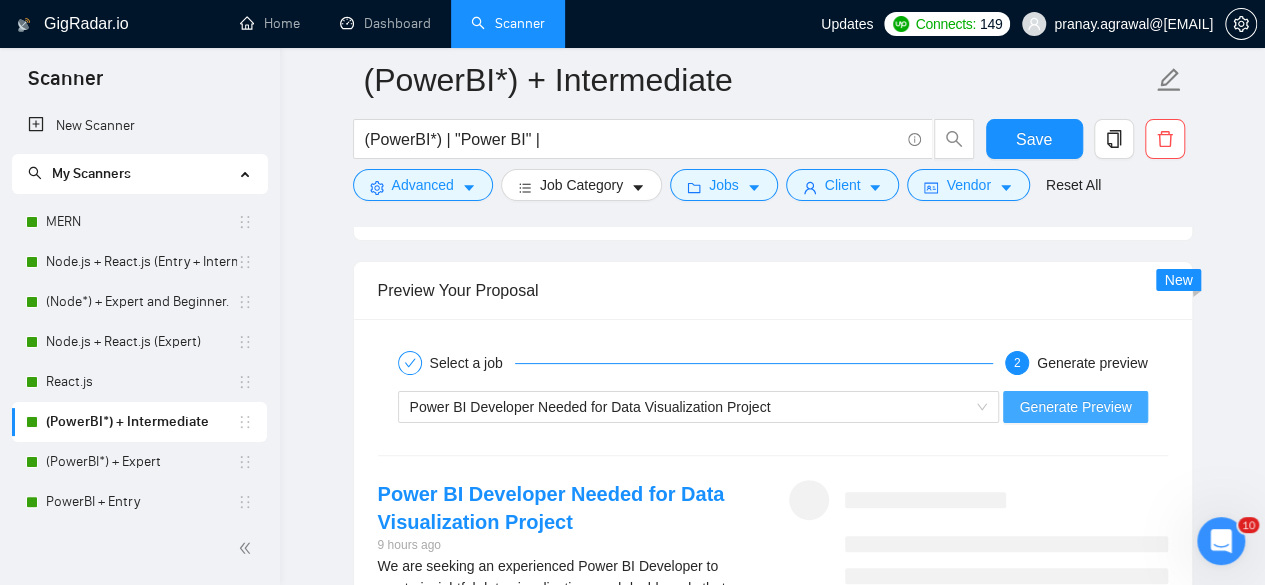 click on "Generate Preview" at bounding box center (1075, 407) 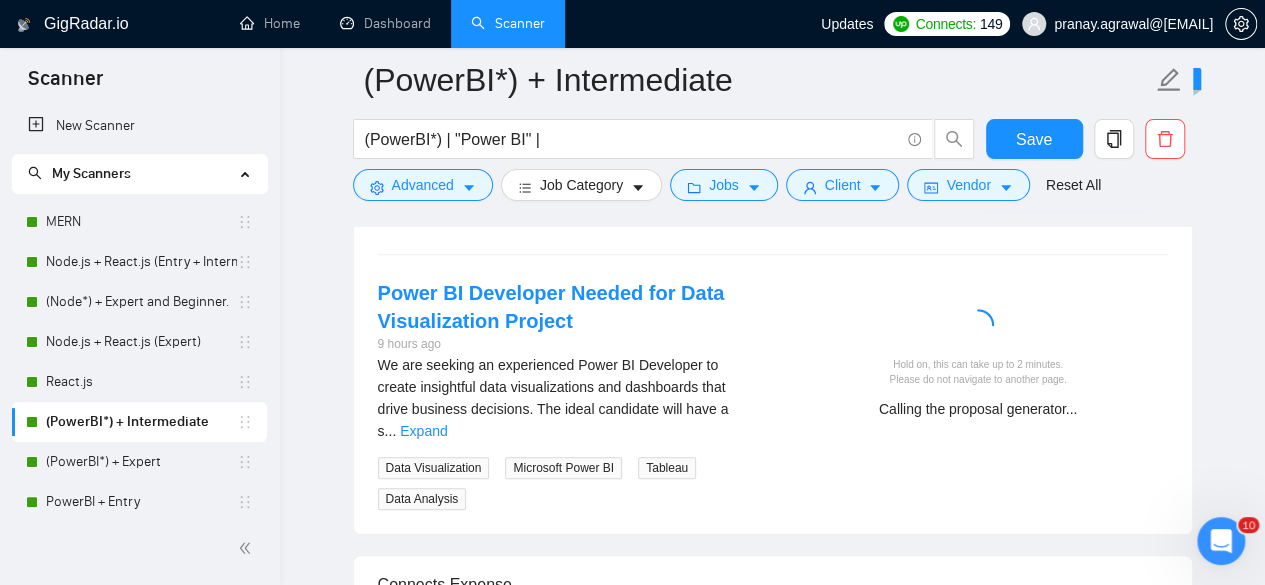 scroll, scrollTop: 4034, scrollLeft: 0, axis: vertical 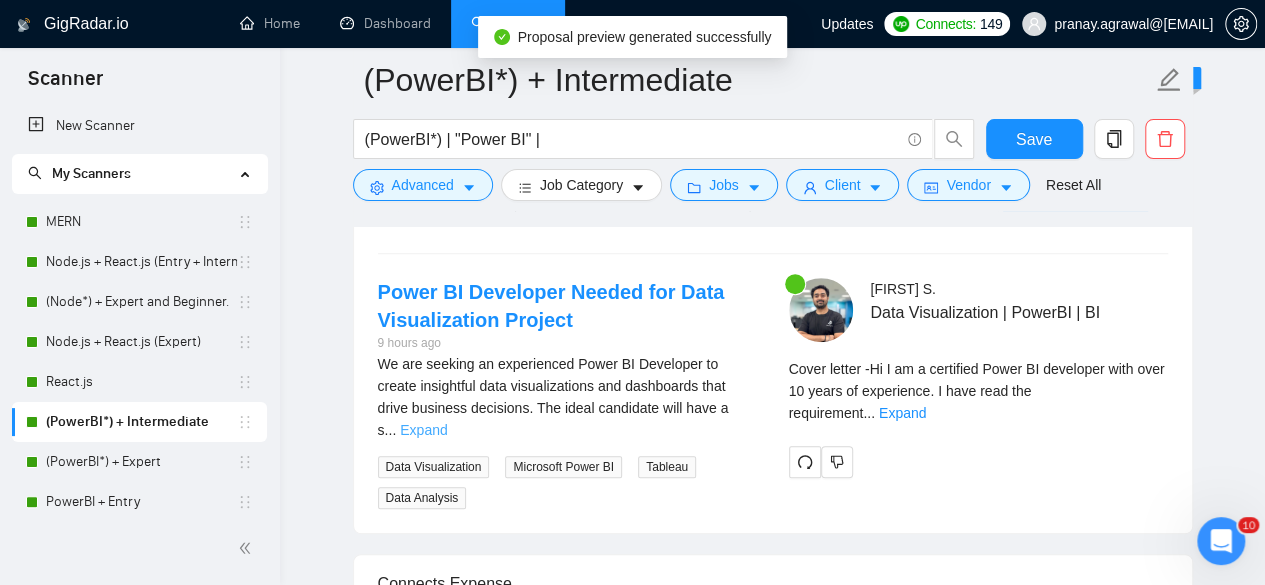 click on "Expand" at bounding box center [423, 430] 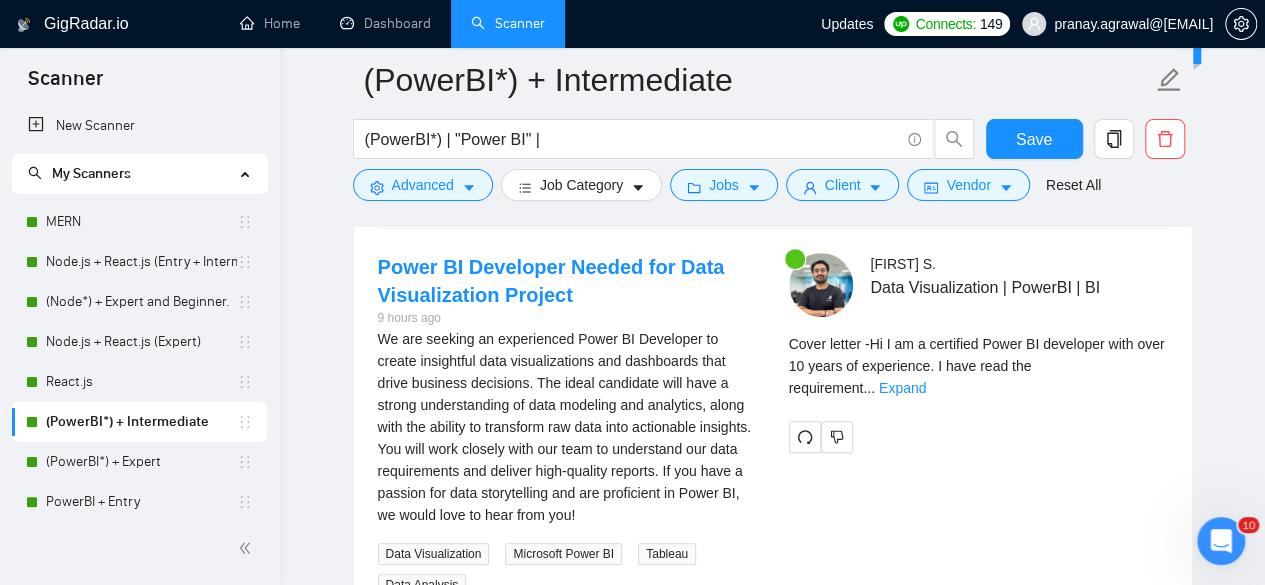 scroll, scrollTop: 4060, scrollLeft: 0, axis: vertical 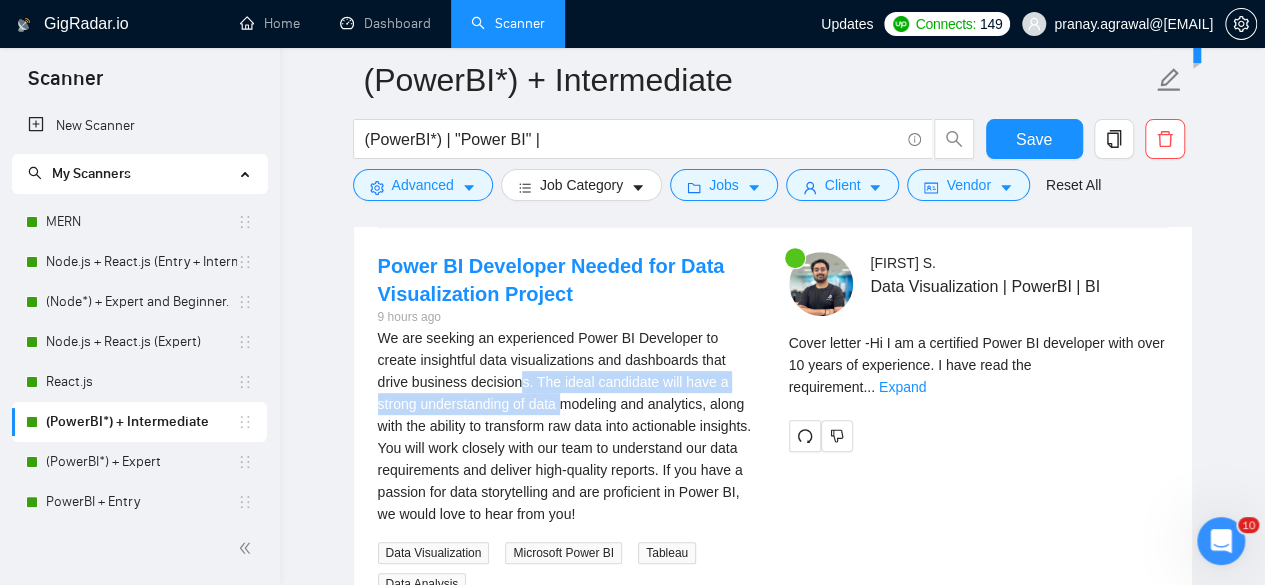 drag, startPoint x: 480, startPoint y: 369, endPoint x: 521, endPoint y: 393, distance: 47.507893 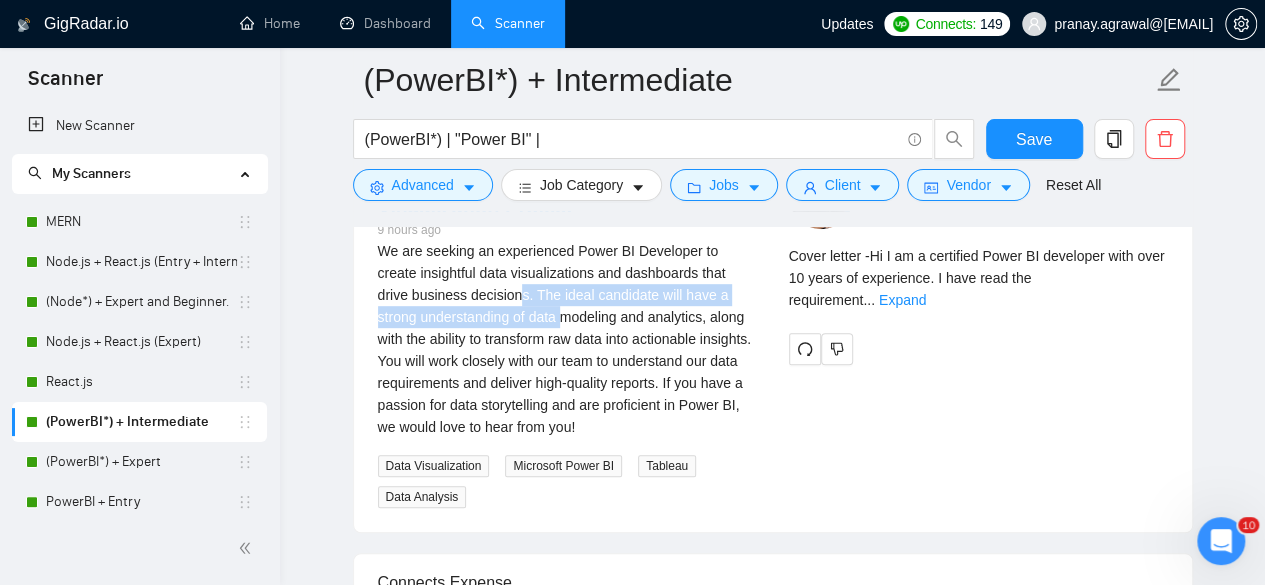scroll, scrollTop: 4148, scrollLeft: 0, axis: vertical 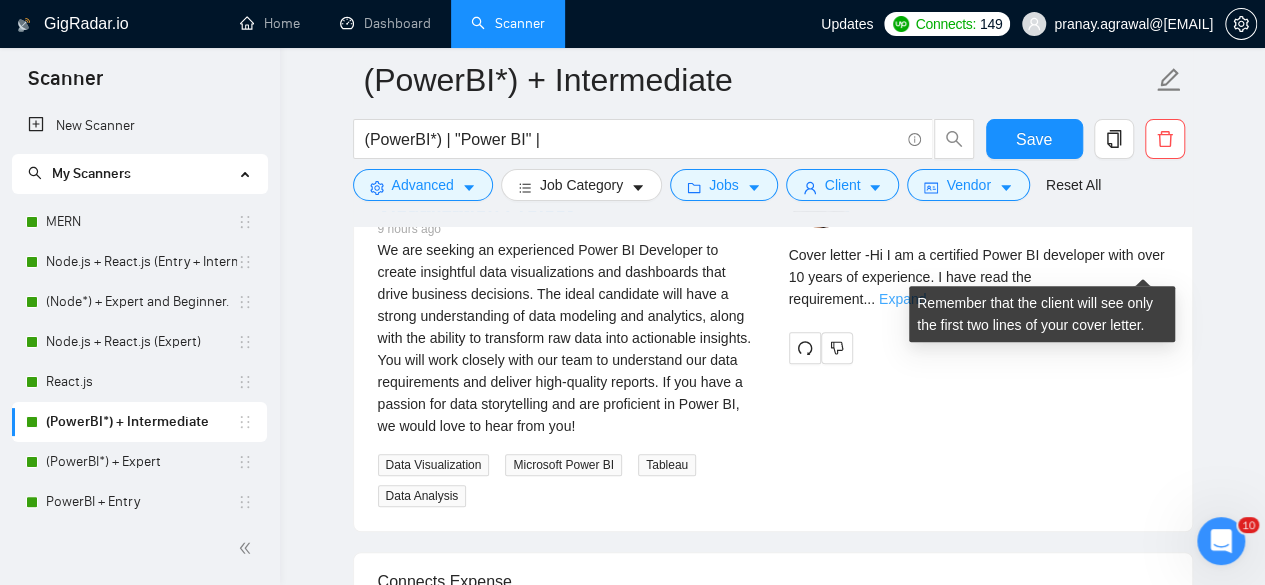 click on "Expand" at bounding box center [902, 299] 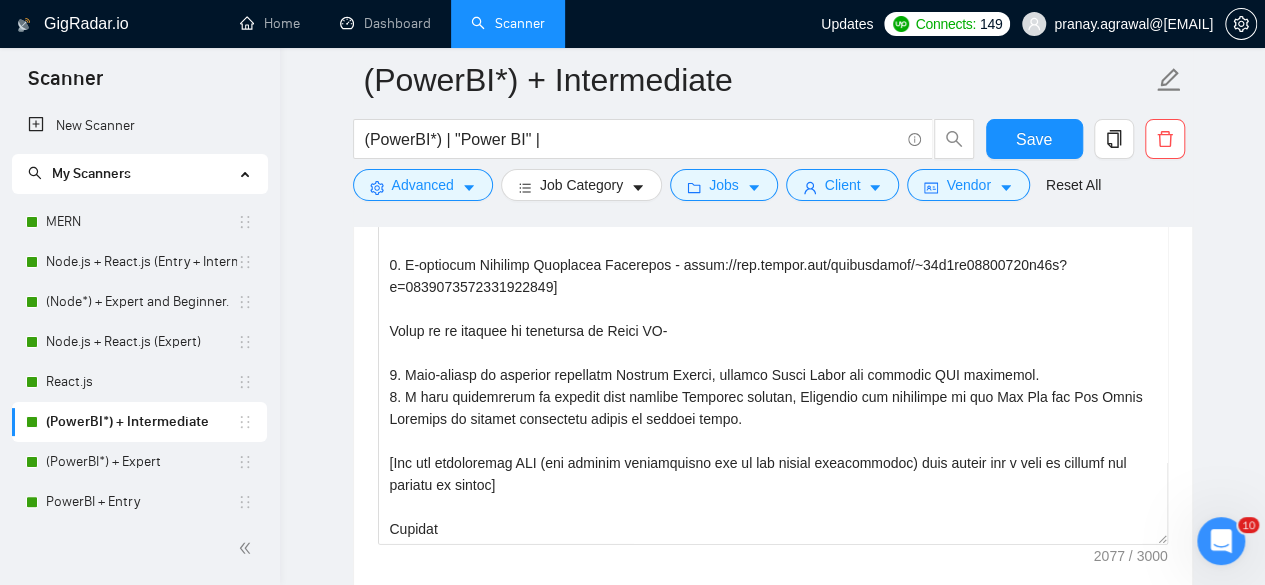 scroll, scrollTop: 2522, scrollLeft: 0, axis: vertical 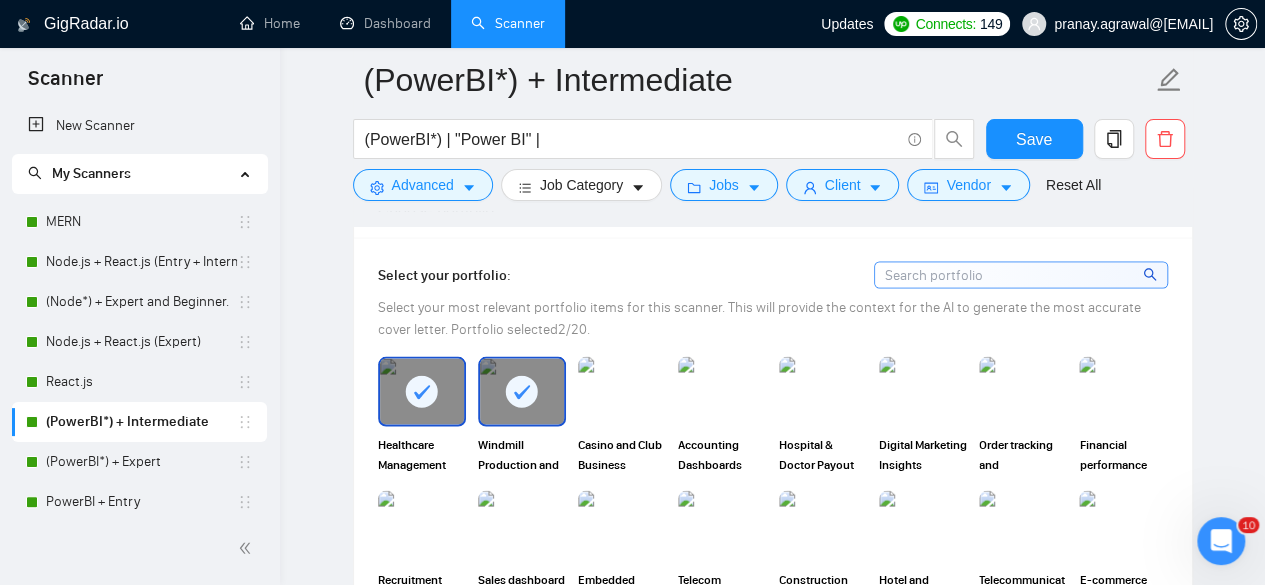 click 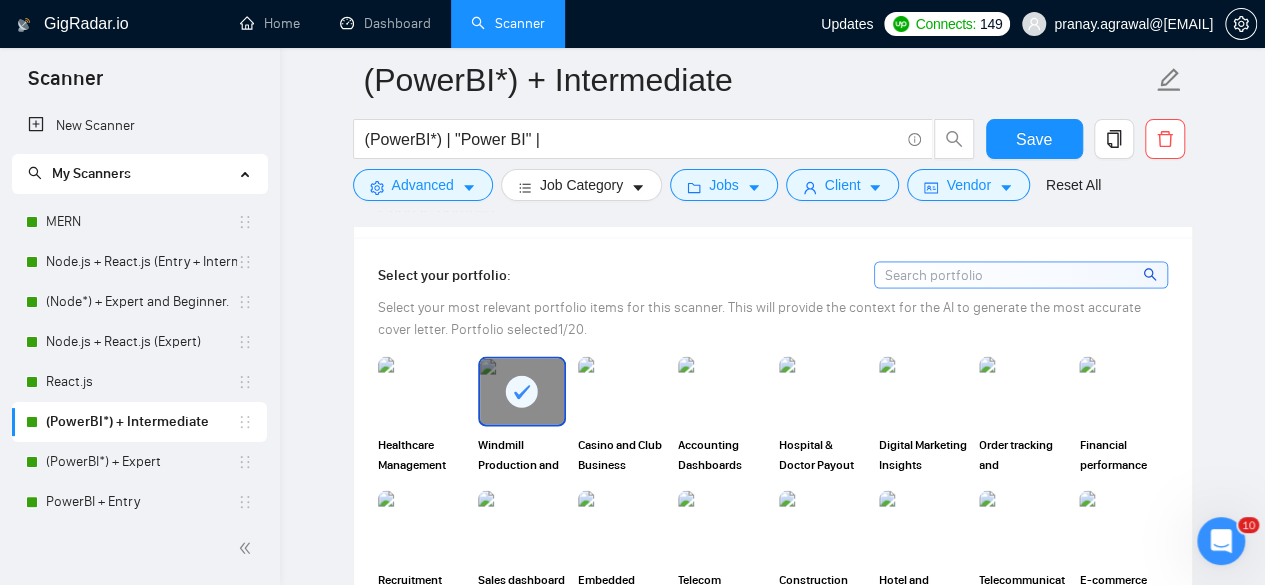 click 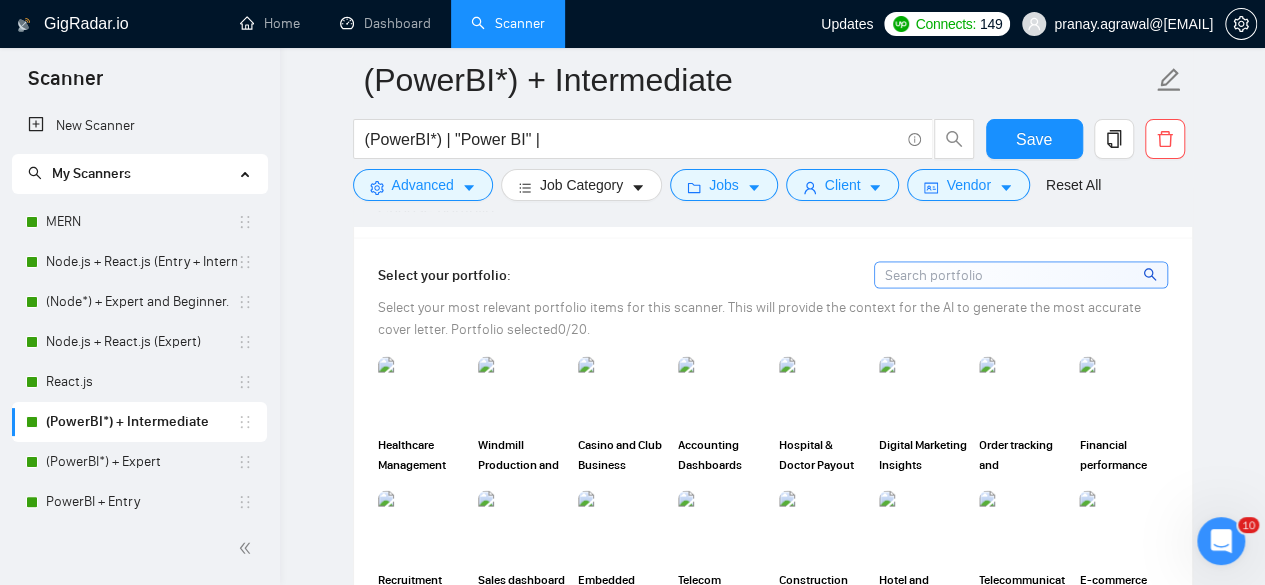 click on "GigRadar.io Home Dashboard Scanner Updates  Connects: 149 pranay.agrawal@scaleupally.io (PowerBI*) + Intermediate (PowerBI*) | "Power BI" | Save Advanced   Job Category   Jobs   Client   Vendor   Reset All Preview Results Insights NEW Alerts Auto Bidder Auto Bidding Enabled Auto Bidding Enabled: ON Auto Bidder Schedule Auto Bidding Type: Automated (recommended) Semi-automated Auto Bidding Schedule: 24/7 Custom Custom Auto Bidder Schedule Repeat every week on Monday Tuesday Wednesday Thursday Friday Saturday Sunday Active Hours ( Asia/Calcutta ): From: To: ( 24  hours) Asia/Calcutta Auto Bidding Type Select your bidding algorithm: Choose the algorithm for you bidding. The price per proposal does not include your connects expenditure. Template Bidder Works great for narrow segments and short cover letters that don't change. 0.50  credits / proposal Sardor AI 🤖 Personalise your cover letter with ai [placeholders] 1.00  credits / proposal Experimental Laziza AI  👑   NEW   Learn more 2.00  credits / proposal" at bounding box center [772, 1690] 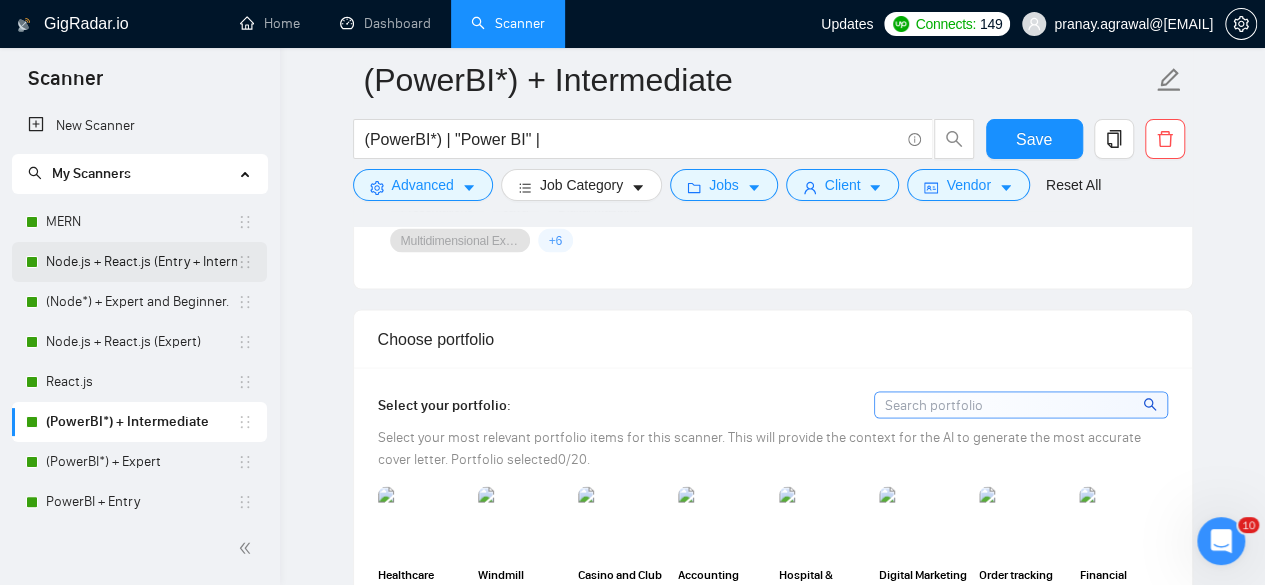 scroll, scrollTop: 1675, scrollLeft: 0, axis: vertical 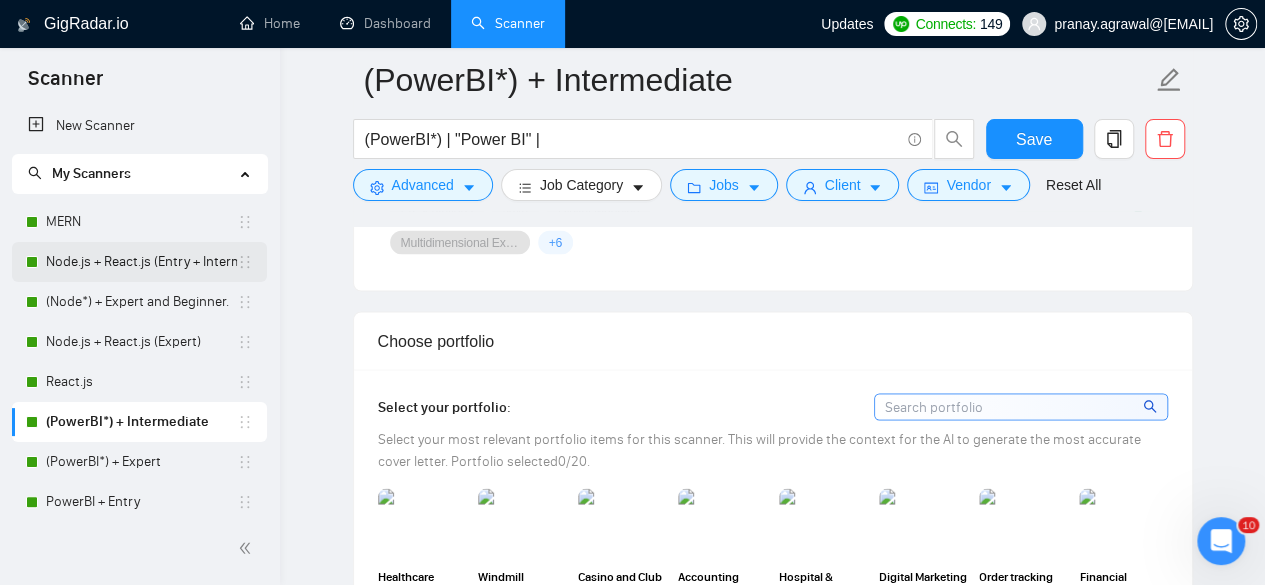 click on "Node.js + React.js (Entry + Intermediate)" at bounding box center (141, 262) 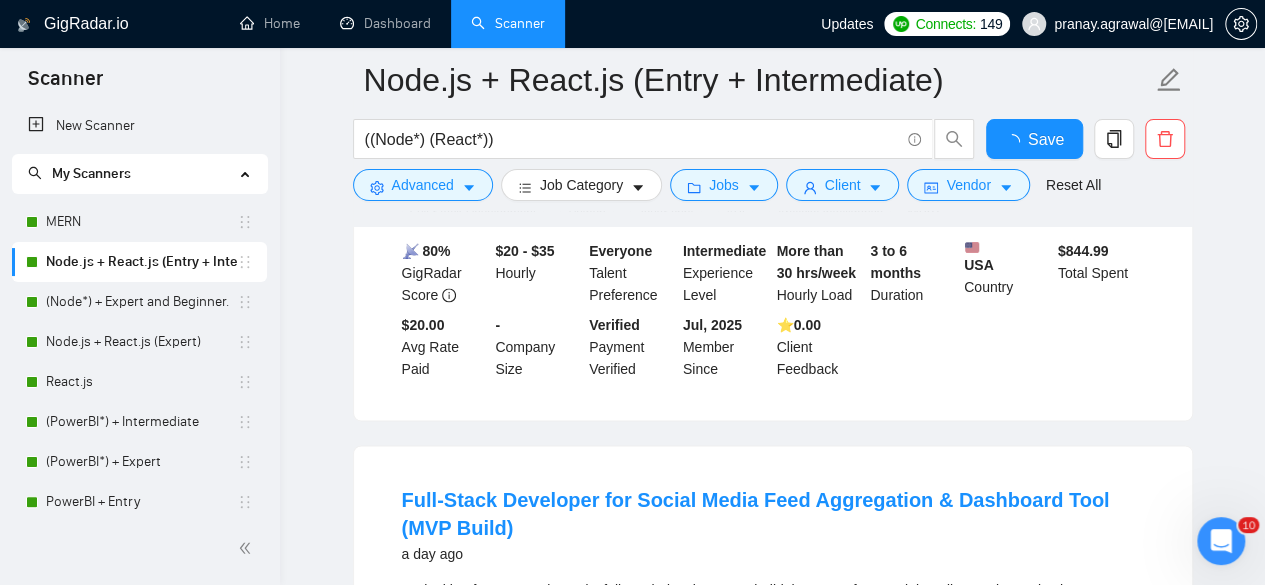 scroll, scrollTop: 1675, scrollLeft: 0, axis: vertical 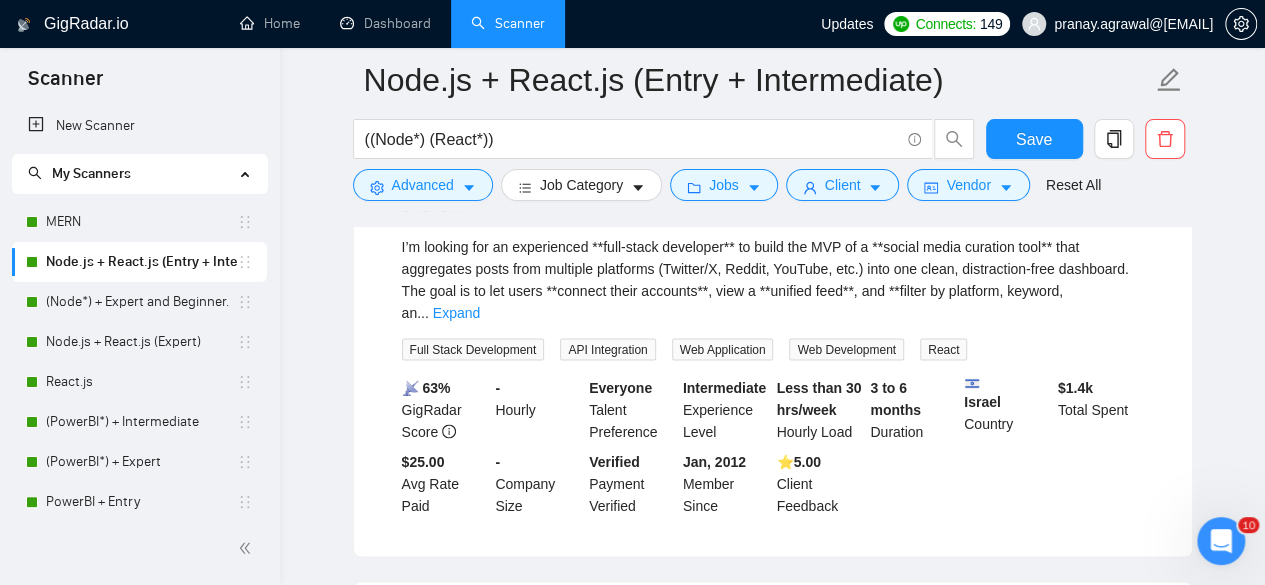 click at bounding box center (1221, 541) 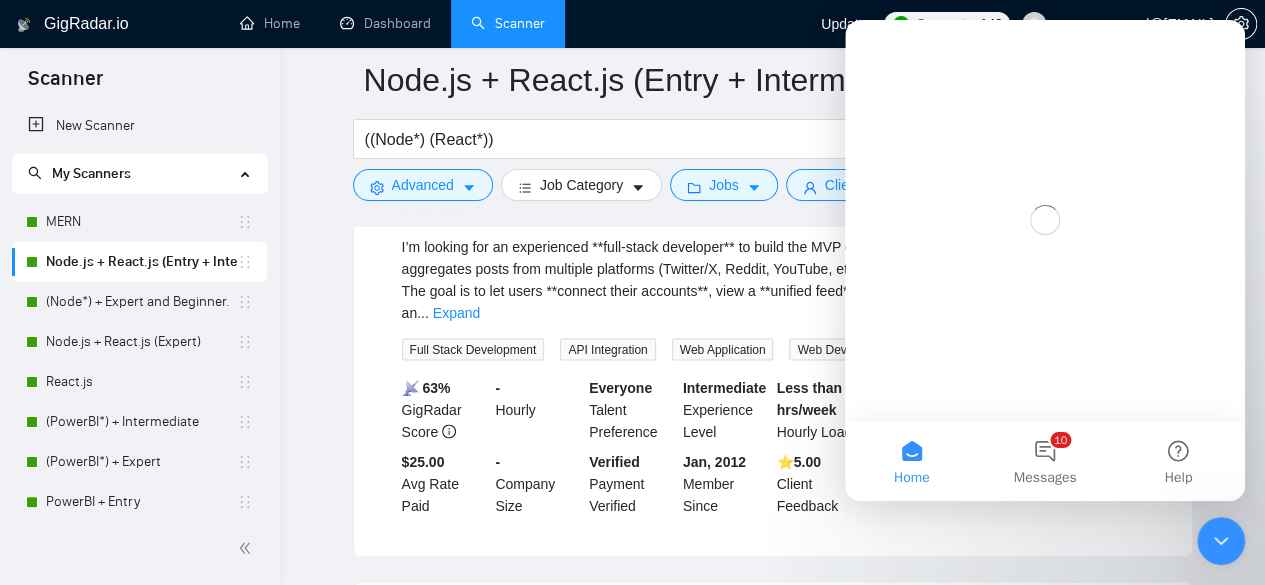 scroll, scrollTop: 0, scrollLeft: 0, axis: both 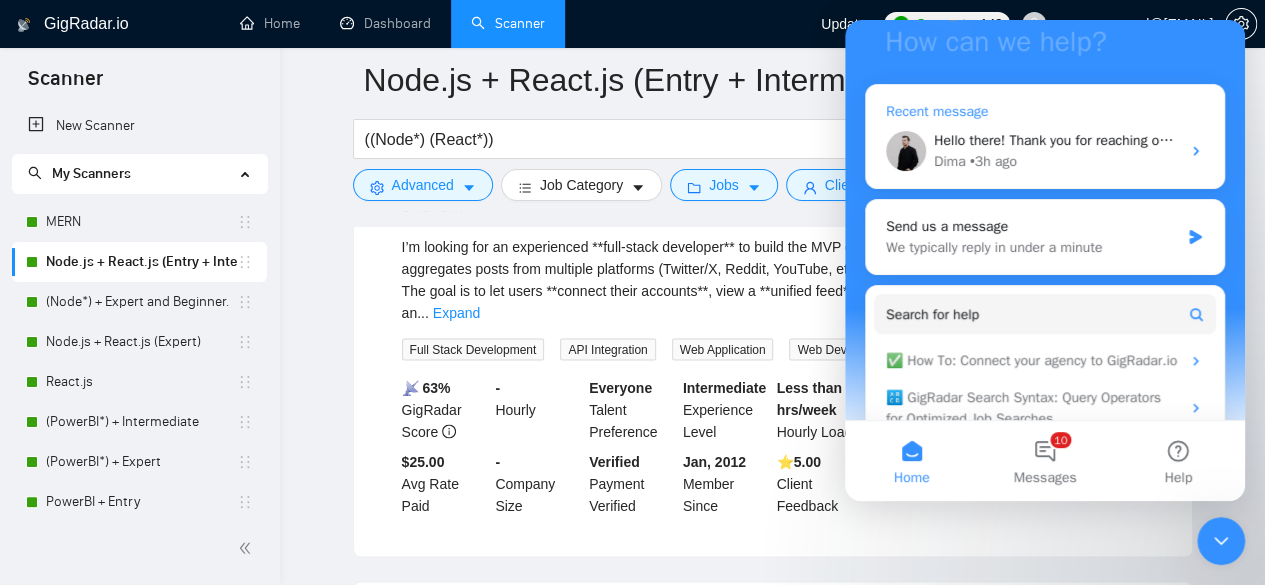 click on "Dima •  3h ago" at bounding box center [1057, 161] 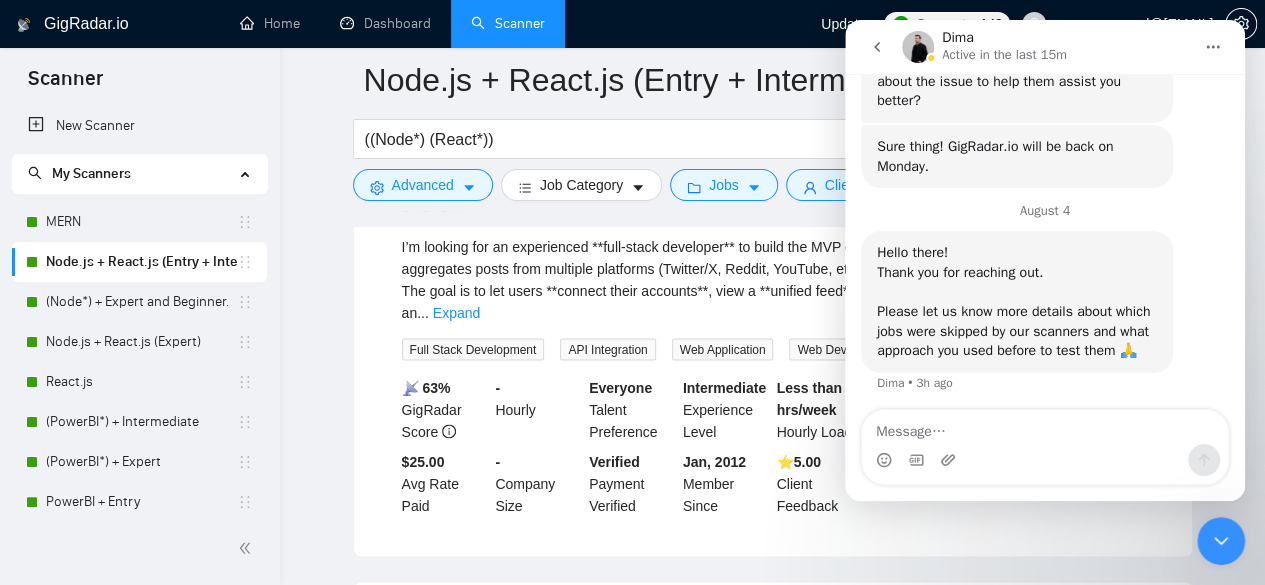 scroll, scrollTop: 1162, scrollLeft: 0, axis: vertical 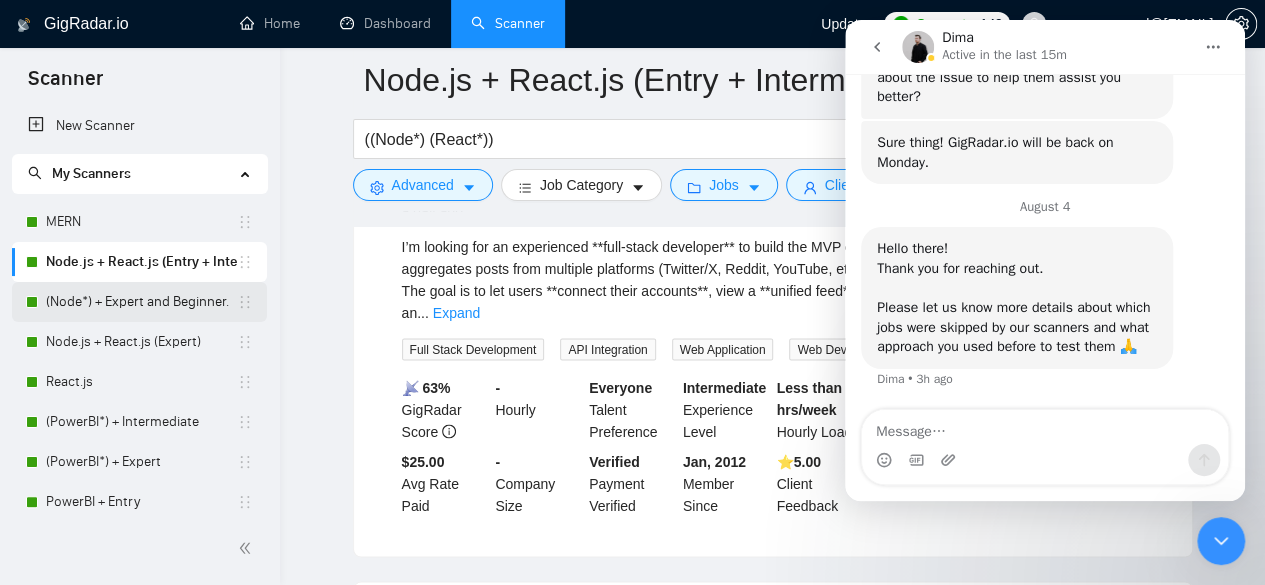 click on "(Node*) + Expert and Beginner." at bounding box center [141, 302] 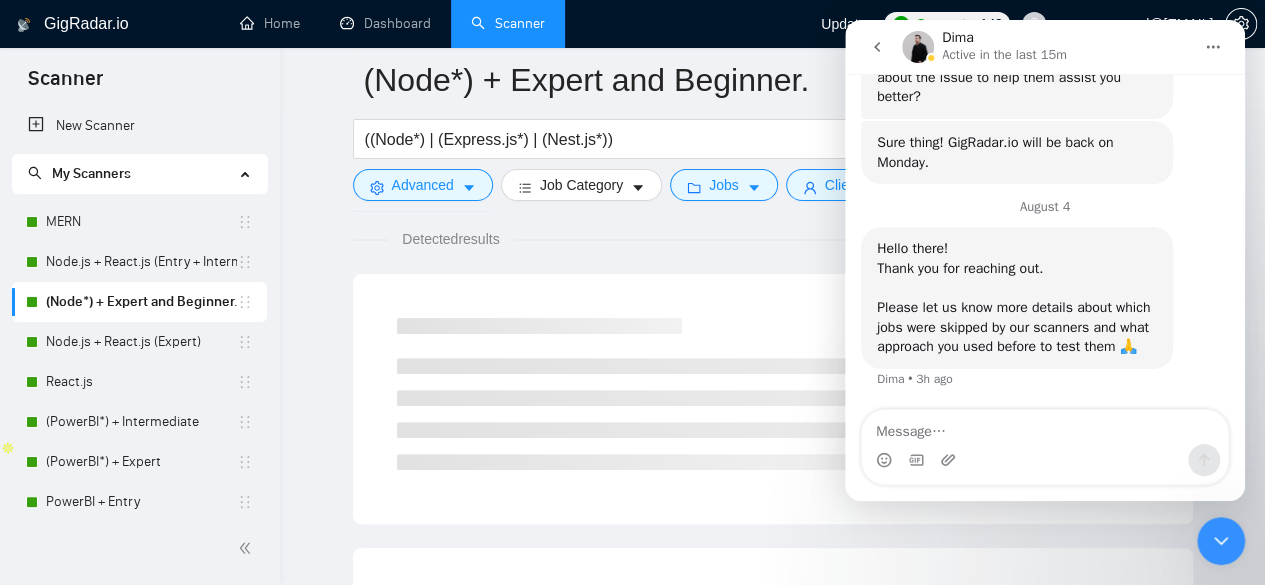 scroll, scrollTop: 1332, scrollLeft: 0, axis: vertical 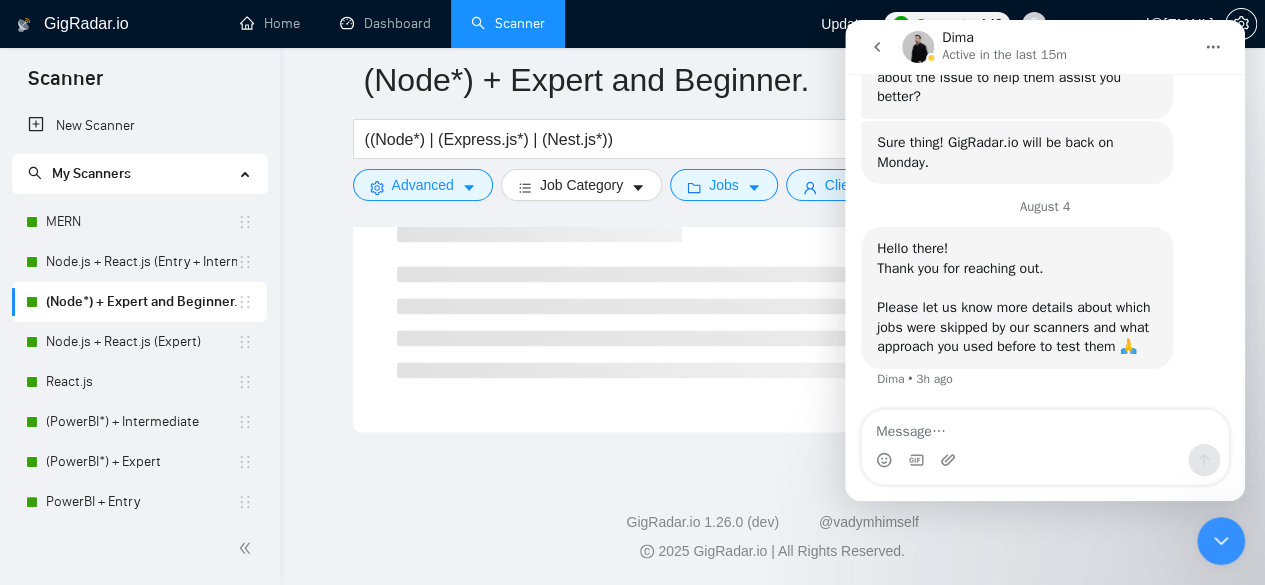 click 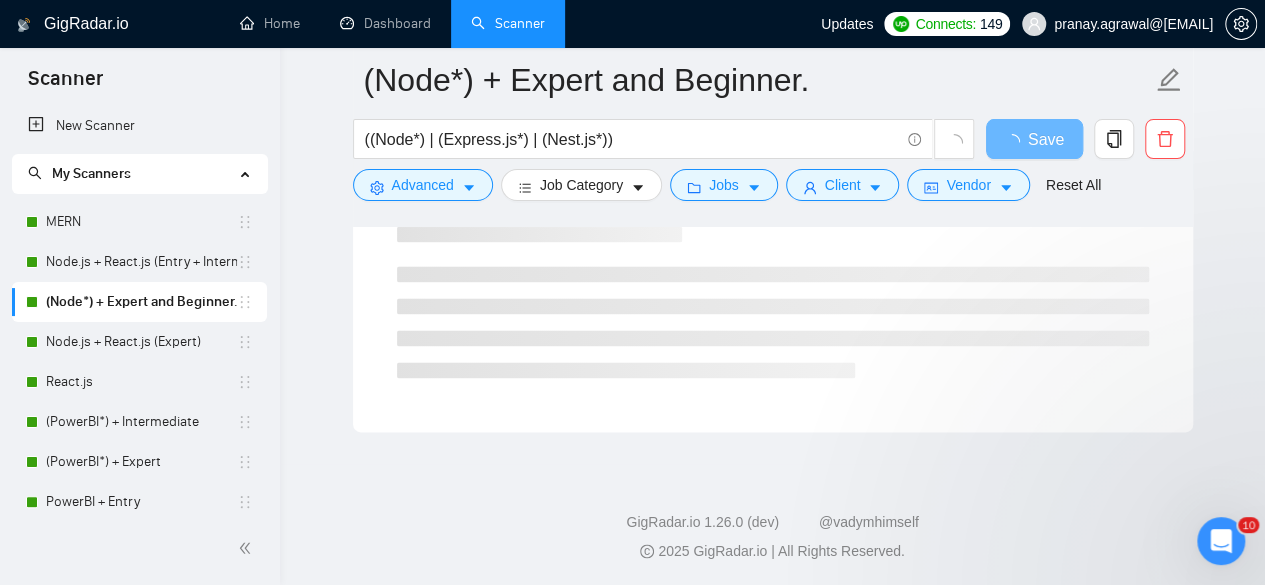 scroll, scrollTop: 0, scrollLeft: 0, axis: both 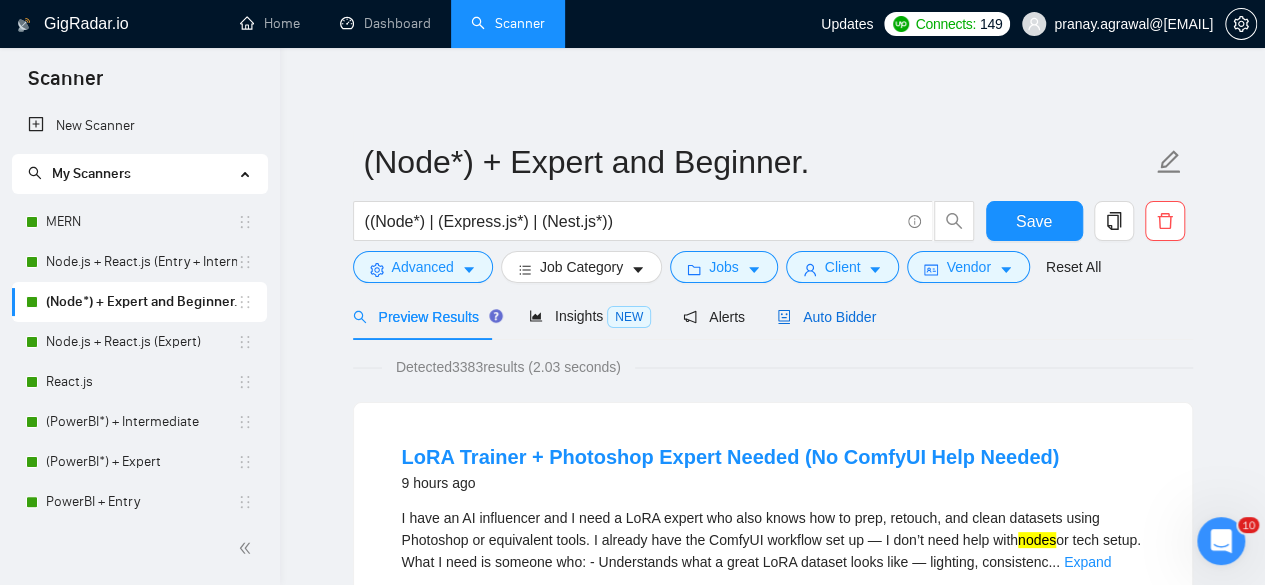 click on "Auto Bidder" at bounding box center (826, 317) 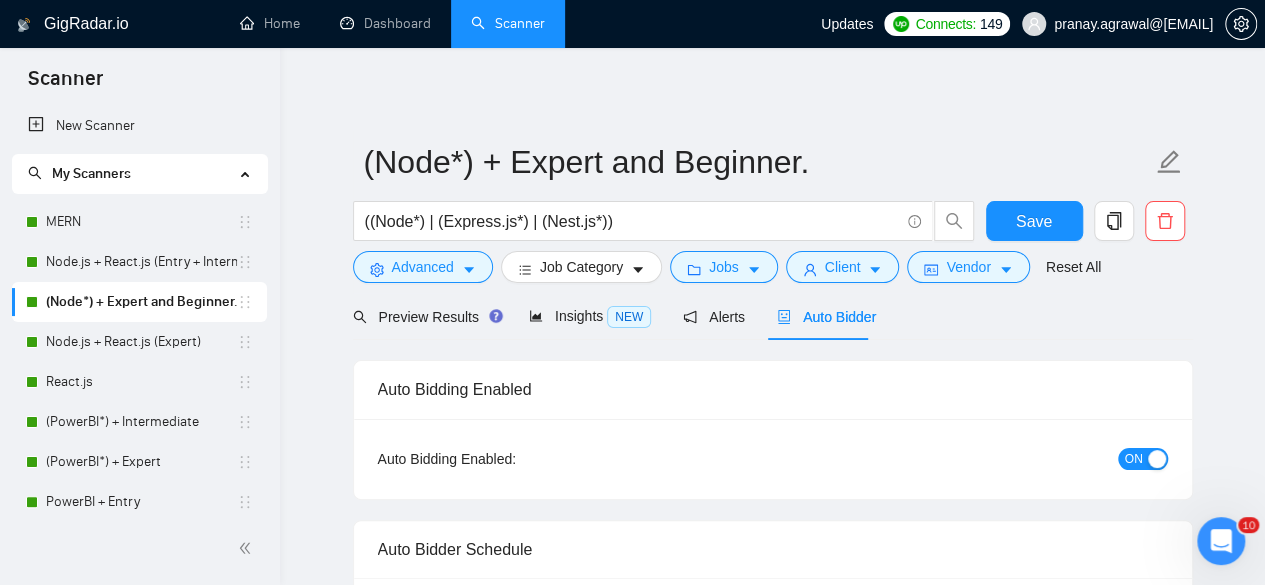 type 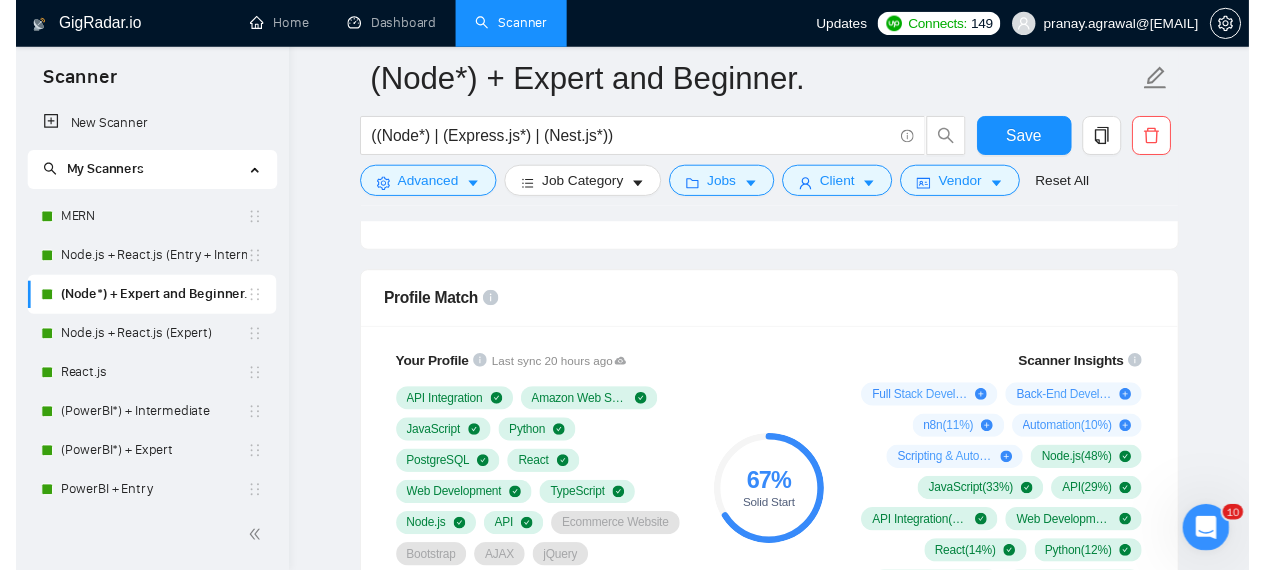 scroll, scrollTop: 1251, scrollLeft: 0, axis: vertical 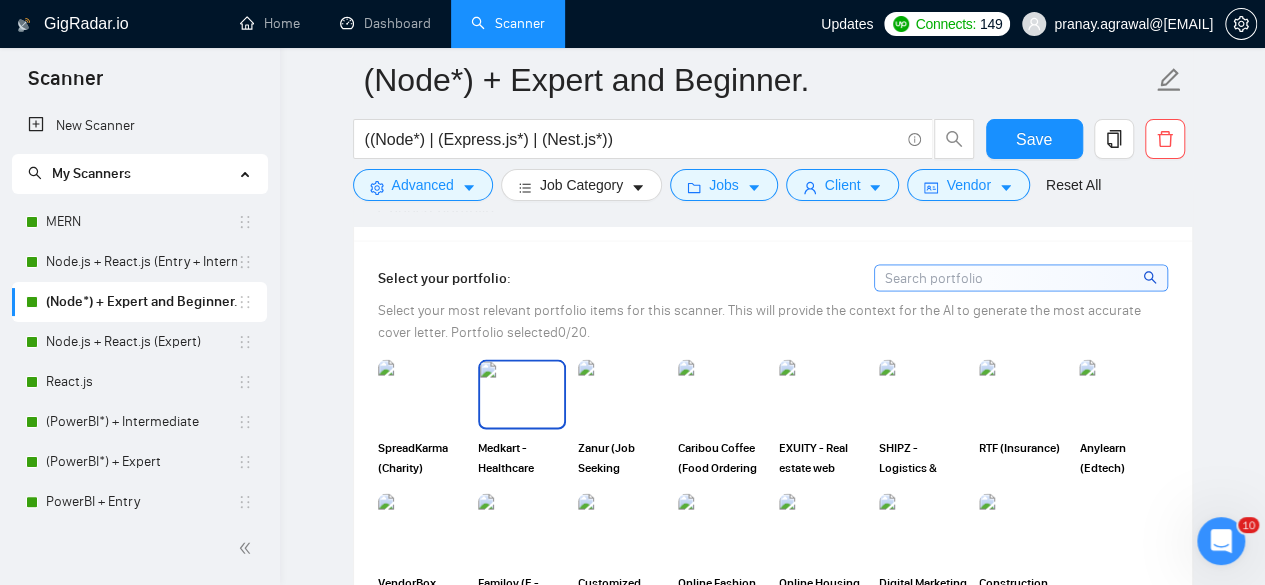 click at bounding box center (522, 394) 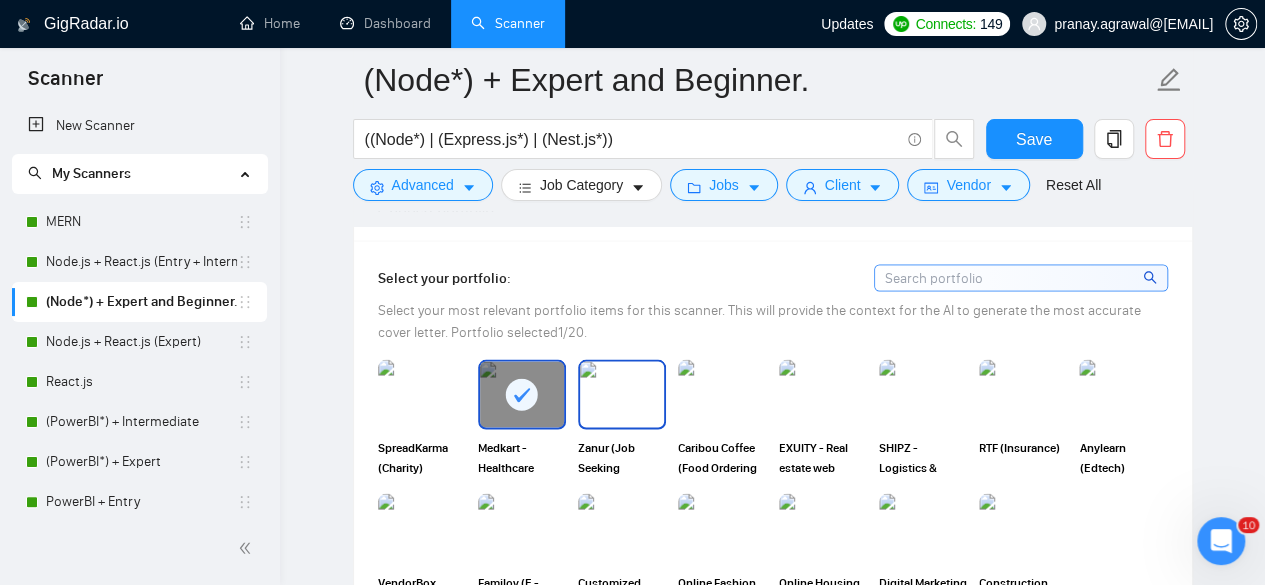 click at bounding box center [622, 394] 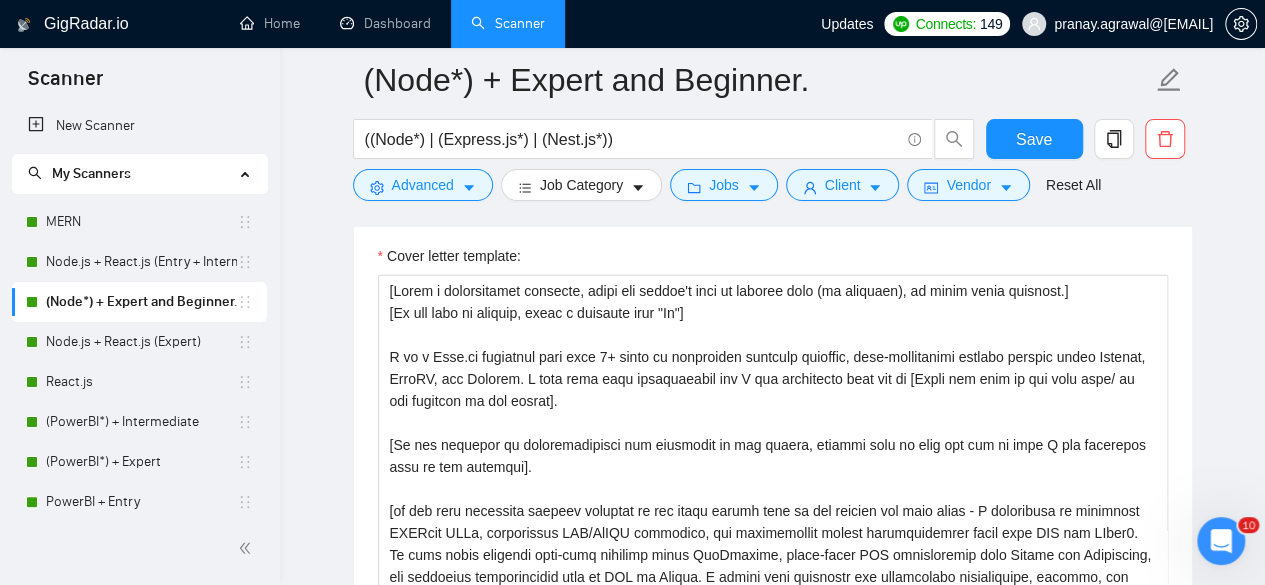 scroll, scrollTop: 2342, scrollLeft: 0, axis: vertical 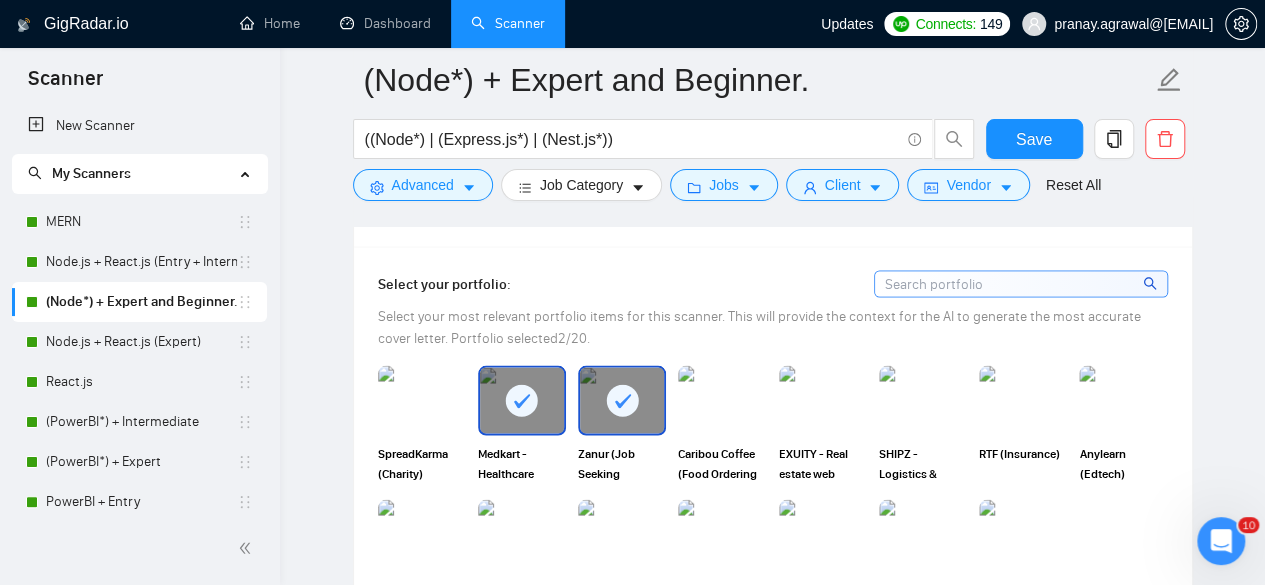 click at bounding box center [622, 400] 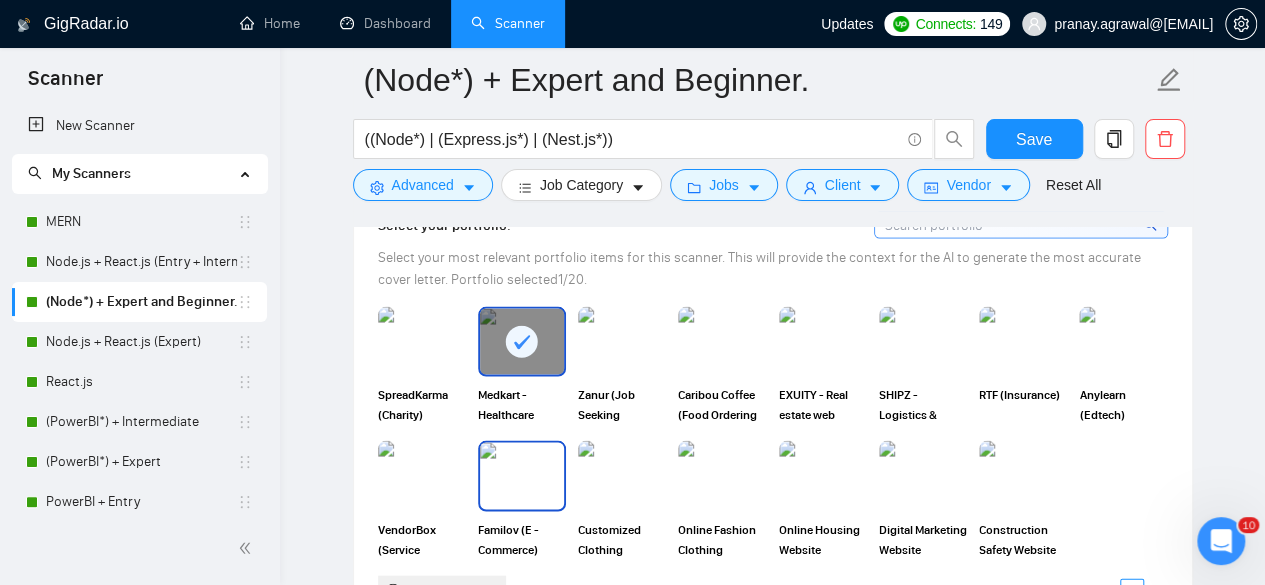 scroll, scrollTop: 1818, scrollLeft: 0, axis: vertical 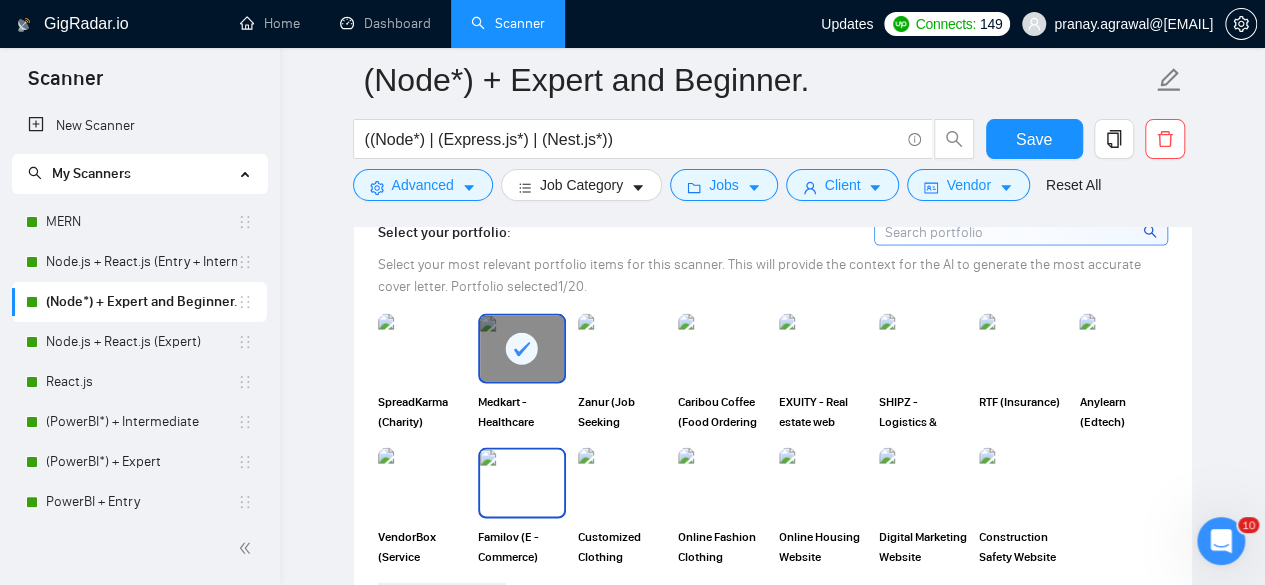 click at bounding box center [522, 482] 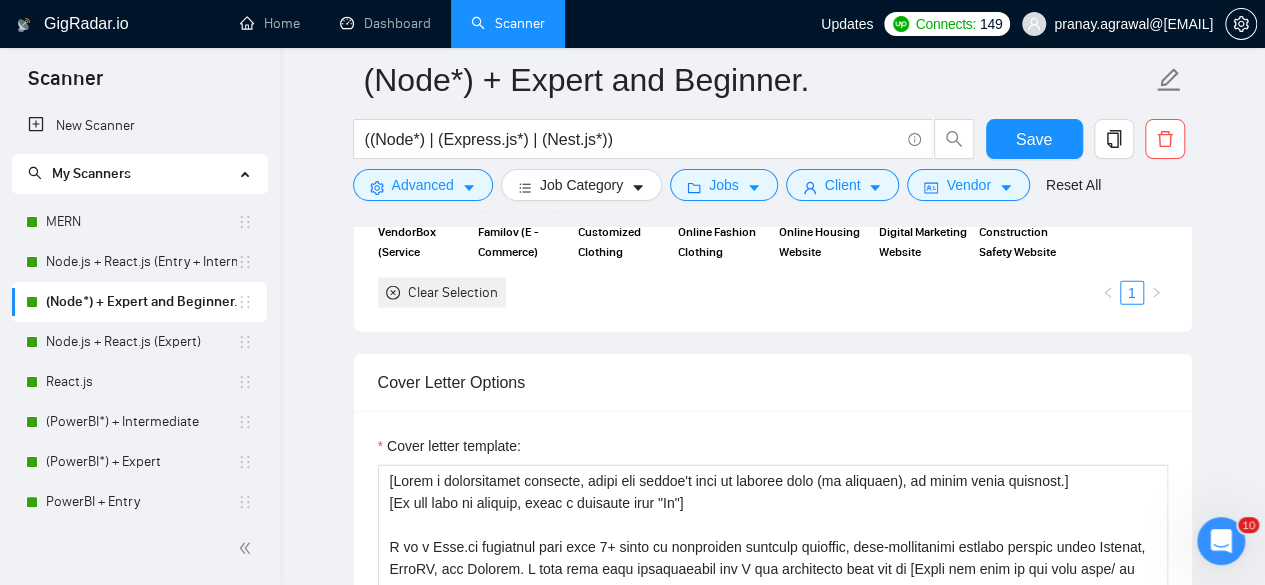 scroll, scrollTop: 2277, scrollLeft: 0, axis: vertical 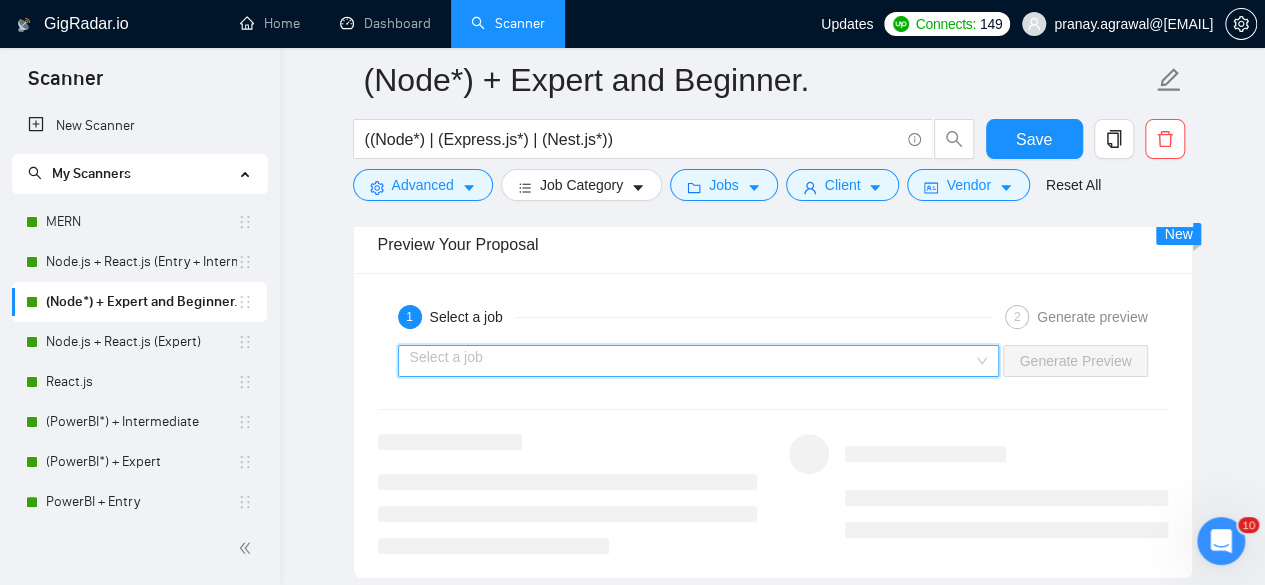 click at bounding box center [692, 361] 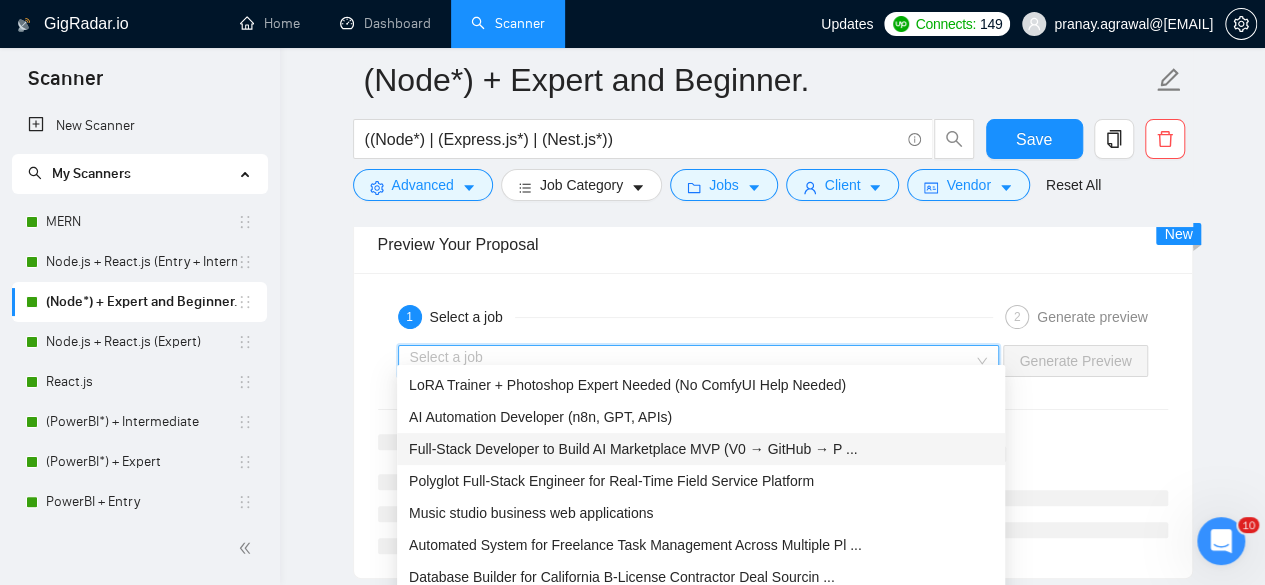 scroll, scrollTop: 11, scrollLeft: 0, axis: vertical 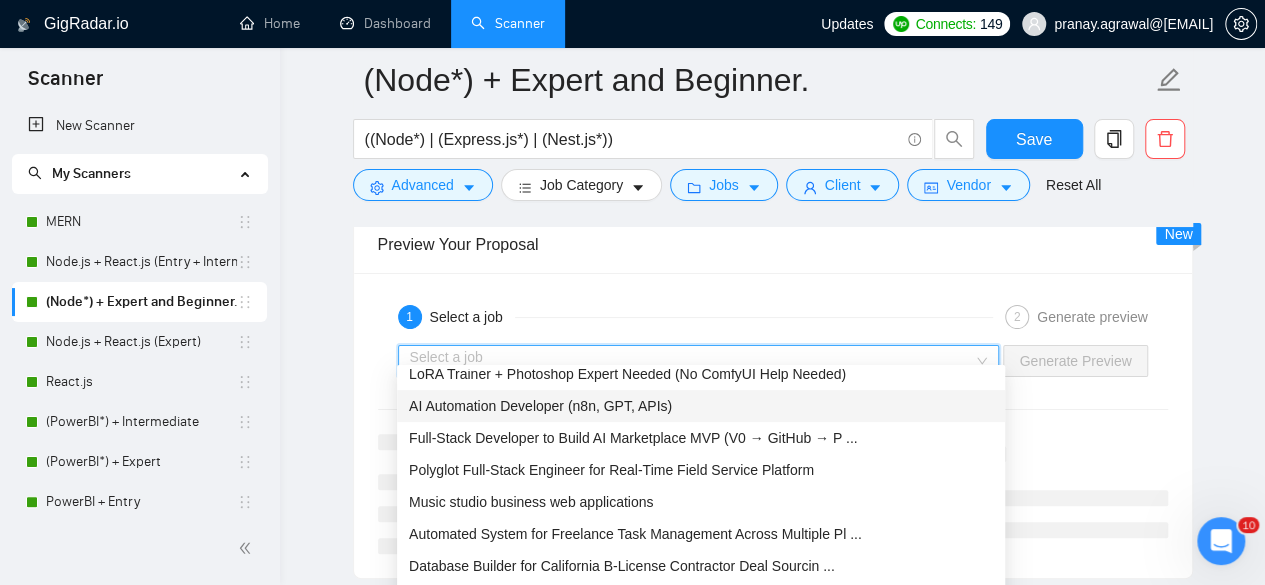 click on "AI Automation Developer (n8n, GPT, APIs)" at bounding box center [540, 406] 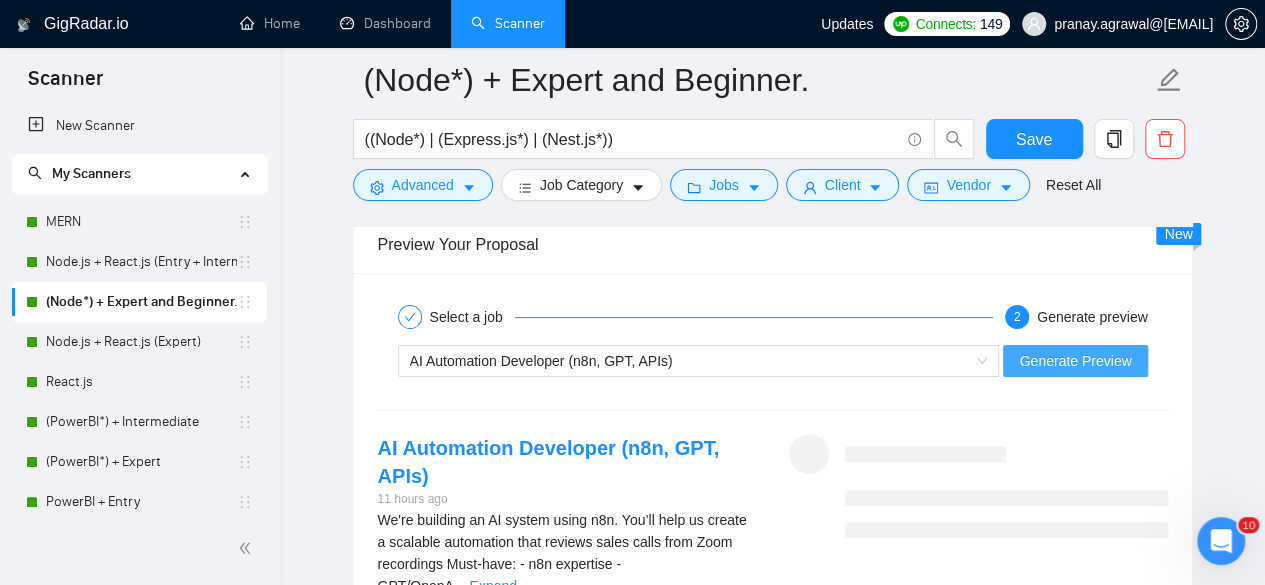 click on "Generate Preview" at bounding box center [1075, 361] 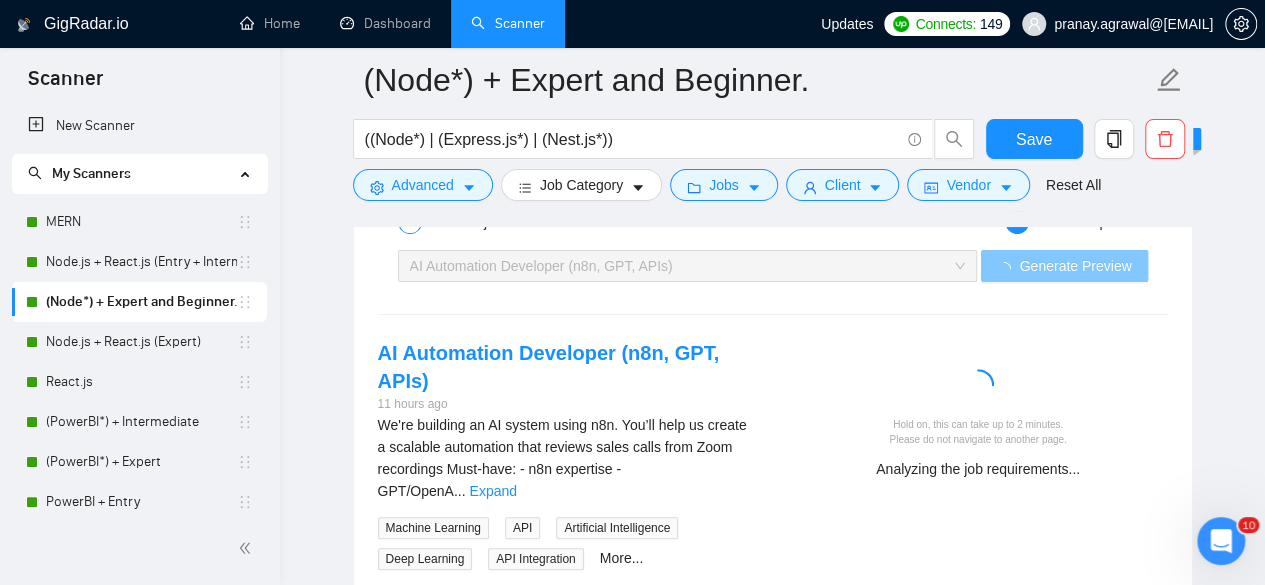 scroll, scrollTop: 3973, scrollLeft: 0, axis: vertical 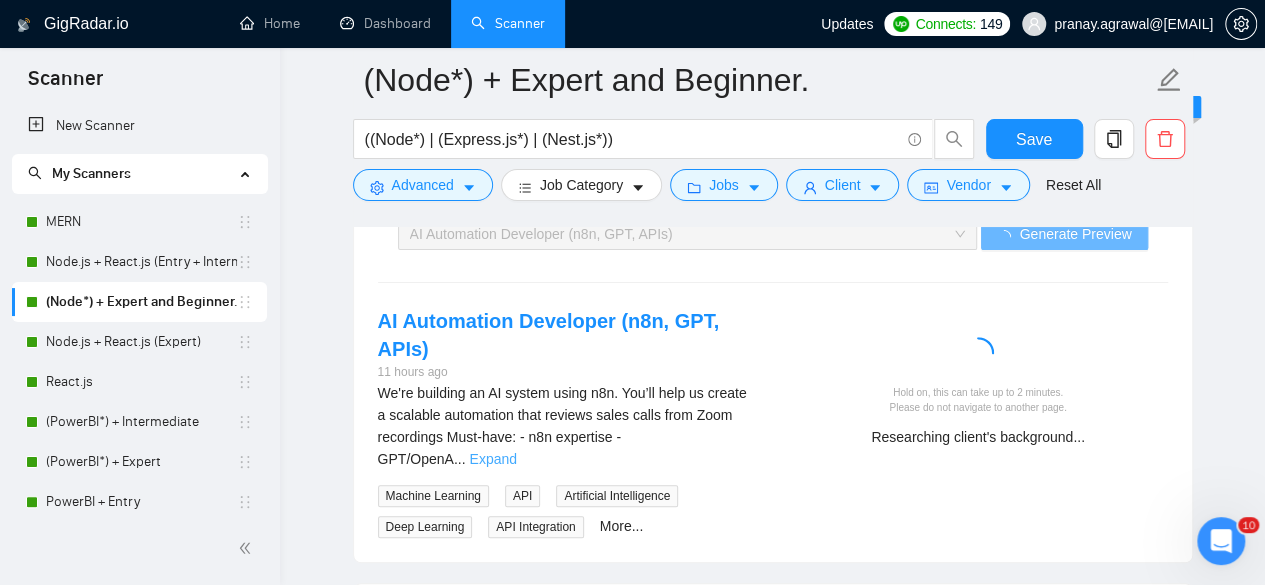 click on "Expand" at bounding box center [492, 459] 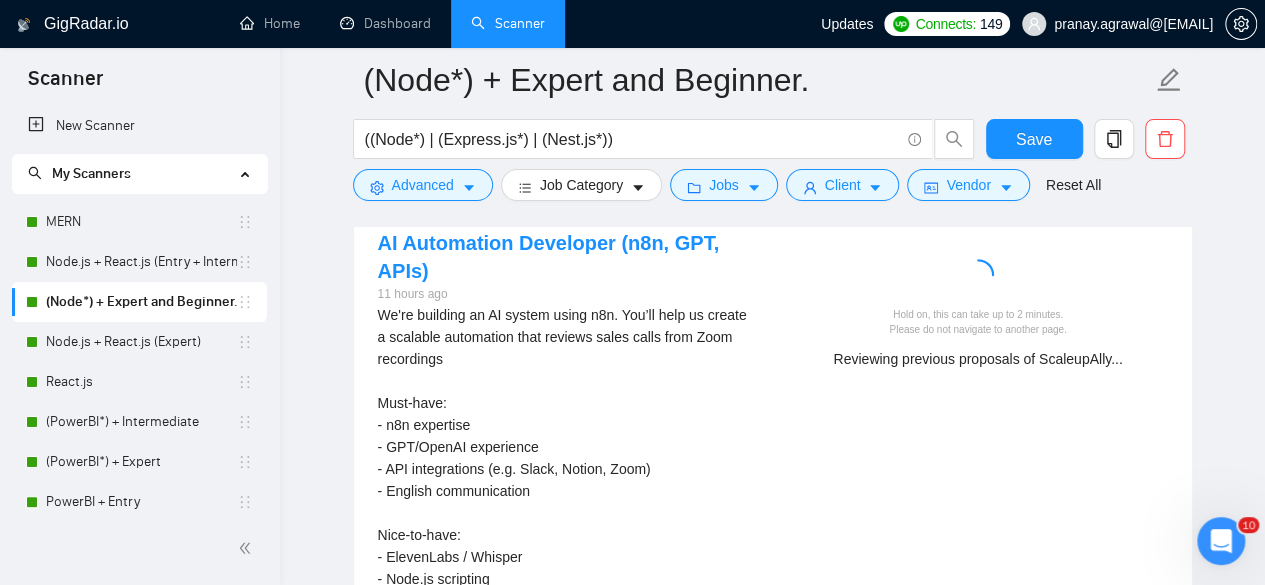 scroll, scrollTop: 4052, scrollLeft: 0, axis: vertical 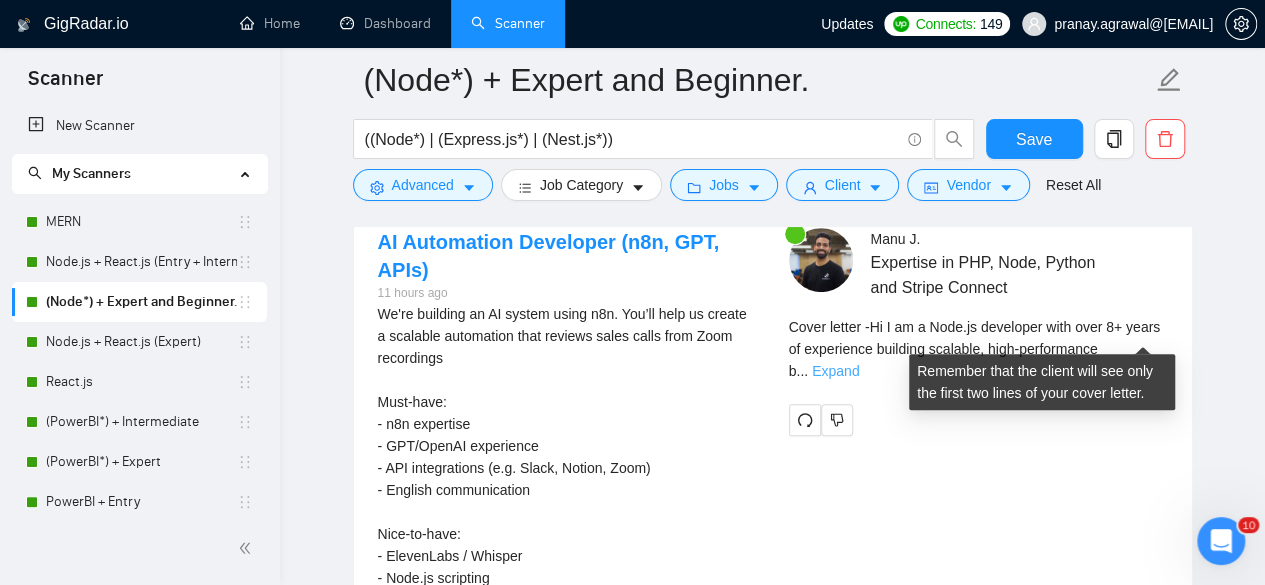 click on "Expand" at bounding box center [835, 371] 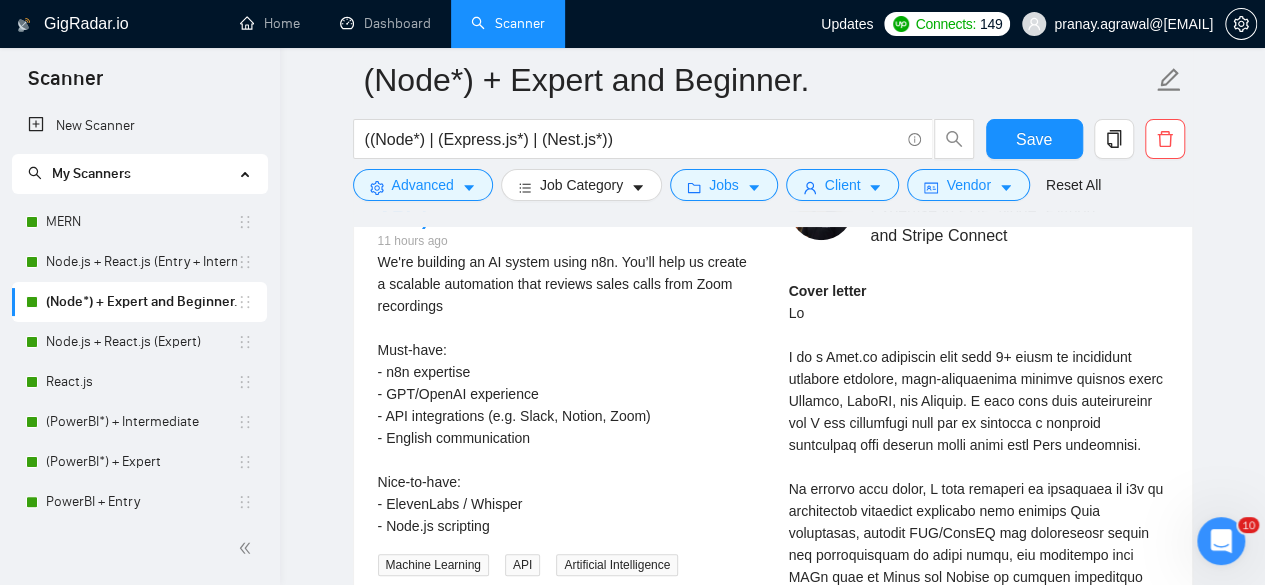scroll, scrollTop: 4107, scrollLeft: 0, axis: vertical 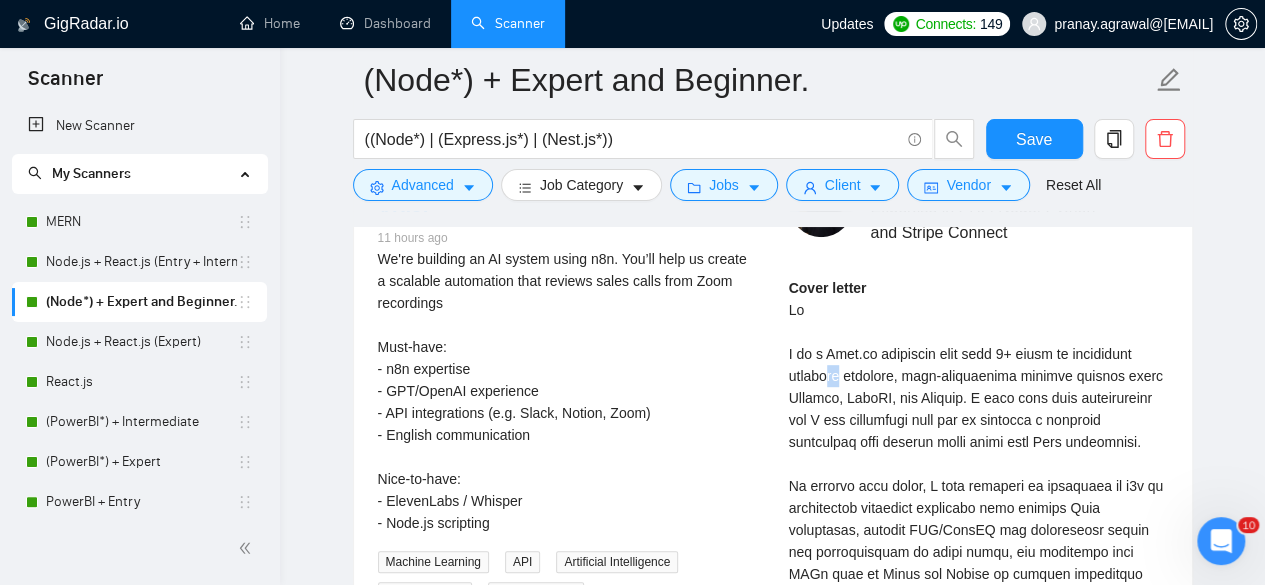 drag, startPoint x: 824, startPoint y: 362, endPoint x: 841, endPoint y: 359, distance: 17.262676 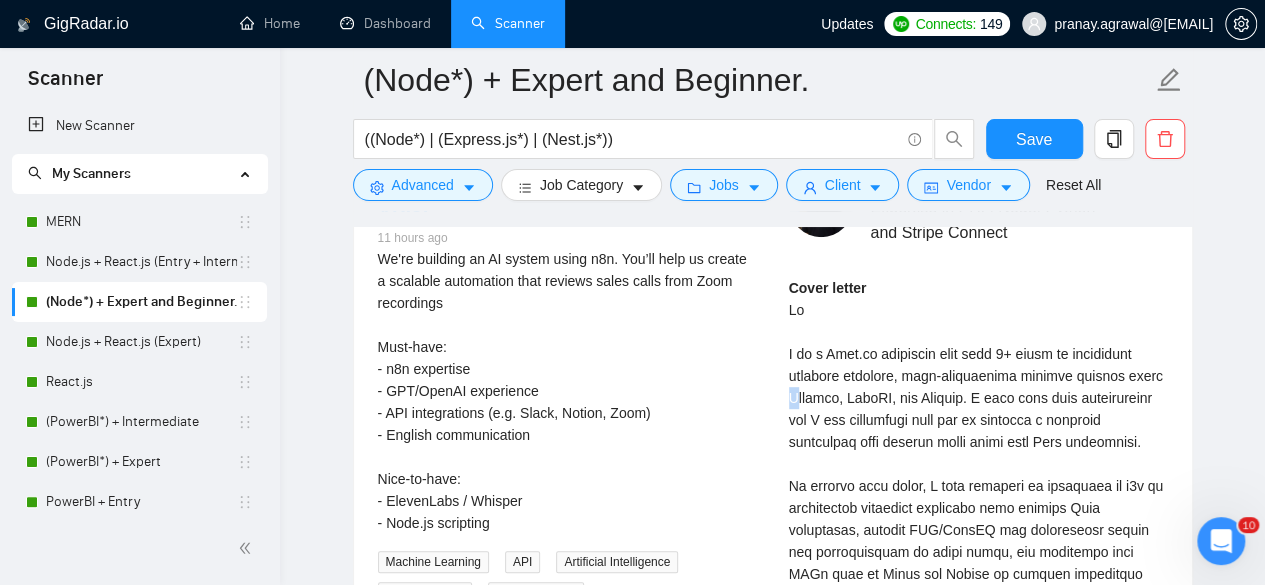 click on "Cover letter" at bounding box center (978, 728) 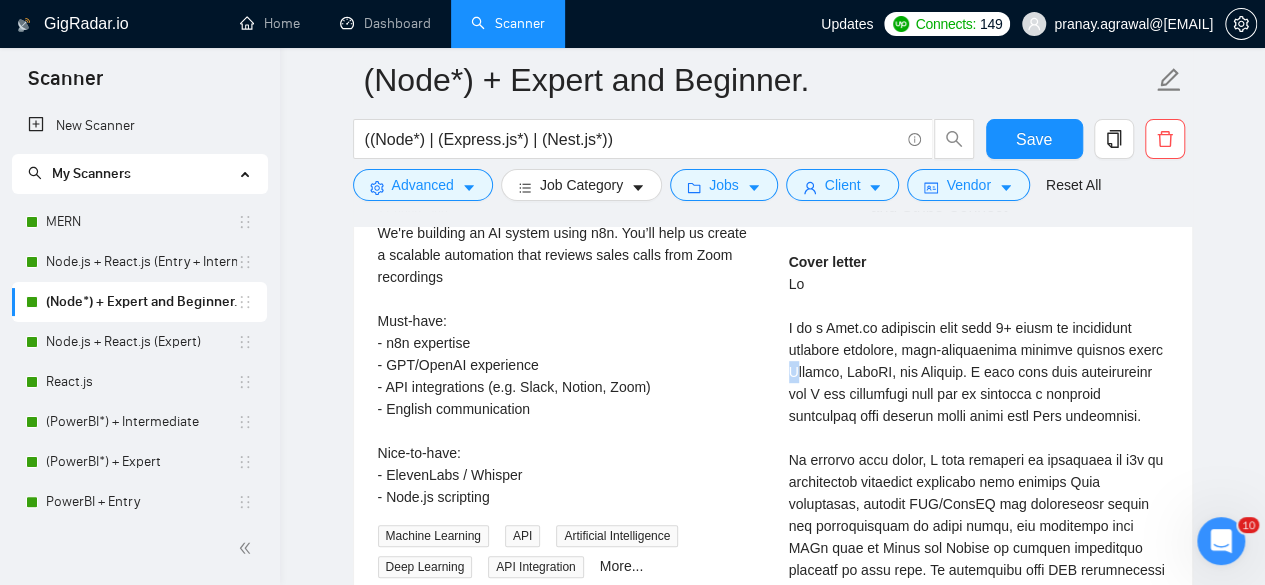 scroll, scrollTop: 4134, scrollLeft: 0, axis: vertical 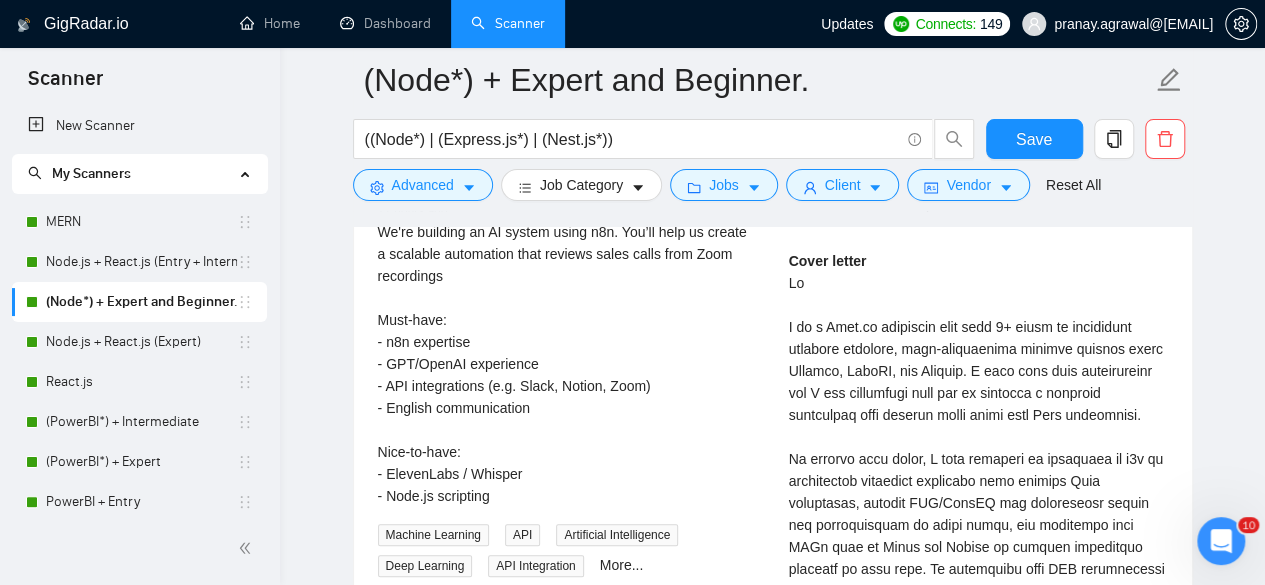 click on "Cover letter" at bounding box center (978, 701) 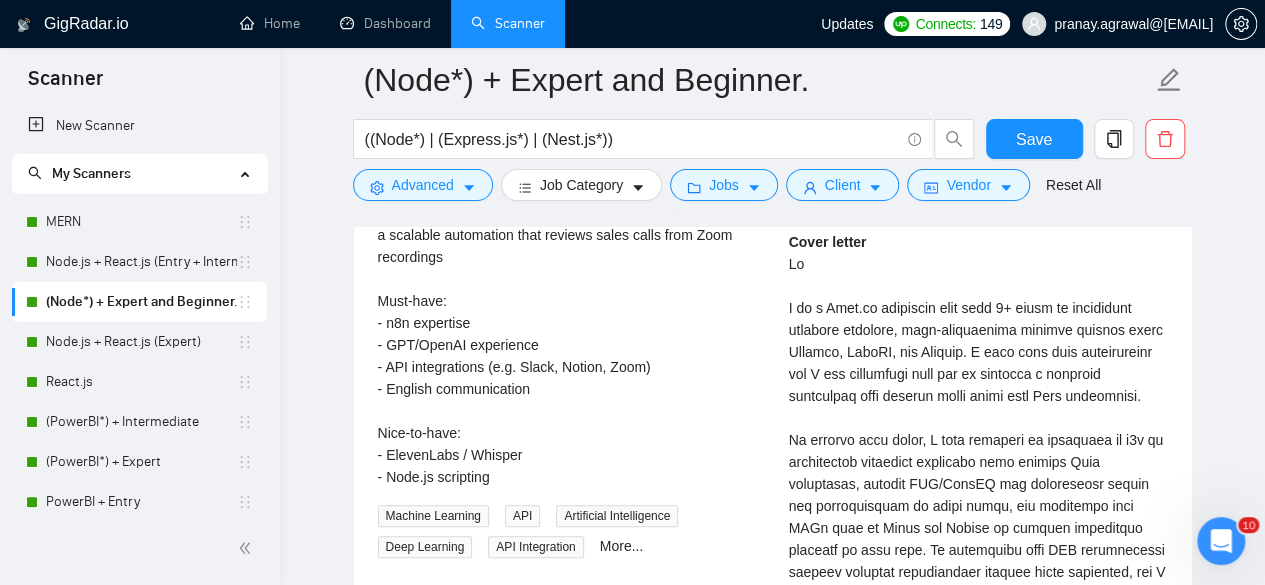 scroll, scrollTop: 4157, scrollLeft: 0, axis: vertical 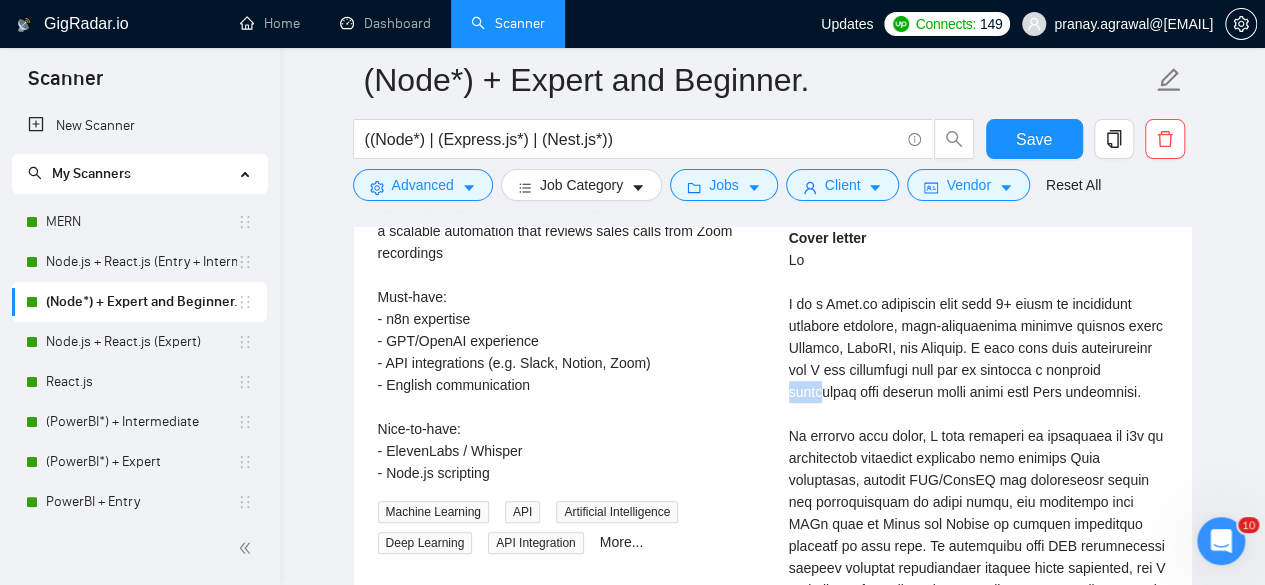 drag, startPoint x: 781, startPoint y: 376, endPoint x: 839, endPoint y: 375, distance: 58.00862 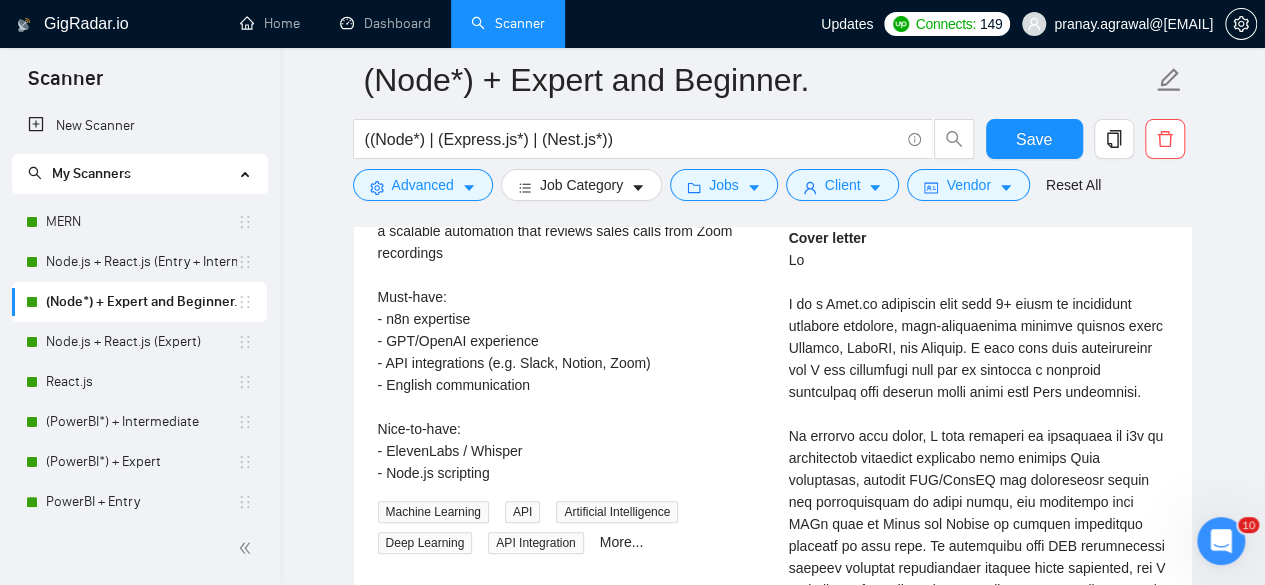 click on "Cover letter" at bounding box center (978, 678) 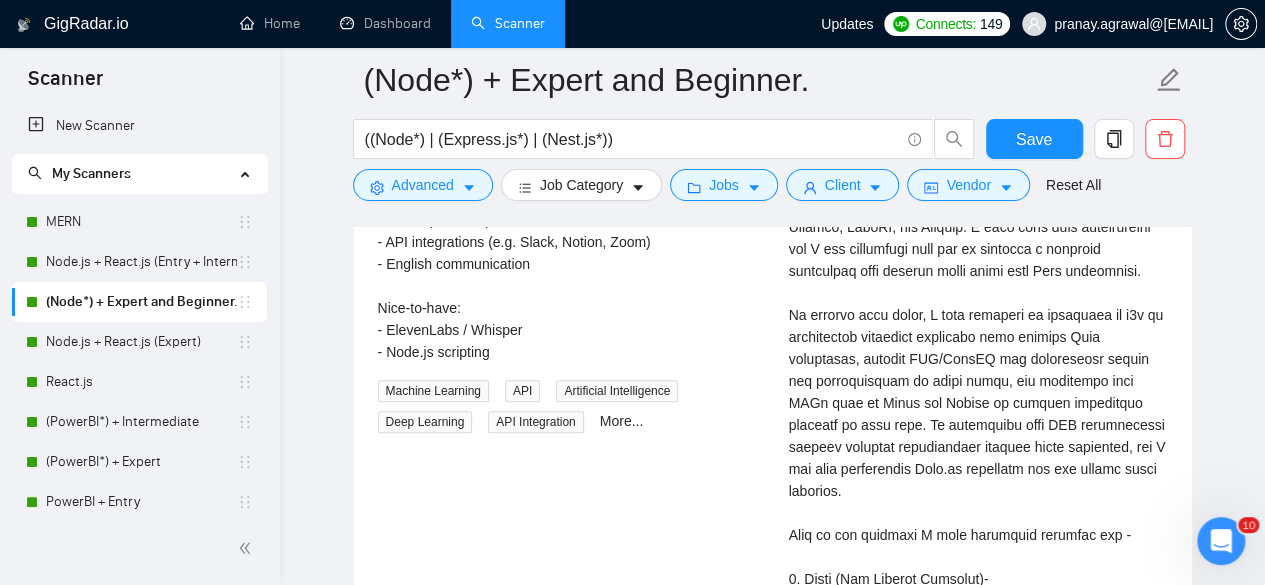scroll, scrollTop: 4279, scrollLeft: 0, axis: vertical 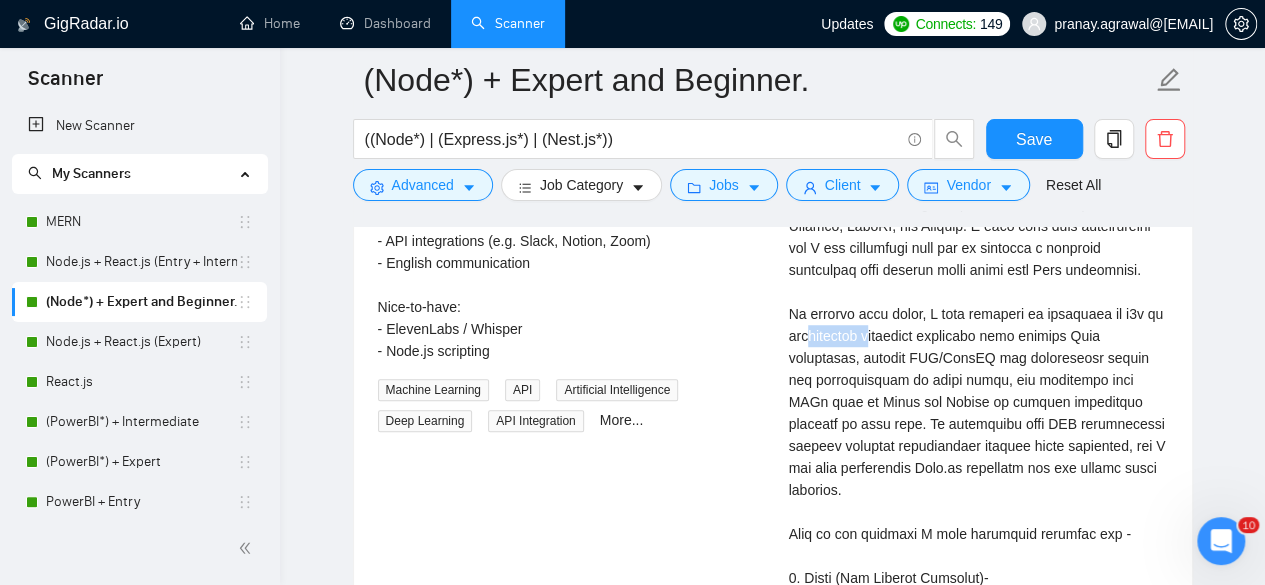 drag, startPoint x: 809, startPoint y: 321, endPoint x: 883, endPoint y: 317, distance: 74.10803 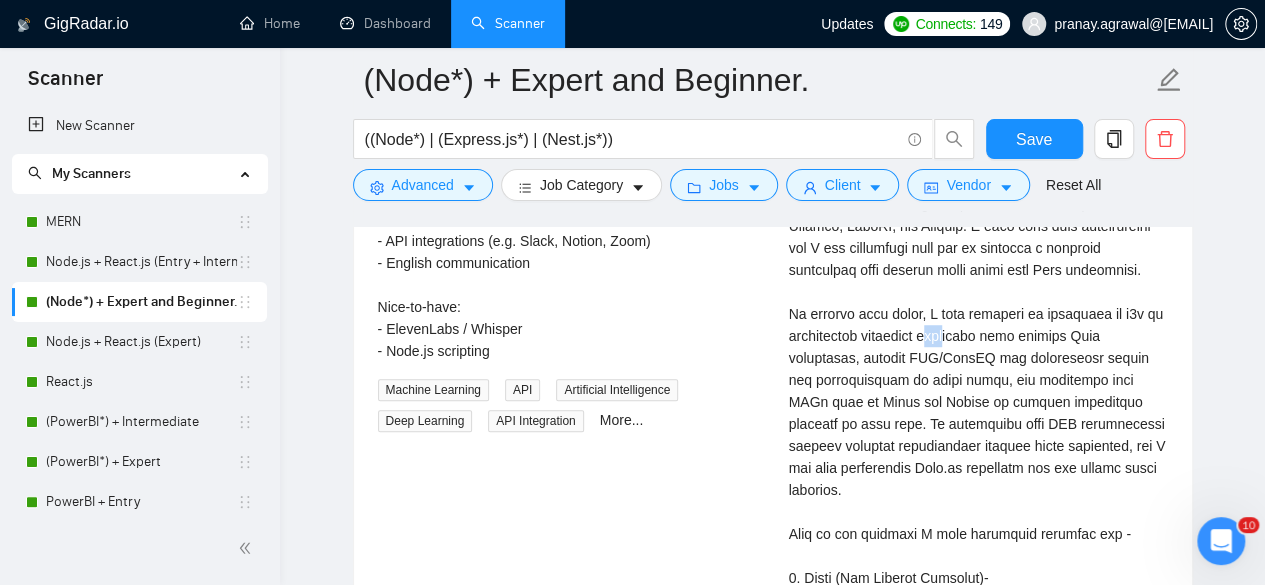 drag, startPoint x: 941, startPoint y: 325, endPoint x: 971, endPoint y: 325, distance: 30 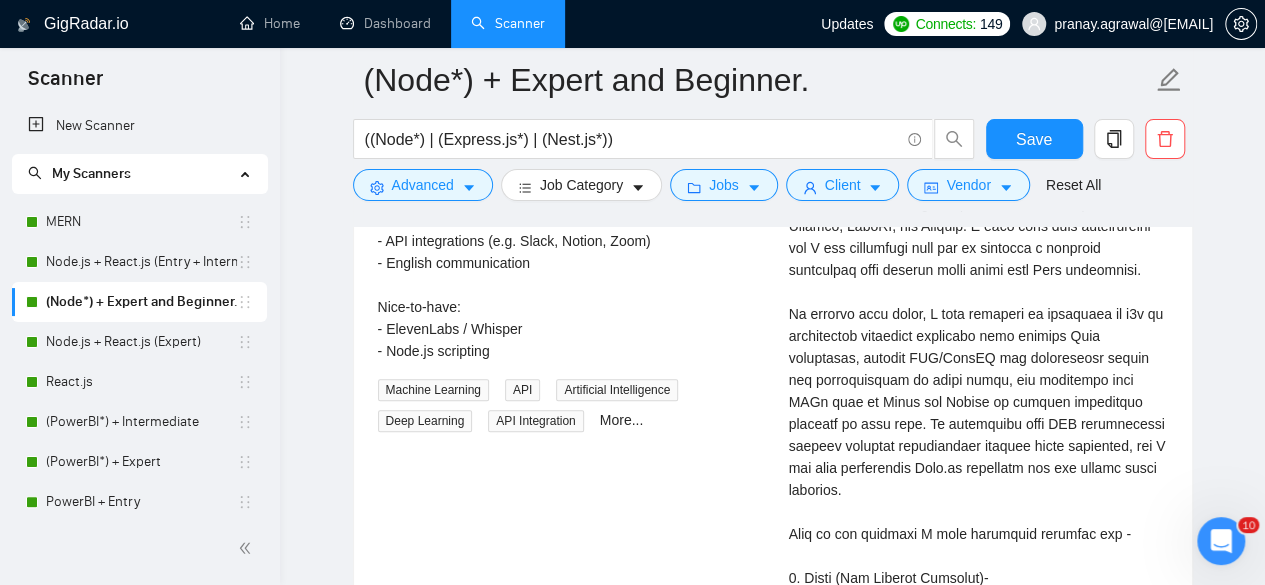 click on "Cover letter" at bounding box center (978, 556) 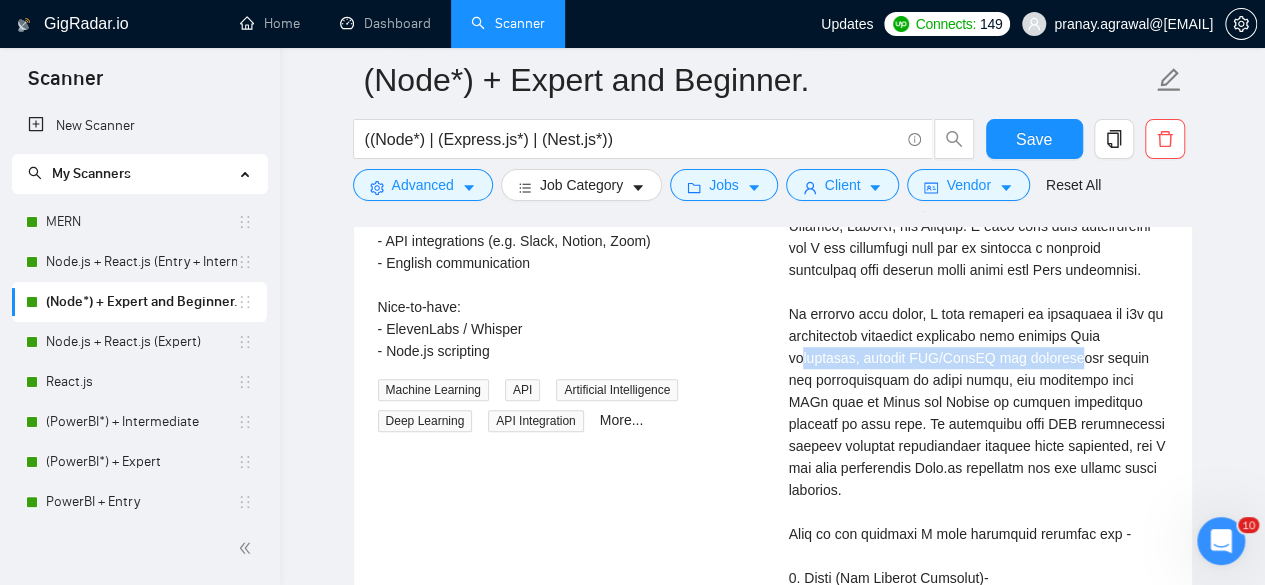 drag, startPoint x: 800, startPoint y: 340, endPoint x: 1046, endPoint y: 354, distance: 246.39806 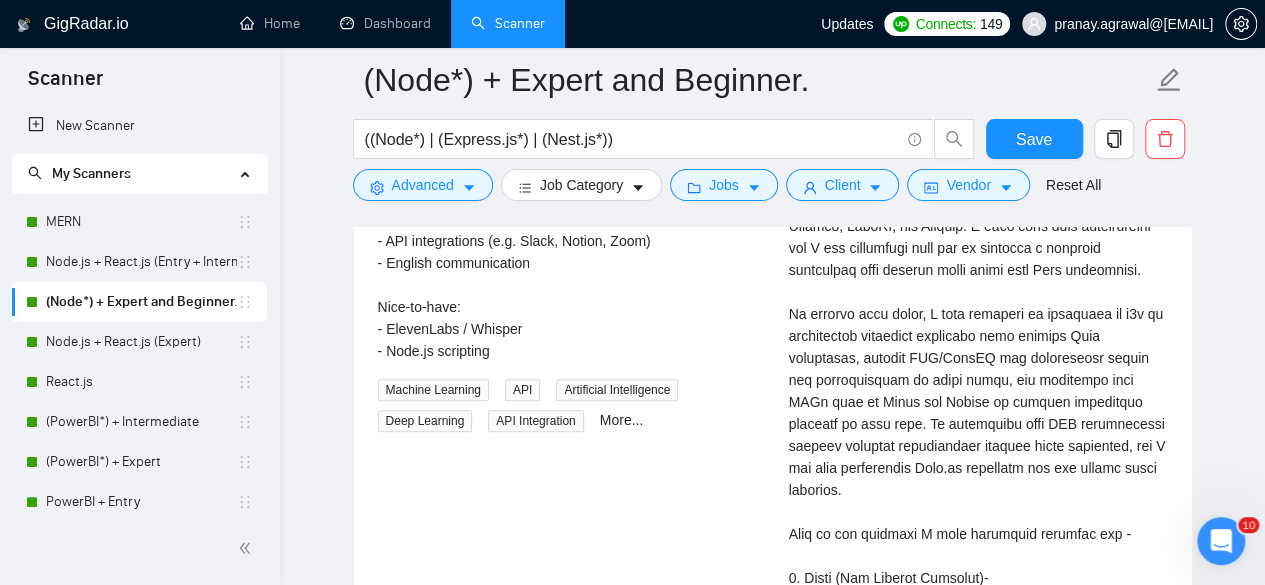 click on "Cover letter" at bounding box center (978, 556) 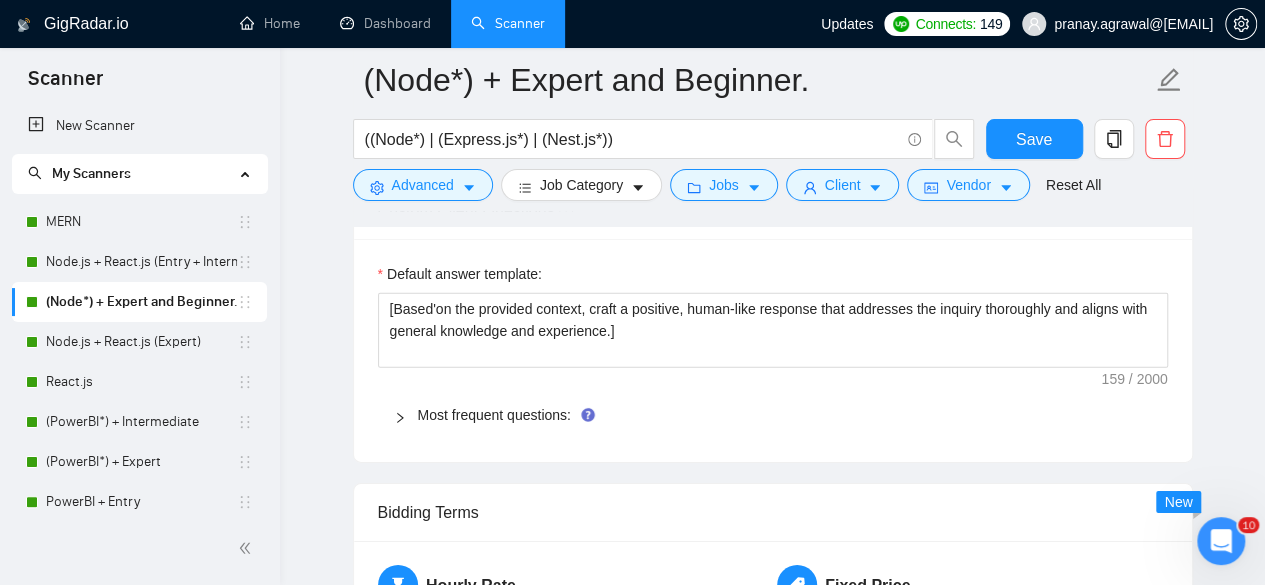scroll, scrollTop: 2923, scrollLeft: 0, axis: vertical 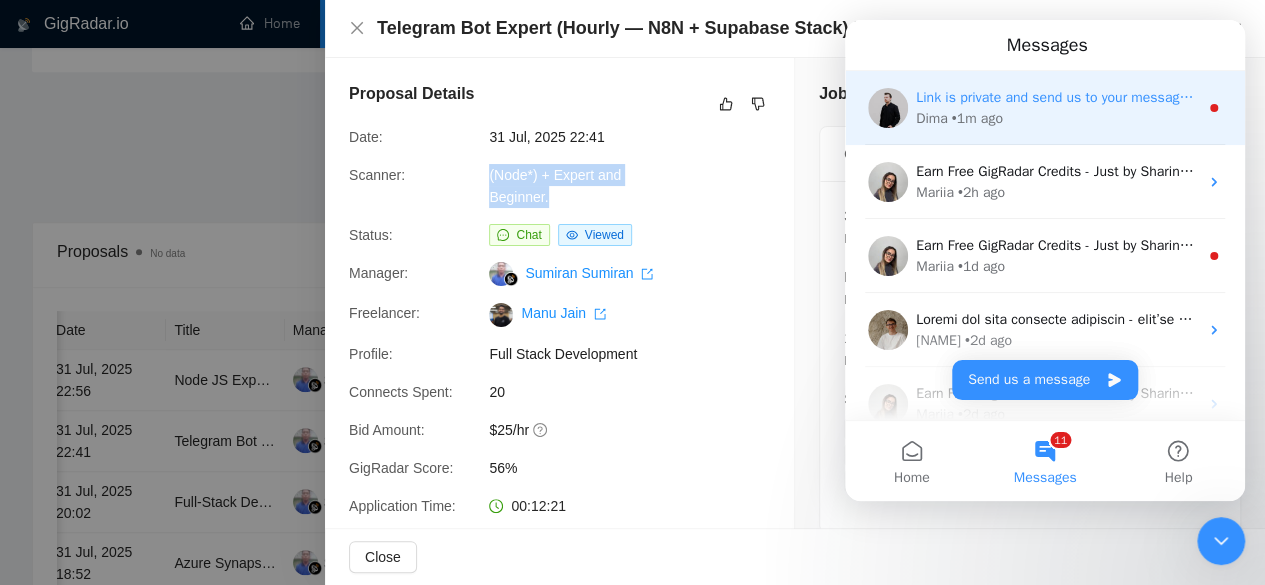 click on "[NAME] •  1m ago" at bounding box center [1057, 118] 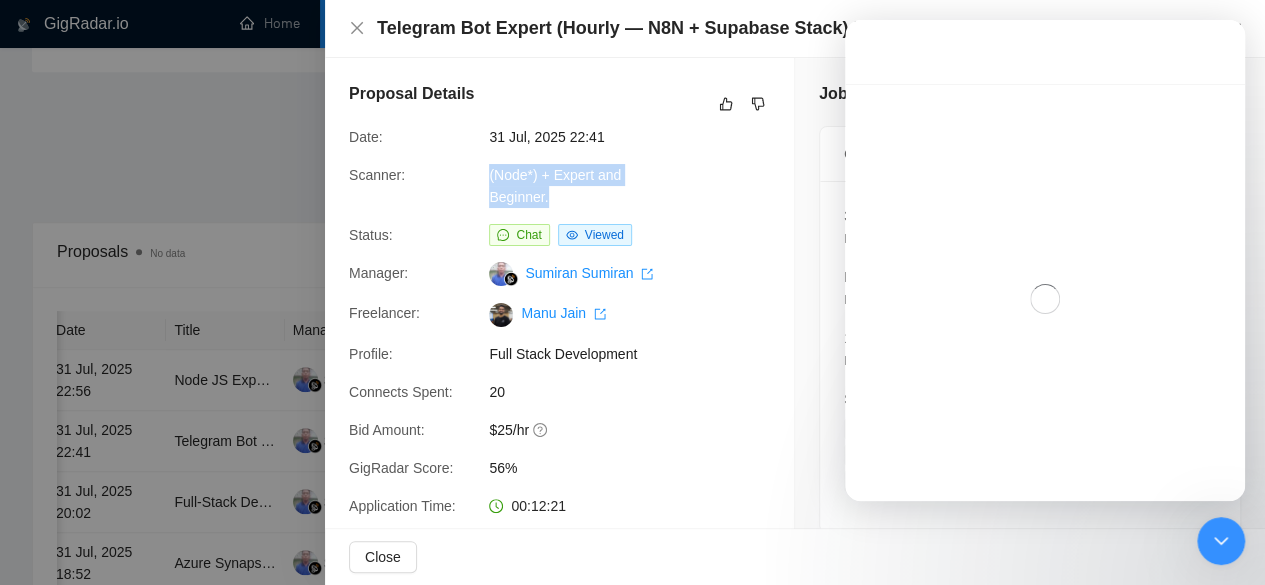 scroll, scrollTop: 2, scrollLeft: 0, axis: vertical 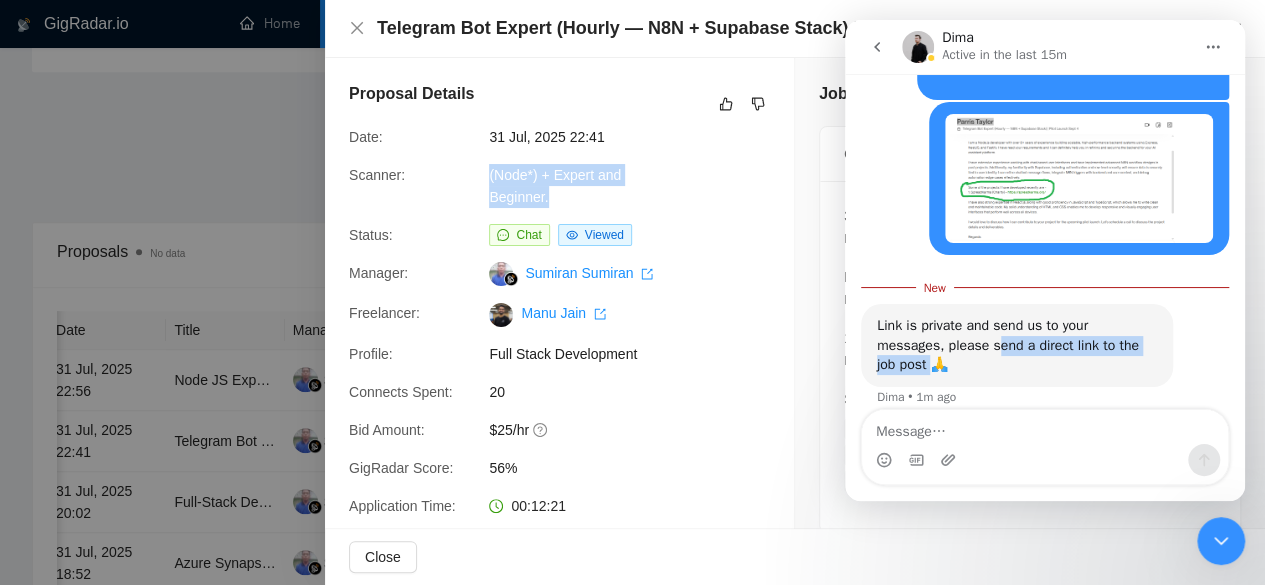 drag, startPoint x: 923, startPoint y: 347, endPoint x: 1124, endPoint y: 353, distance: 201.08954 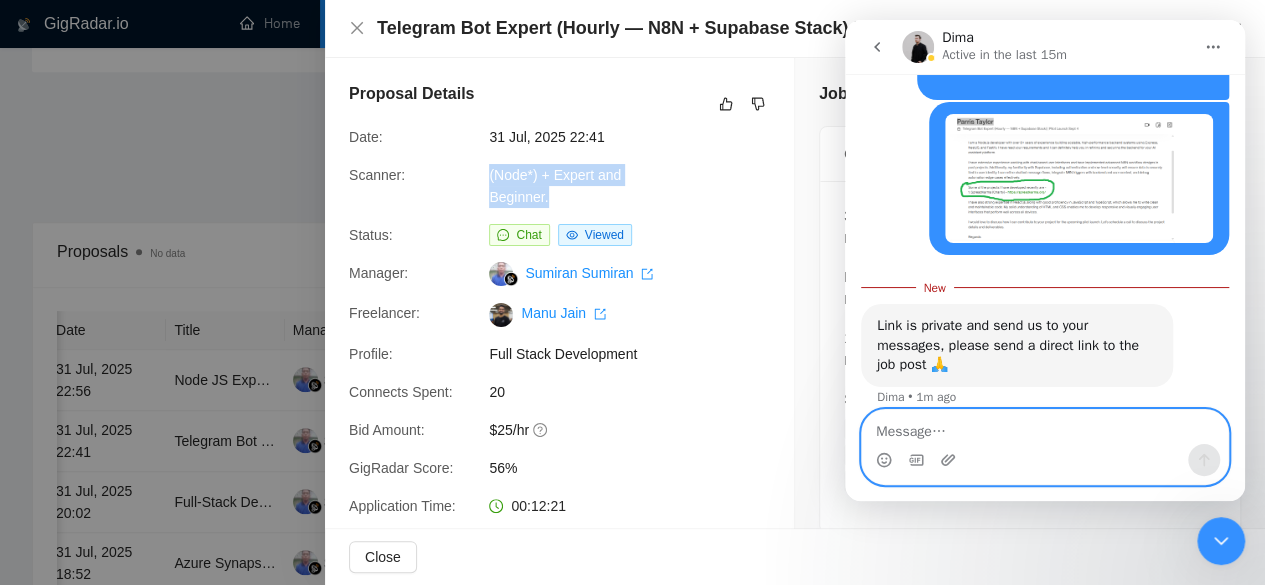 click at bounding box center [1045, 427] 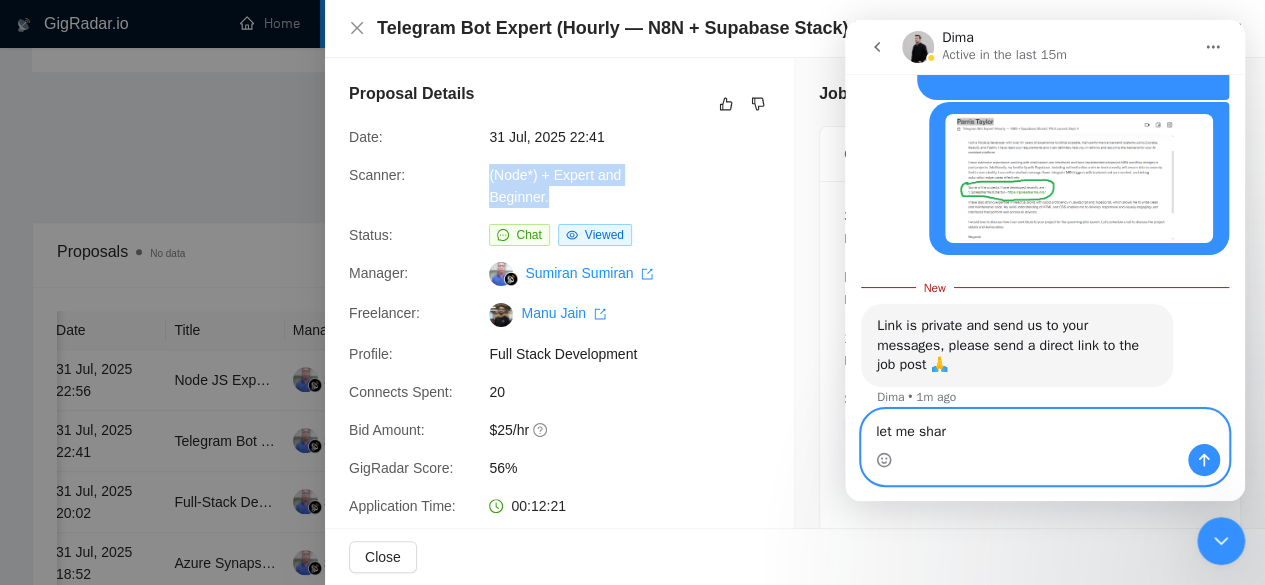 type on "let me share" 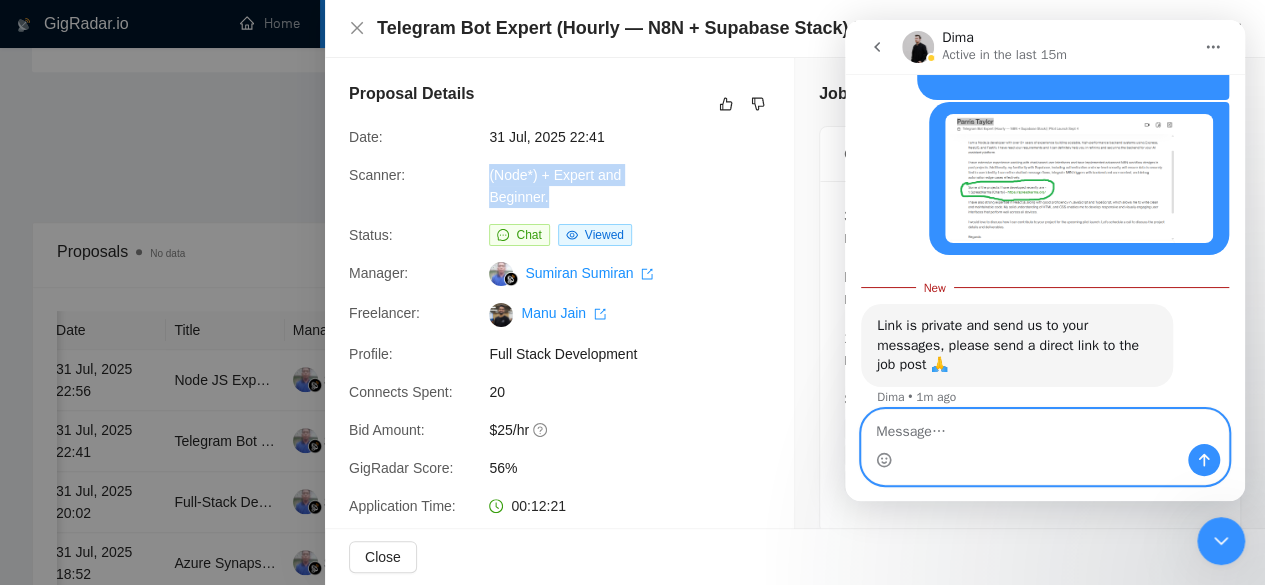 scroll, scrollTop: 1780, scrollLeft: 0, axis: vertical 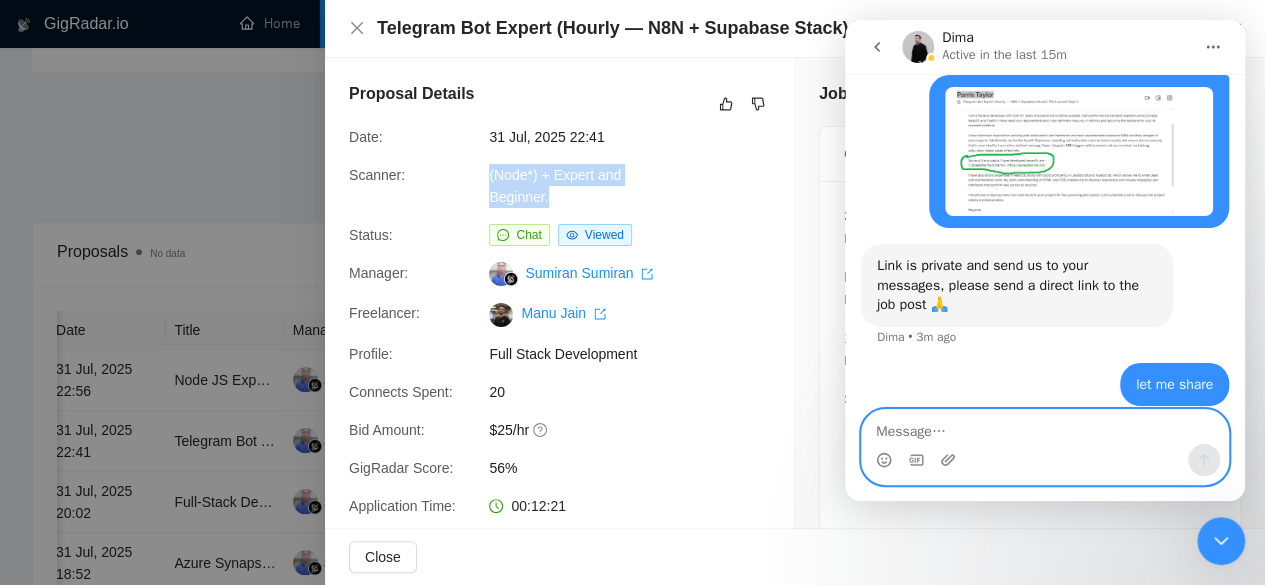 paste on "https://www.upwork.com/jobs/~021950964516460542132" 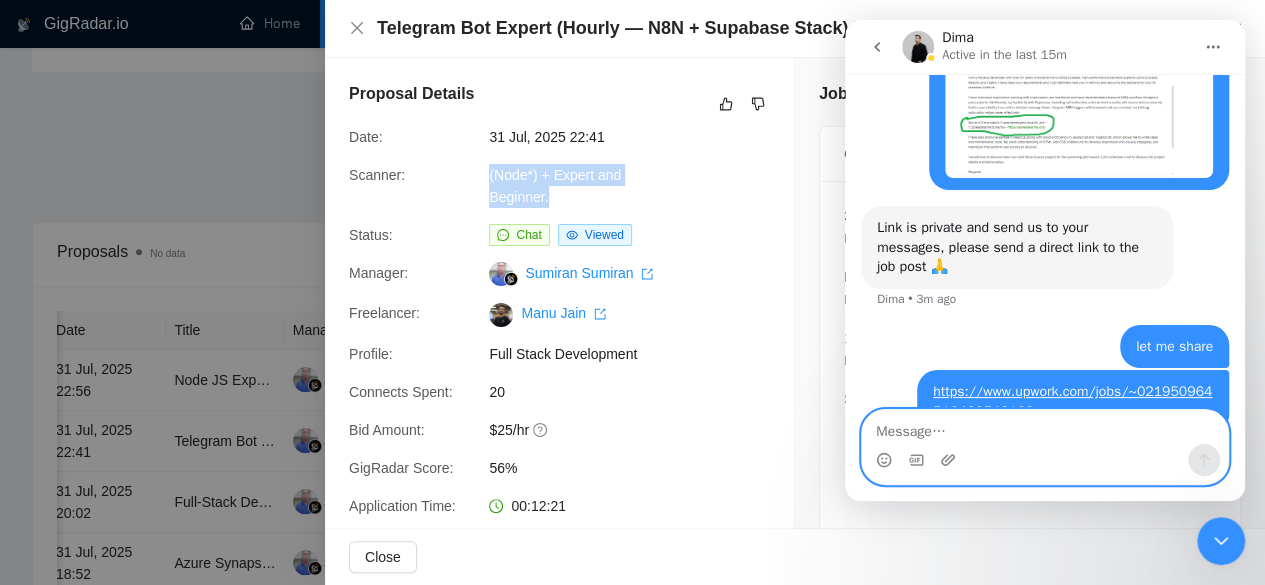 scroll, scrollTop: 1844, scrollLeft: 0, axis: vertical 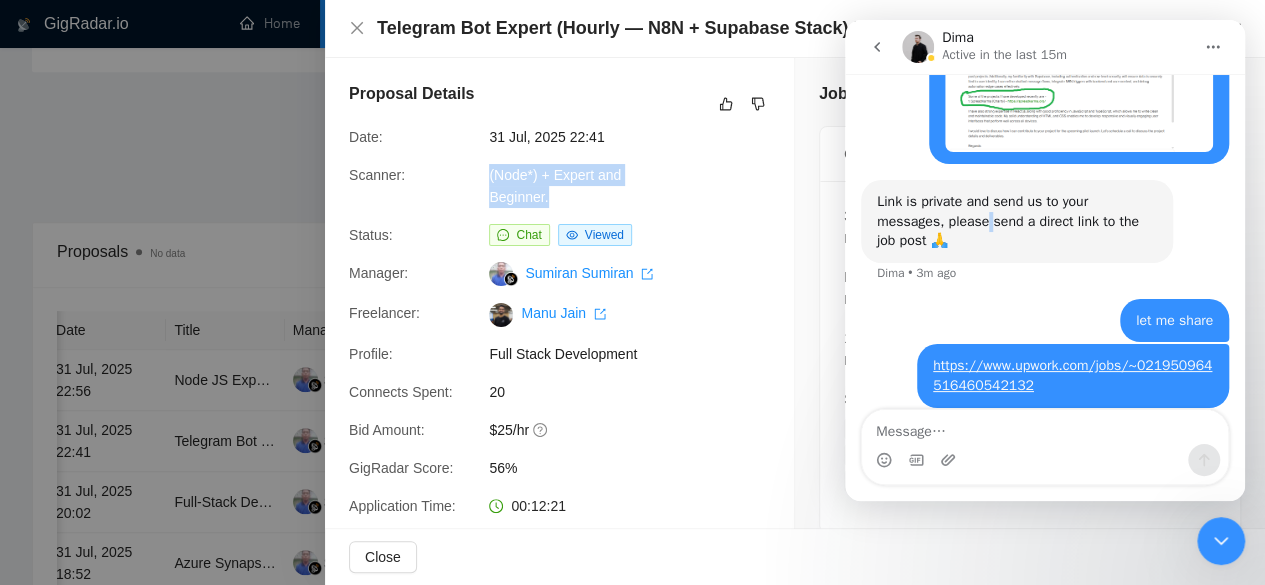 click on "Link is private and send us to your messages, please send a direct link to the job post 🙏" at bounding box center (1017, 221) 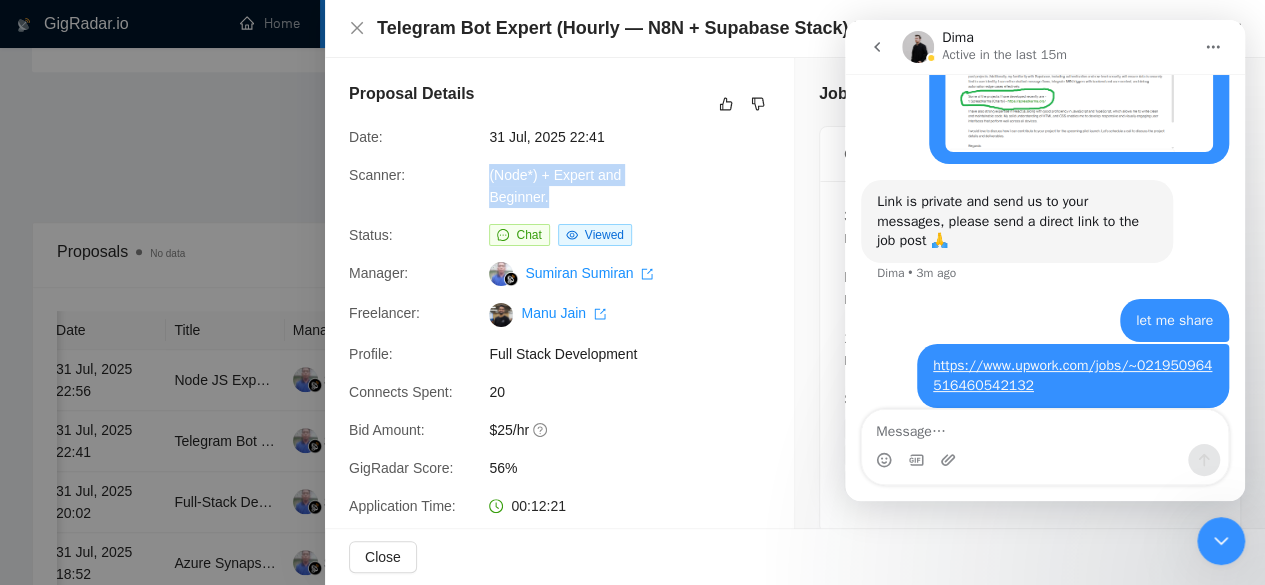 click on "Link is private and send us to your messages, please send a direct link to the job post 🙏 [NAME]    •   3m ago" at bounding box center (1045, 239) 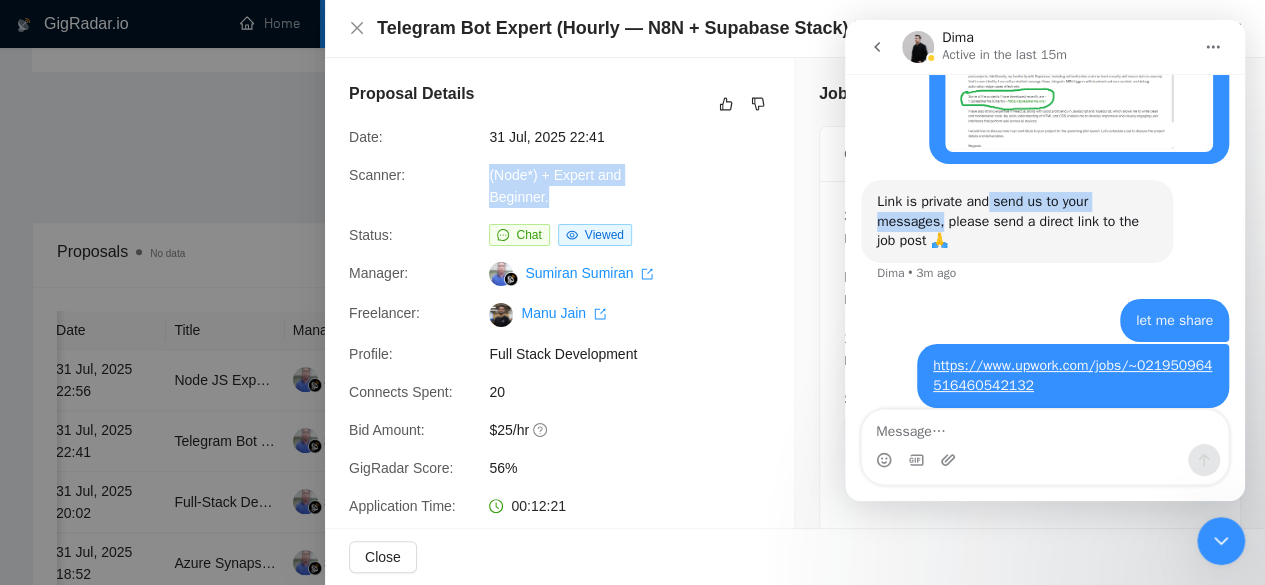 drag, startPoint x: 986, startPoint y: 199, endPoint x: 1159, endPoint y: 203, distance: 173.04623 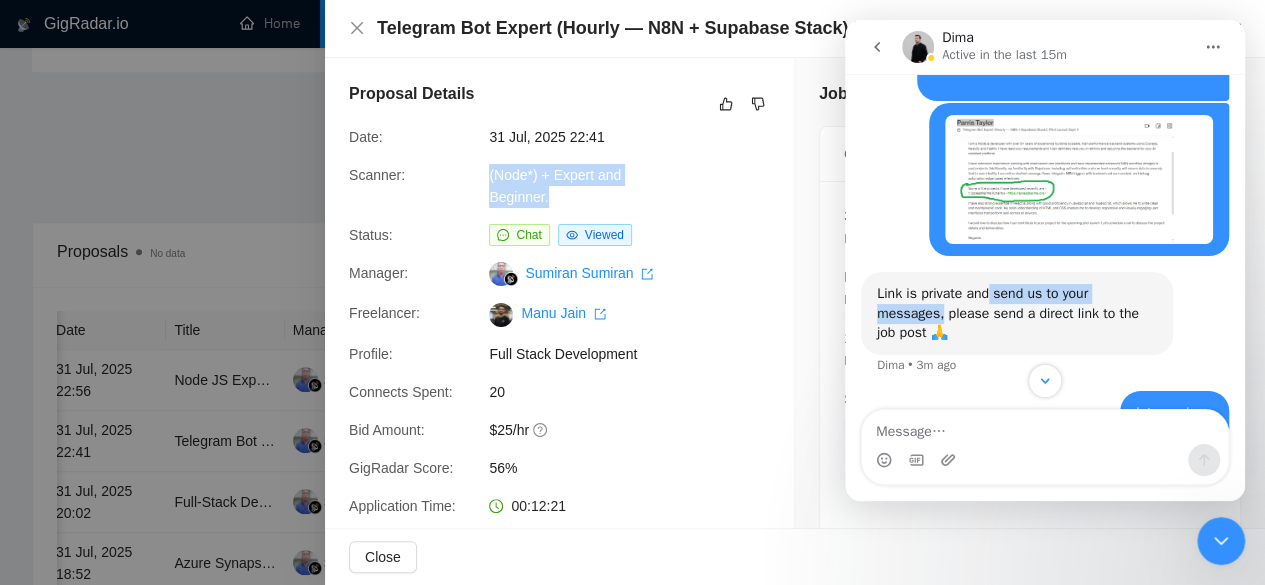 scroll, scrollTop: 1758, scrollLeft: 0, axis: vertical 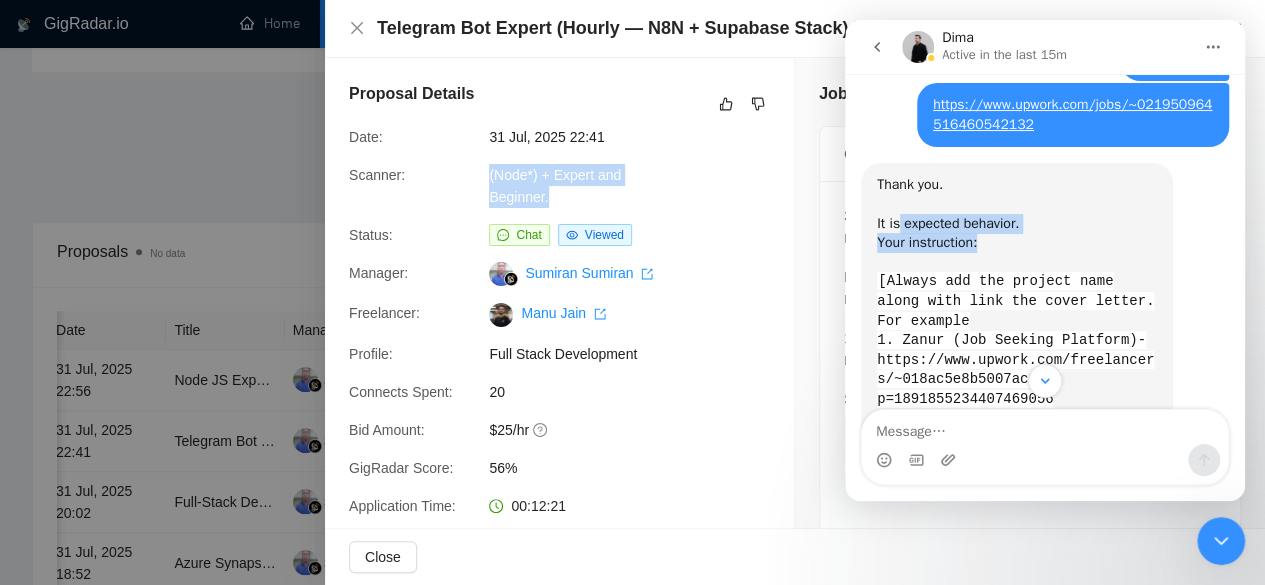 drag, startPoint x: 898, startPoint y: 201, endPoint x: 982, endPoint y: 221, distance: 86.34813 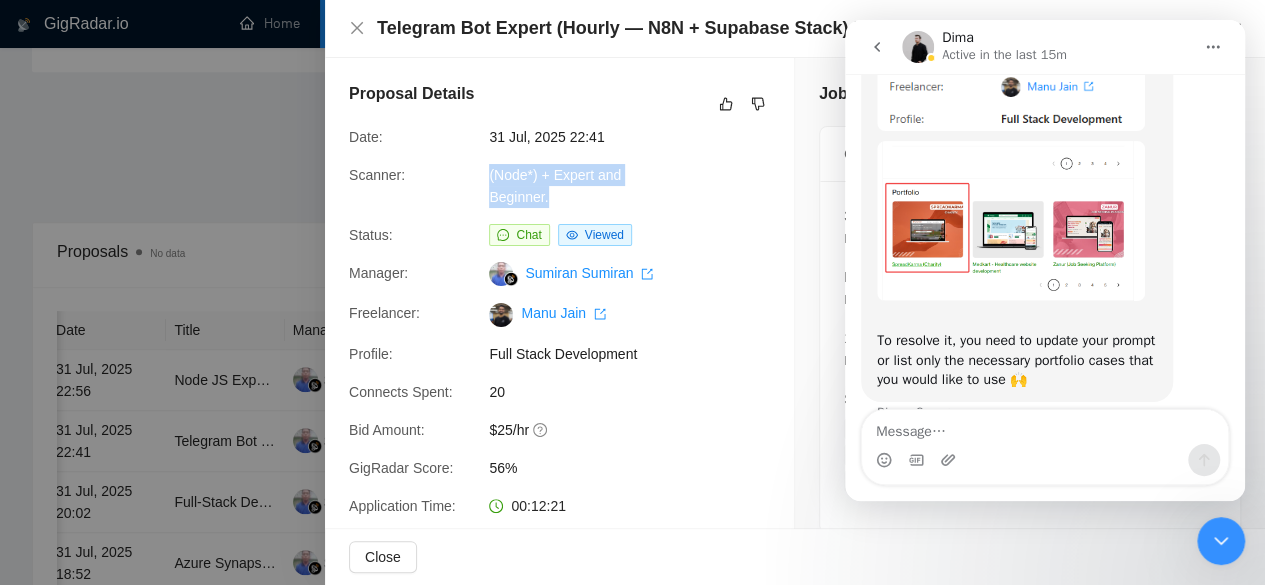 scroll, scrollTop: 2603, scrollLeft: 0, axis: vertical 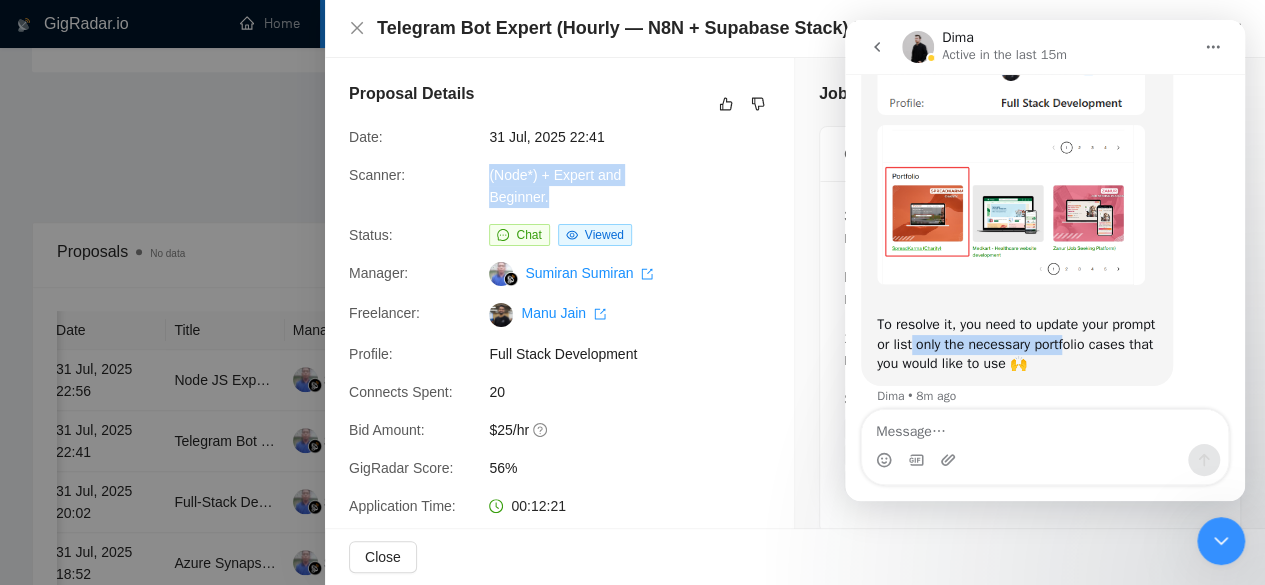 drag, startPoint x: 962, startPoint y: 327, endPoint x: 1115, endPoint y: 324, distance: 153.0294 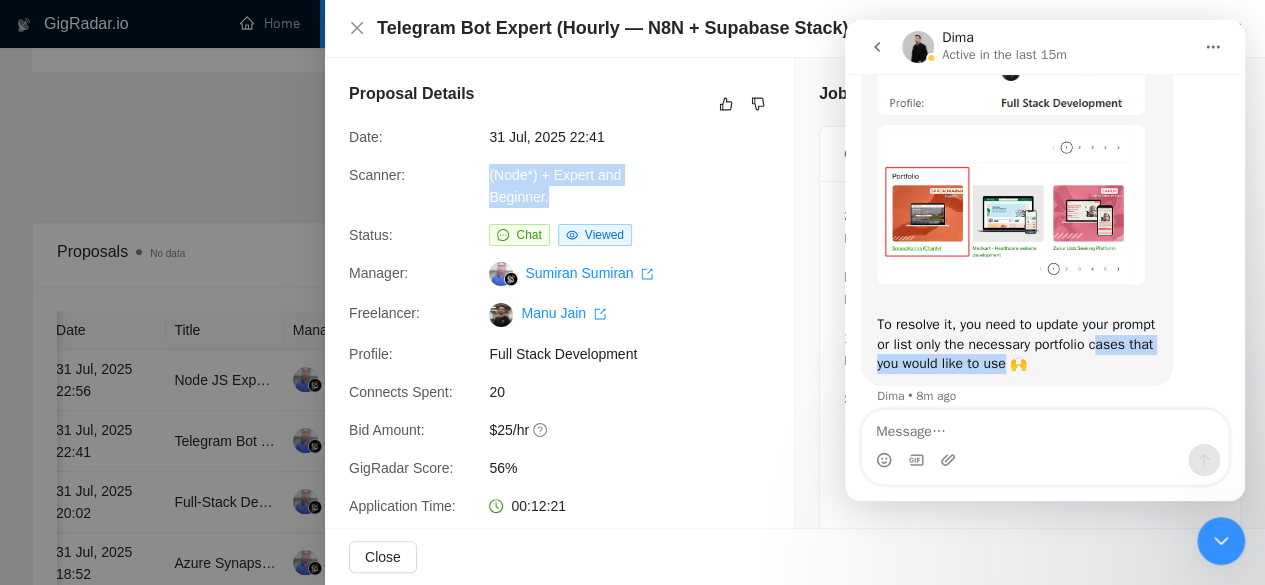 drag, startPoint x: 881, startPoint y: 348, endPoint x: 1069, endPoint y: 346, distance: 188.01064 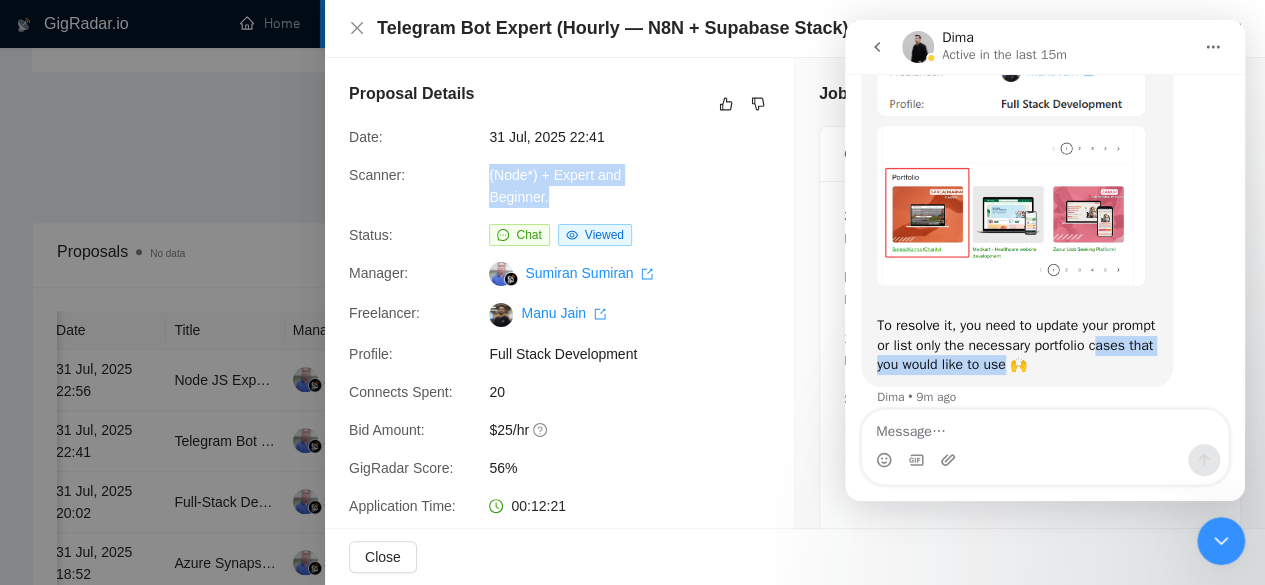 scroll, scrollTop: 2603, scrollLeft: 0, axis: vertical 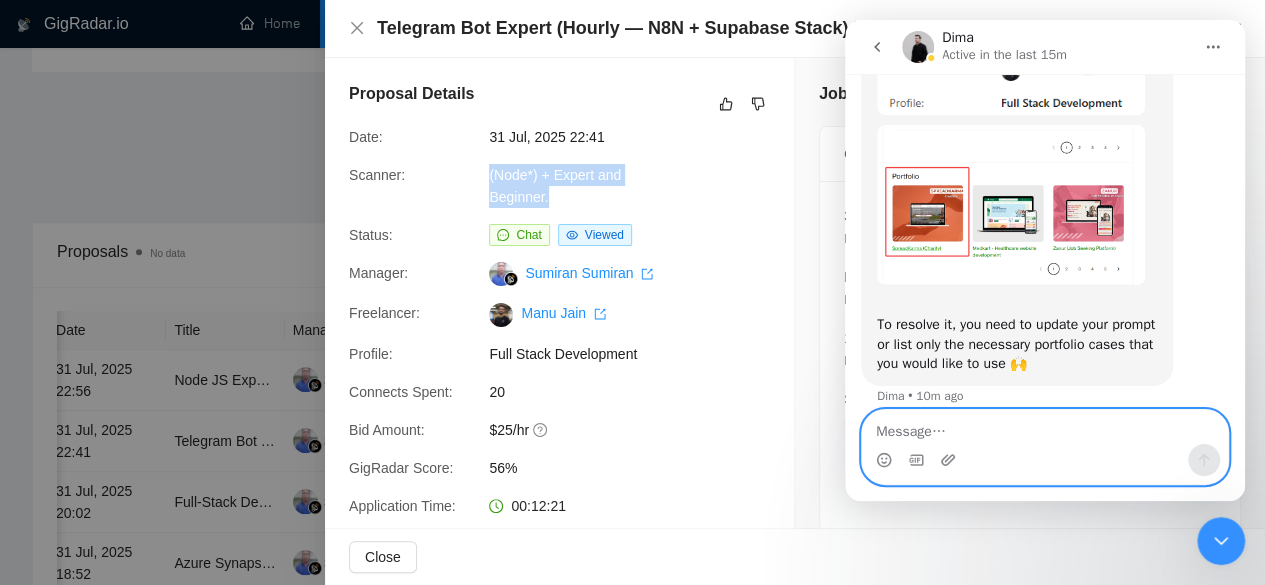 click at bounding box center (1045, 427) 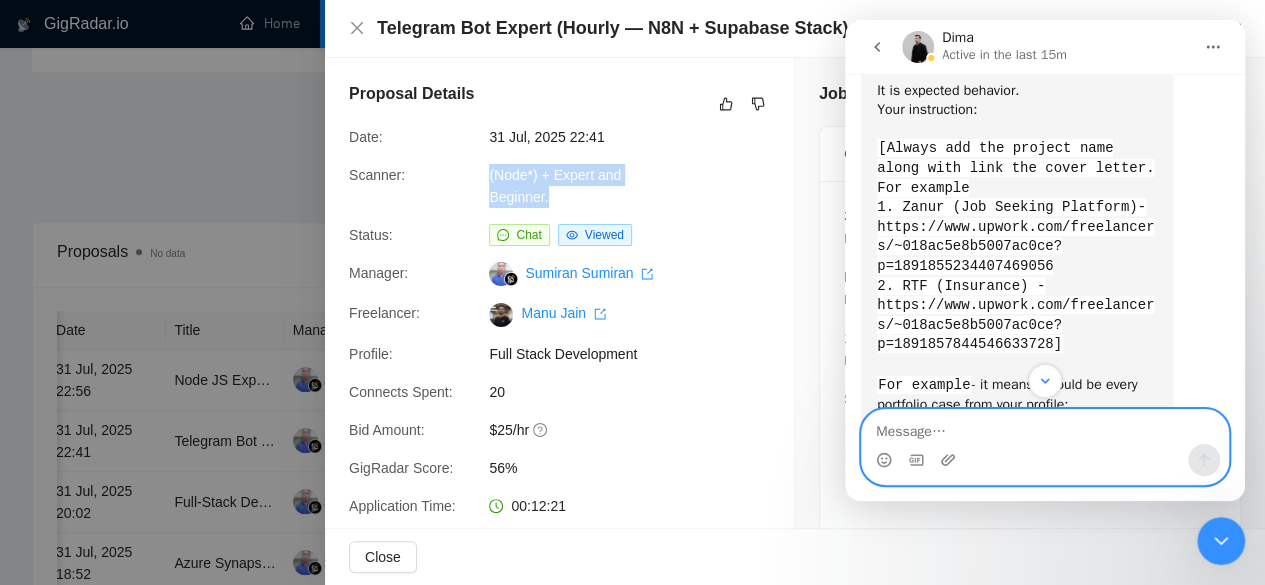 scroll, scrollTop: 2219, scrollLeft: 0, axis: vertical 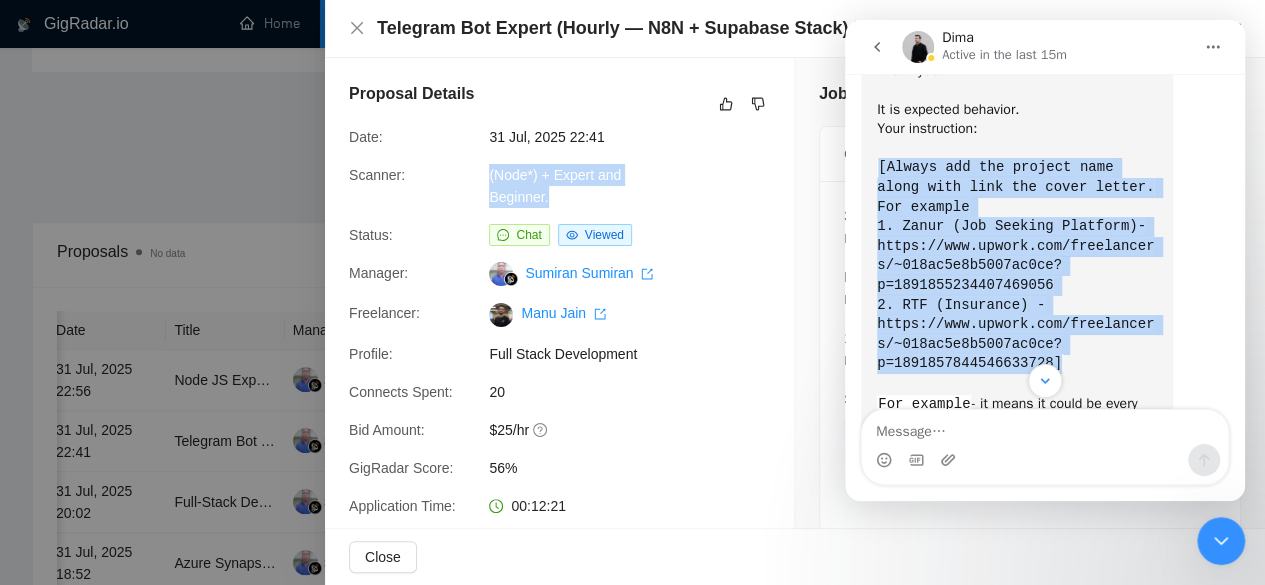 drag, startPoint x: 1071, startPoint y: 345, endPoint x: 874, endPoint y: 147, distance: 279.30807 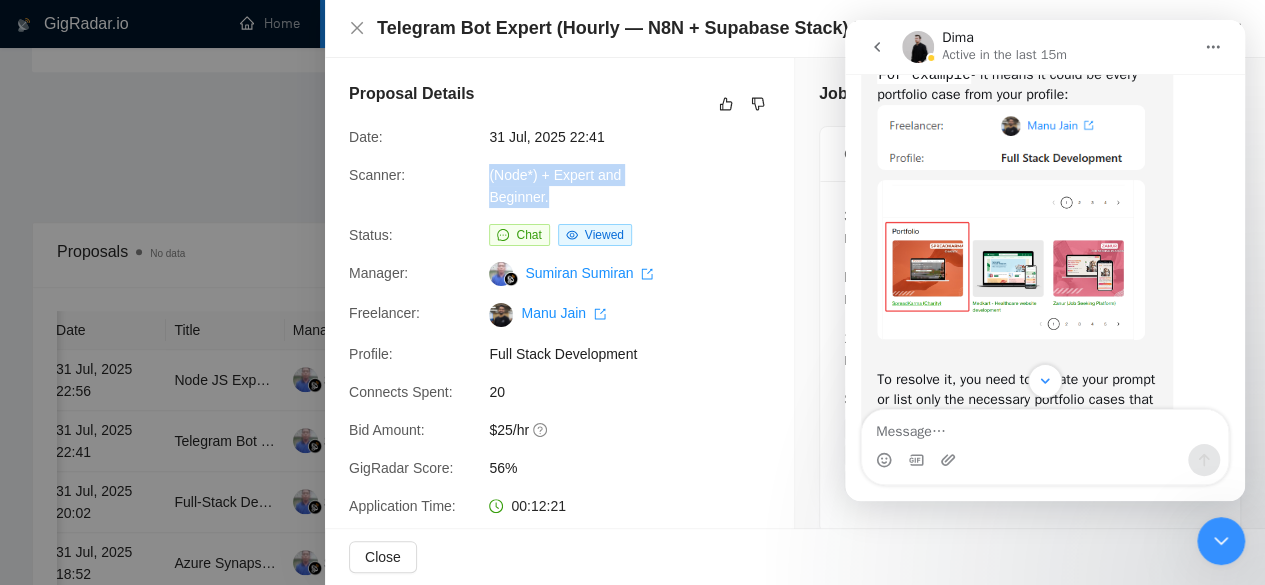 scroll, scrollTop: 2603, scrollLeft: 0, axis: vertical 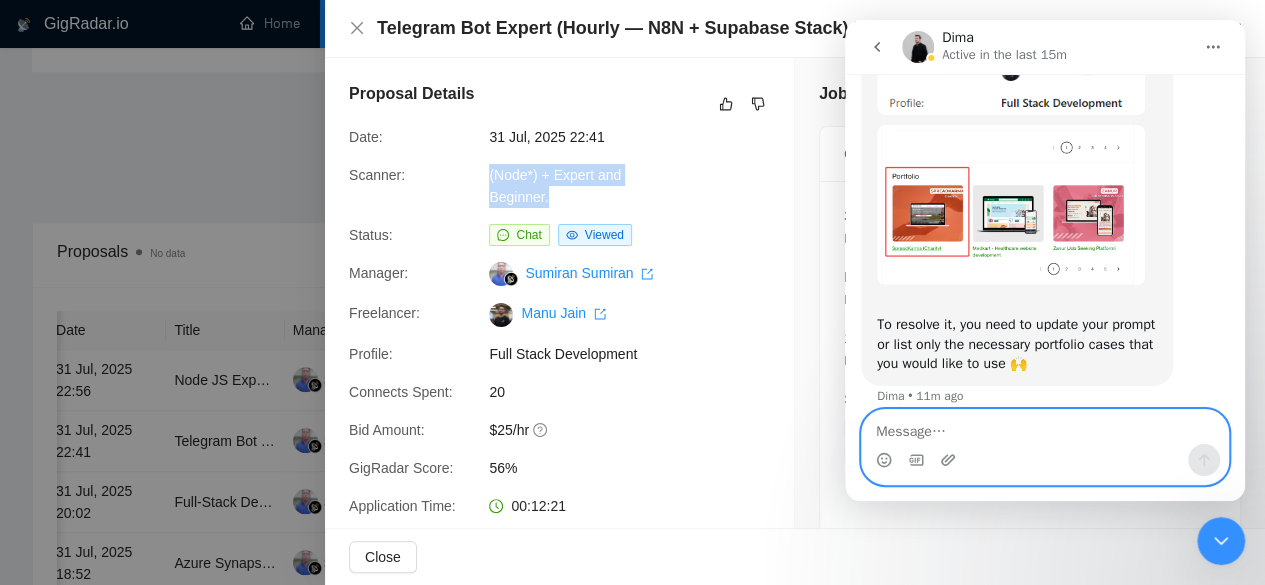 click at bounding box center (1045, 427) 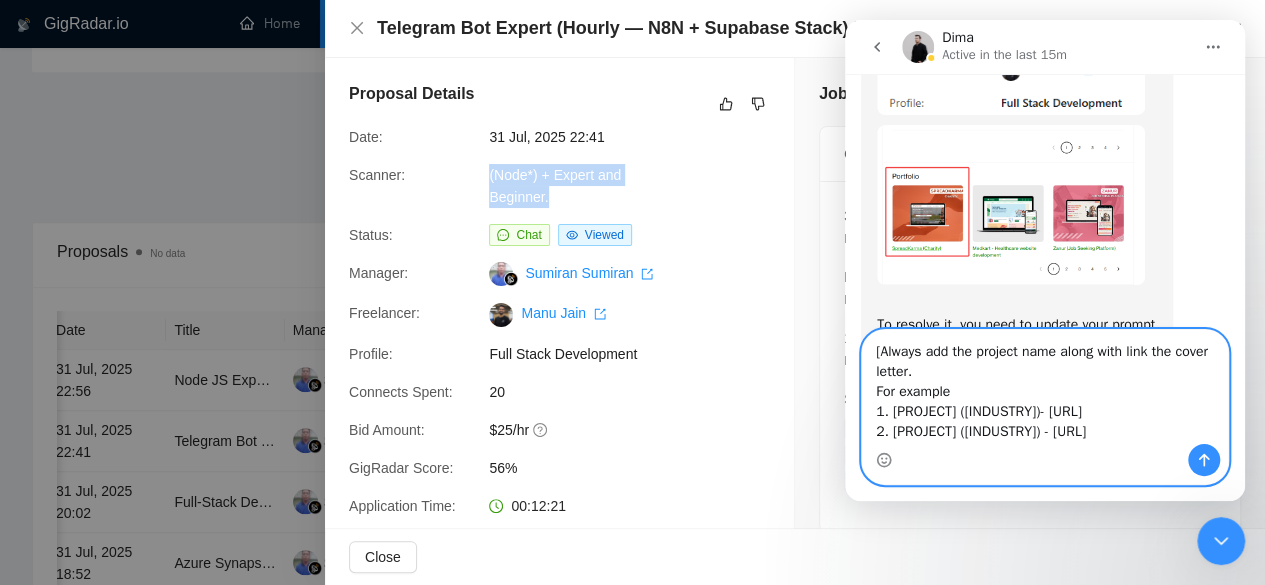 scroll, scrollTop: 33, scrollLeft: 0, axis: vertical 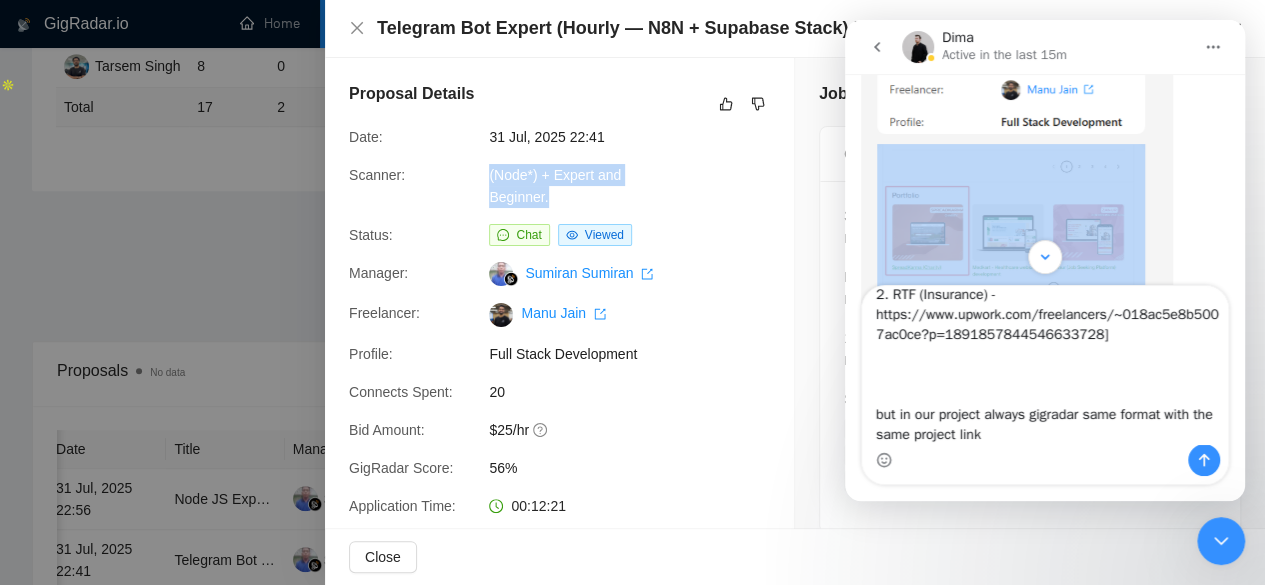 drag, startPoint x: 1019, startPoint y: 249, endPoint x: 982, endPoint y: 133, distance: 121.75796 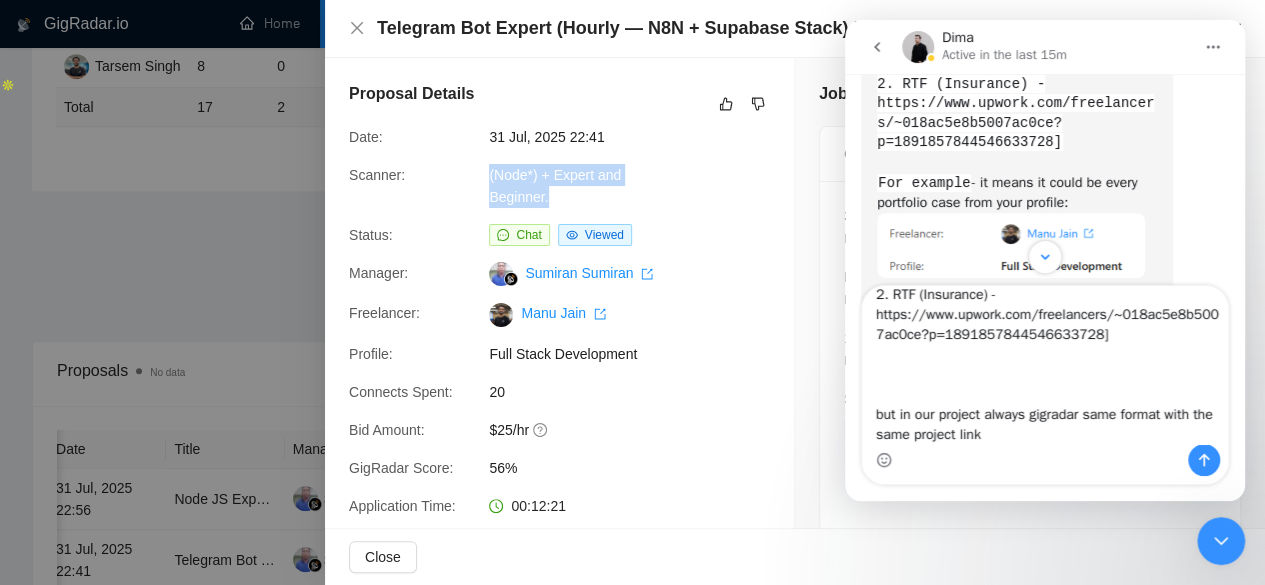 scroll, scrollTop: 2444, scrollLeft: 0, axis: vertical 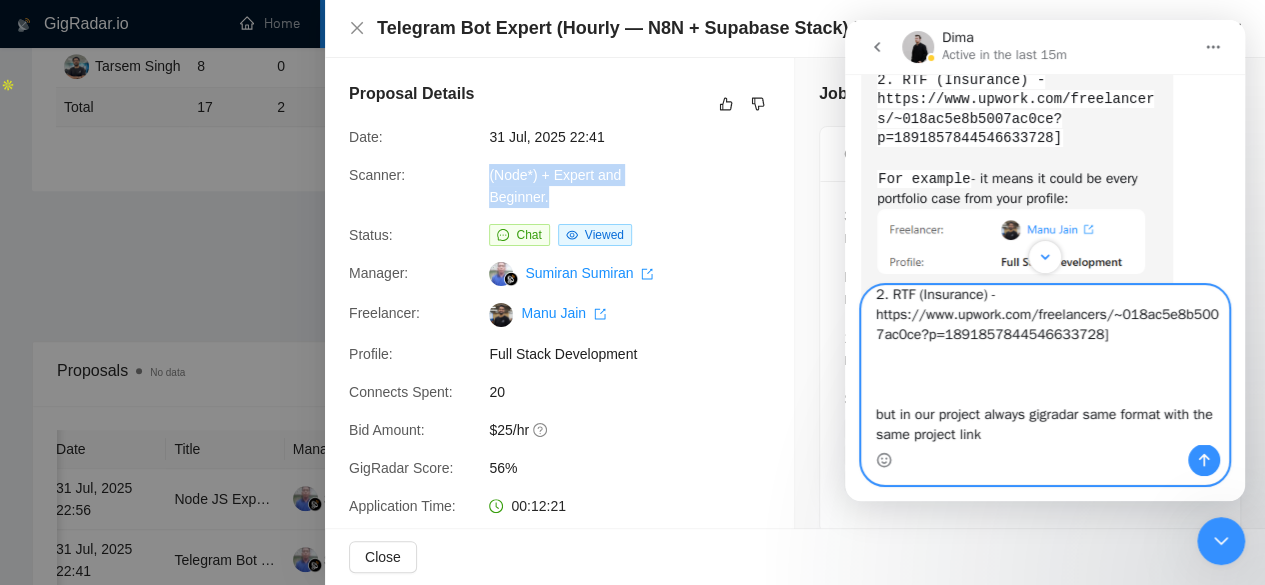 click on "[Always add the project name along with link the cover letter.
For example
1. Zanur (Job Seeking Platform)- https://www.upwork.com/freelancers/~018ac5e8b5007ac0ce?p=1891855234407469056
2. RTF (Insurance) - https://www.upwork.com/freelancers/~018ac5e8b5007ac0ce?p=1891857844546633728]
but in our project always gigradar same format with the same project link" at bounding box center [1045, 365] 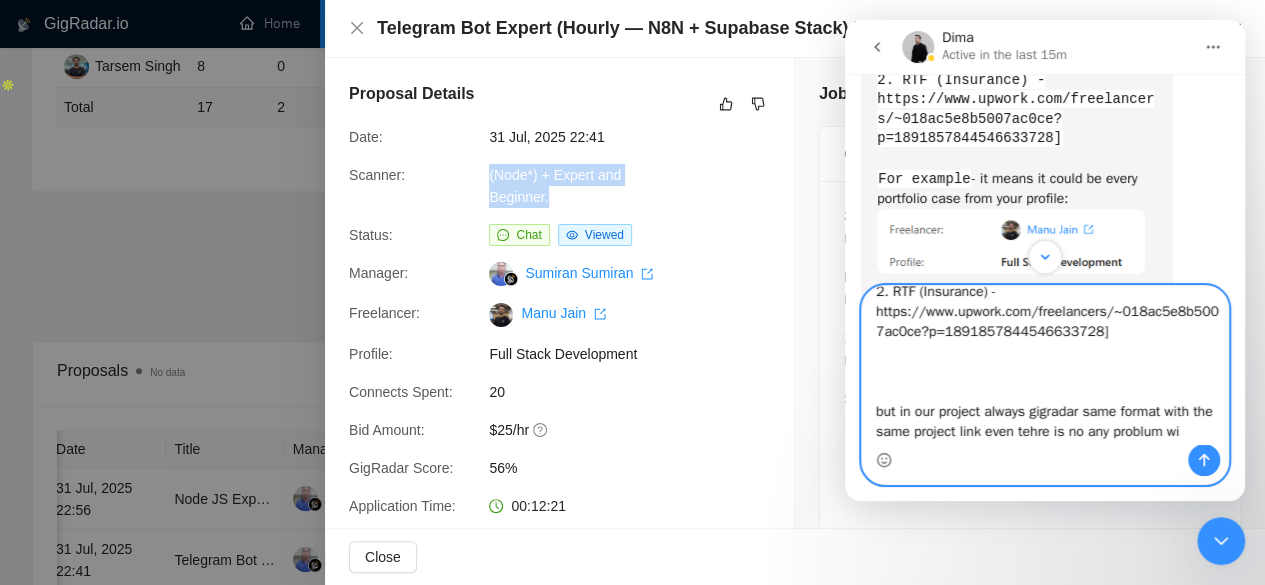 scroll, scrollTop: 153, scrollLeft: 0, axis: vertical 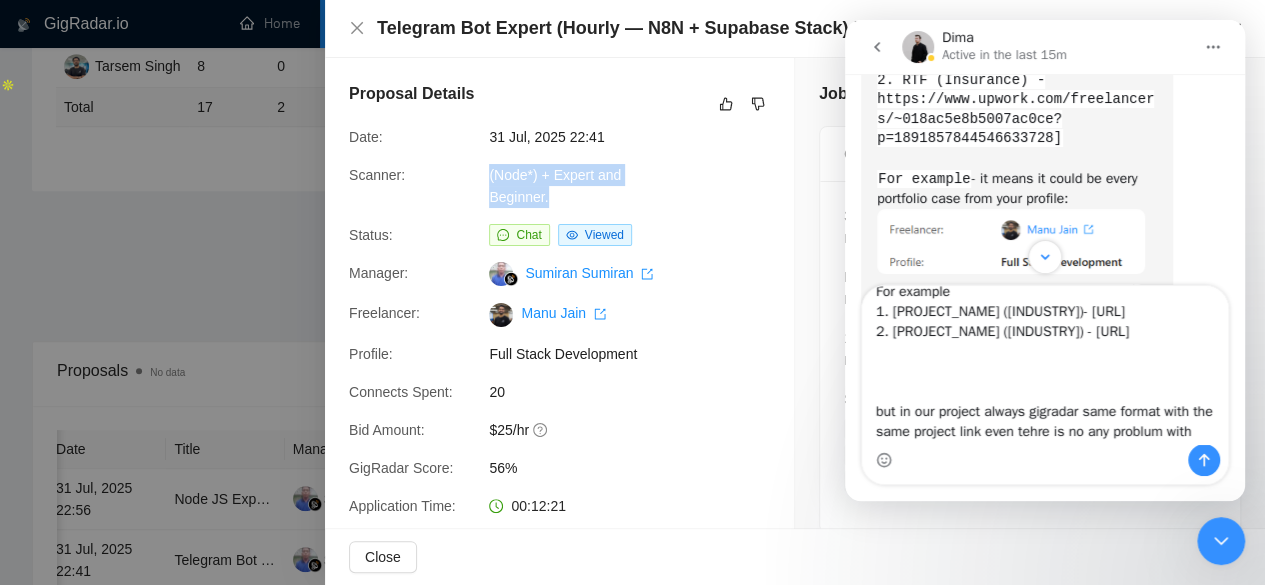 drag, startPoint x: 873, startPoint y: 157, endPoint x: 976, endPoint y: 159, distance: 103.01942 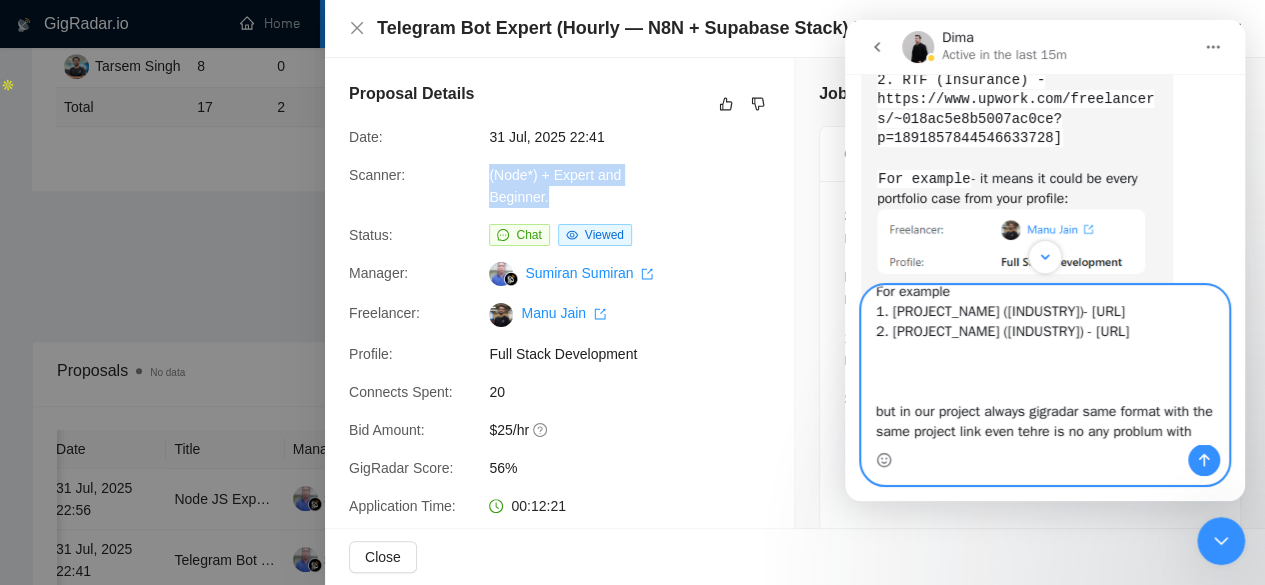 click on "[Always add the project name along with link the cover letter.
For example
1. [PROJECT_NAME] ([INDUSTRY])- [URL]
2. [PROJECT_NAME] ([INDUSTRY]) - [URL]
but in our project always gigradar same format with the same project link even tehre is no any problum with" at bounding box center [1045, 365] 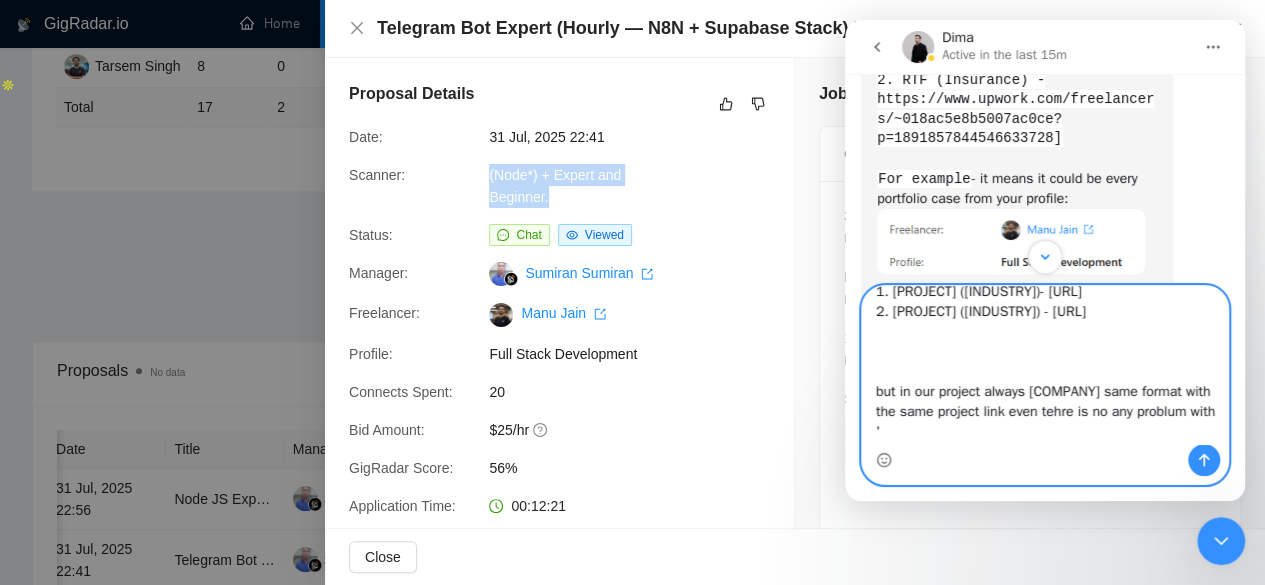 paste on "​For example" 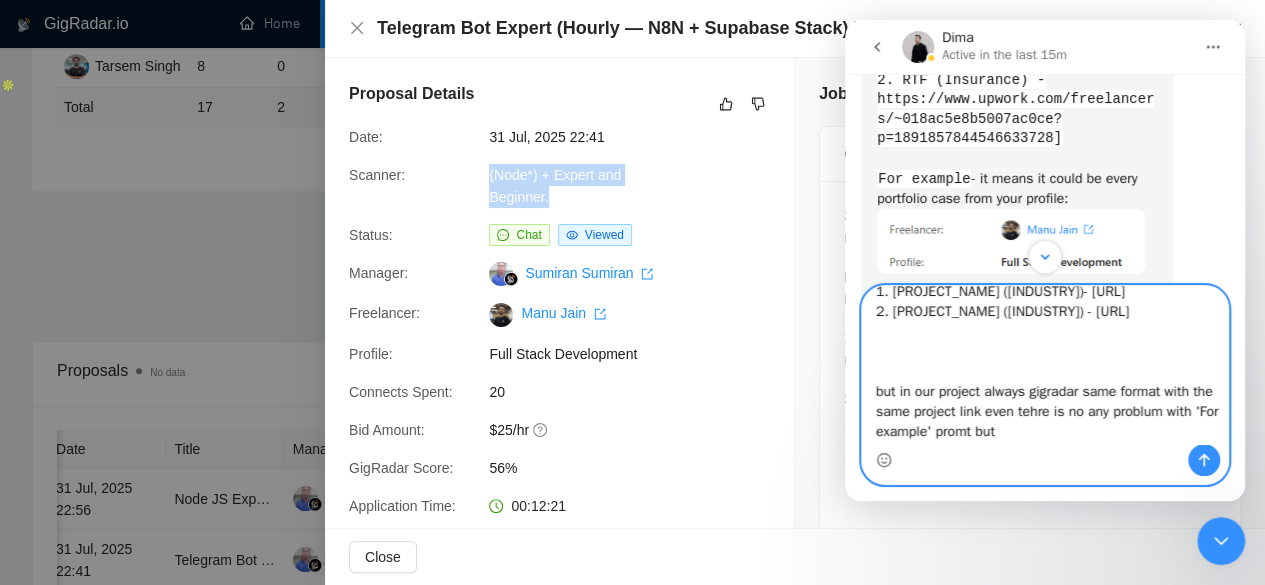 paste on "rarely" 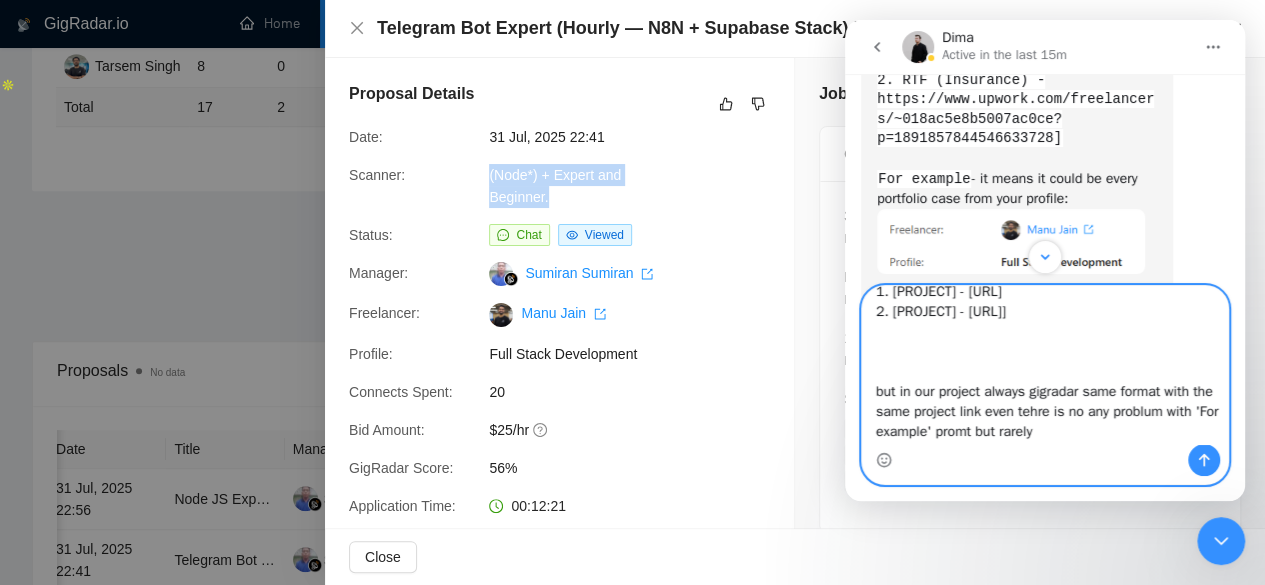 click on "[Always add the project name along with link the cover letter.
For example
1. [PROJECT] - [URL]
2. [PROJECT] - [URL]]
but in our project always gigradar same format with the same project link even tehre is no any problum with '​For example' promt but rarely" at bounding box center [1045, 365] 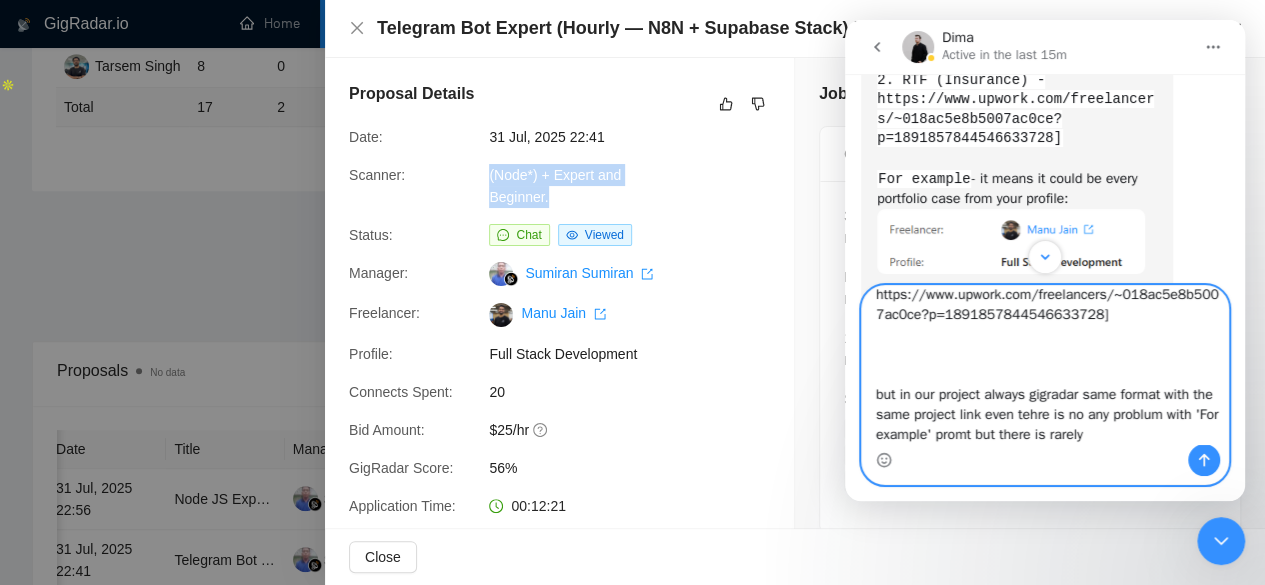 click on "[Always add the project name along with link the cover letter.
For example
1. Zanur (Job Seeking Platform)- https://www.upwork.com/freelancers/~018ac5e8b5007ac0ce?p=1891855234407469056
2. RTF (Insurance) - https://www.upwork.com/freelancers/~018ac5e8b5007ac0ce?p=1891857844546633728]
but in our project always gigradar same format with the same project link even tehre is no any problum with '​For example' promt but there is rarely" at bounding box center (1045, 365) 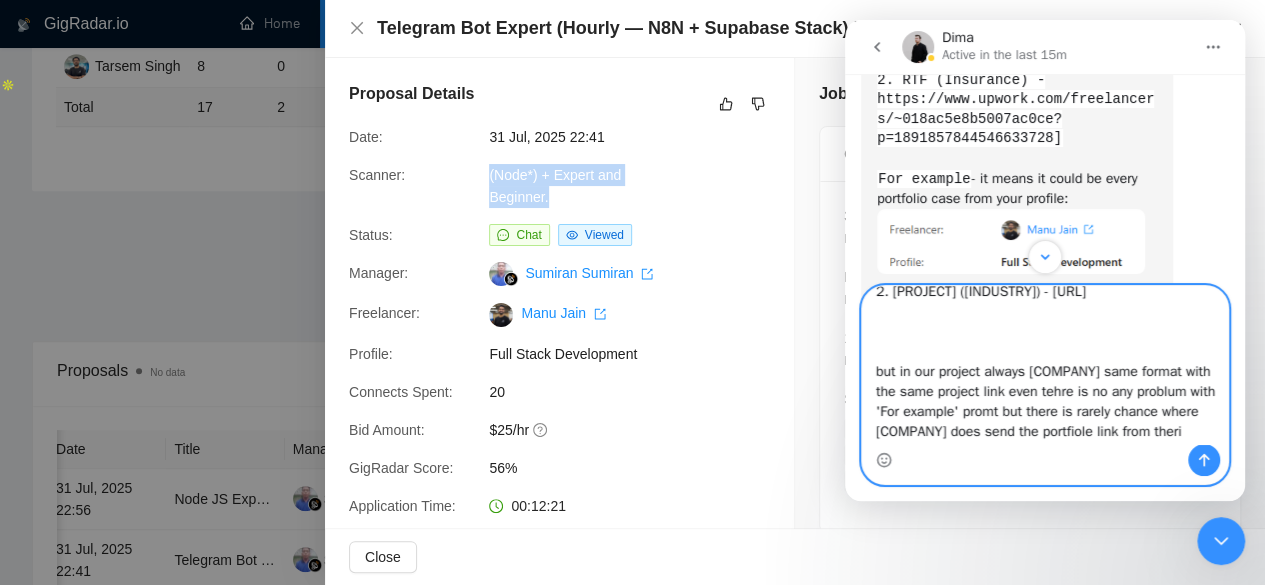 scroll, scrollTop: 193, scrollLeft: 0, axis: vertical 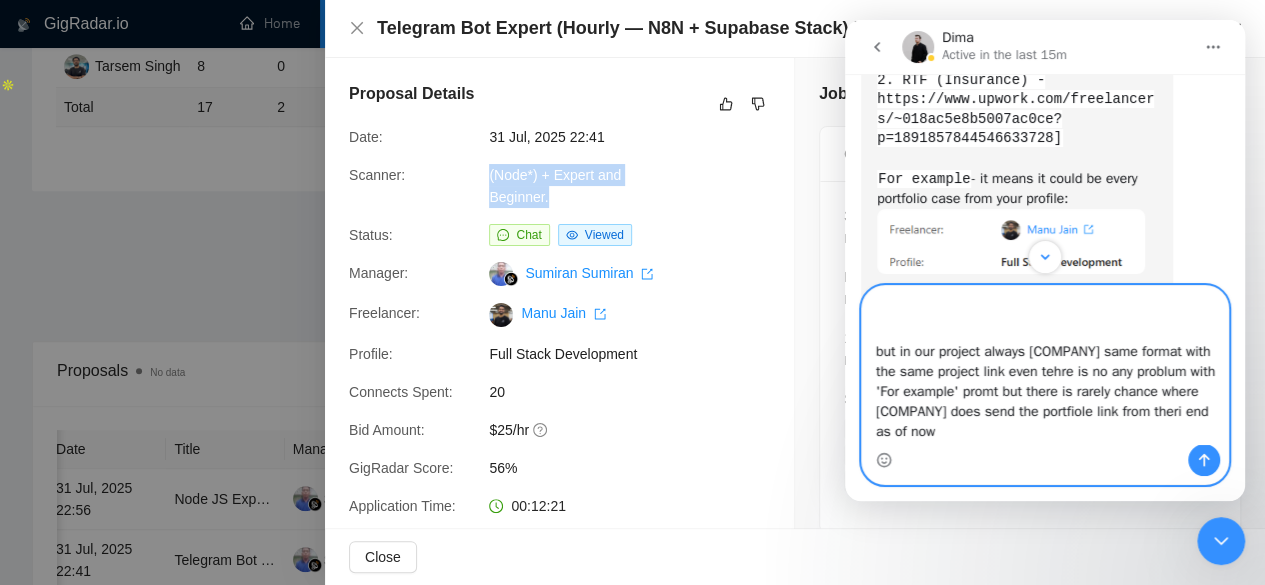 drag, startPoint x: 871, startPoint y: 361, endPoint x: 1003, endPoint y: 438, distance: 152.81688 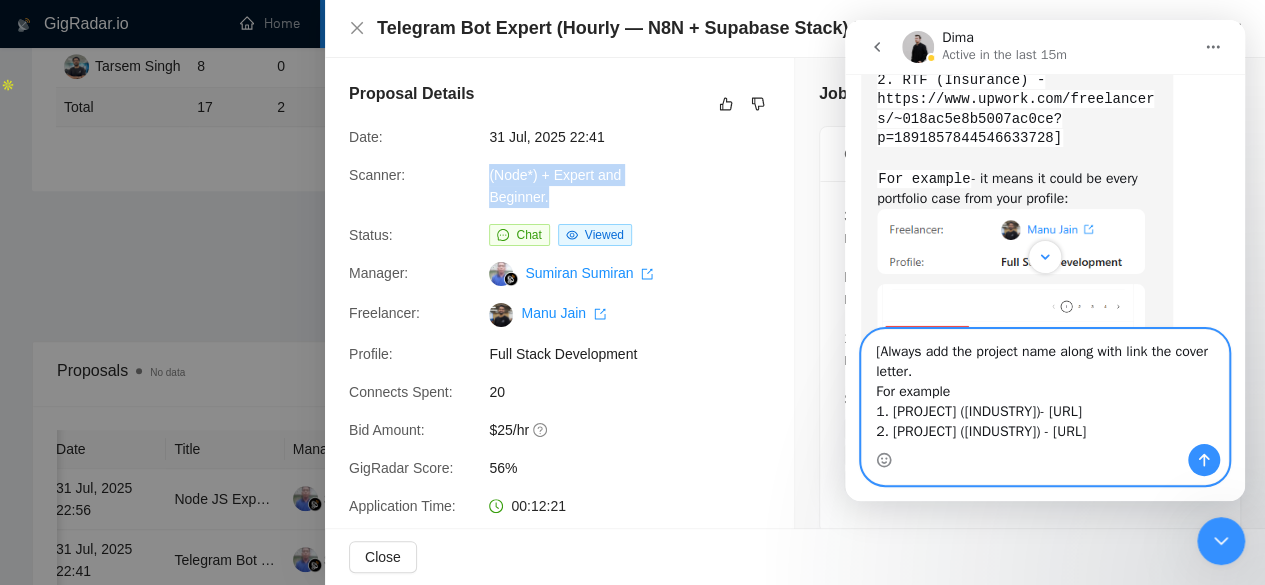 paste on "In our project, GigRadar always follows the same format with the same project link, even when there is no issue with the 'For example' prompt." 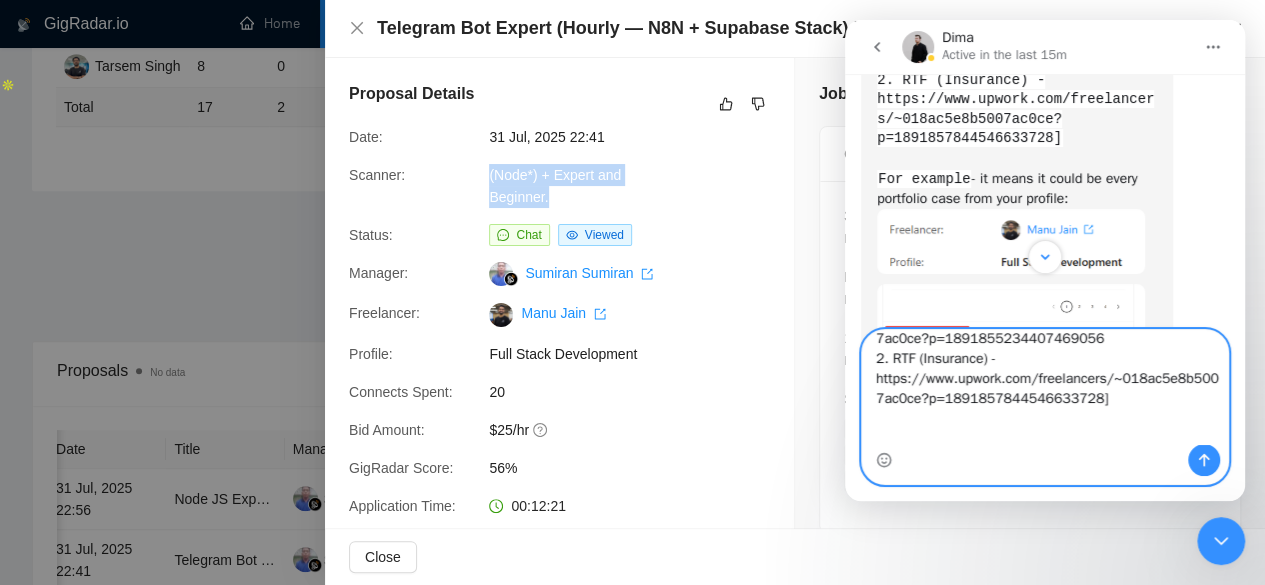 scroll, scrollTop: 153, scrollLeft: 0, axis: vertical 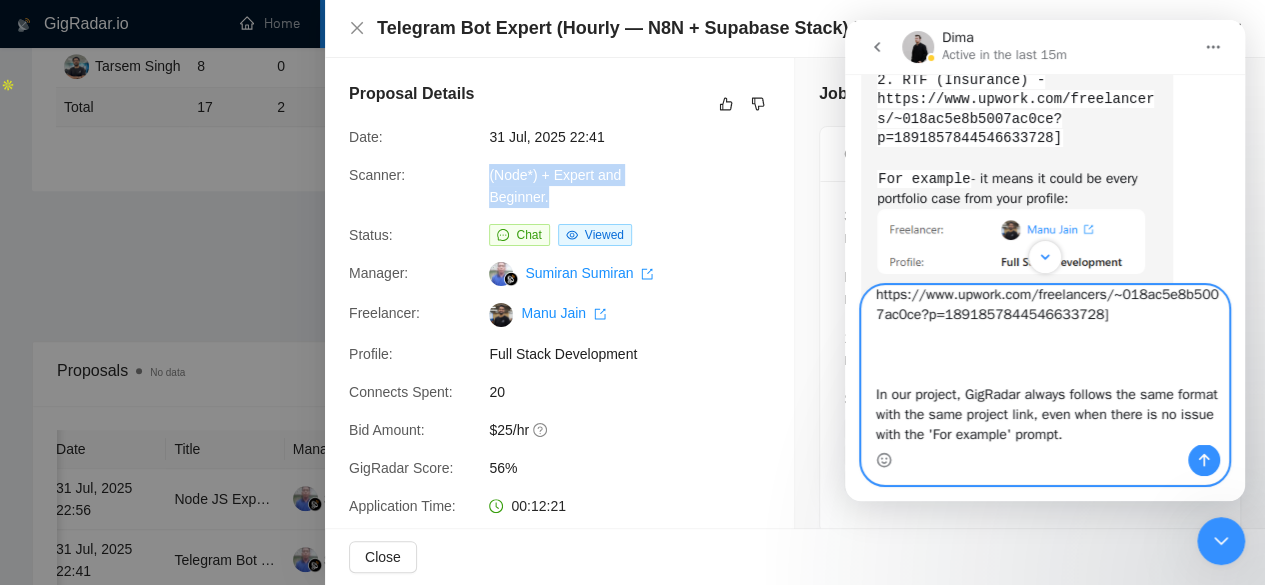 click on "[Always add the project name along with link the cover letter.
For example
1. Zanur (Job Seeking Platform)- https://www.upwork.com/freelancers/~018ac5e8b5007ac0ce?p=1891855234407469056
2. RTF (Insurance) - https://www.upwork.com/freelancers/~018ac5e8b5007ac0ce?p=1891857844546633728]
In our project, GigRadar always follows the same format with the same project link, even when there is no issue with the 'For example' prompt." at bounding box center [1045, 365] 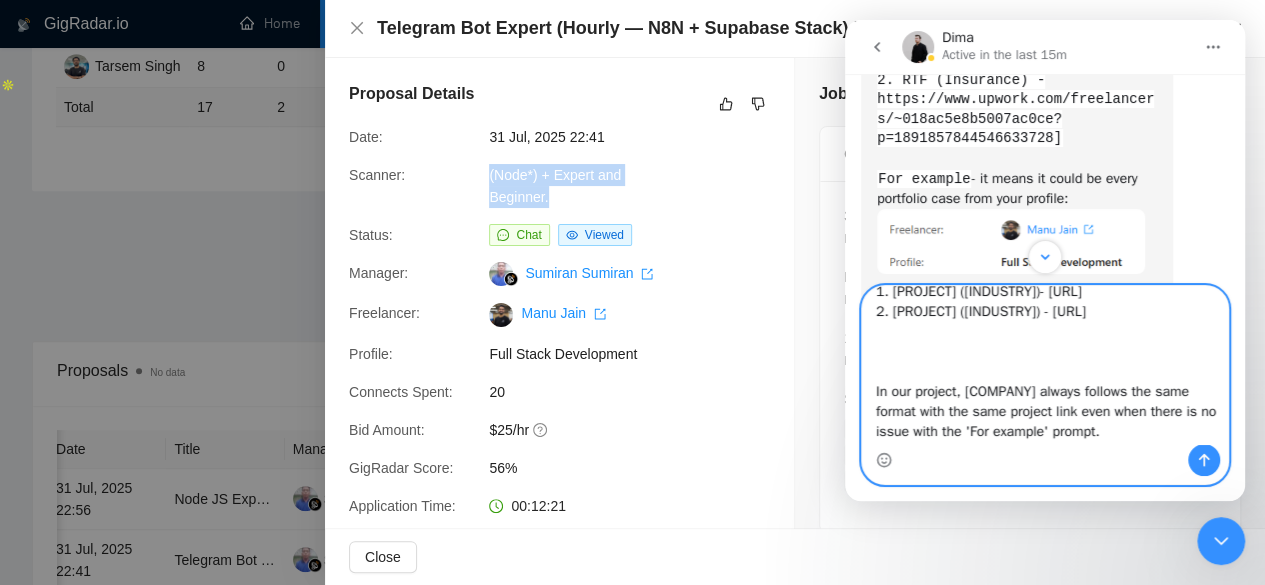 click on "[Always add the project name along with link the cover letter.
For example
1. [PROJECT] ([INDUSTRY])- [URL]
2. [PROJECT] ([INDUSTRY]) - [URL]
In our project, [COMPANY] always follows the same format with the same project link even when there is no issue with the 'For example' prompt." at bounding box center (1045, 365) 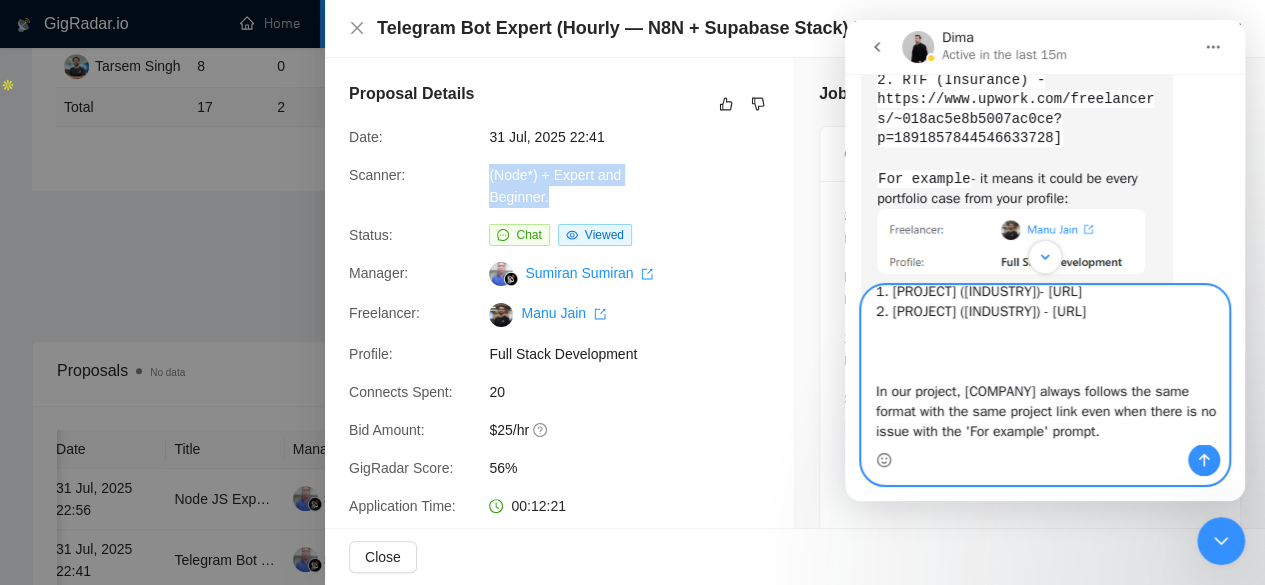 paste on "However, there is a rare chance that GigRadar does not send the portfolio link from their end, as of now." 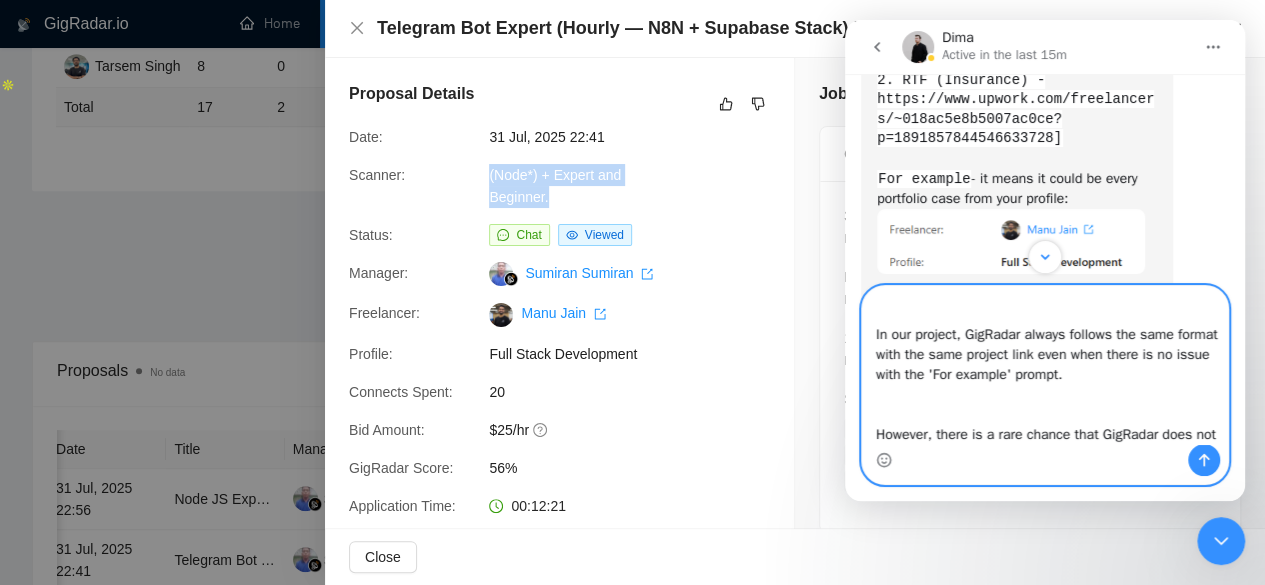 scroll, scrollTop: 233, scrollLeft: 0, axis: vertical 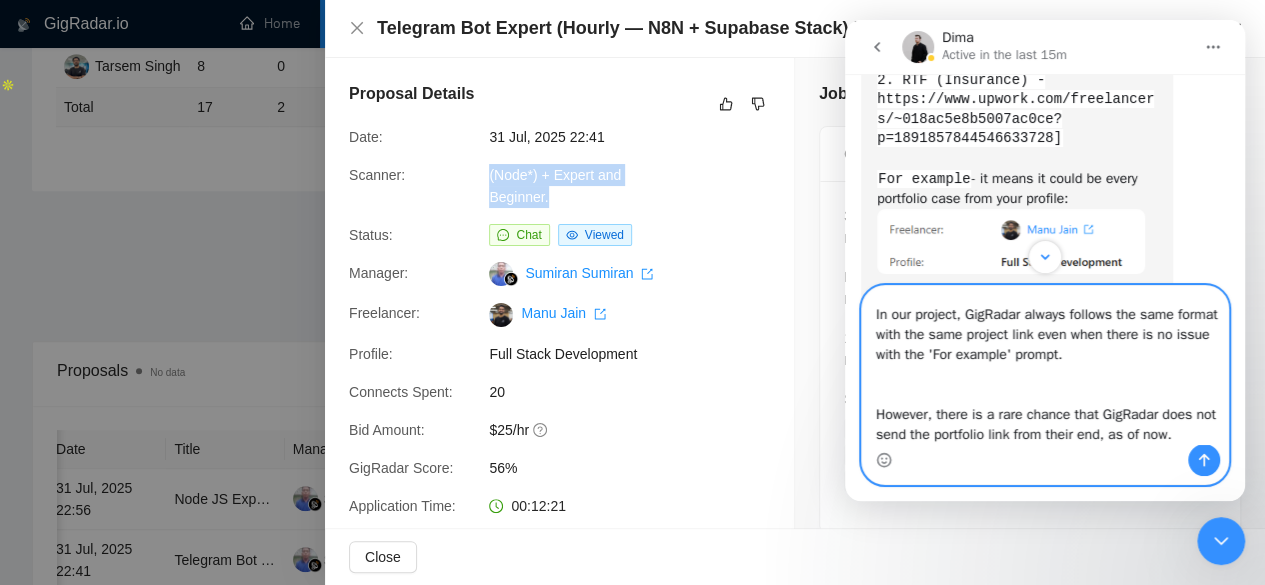 click on "[Always add the project name along with link the cover letter.
For example
1. Zanur (Job Seeking Platform)- https://www.upwork.com/freelancers/~018ac5e8b5007ac0ce?p=1891855234407469056
2. RTF (Insurance) - https://www.upwork.com/freelancers/~018ac5e8b5007ac0ce?p=1891857844546633728]
In our project, GigRadar always follows the same format with the same project link even when there is no issue with the 'For example' prompt.
However, there is a rare chance that GigRadar does not send the portfolio link from their end, as of now." at bounding box center (1045, 365) 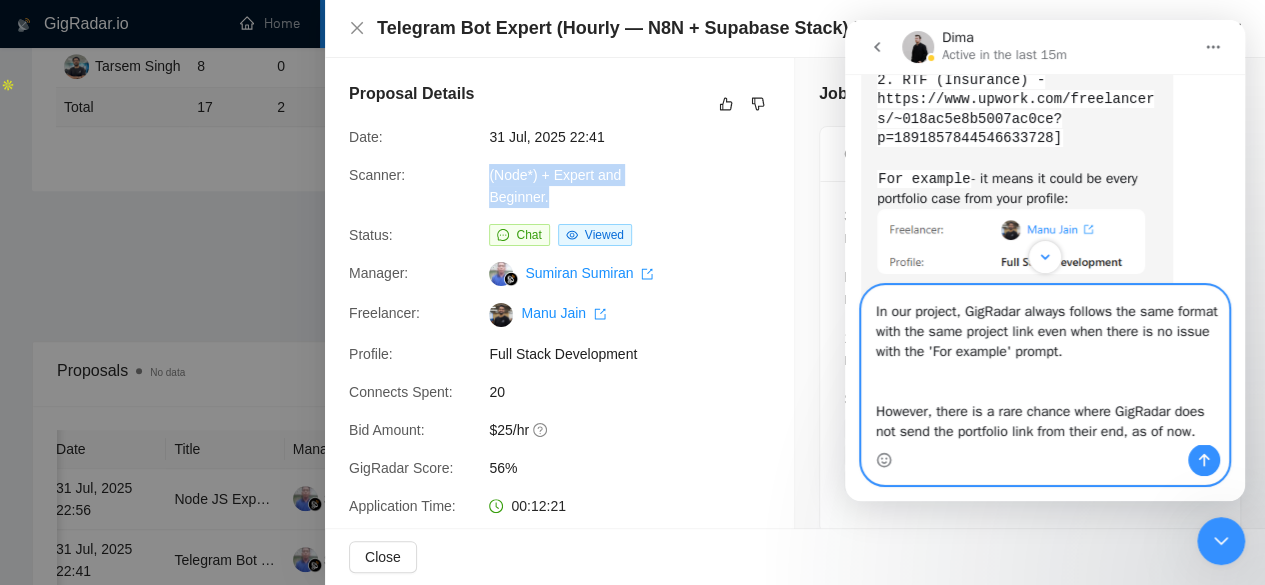 click on "[Always add the project name along with link the cover letter.
For example
1. [PROJECT] - [URL]
2. [PROJECT] - [URL]]
In our project, GigRadar always follows the same format with the same project link even when there is no issue with the 'For example' prompt.
However, there is a rare chance where GigRadar does not send the portfolio link from their end, as of now." at bounding box center (1045, 365) 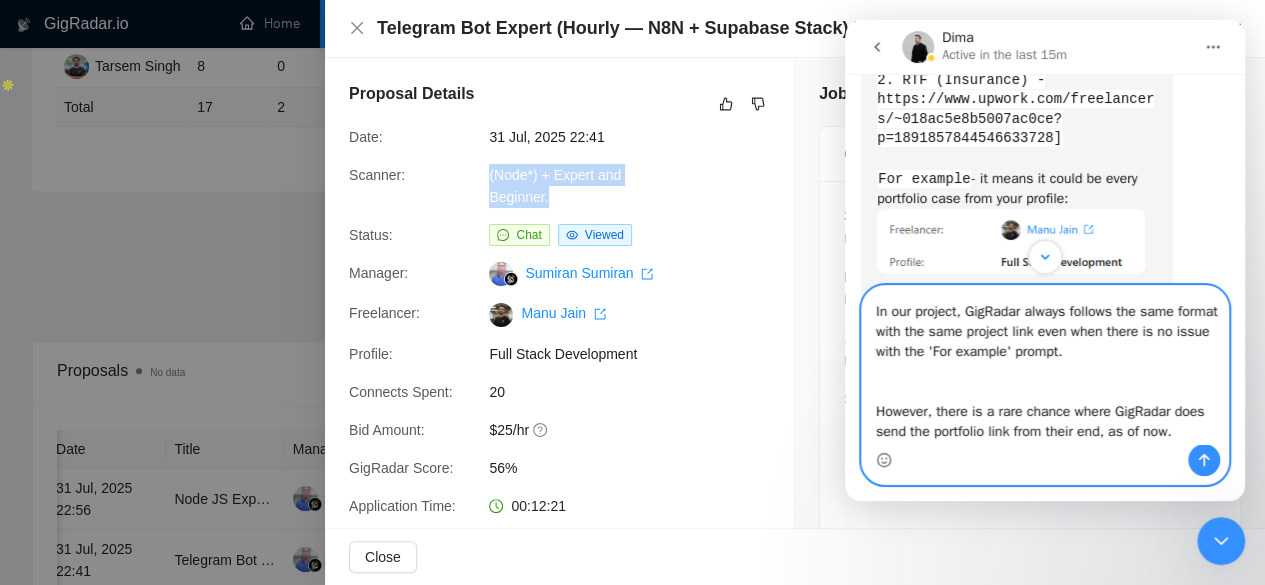 click on "[Always add the project name along with link the cover letter.
For example
1. [PROJECT] ([INDUSTRY])- [URL]
2. [PROJECT] ([INDUSTRY]) - [URL]
In our project, GigRadar always follows the same format with the same project link even when there is no issue with the 'For example' prompt.
However, there is a rare chance where GigRadar does send the portfolio link from their end, as of now." at bounding box center (1045, 365) 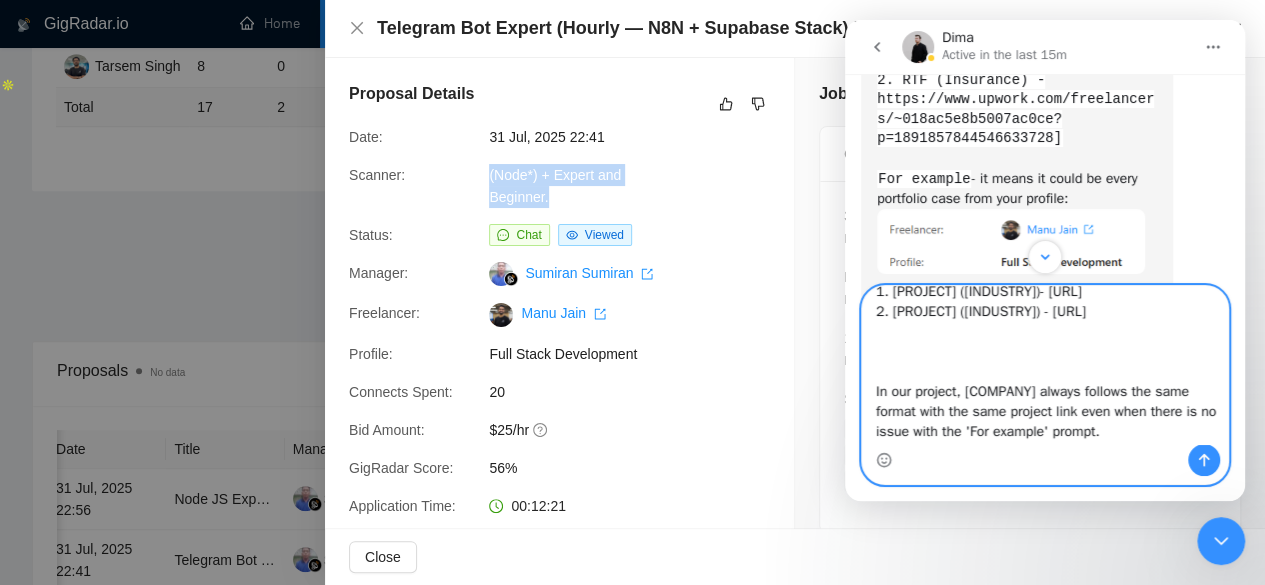 paste on "However, there is a rare chance that GigRadar does send the portfolio link from their end, as of now."" 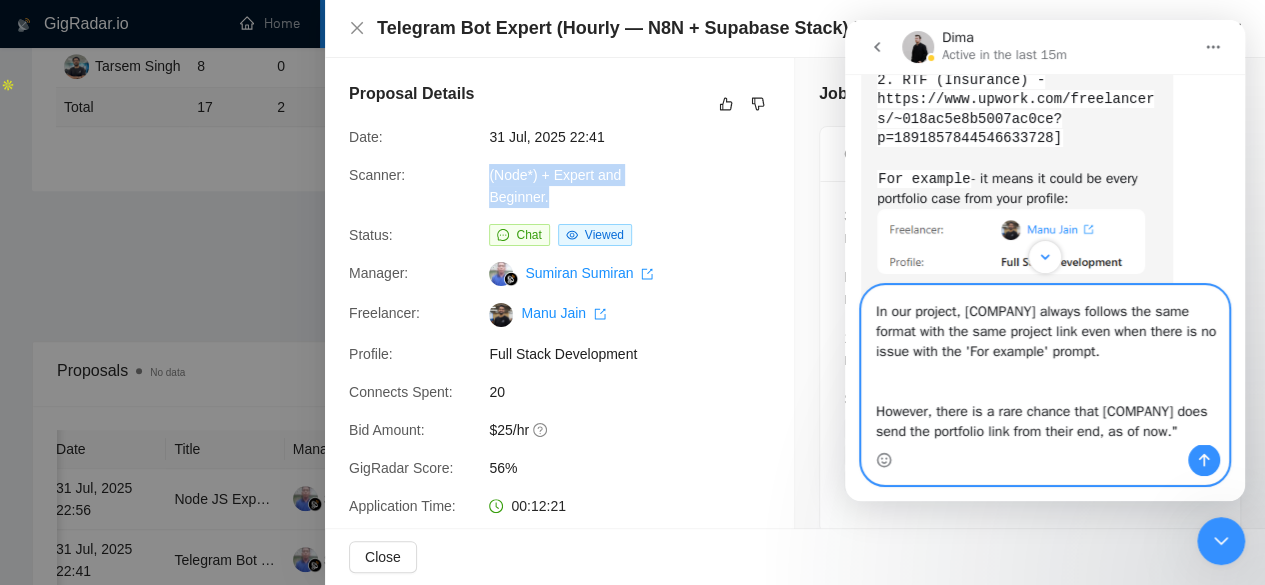 scroll, scrollTop: 236, scrollLeft: 0, axis: vertical 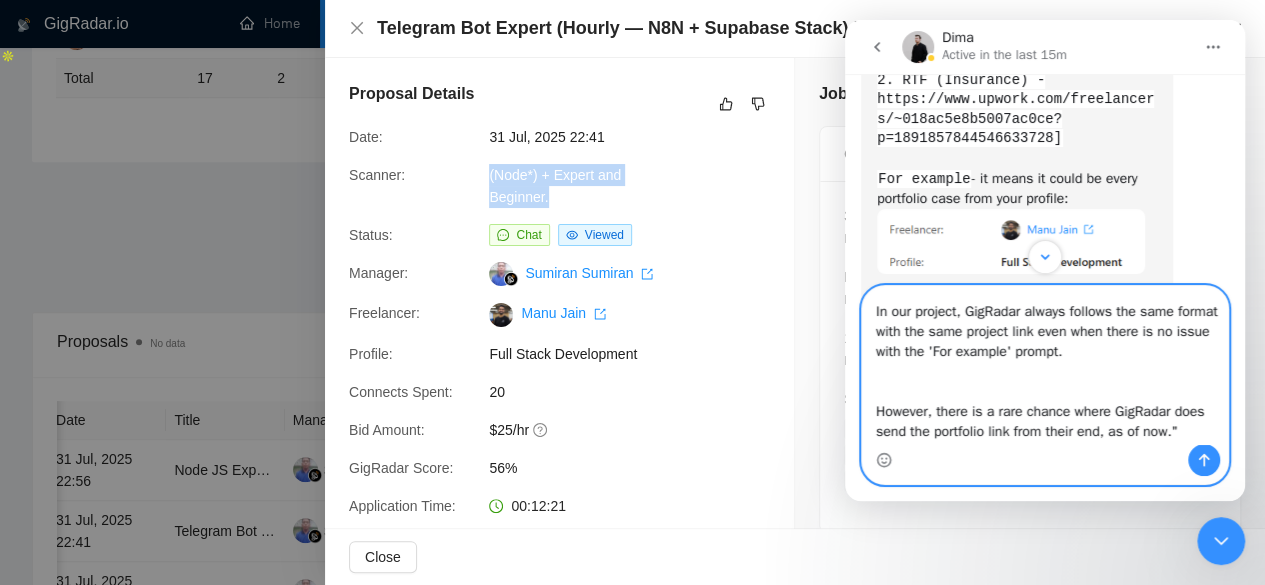 click on "[Always add the project name along with link the cover letter.
For example
1. [PROJECT] - [URL]
2. [PROJECT] - [URL]]
In our project, GigRadar always follows the same format with the same project link even when there is no issue with the 'For example' prompt.
However, there is a rare chance where GigRadar does send the portfolio link from their end, as of now."" at bounding box center (1045, 365) 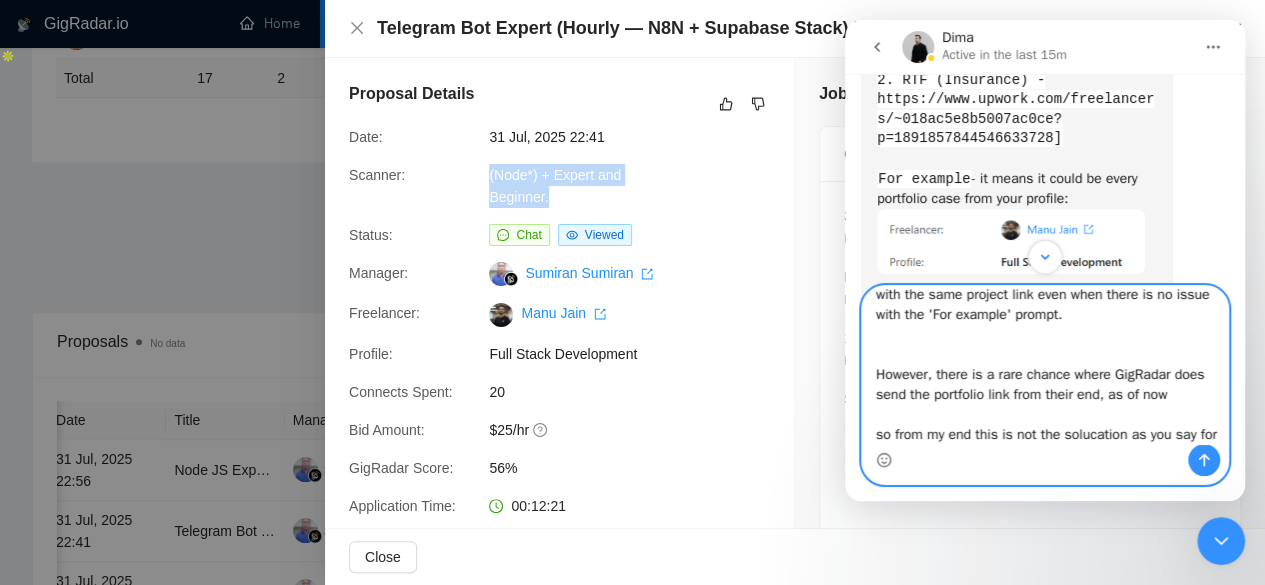 scroll, scrollTop: 293, scrollLeft: 0, axis: vertical 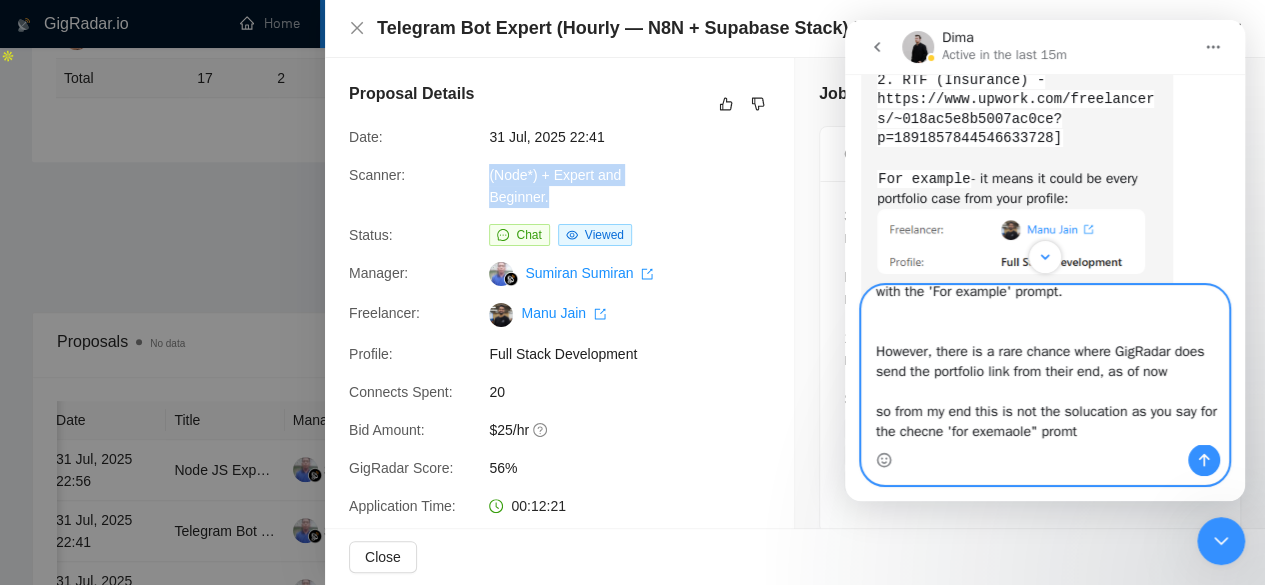 drag, startPoint x: 869, startPoint y: 417, endPoint x: 1109, endPoint y: 440, distance: 241.09956 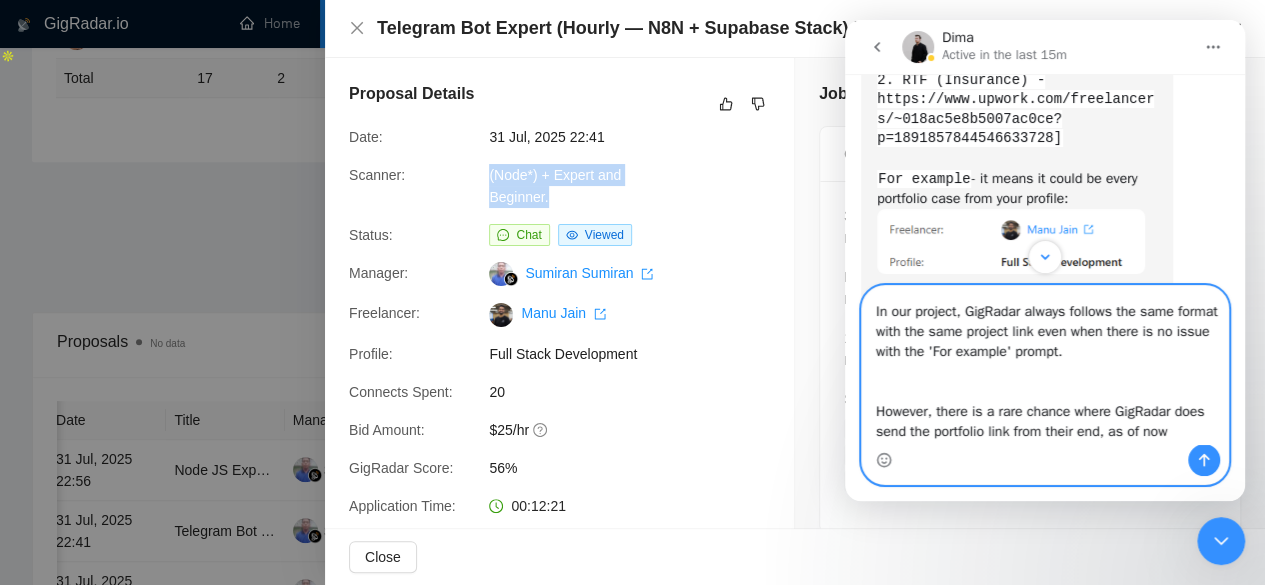 paste on "So from my end, this is not the solution, as you said, for the 'For example' prompt issue."" 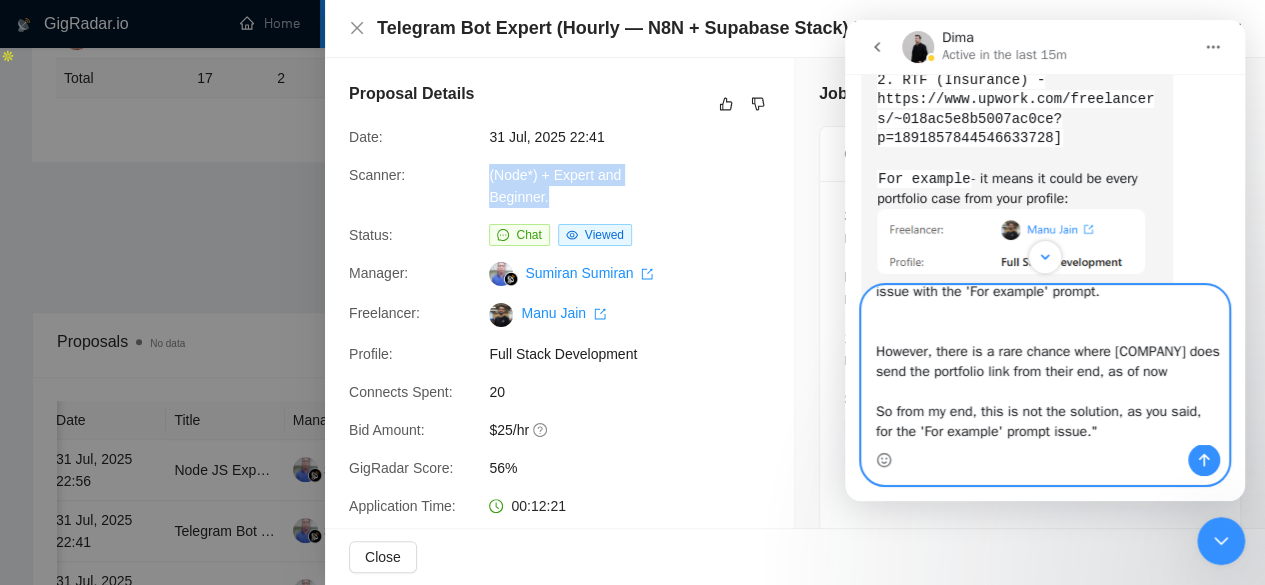 scroll, scrollTop: 296, scrollLeft: 0, axis: vertical 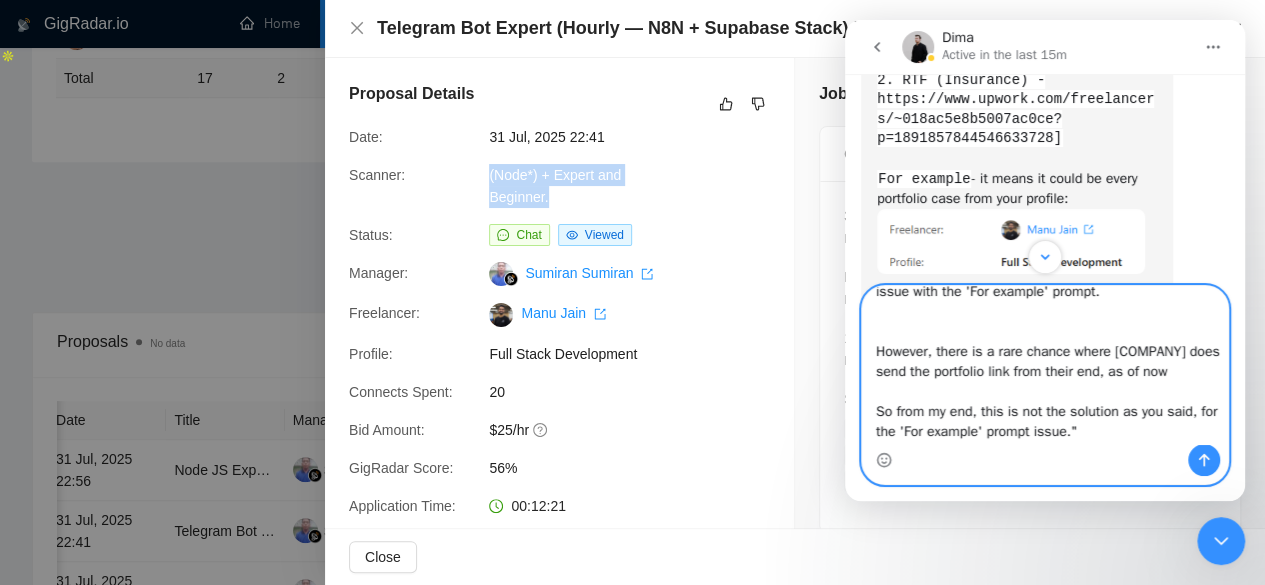 click on "[Always add the project name along with link the cover letter.
For example
1. [PROJECT] ([INDUSTRY])- [URL]
2. [PROJECT] ([INDUSTRY]) - [URL]
In our project, [COMPANY] always follows the same format with the same project link even when there is no issue with the 'For example' prompt.
However, there is a rare chance where [COMPANY] does send the portfolio link from their end, as of now
So from my end, this is not the solution as you said, for the 'For example' prompt issue."" at bounding box center (1045, 365) 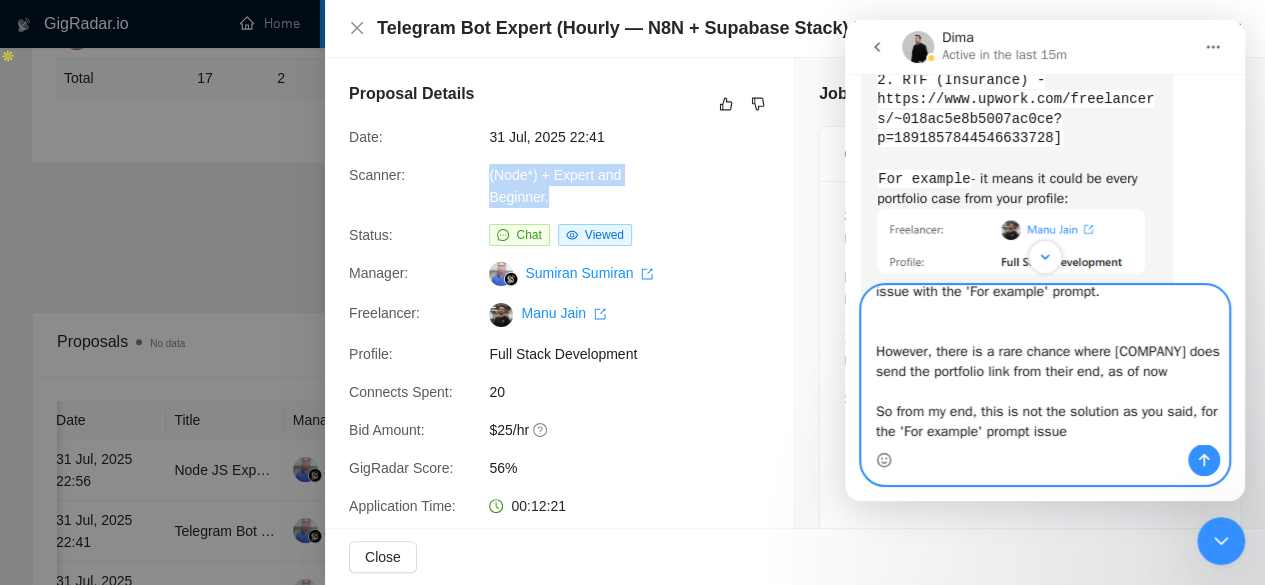 scroll, scrollTop: 295, scrollLeft: 0, axis: vertical 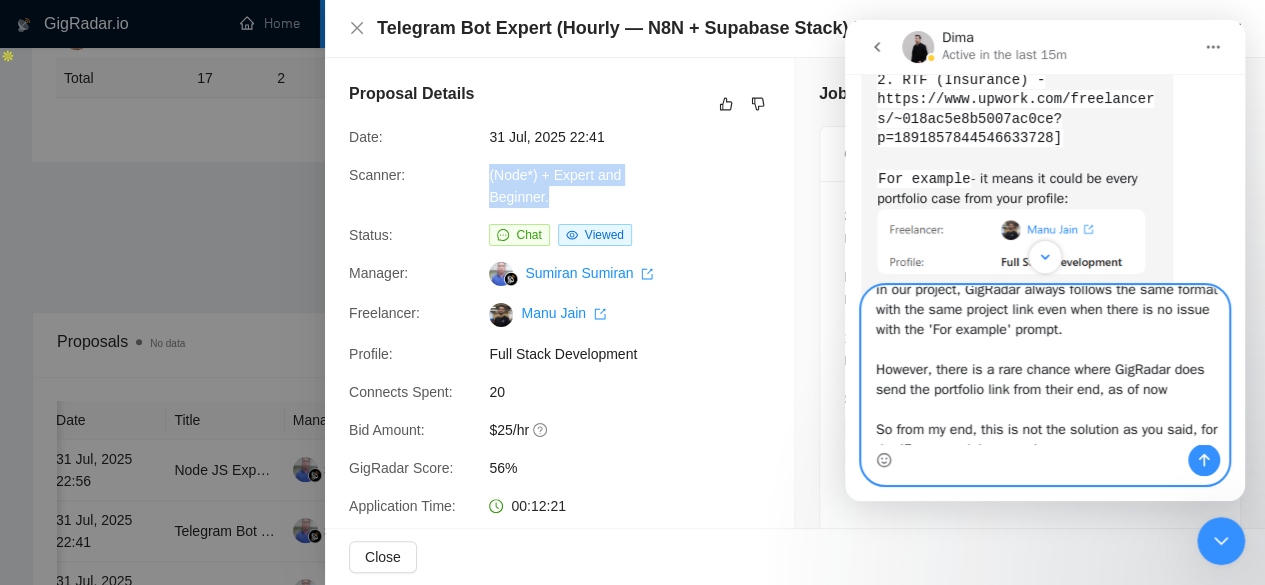 click on "[Always add the project name along with link the cover letter.
For example
1. [PROJECT] - [URL]
2. [PROJECT] - [URL]]
In our project, GigRadar always follows the same format with the same project link even when there is no issue with the 'For example' prompt.
However, there is a rare chance where GigRadar does send the portfolio link from their end, as of now
So from my end, this is not the solution as you said, for the 'For example' prompt issue" at bounding box center (1045, 365) 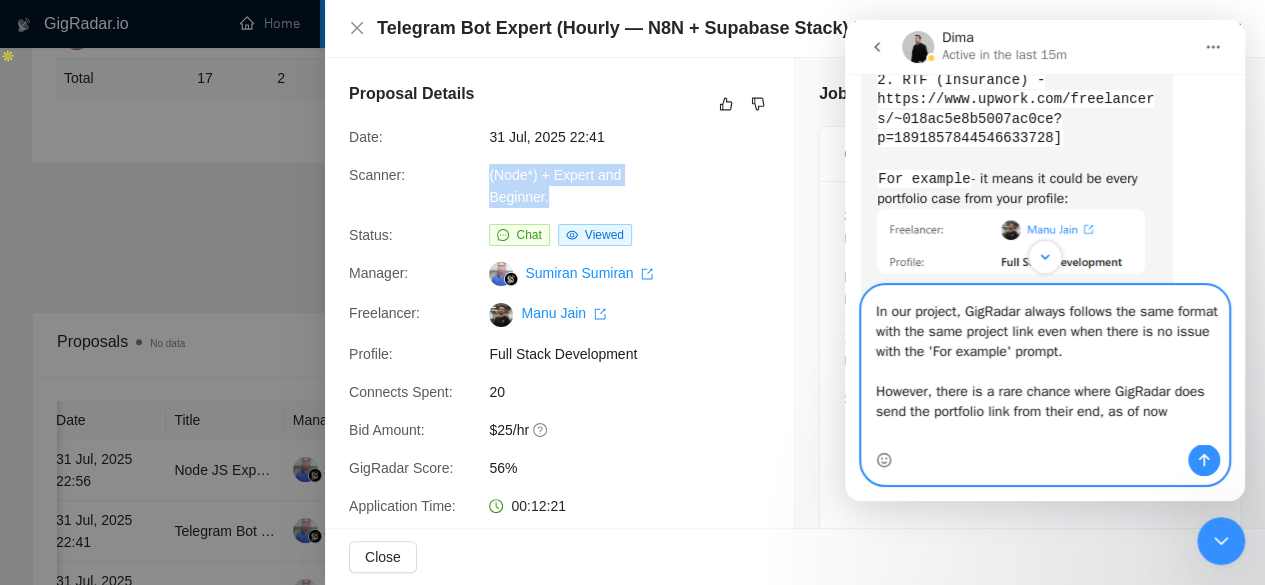 scroll, scrollTop: 256, scrollLeft: 0, axis: vertical 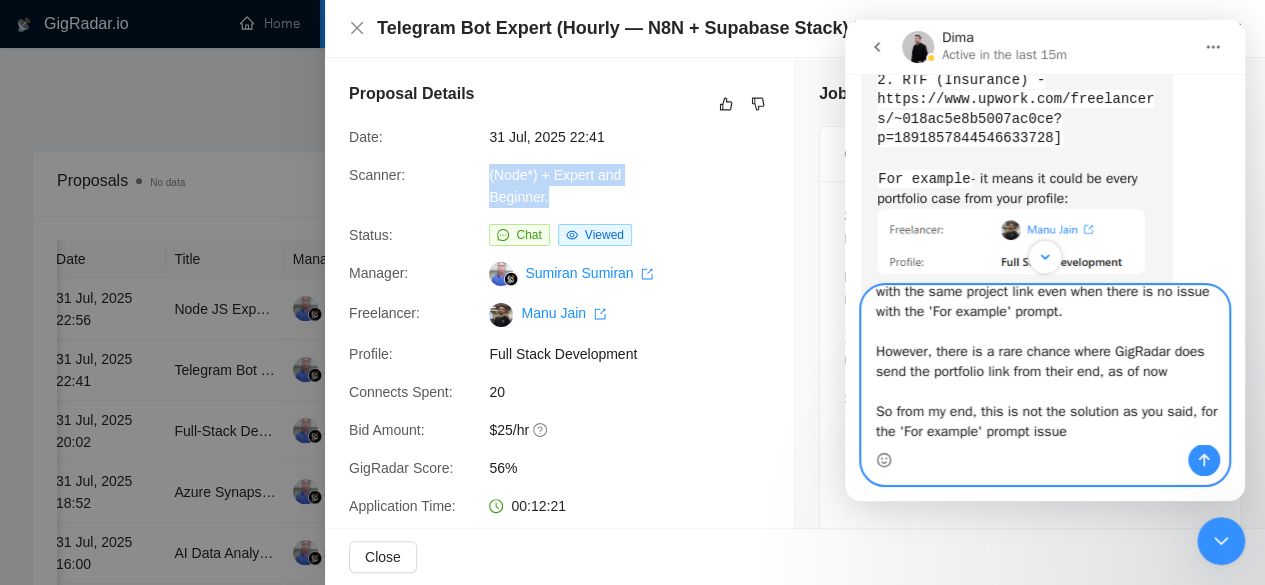 type on "[Always add the project name along with link the cover letter.
For example
1. Zanur (Job Seeking Platform)- https://www.upwork.com/freelancers/~018ac5e8b5007ac0ce?p=1891855234407469056
2. RTF (Insurance) - https://www.upwork.com/freelancers/~018ac5e8b5007ac0ce?p=1891857844546633728]
In our project, GigRadar always follows the same format with the same project link even when there is no issue with the 'For example' prompt.
However, there is a rare chance where GigRadar does send the portfolio link from their end, as of now
So from my end, this is not the solution as you said, for the 'For example' prompt issue" 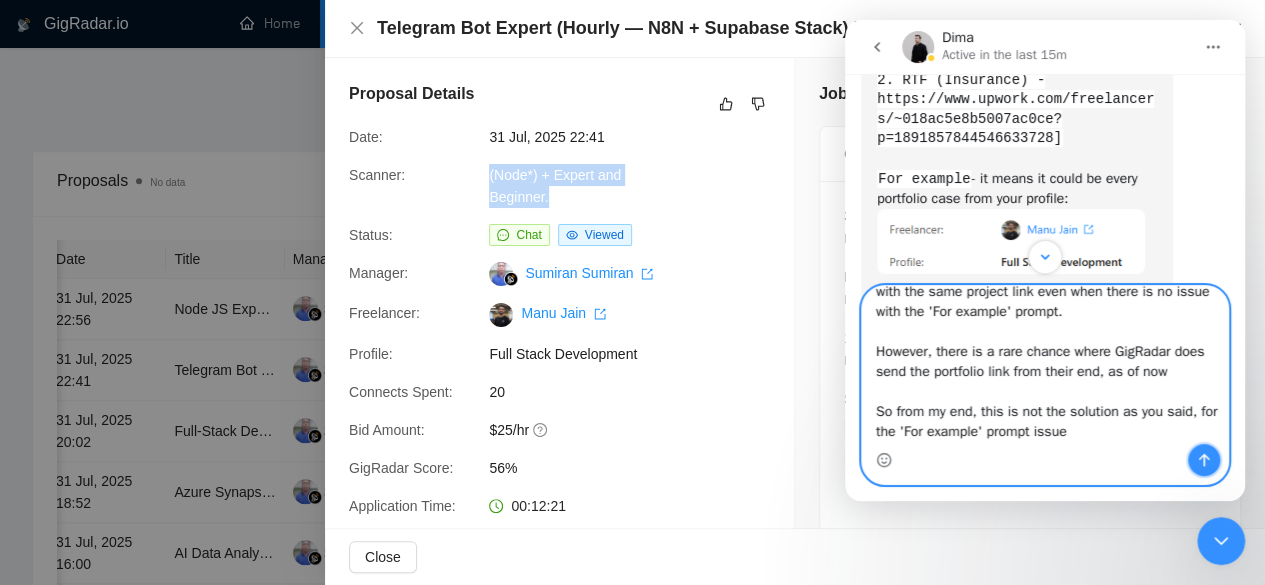 click 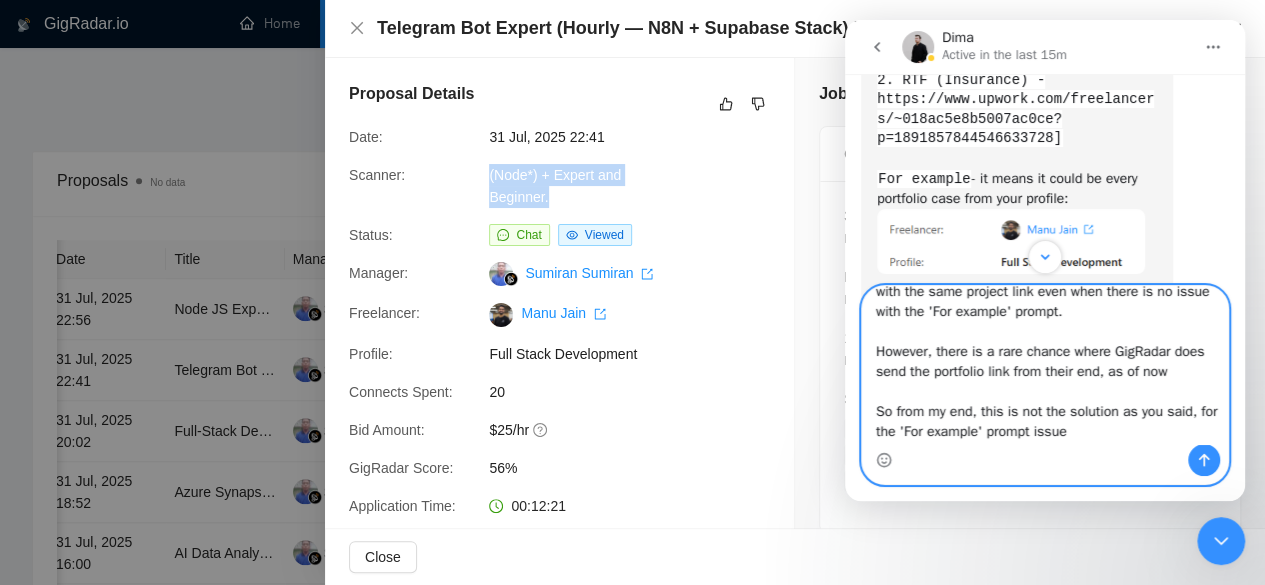 type 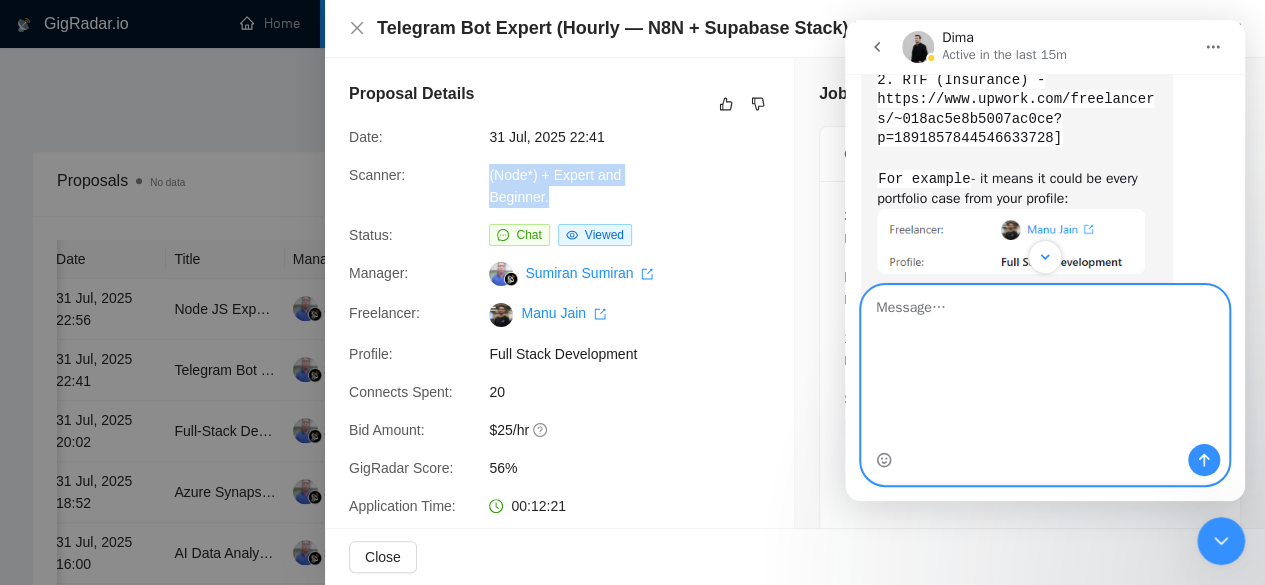 scroll, scrollTop: 0, scrollLeft: 0, axis: both 